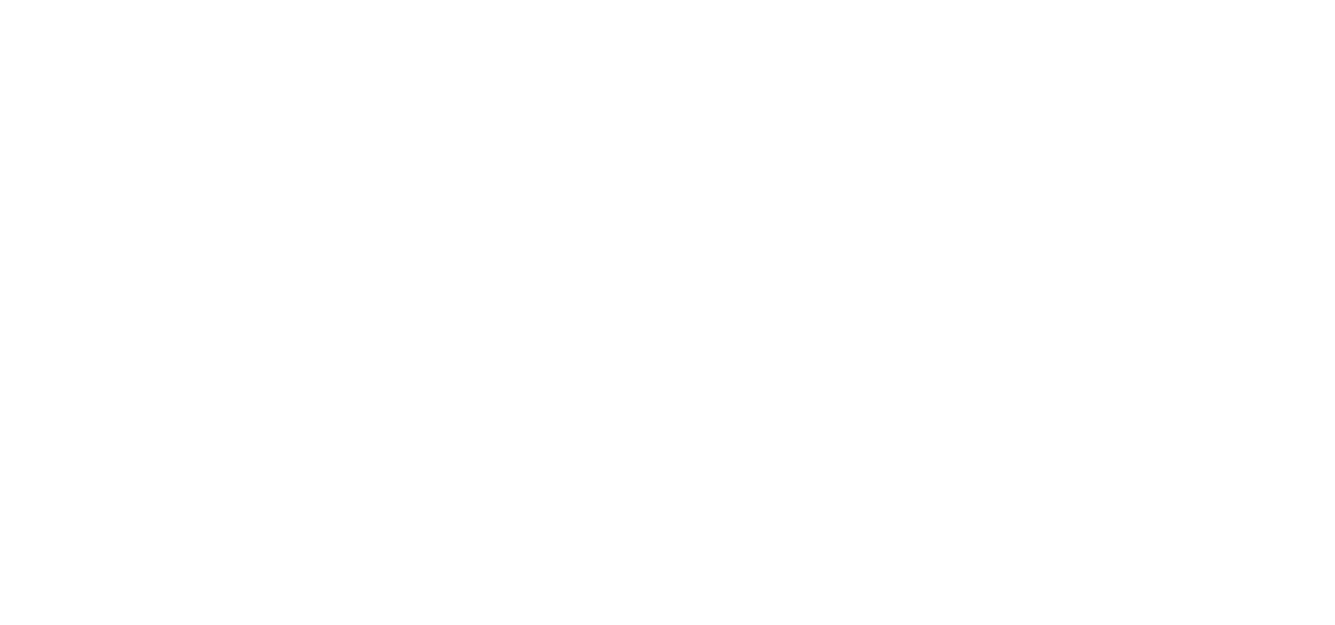 scroll, scrollTop: 0, scrollLeft: 0, axis: both 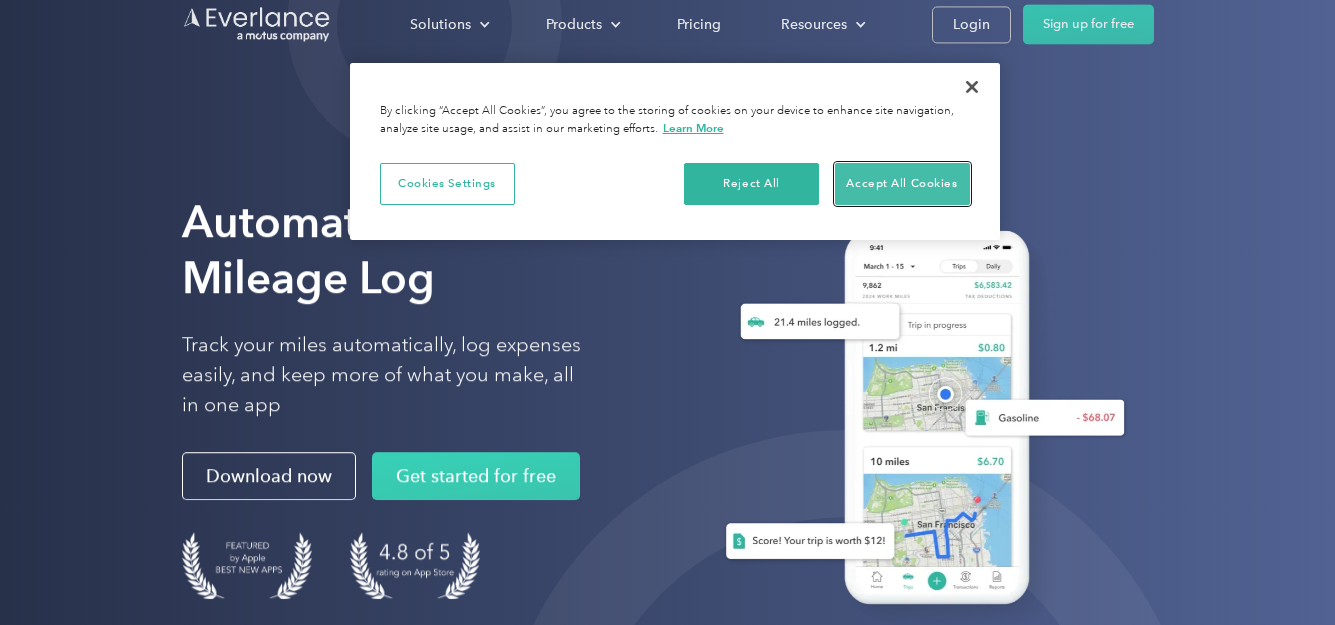 click on "Accept All Cookies" at bounding box center [902, 184] 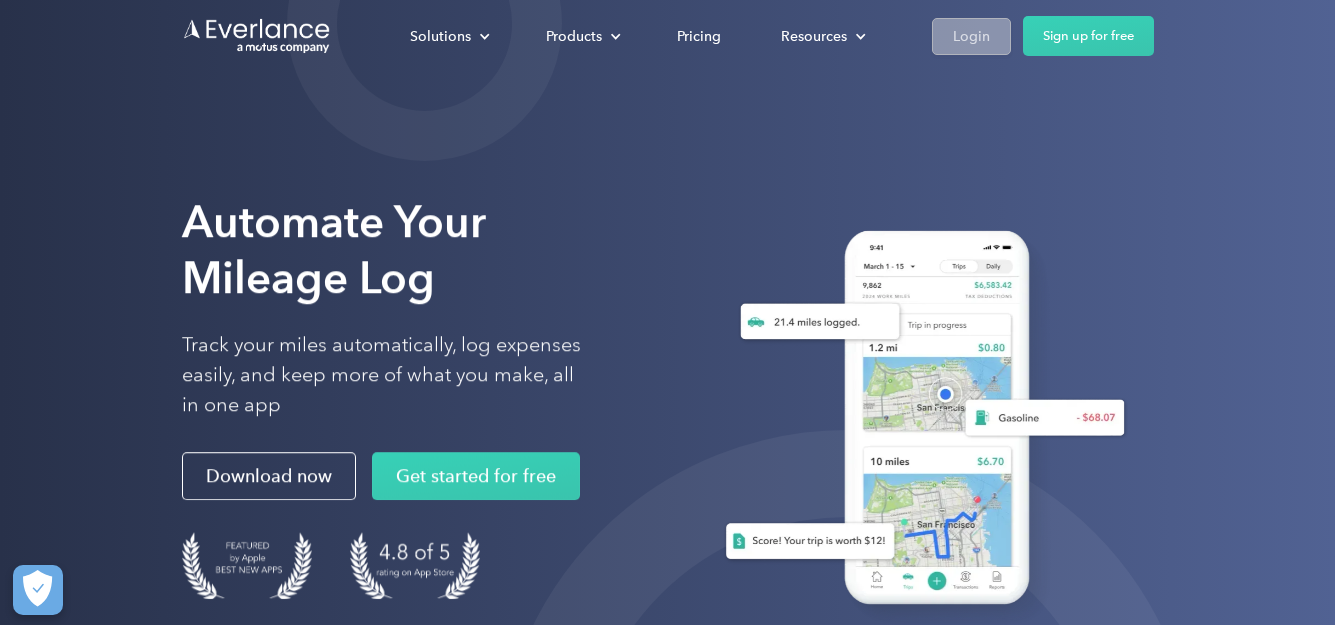 click on "Login" at bounding box center (971, 36) 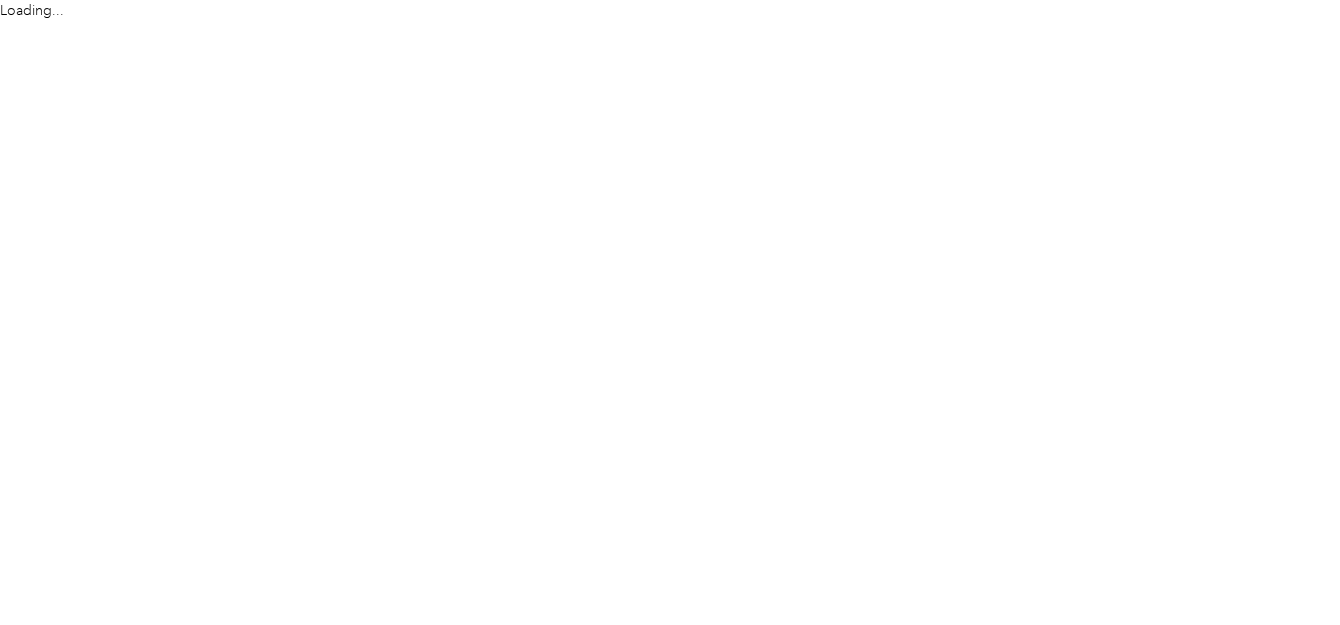 scroll, scrollTop: 0, scrollLeft: 0, axis: both 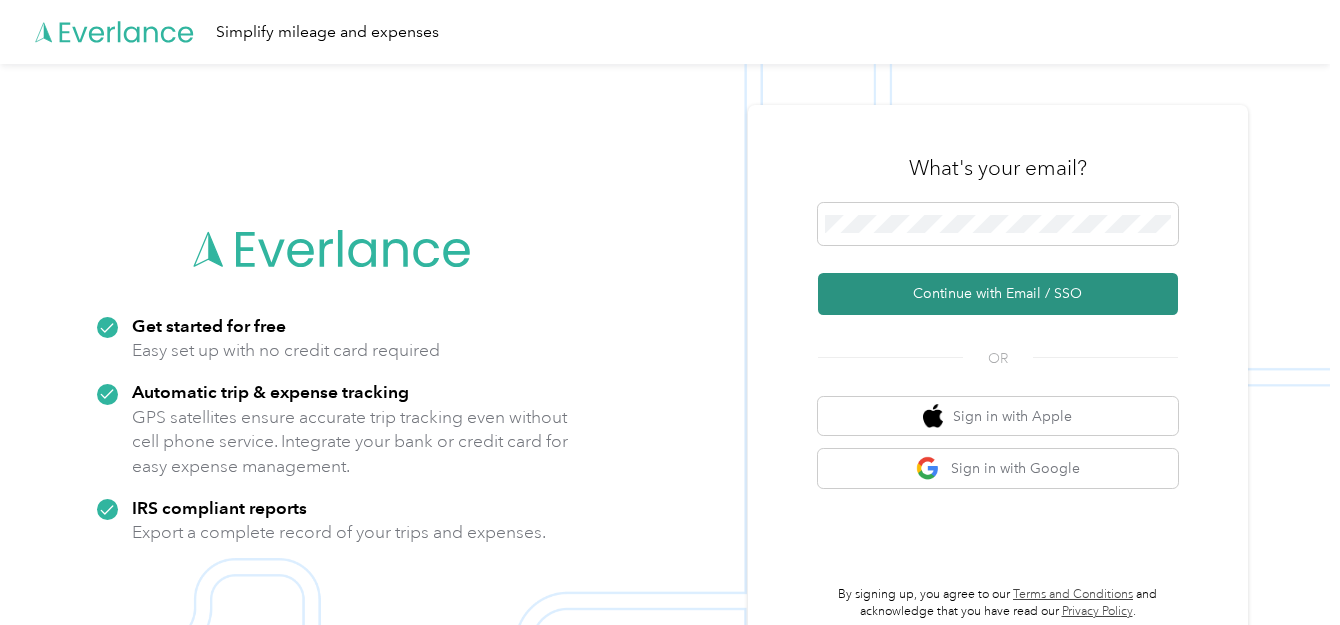 click on "Continue with Email / SSO" at bounding box center [998, 294] 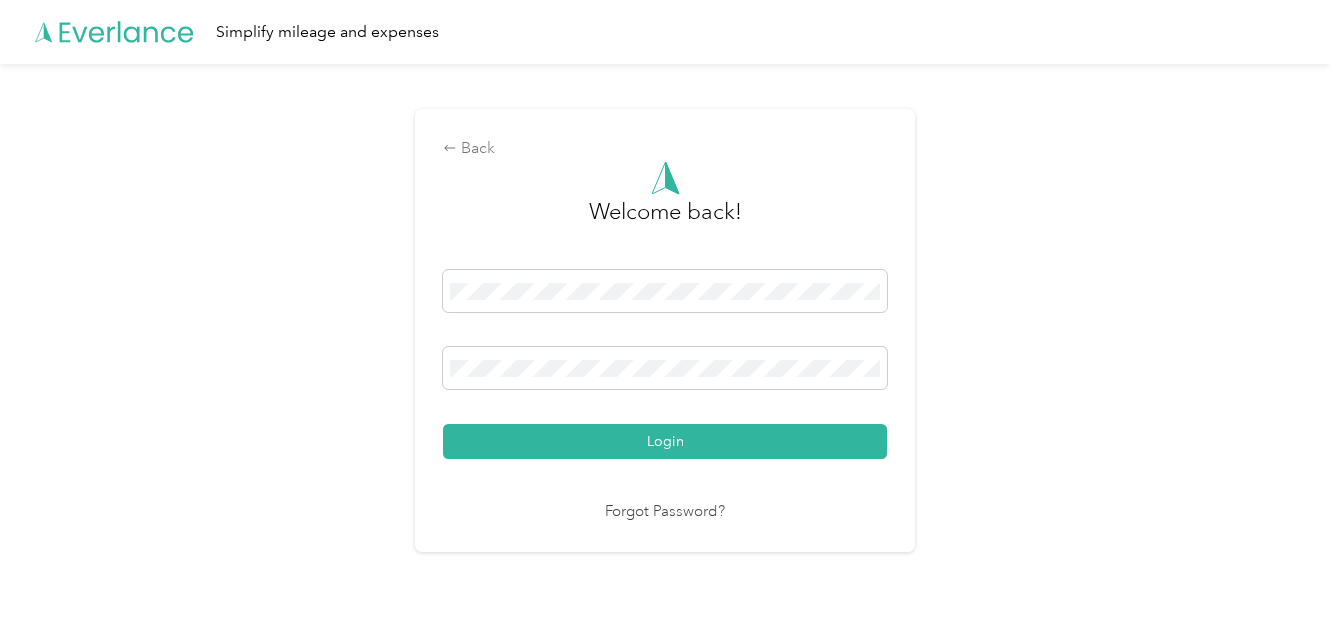 click on "Login" at bounding box center (665, 441) 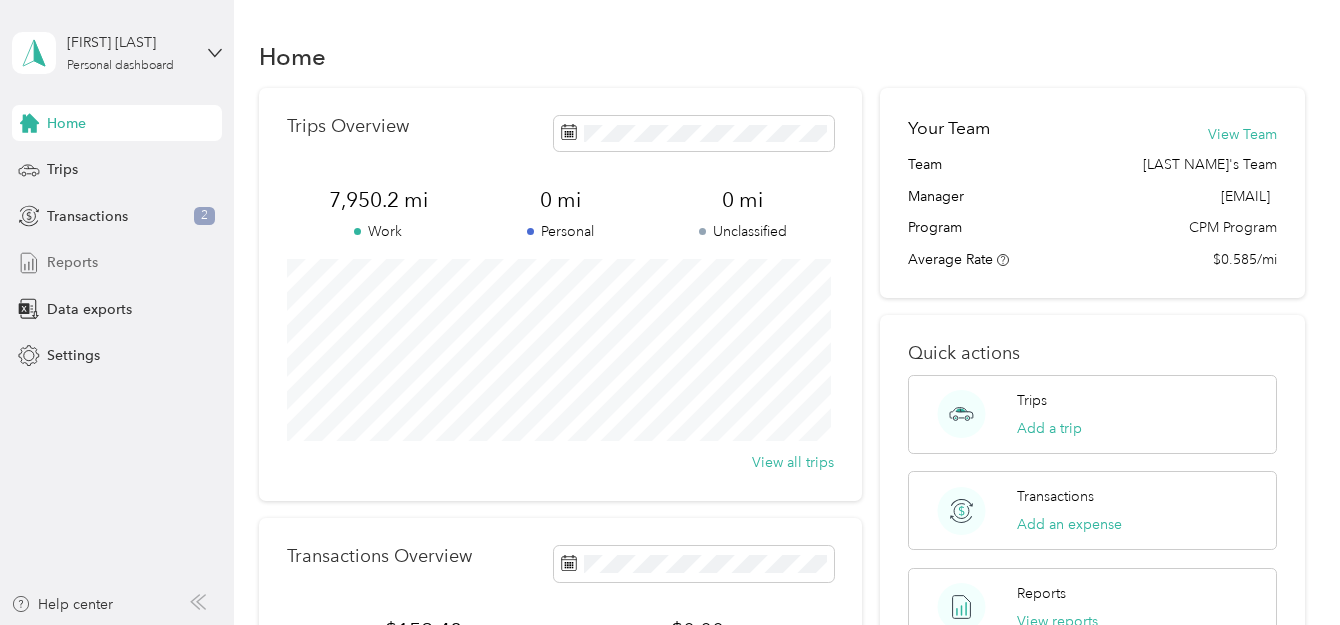 click on "Reports" at bounding box center [72, 262] 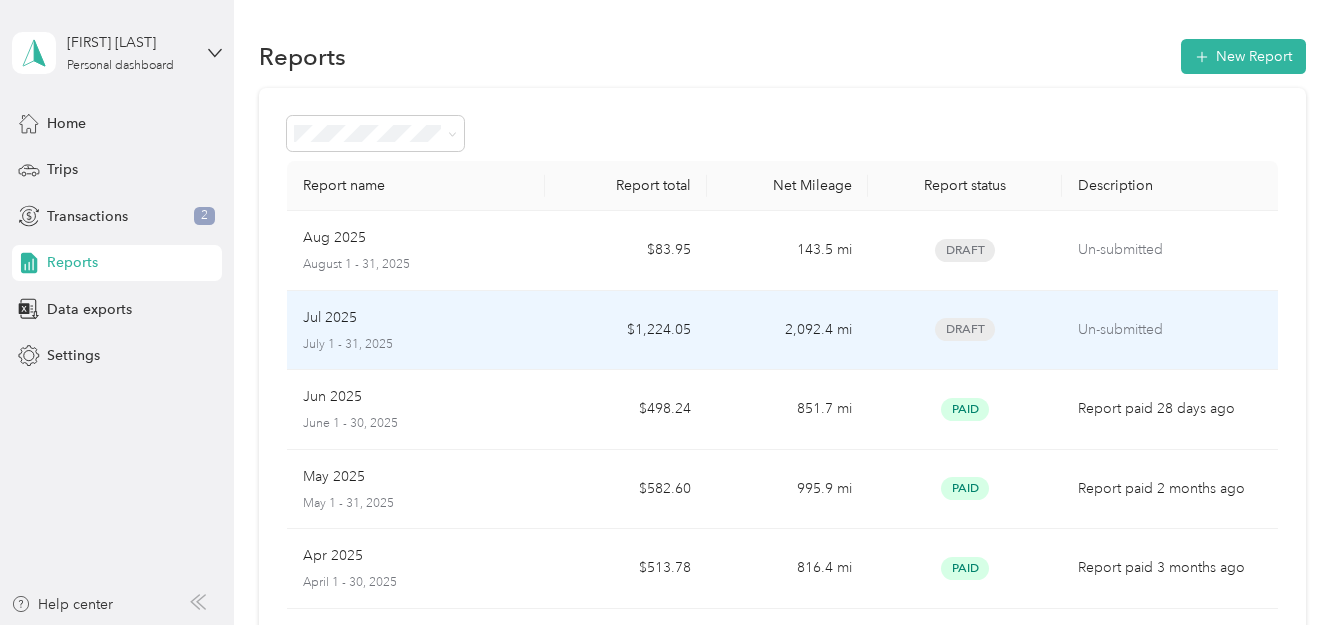 click on "Jul 2025 July 1 - 31, 2025" at bounding box center (416, 330) 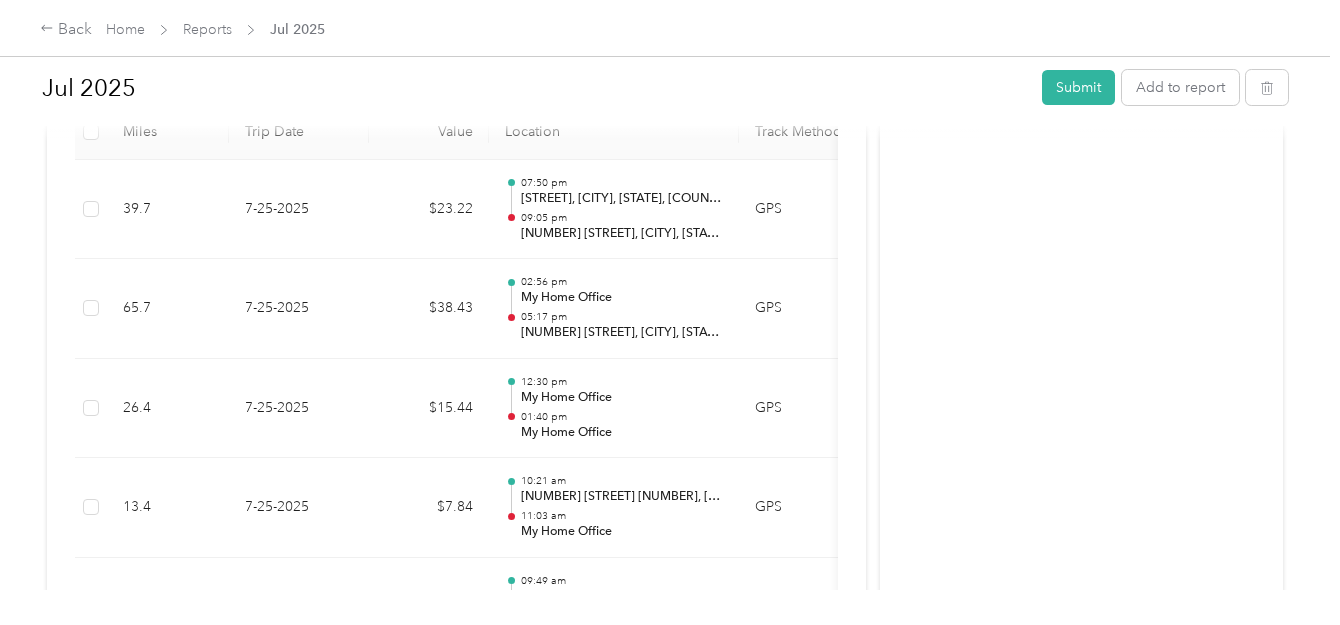 scroll, scrollTop: 533, scrollLeft: 0, axis: vertical 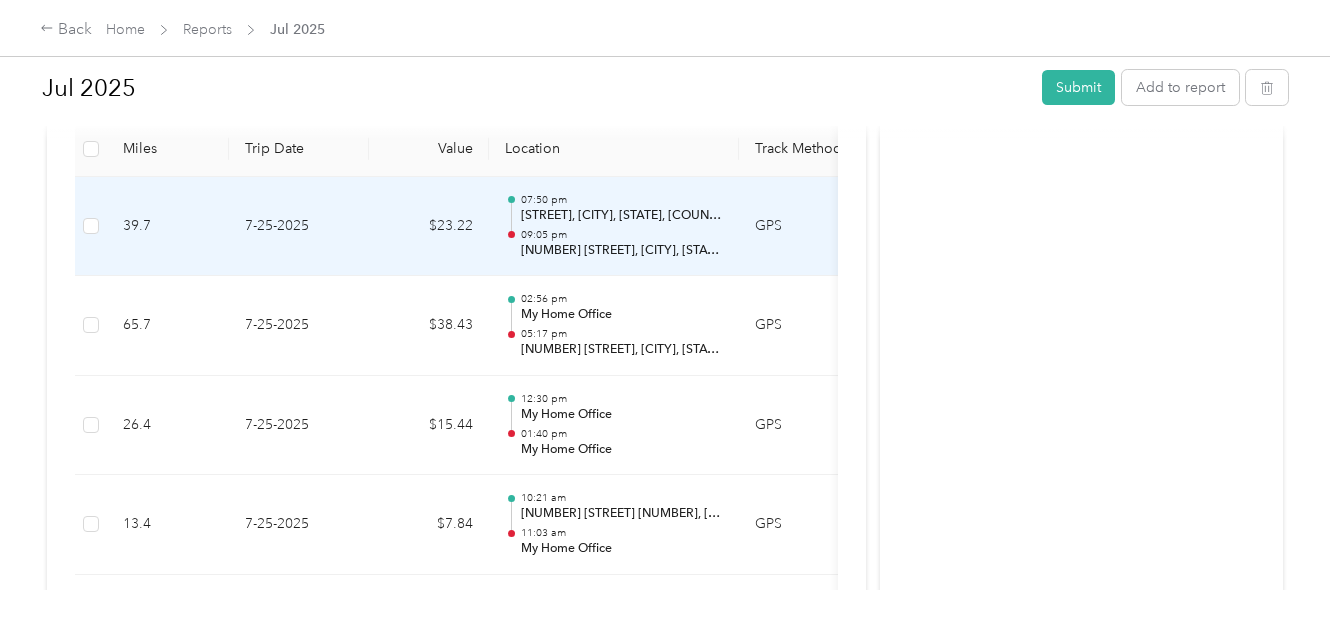 click on "GPS" at bounding box center [804, 227] 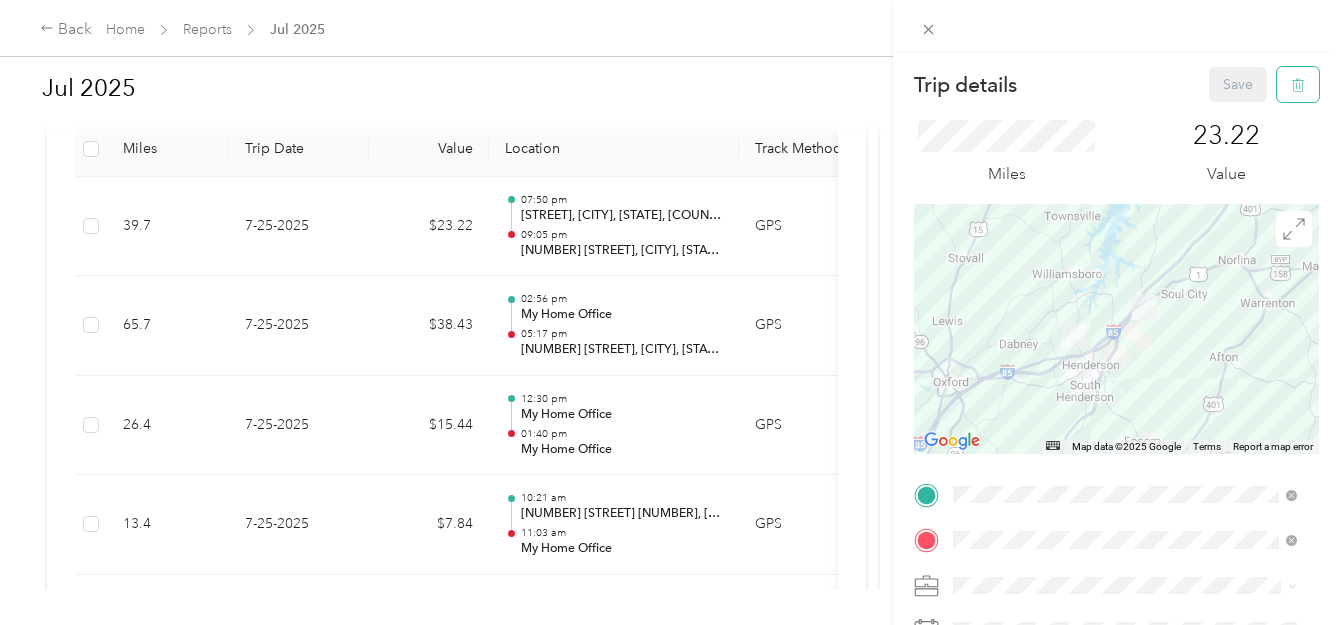 click 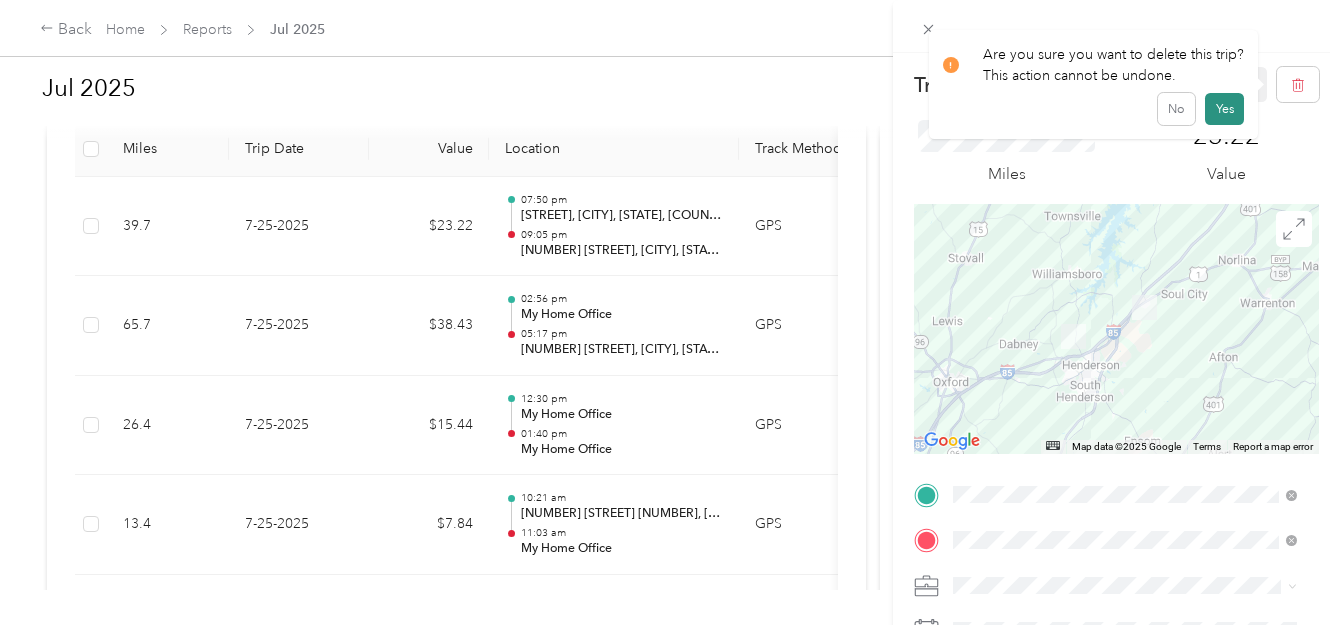 click on "Yes" at bounding box center [1224, 109] 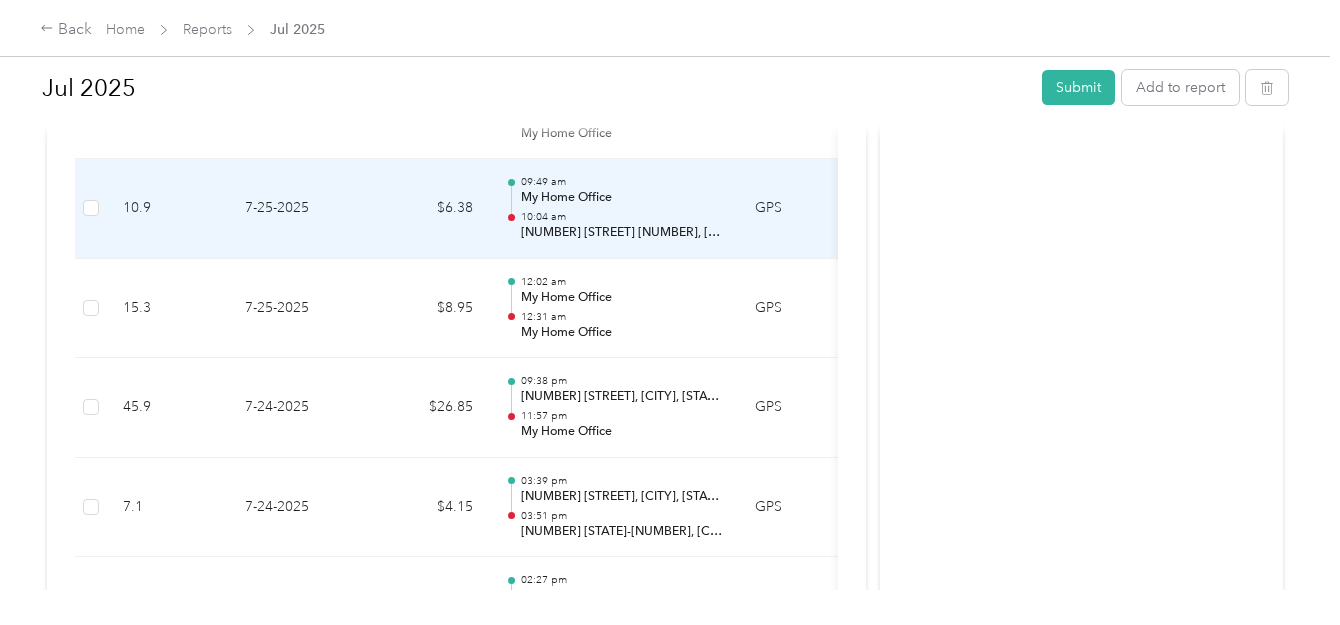 scroll, scrollTop: 867, scrollLeft: 0, axis: vertical 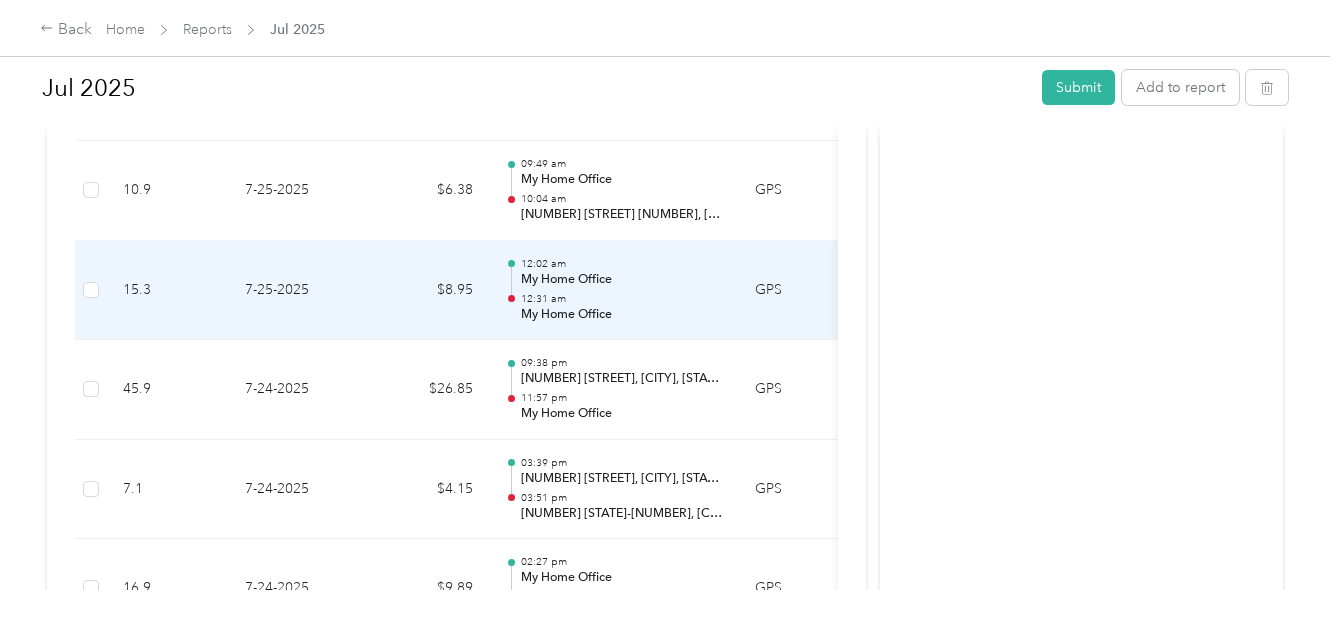 click on "12:31 am" at bounding box center (622, 299) 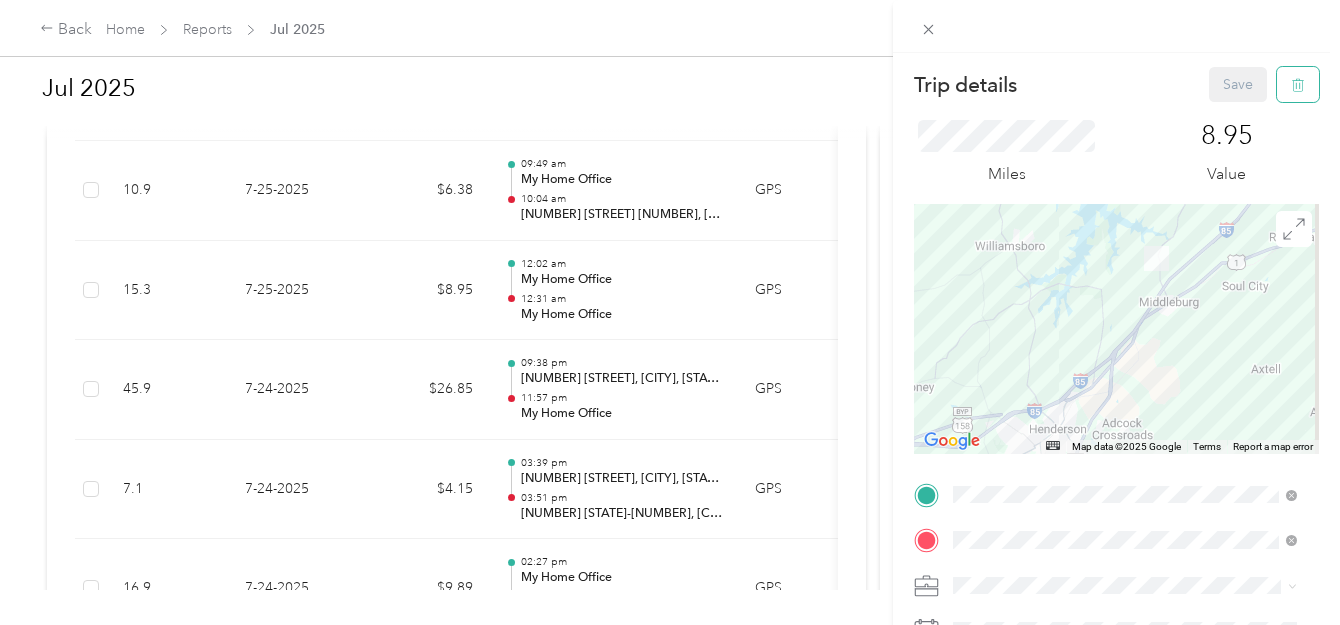 click at bounding box center (1298, 84) 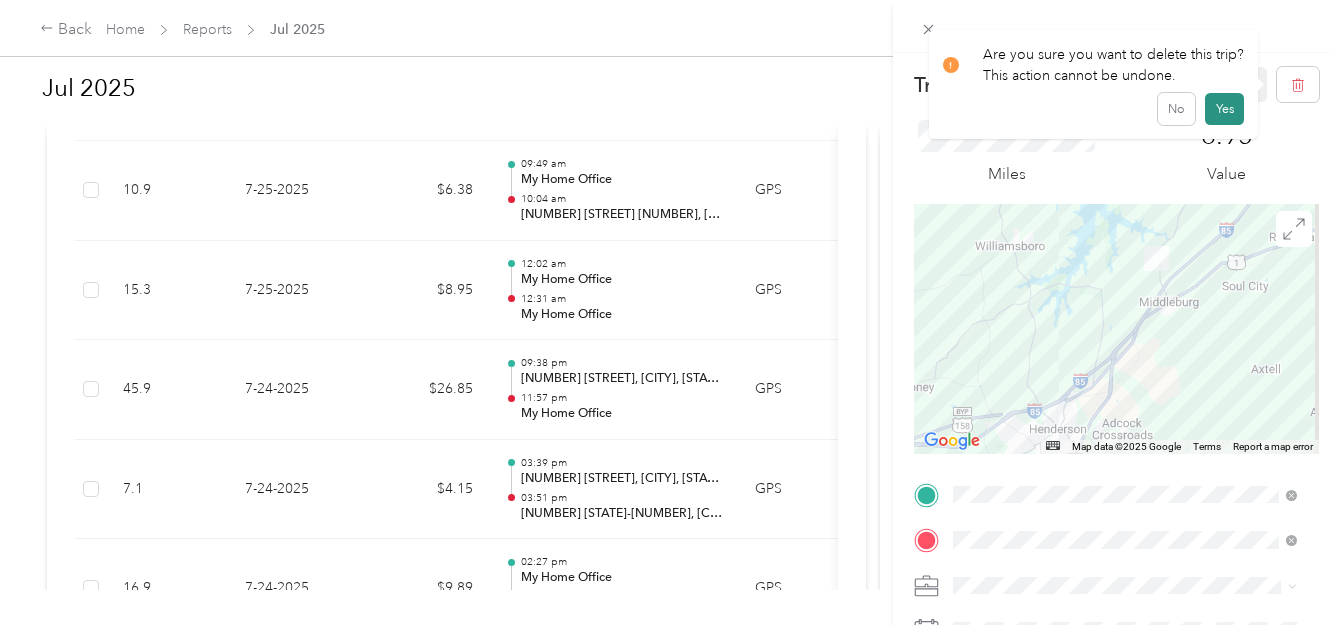 click on "Yes" at bounding box center [1224, 109] 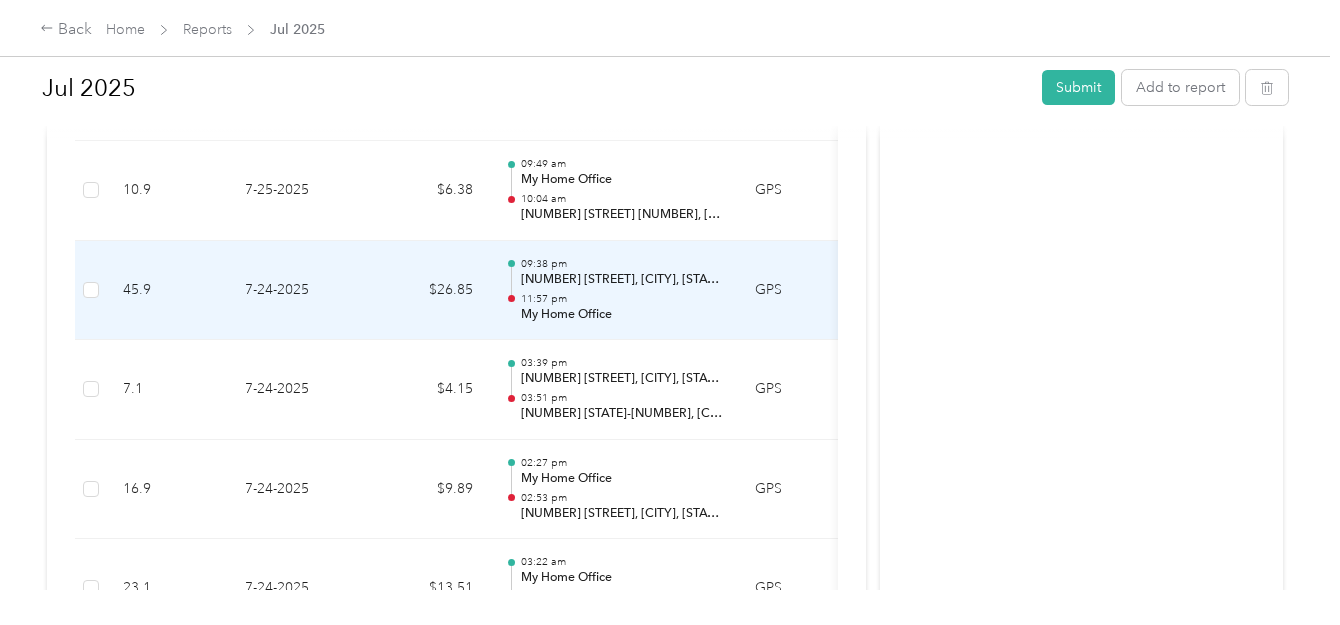 click on "11:57 pm" at bounding box center (622, 299) 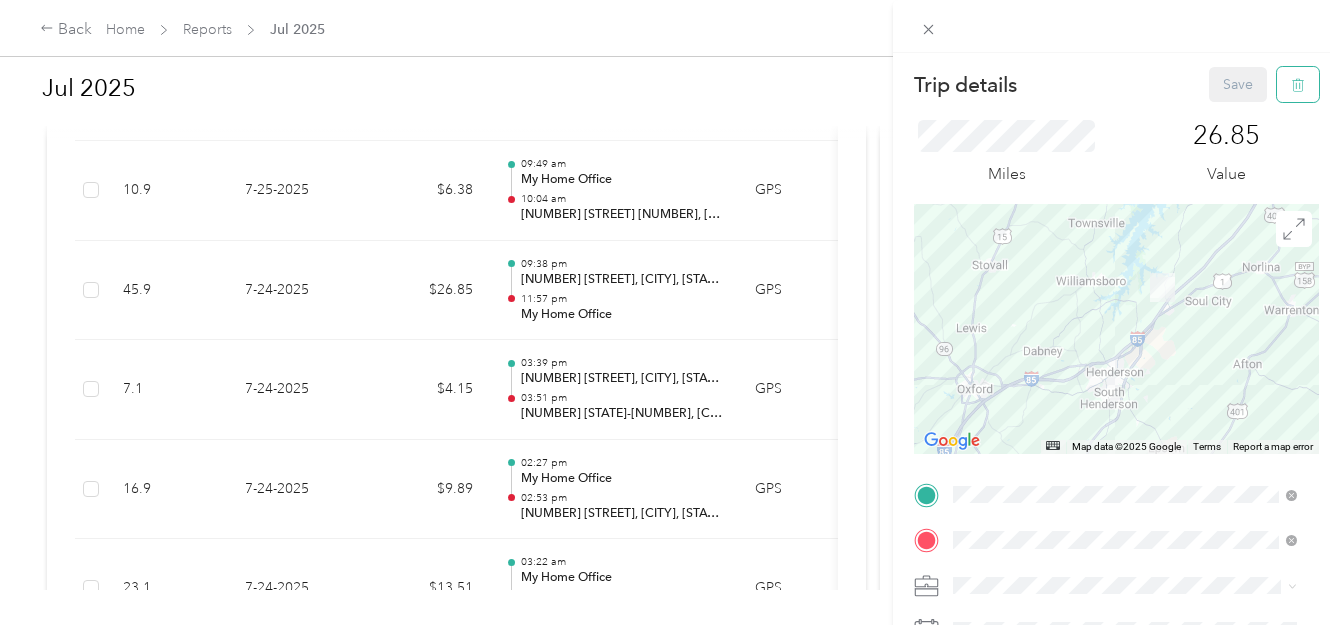 click 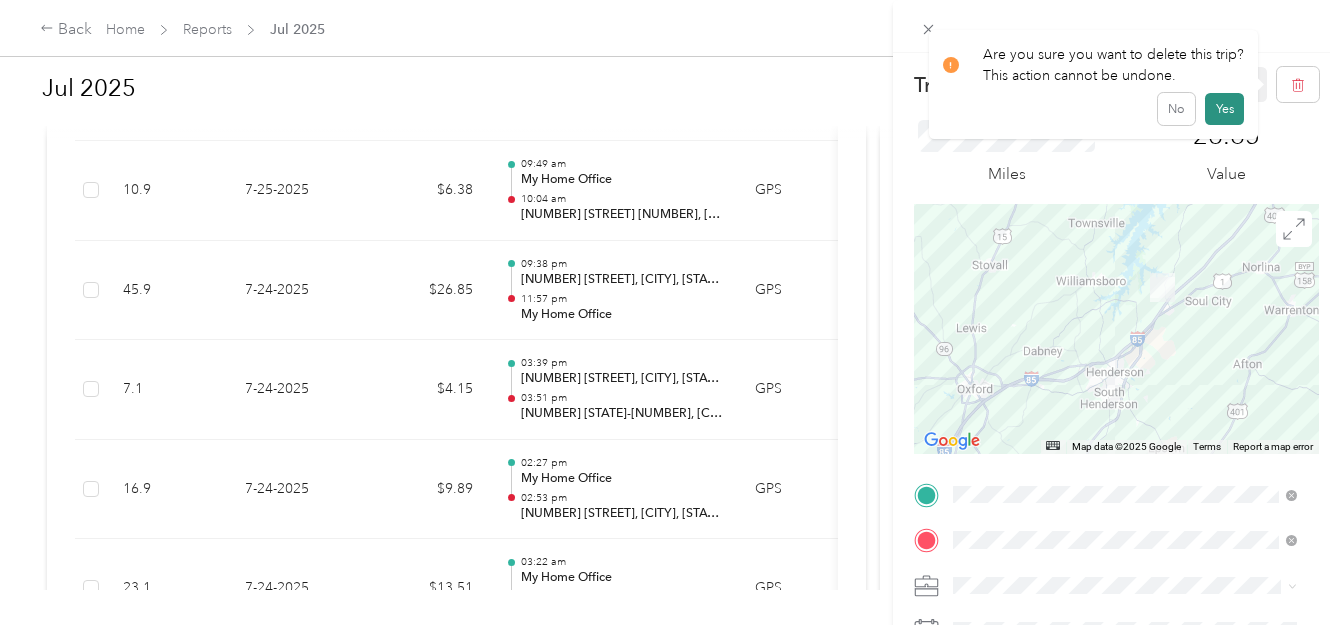 click on "Yes" at bounding box center [1224, 109] 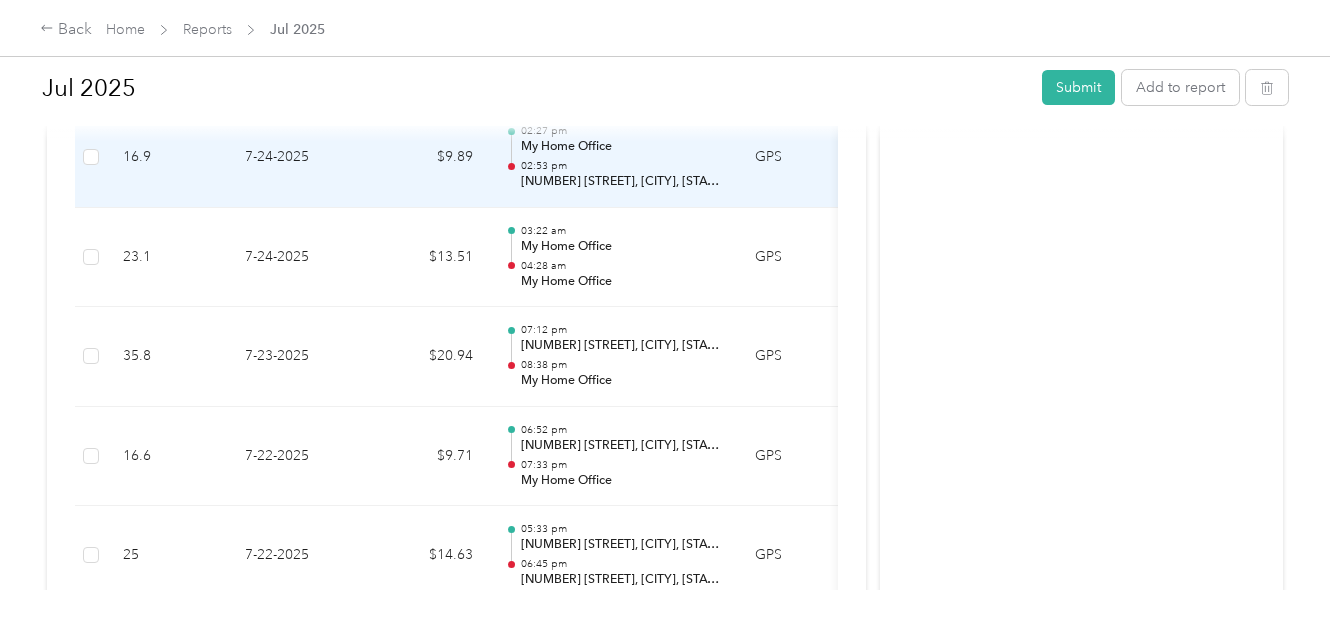 scroll, scrollTop: 1133, scrollLeft: 0, axis: vertical 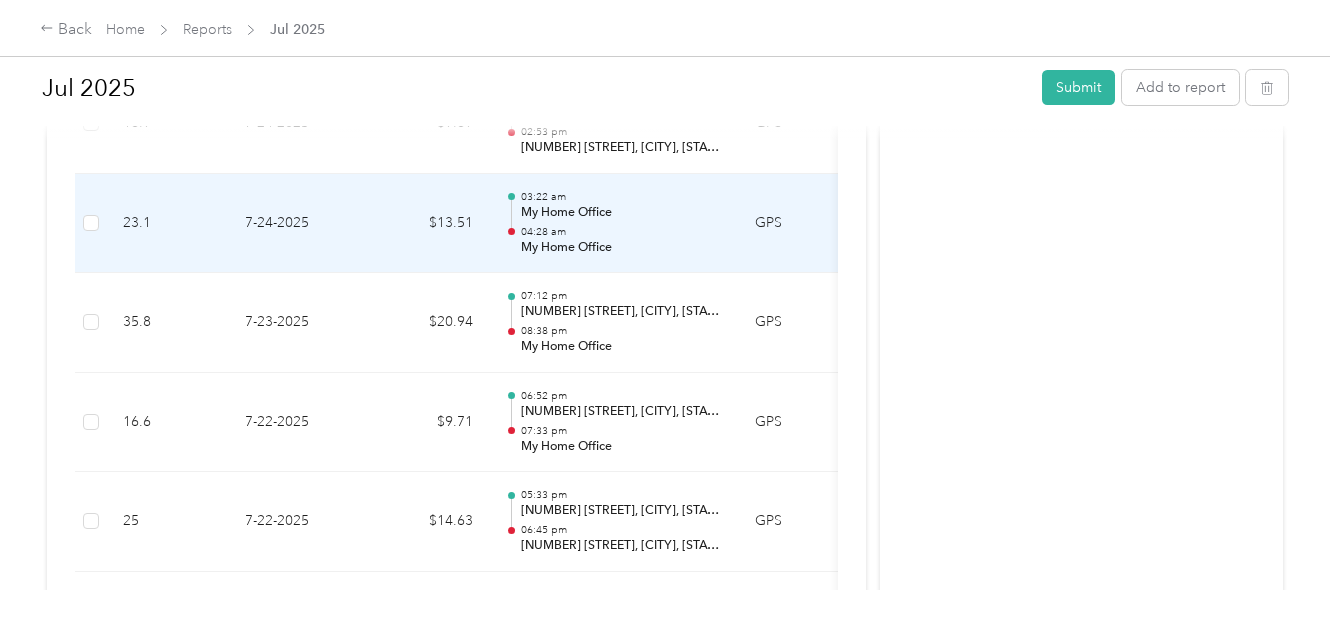 click on "My Home Office" at bounding box center (622, 213) 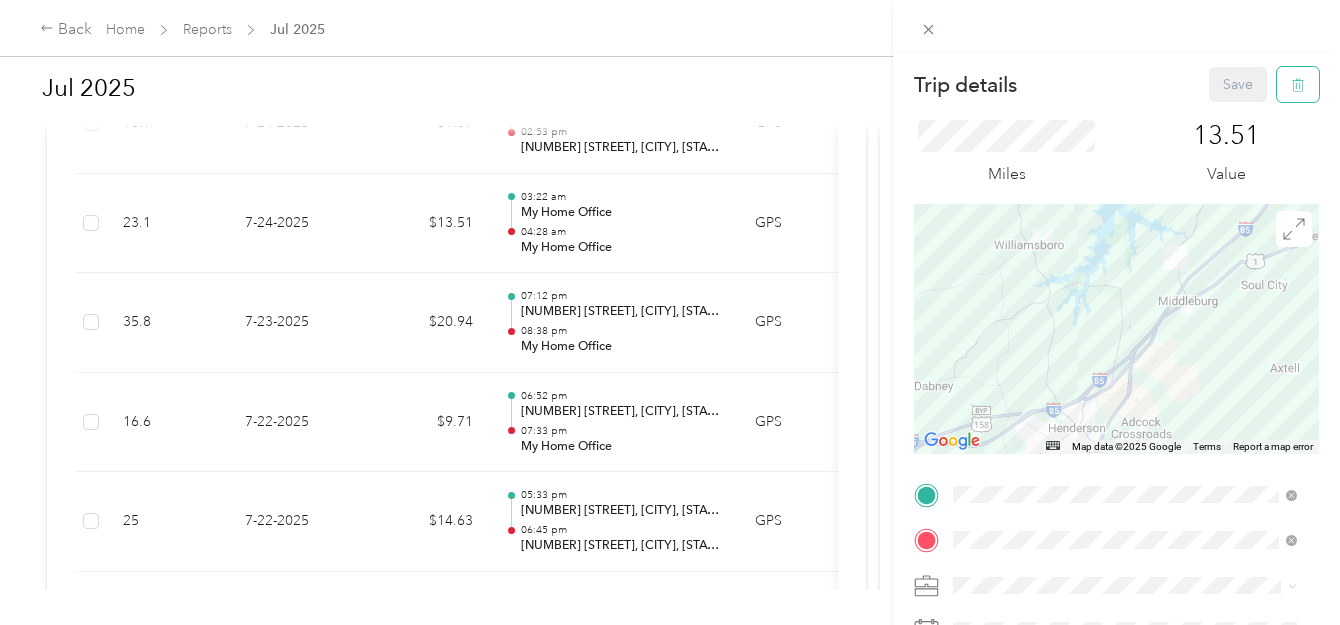 click at bounding box center (1298, 84) 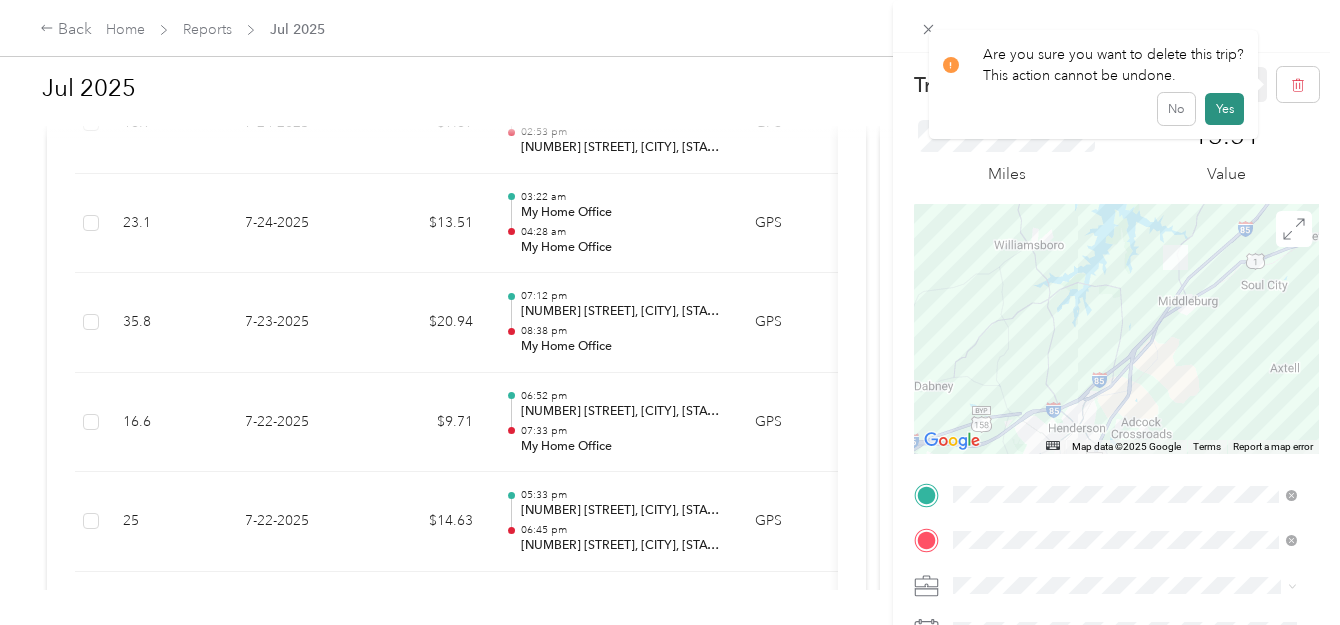 click on "Yes" at bounding box center (1224, 109) 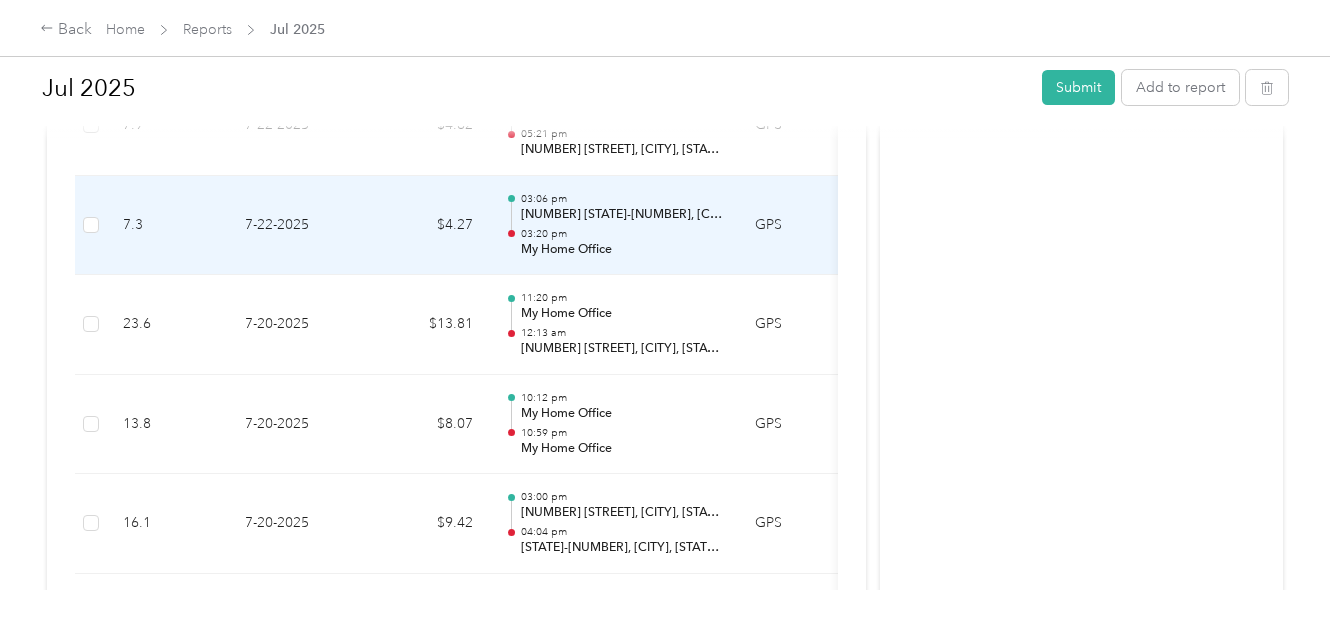 scroll, scrollTop: 1533, scrollLeft: 0, axis: vertical 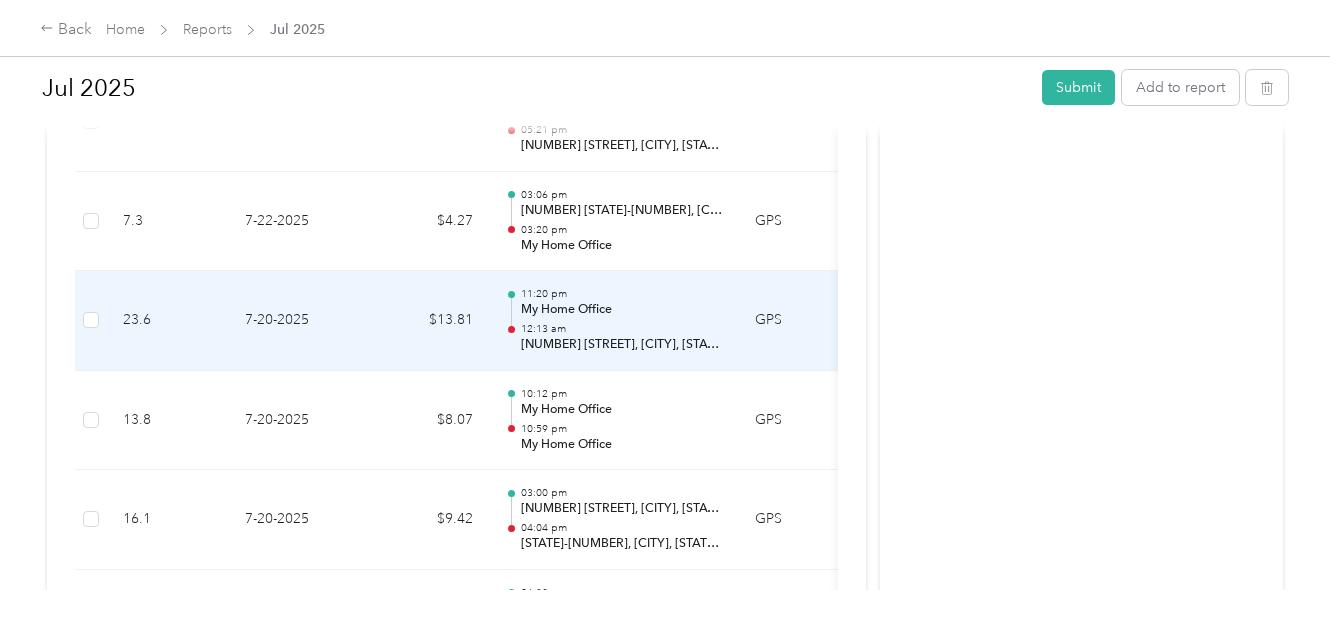 click on "My Home Office" at bounding box center [622, 310] 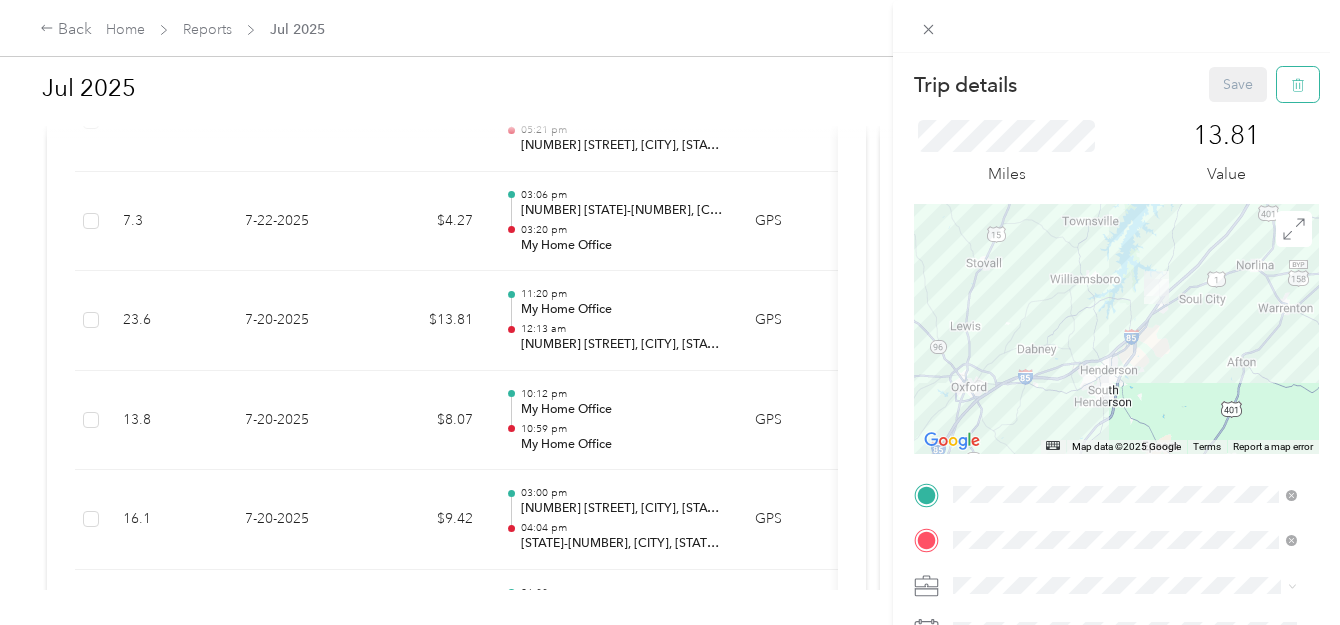 click 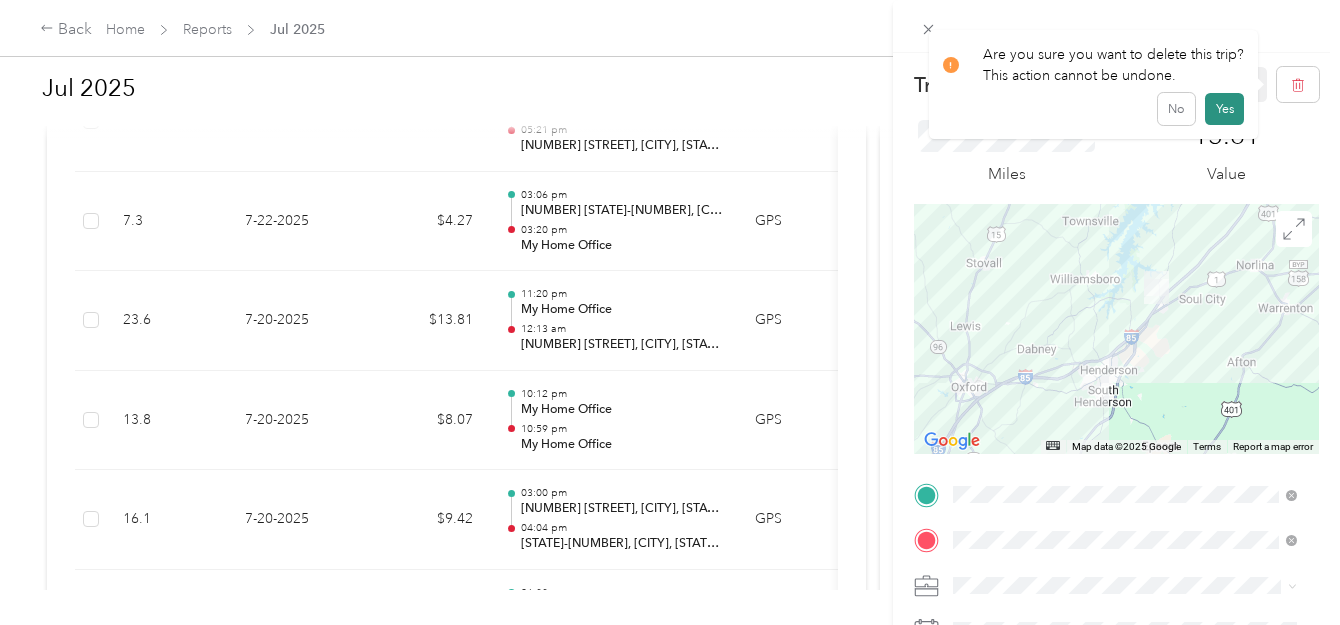click on "Yes" at bounding box center (1224, 109) 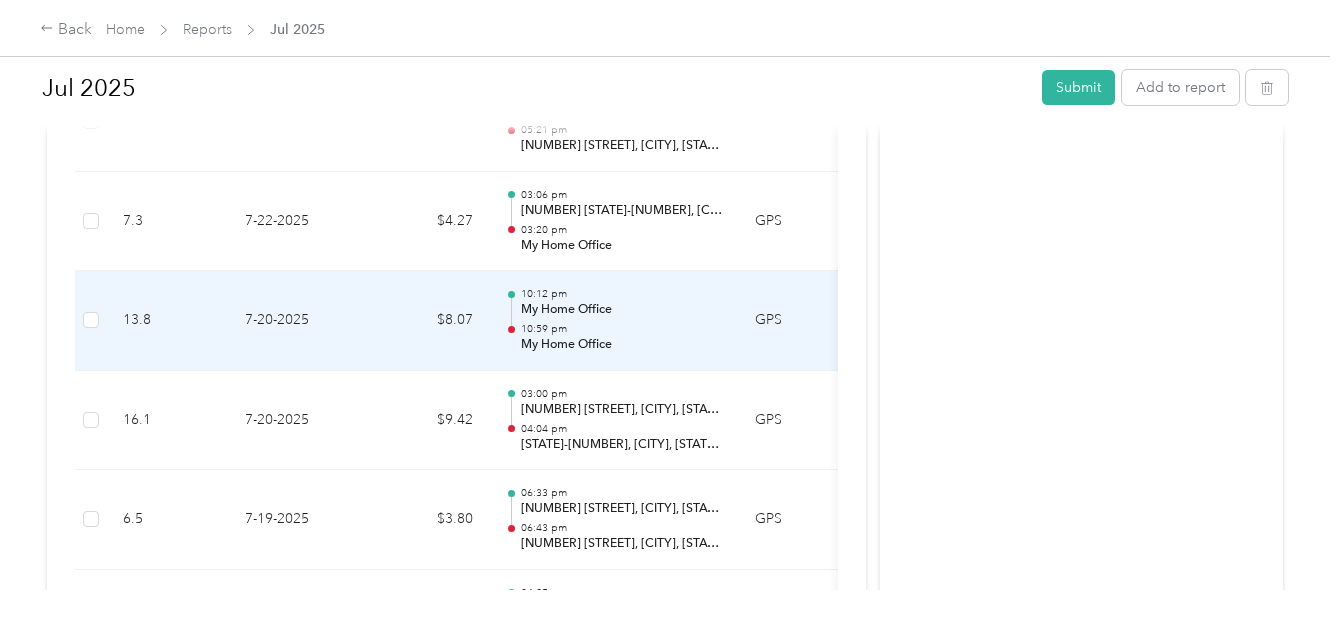 click on "My Home Office" at bounding box center [622, 310] 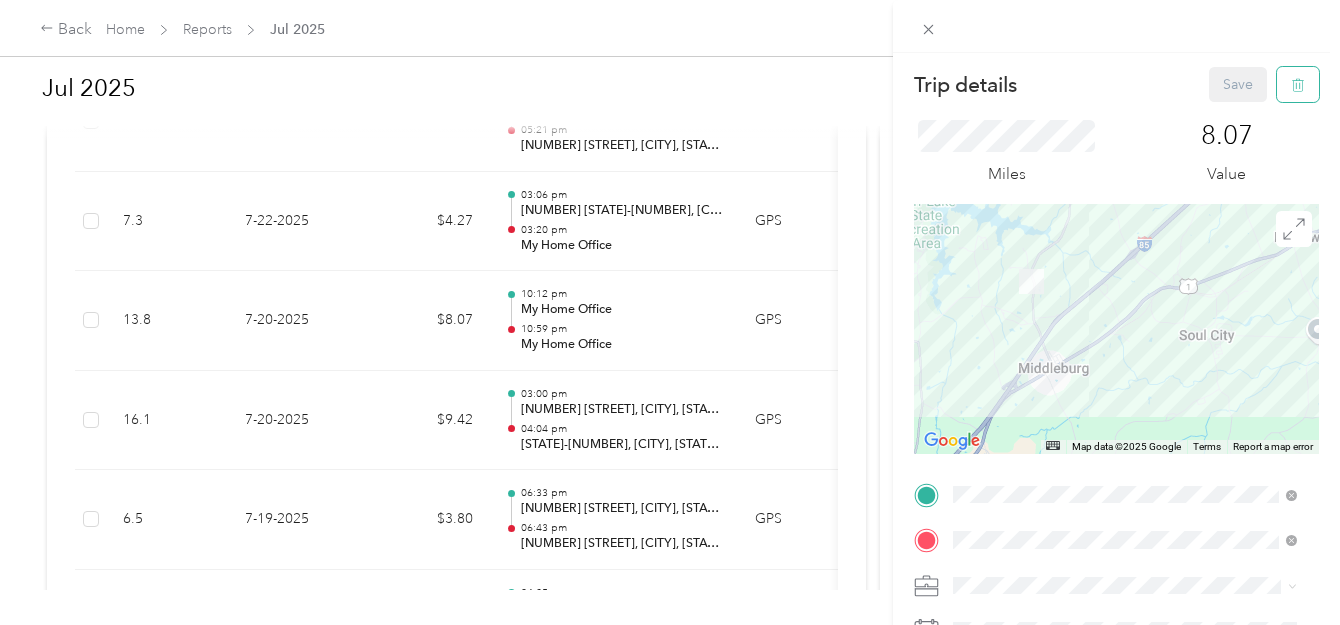 click at bounding box center [1298, 84] 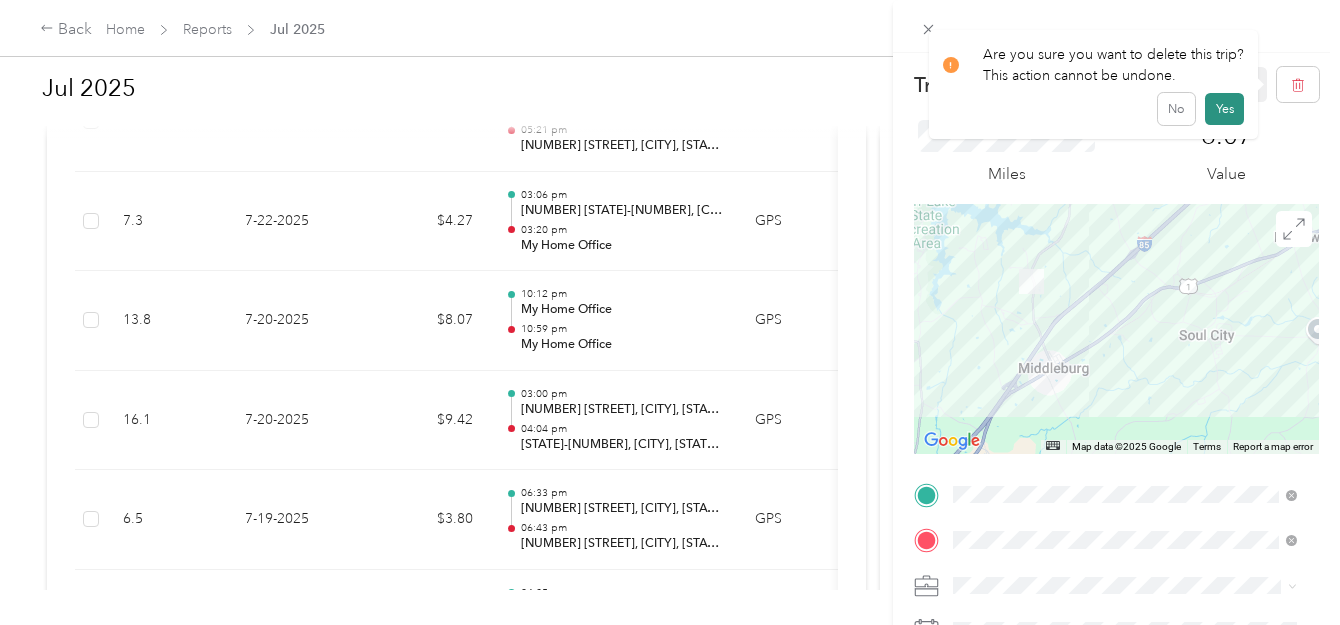 click on "Yes" at bounding box center (1224, 109) 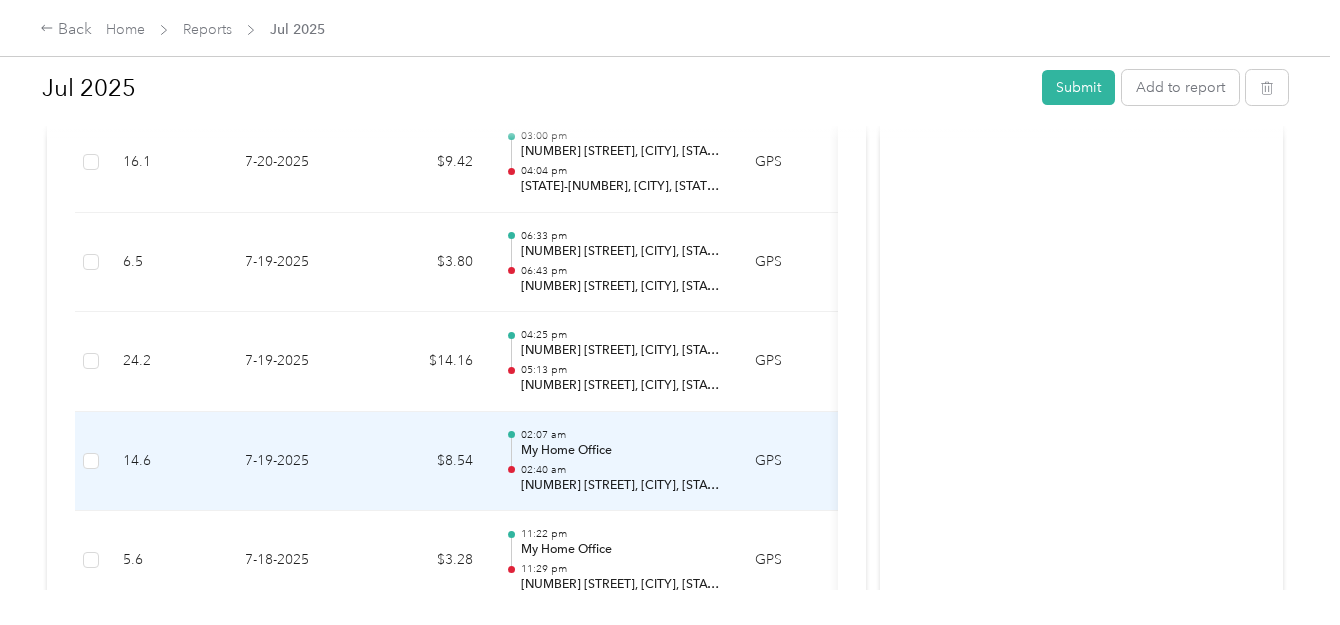 scroll, scrollTop: 1733, scrollLeft: 0, axis: vertical 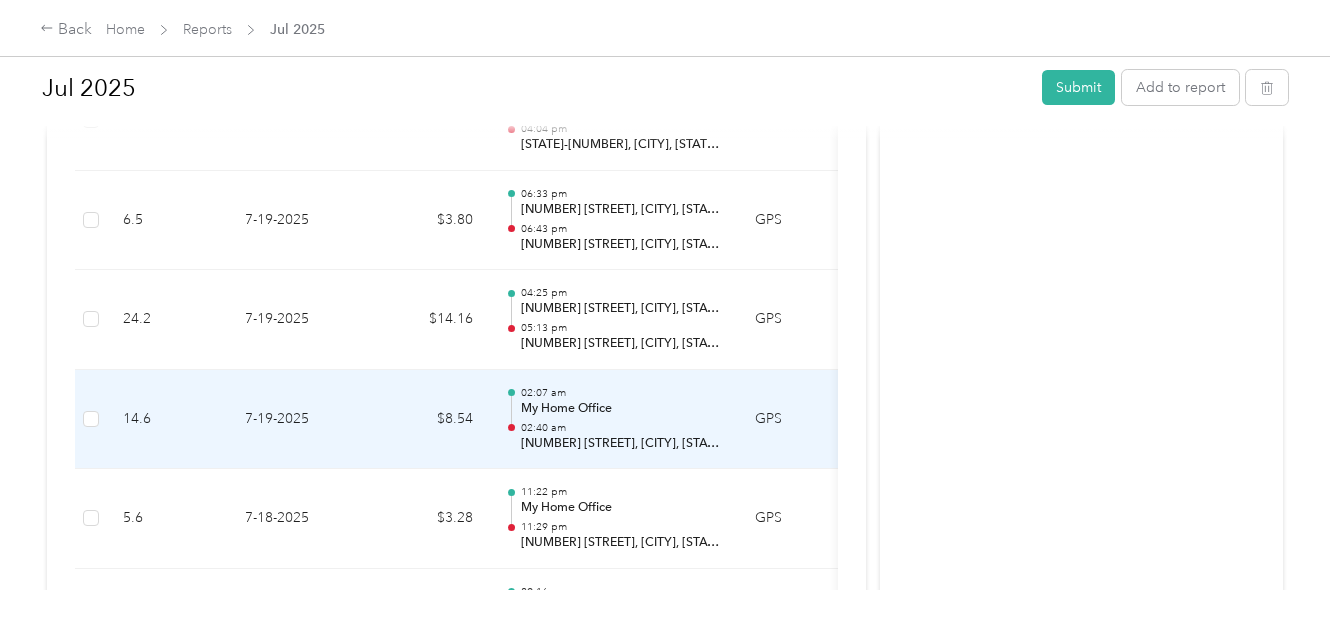click on "02:07 am My Home Office 02:40 am [NUMBER] [STREET], [CITY], [STATE] [ZIP], [COUNTRY]" at bounding box center (622, 419) 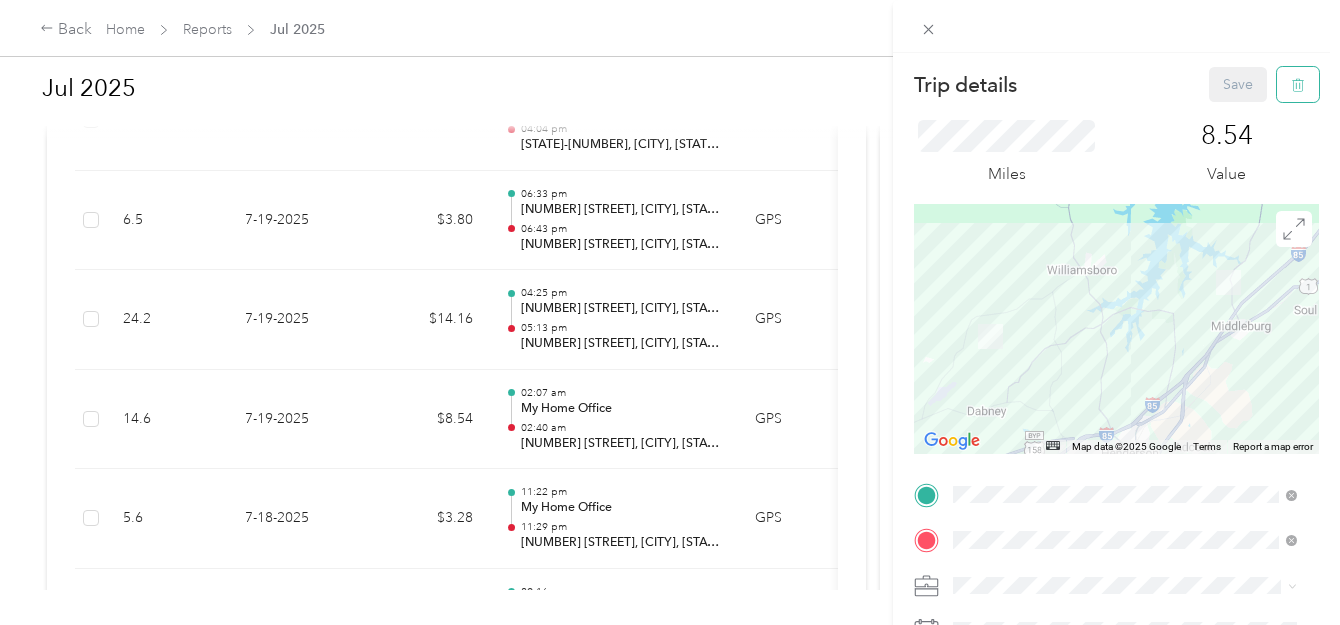 click at bounding box center [1298, 84] 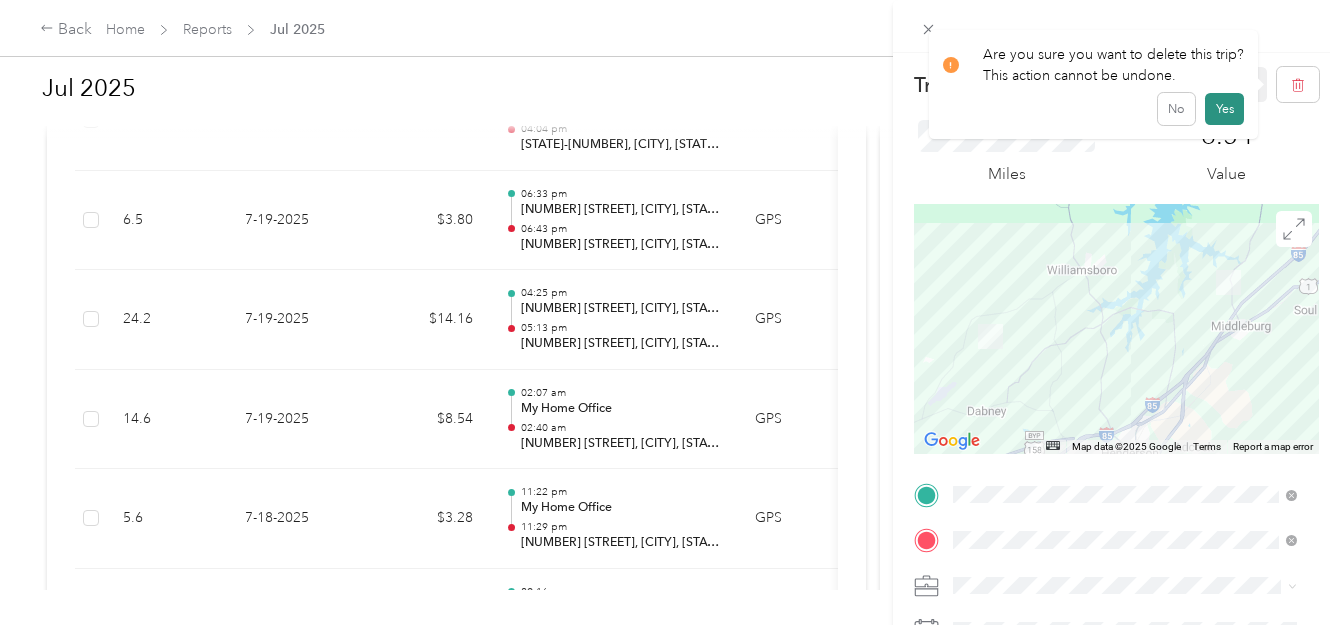 click on "Yes" at bounding box center [1224, 109] 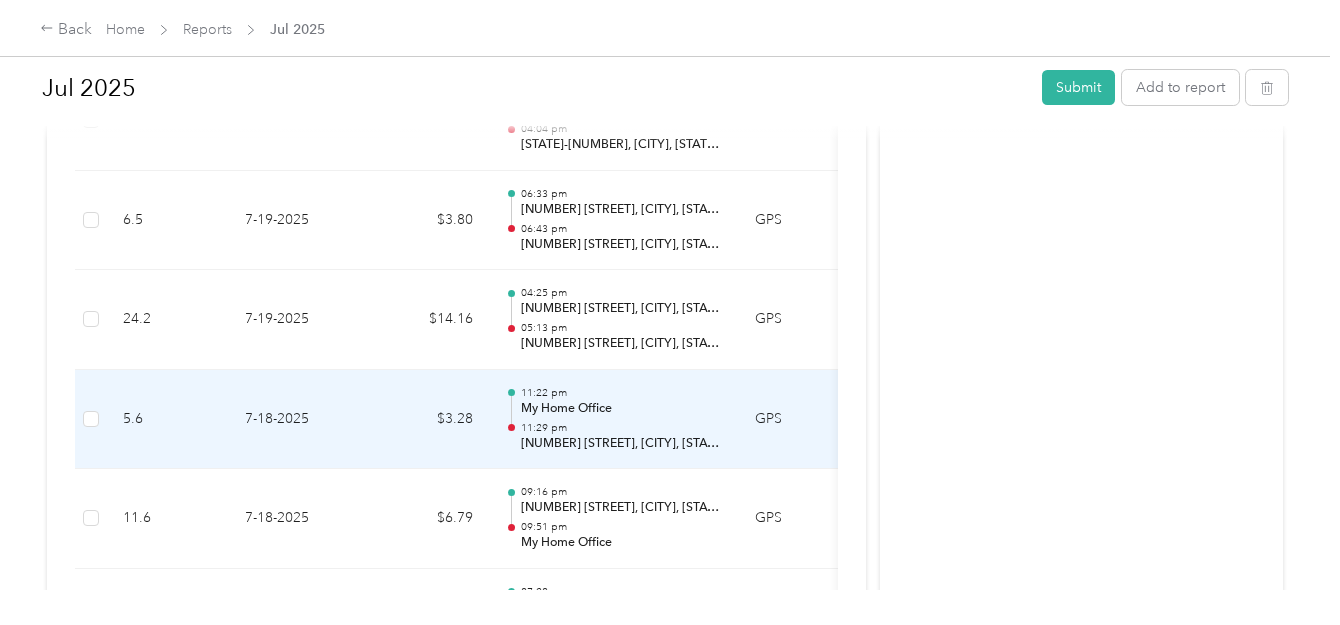 click on "11:29 pm" at bounding box center (622, 428) 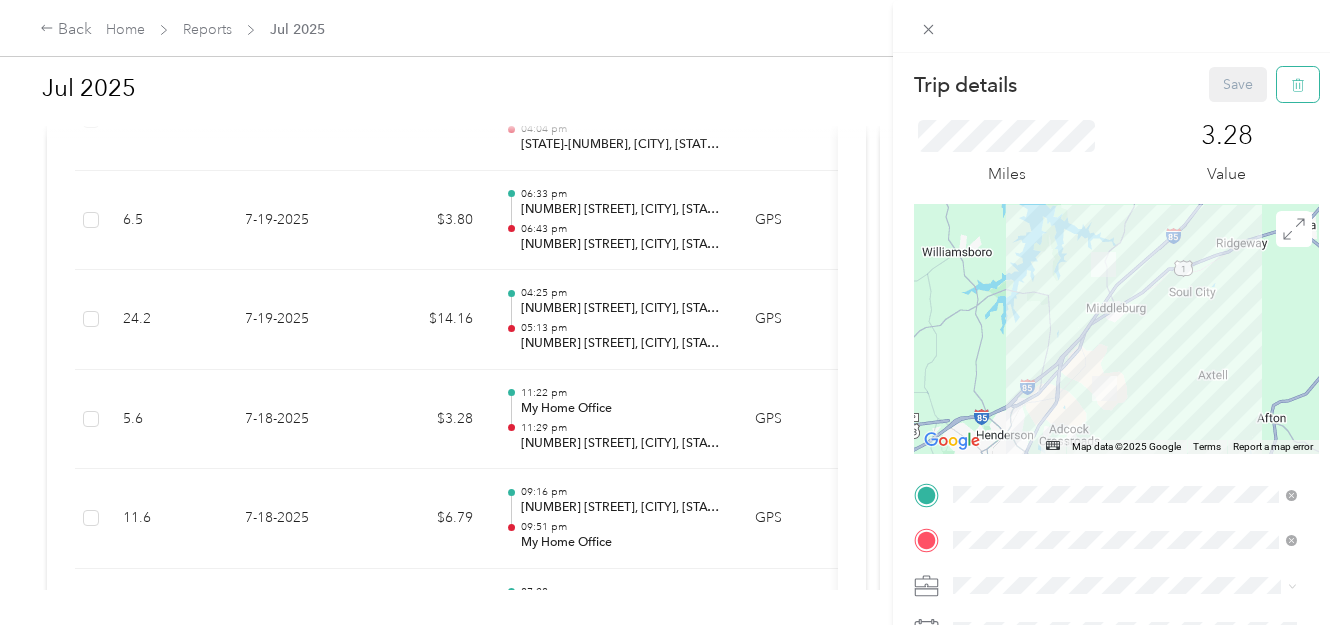 click 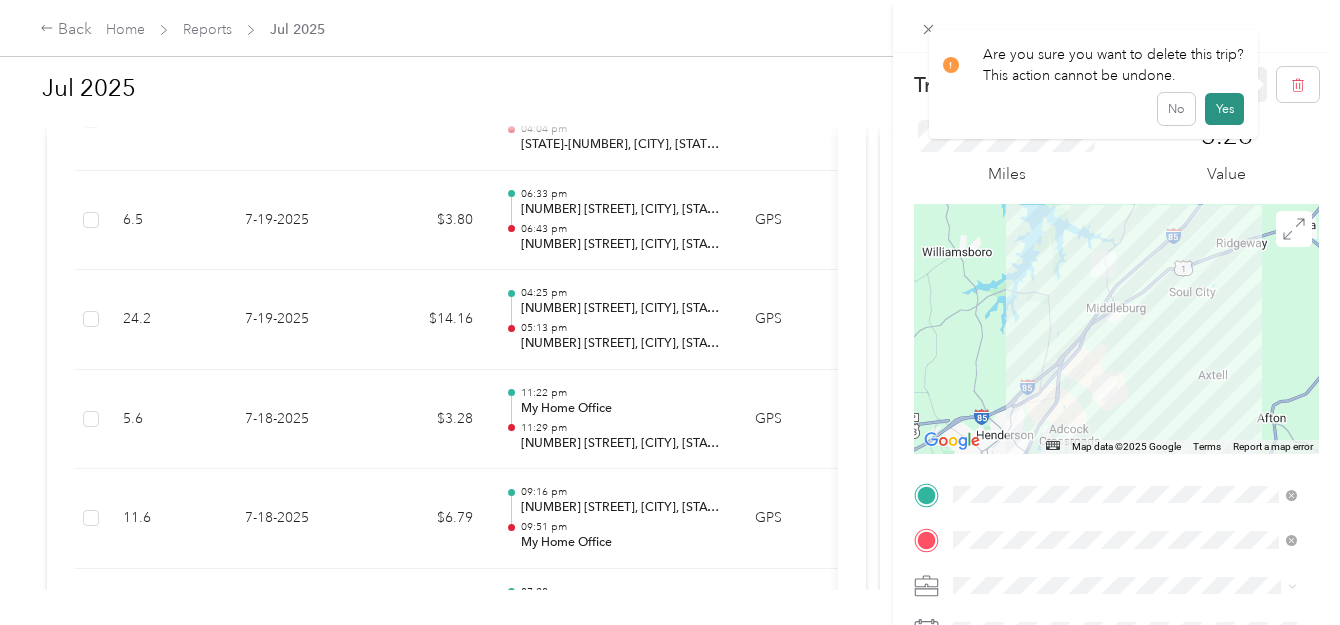 click on "Yes" at bounding box center [1224, 109] 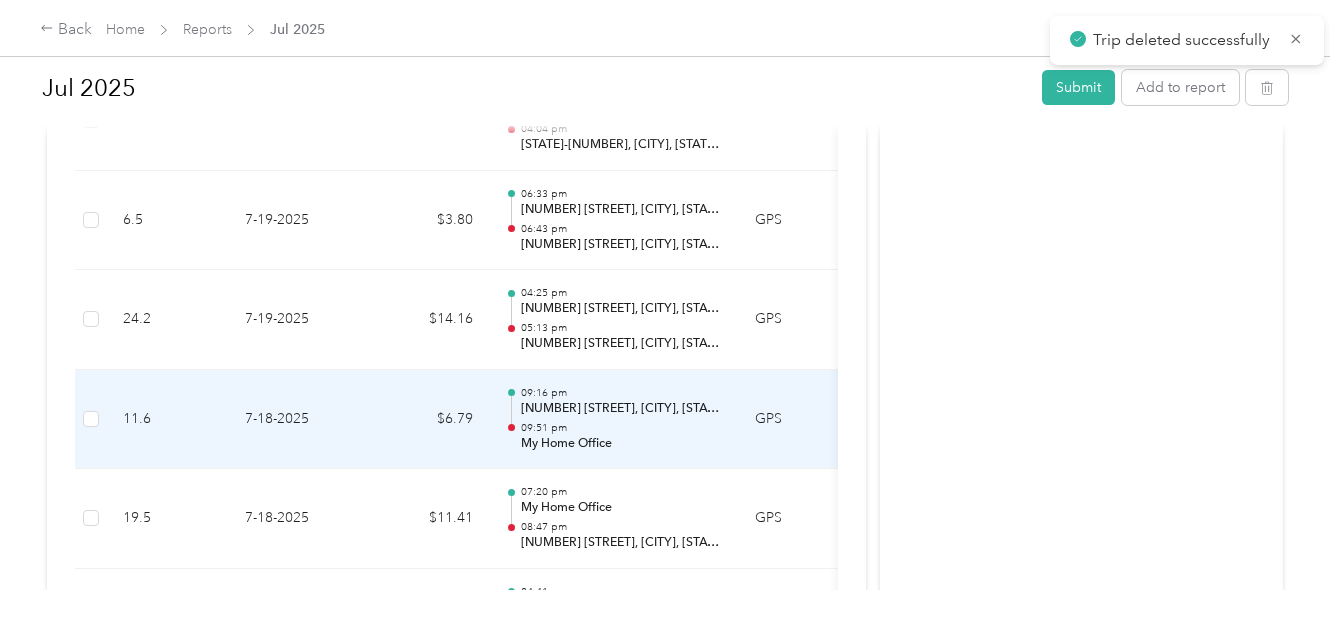click on "[NUMBER] [STREET], [CITY], [STATE], [COUNTRY]" at bounding box center (622, 409) 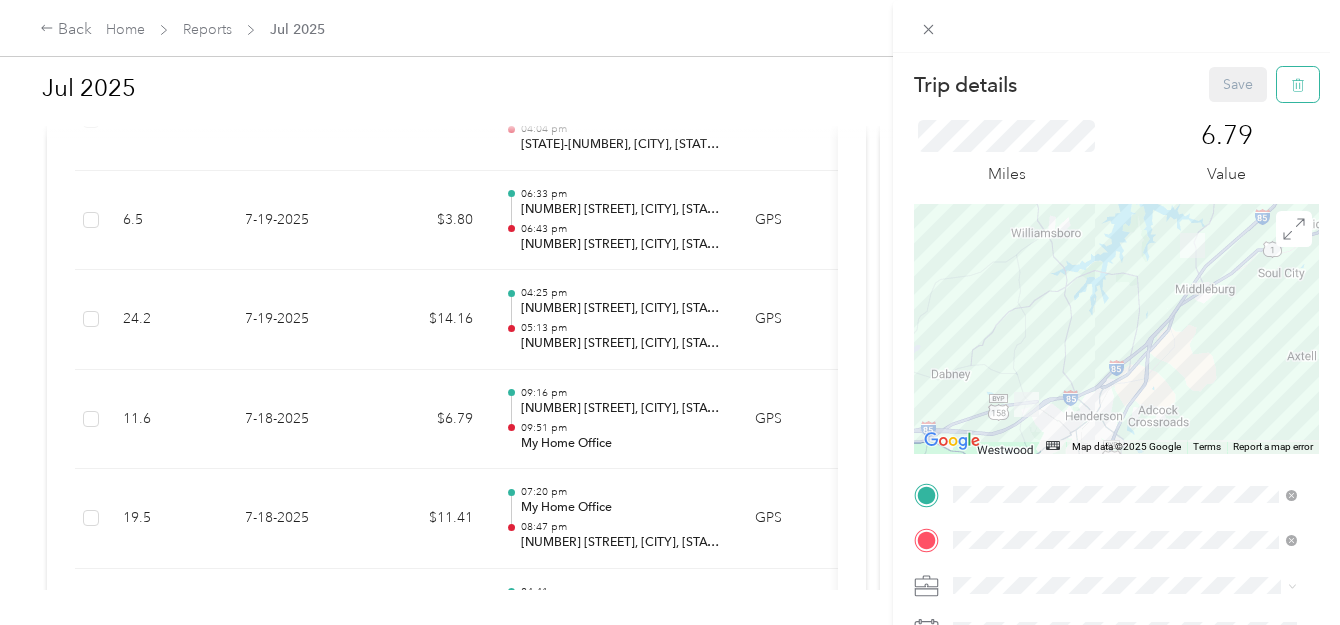 click at bounding box center (1298, 84) 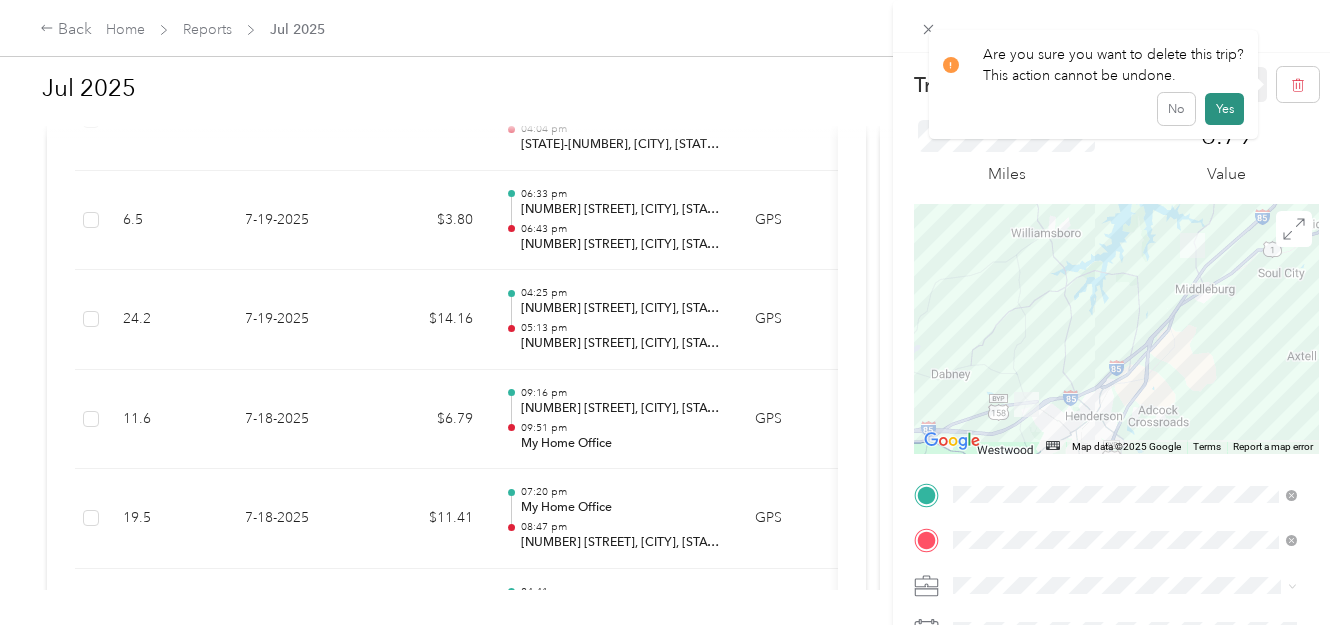 click on "Yes" at bounding box center (1224, 109) 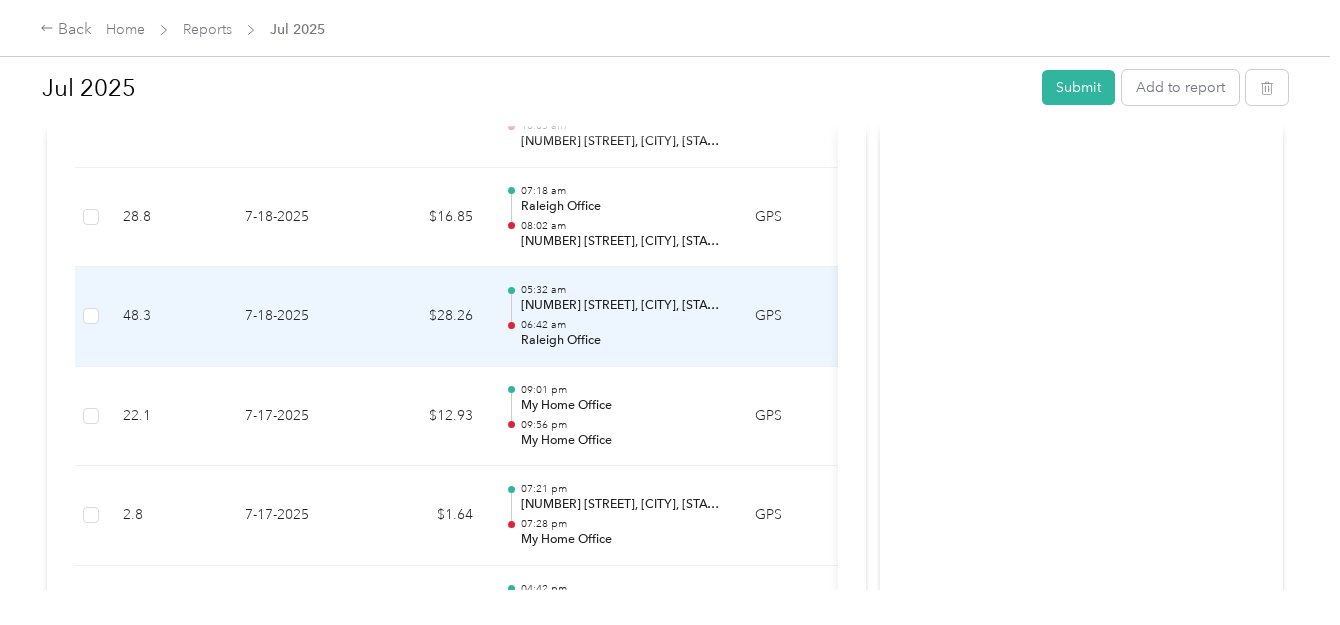 scroll, scrollTop: 2533, scrollLeft: 0, axis: vertical 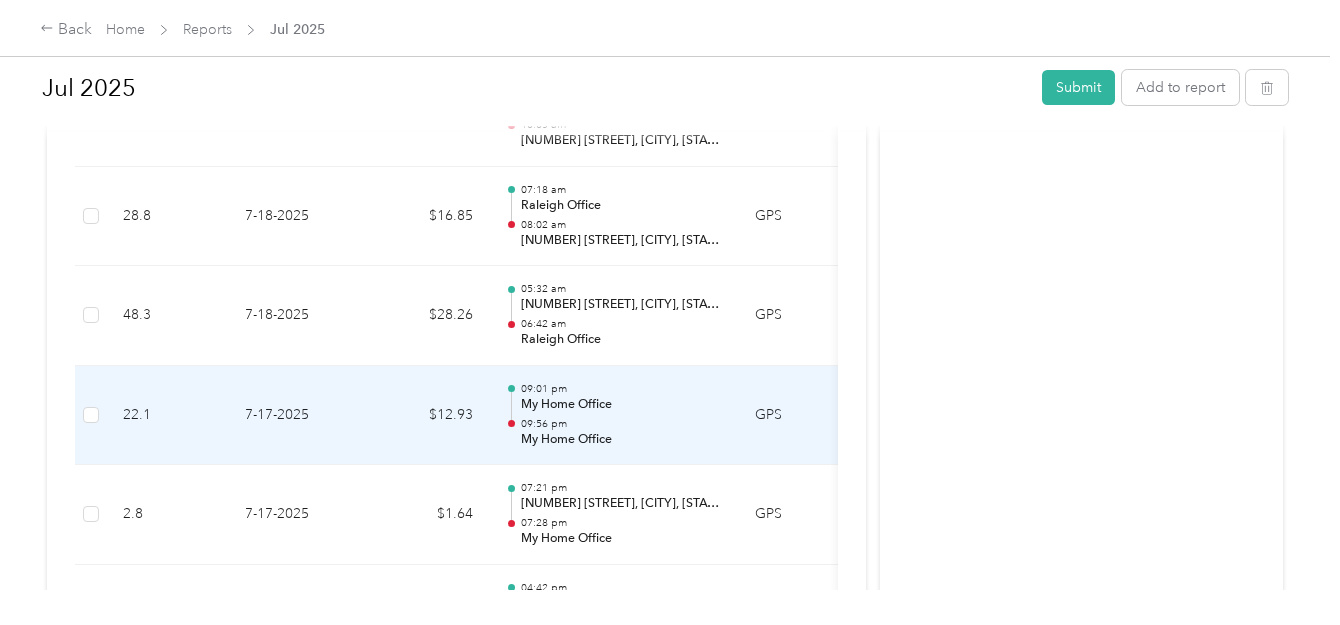 click on "My Home Office" at bounding box center [622, 405] 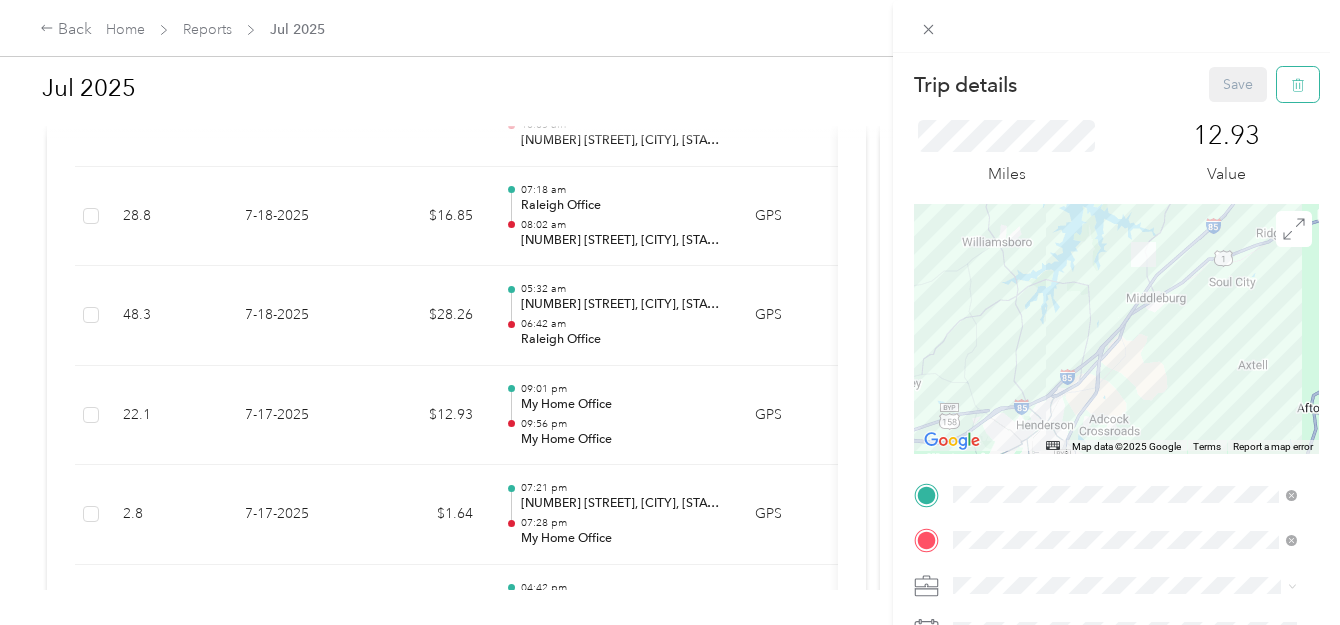 click 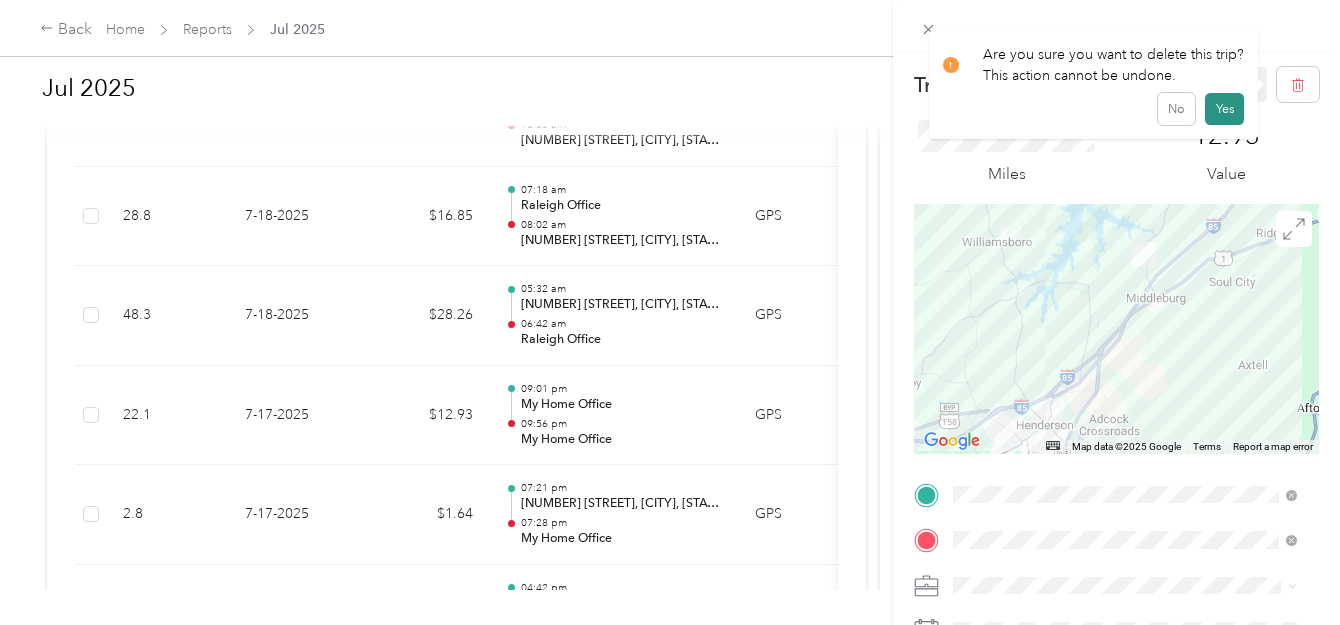 click on "Yes" at bounding box center (1224, 109) 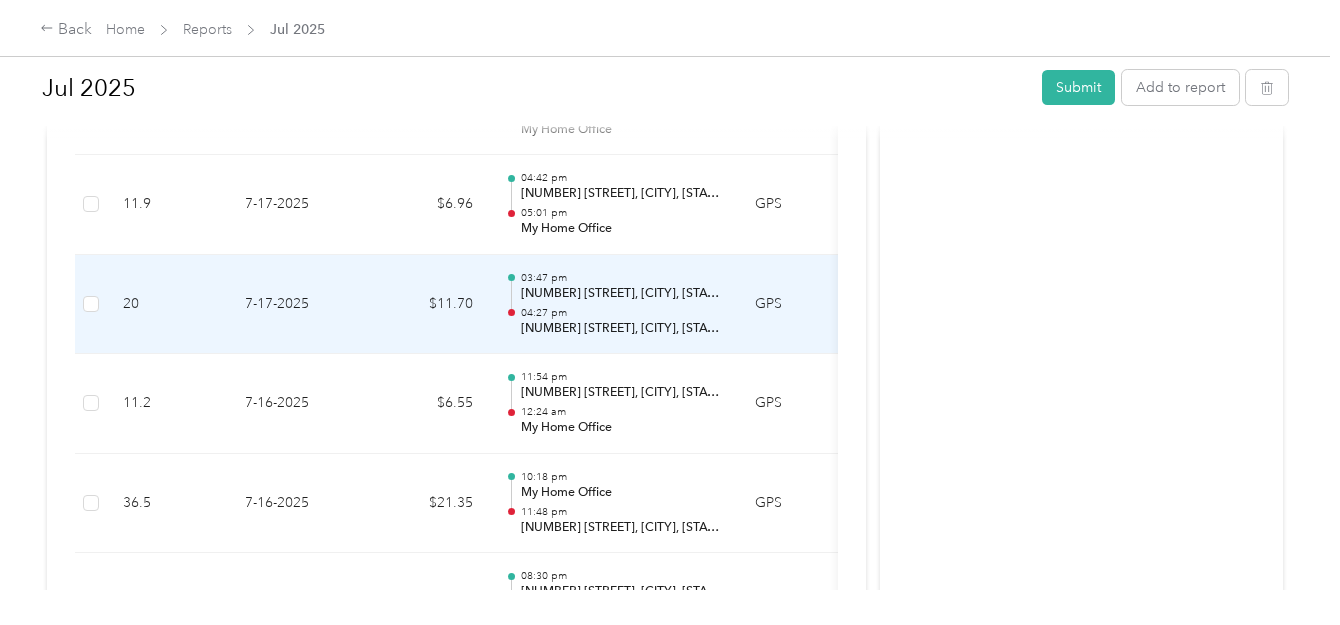 scroll, scrollTop: 2867, scrollLeft: 0, axis: vertical 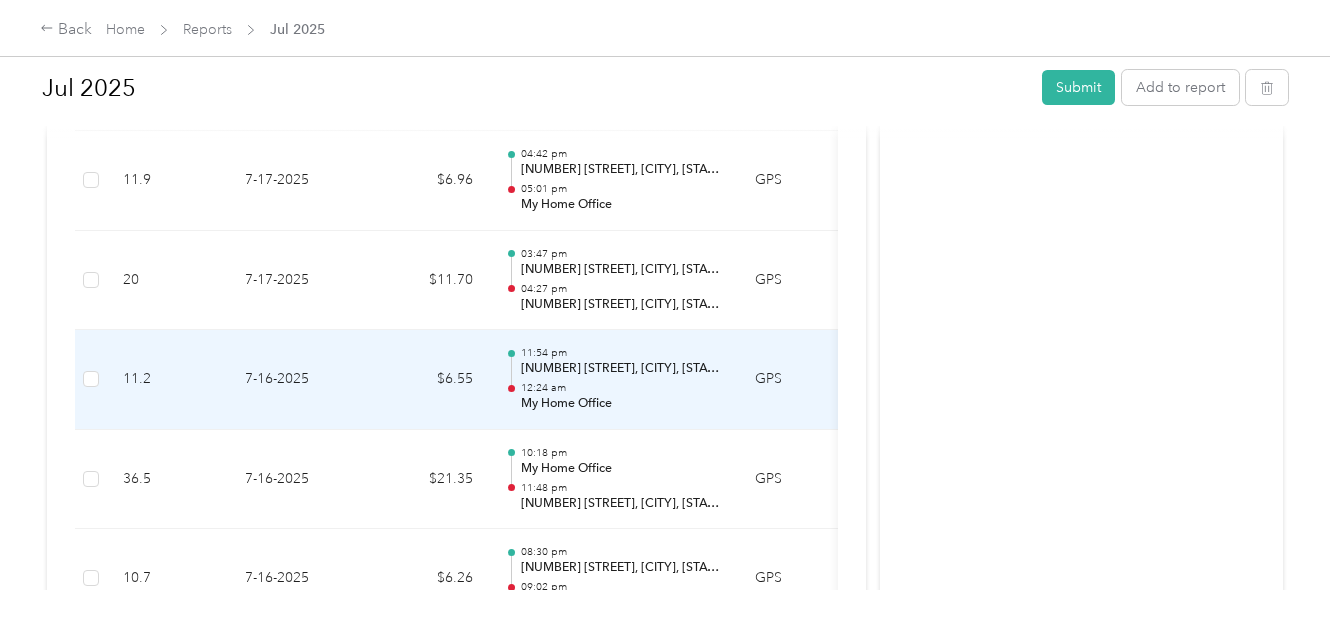 click on "[NUMBER] [STREET], [CITY], [STATE] [ZIP], [COUNTRY]" at bounding box center (622, 369) 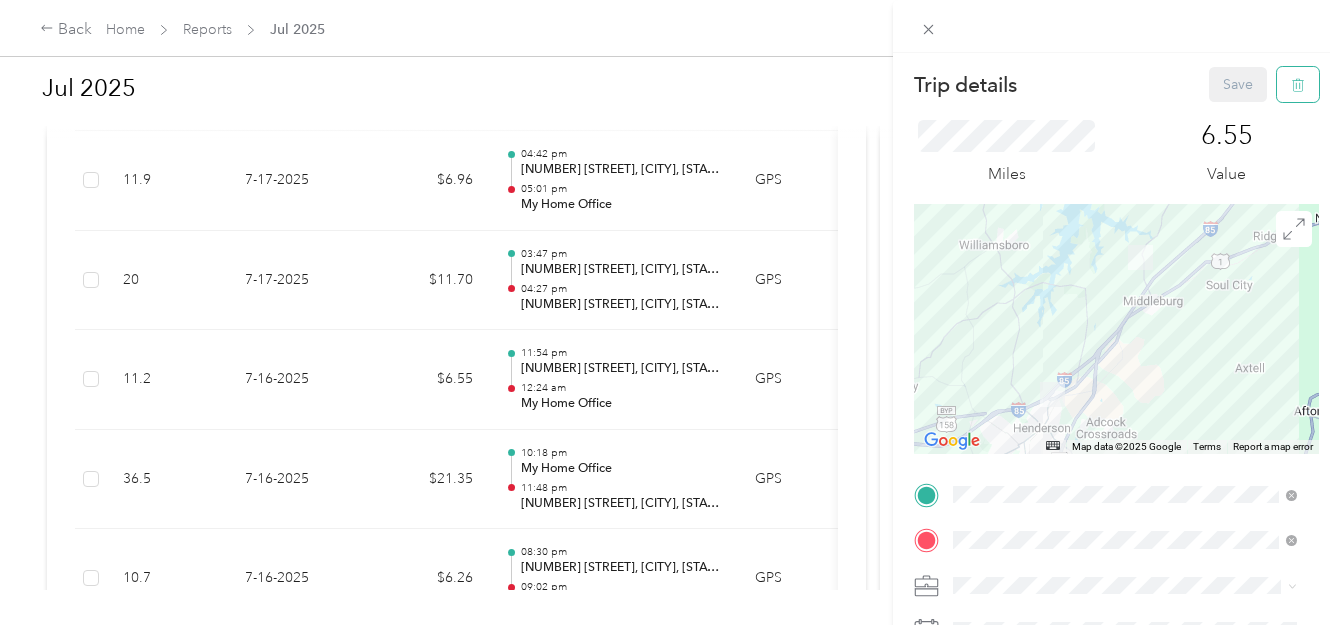 click 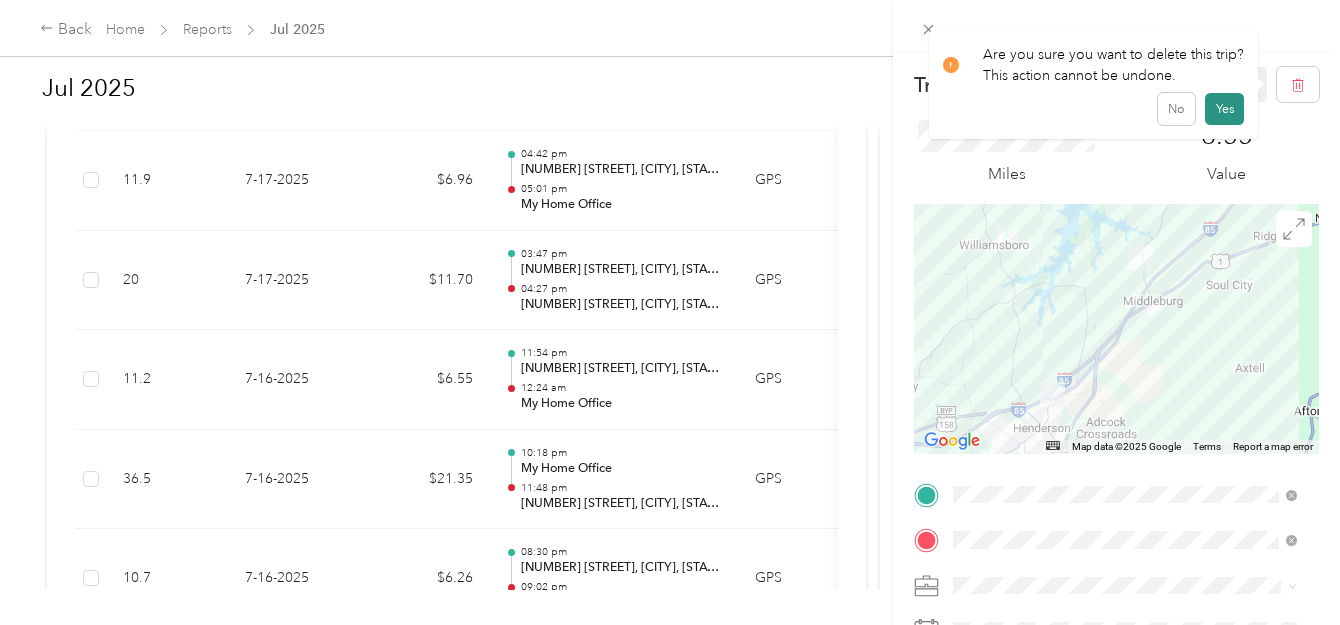 click on "Yes" at bounding box center (1224, 109) 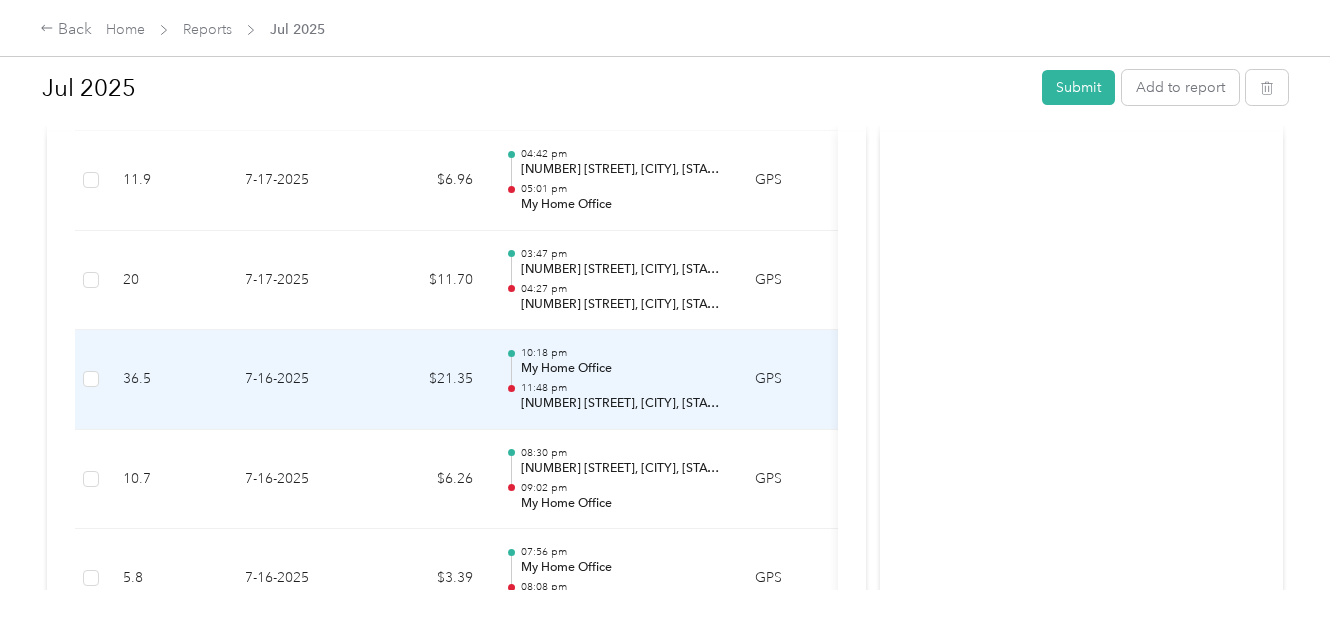 click on "My Home Office" at bounding box center (622, 369) 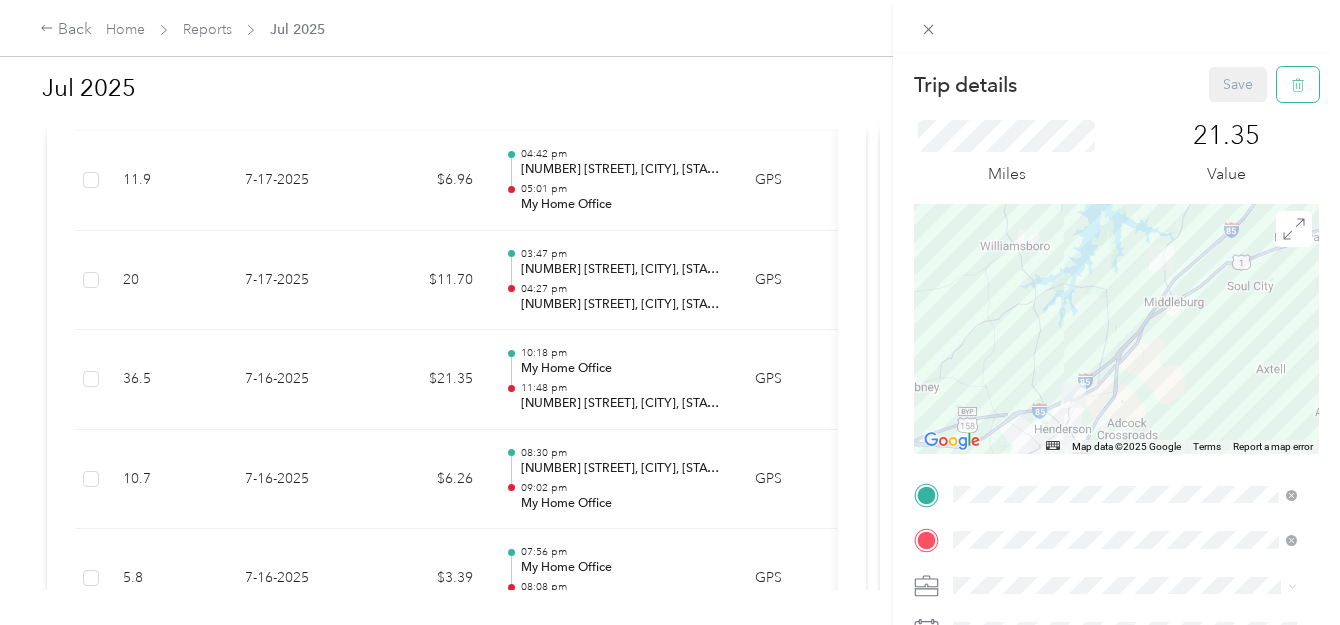 click at bounding box center (1298, 84) 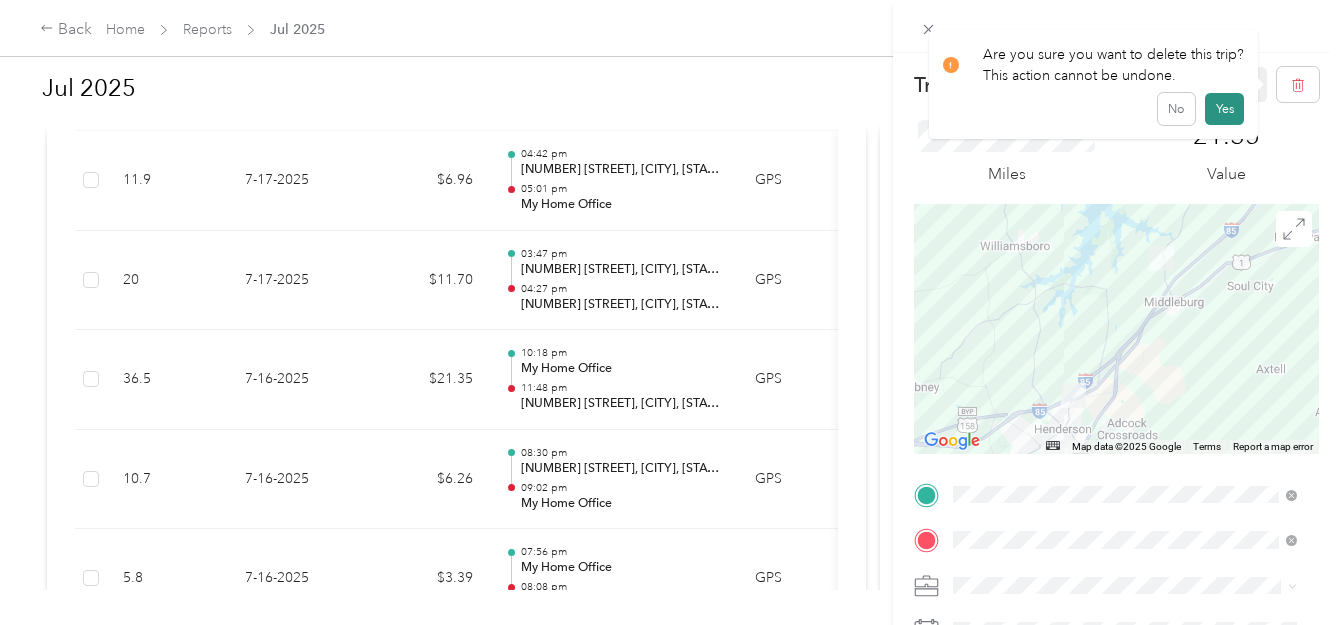 click on "Yes" at bounding box center (1224, 109) 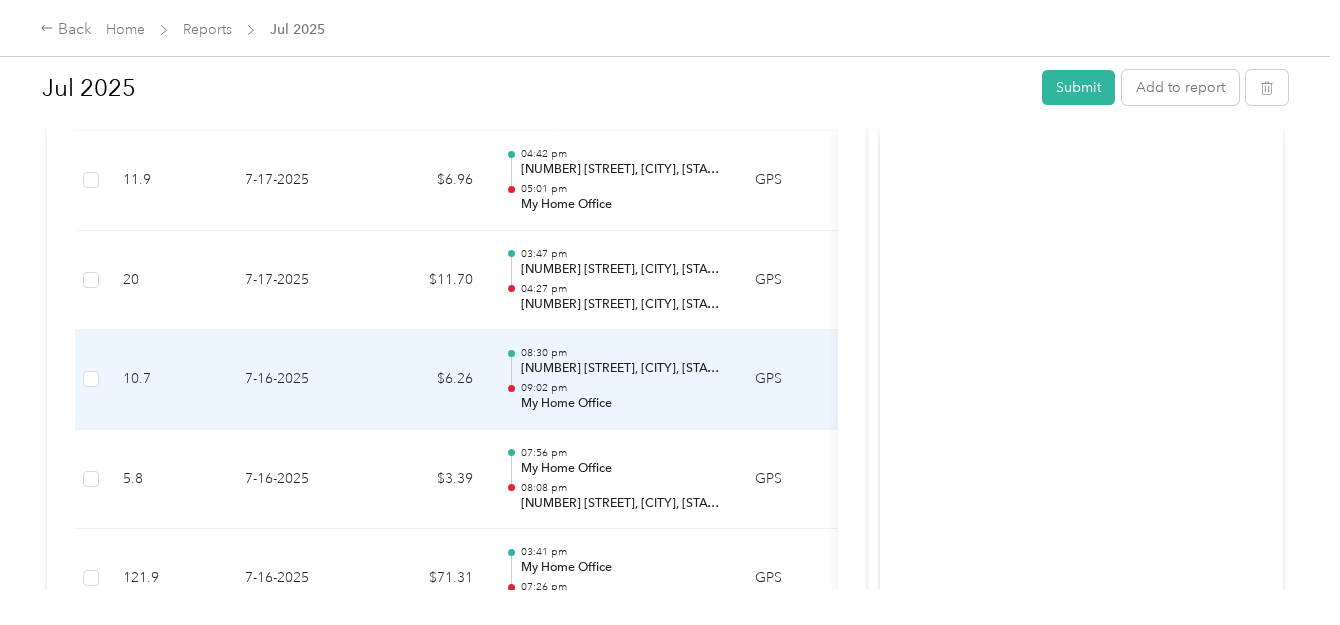 click on "[TIME] [NUMBER] [STREET], [CITY], [STATE] [POSTAL_CODE], [COUNTRY_ABBR]  [TIME] [LOCATION_NAME]" at bounding box center [622, 379] 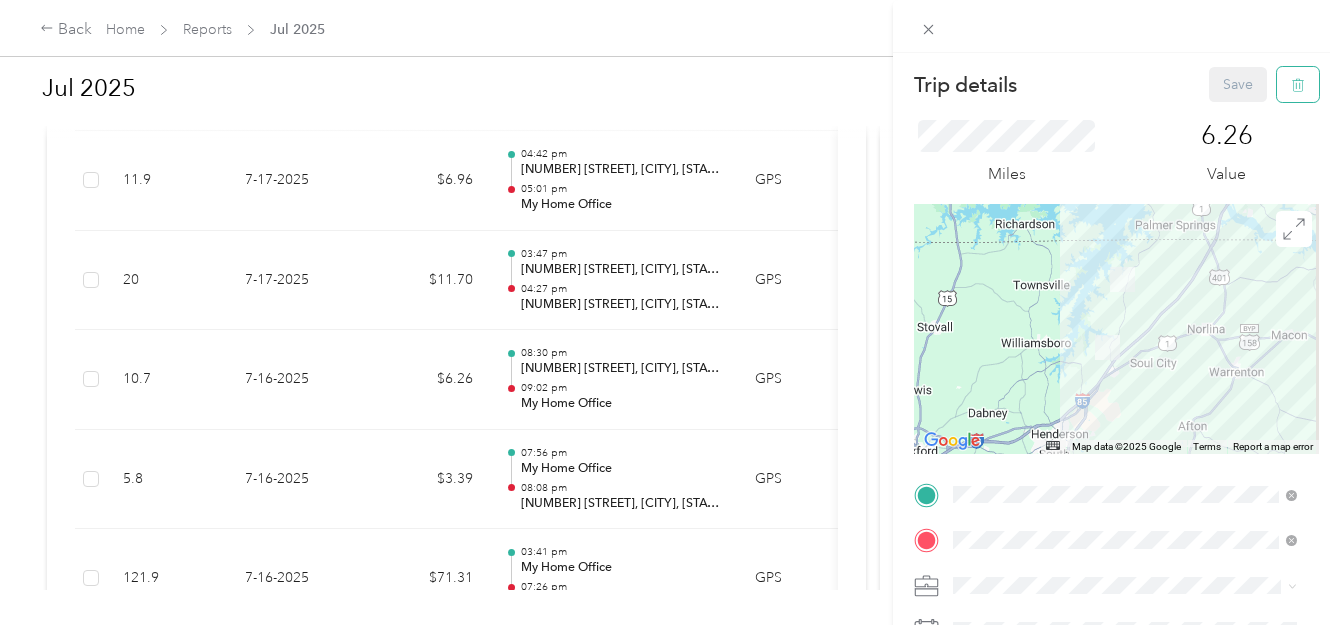 click at bounding box center (1298, 84) 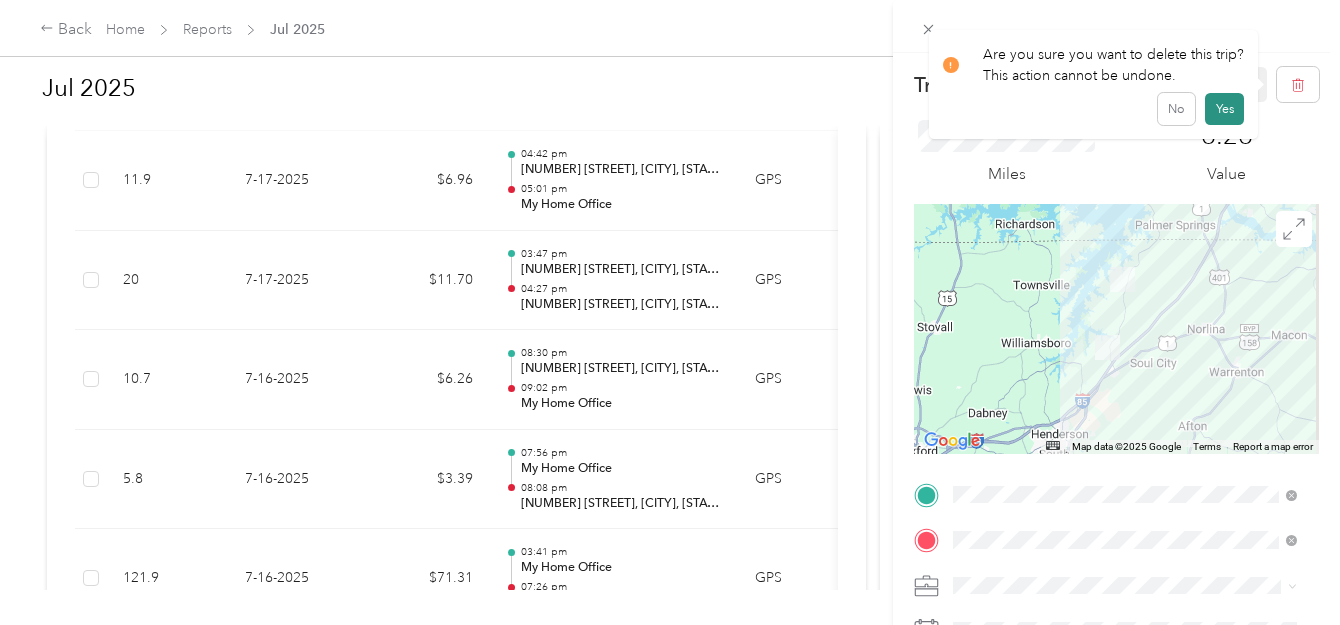 click on "Yes" at bounding box center [1224, 109] 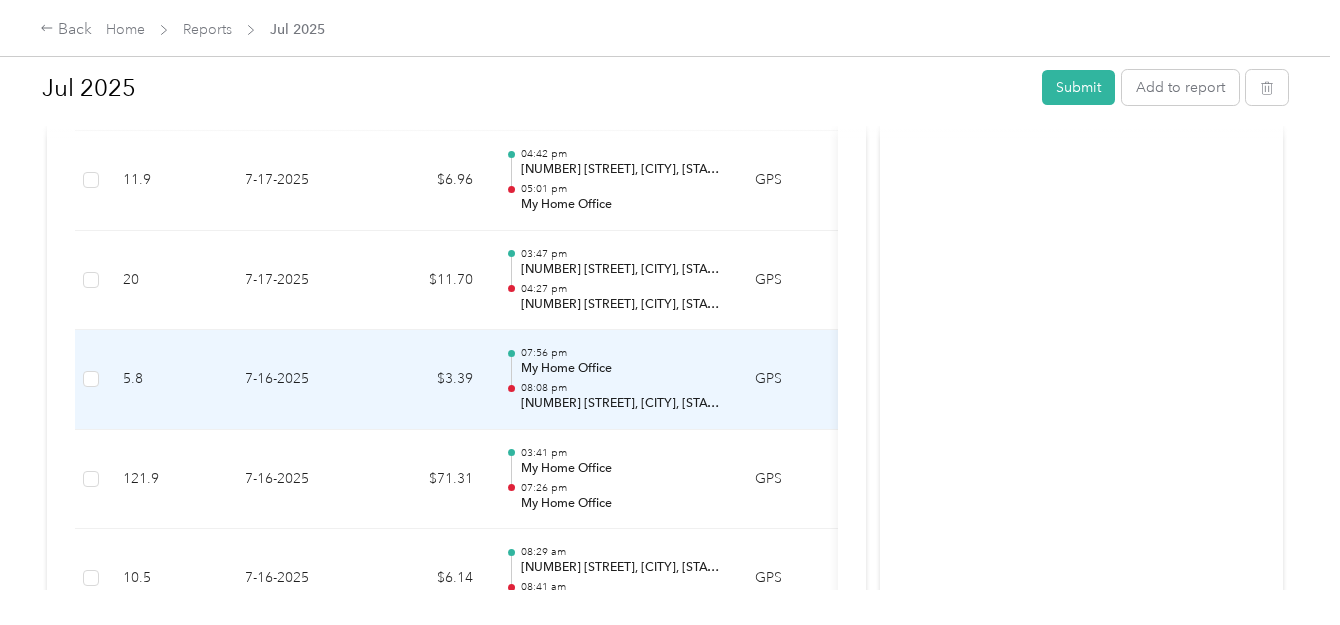 click on "My Home Office" at bounding box center (622, 369) 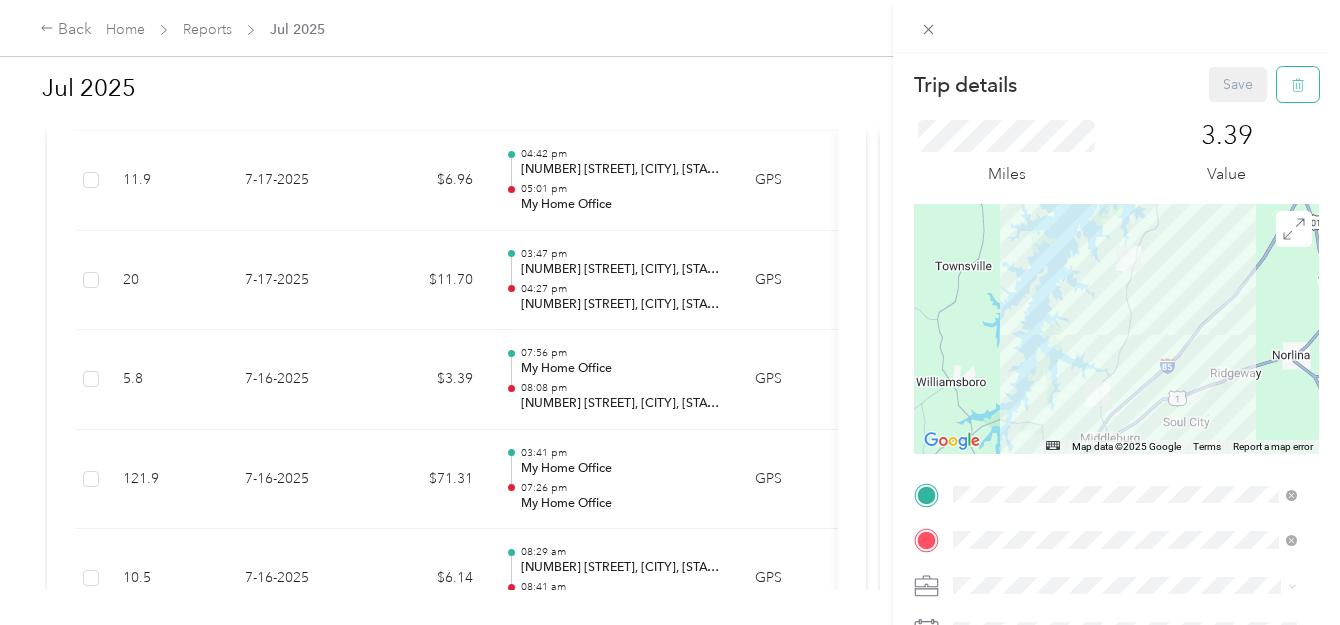 click at bounding box center [1298, 84] 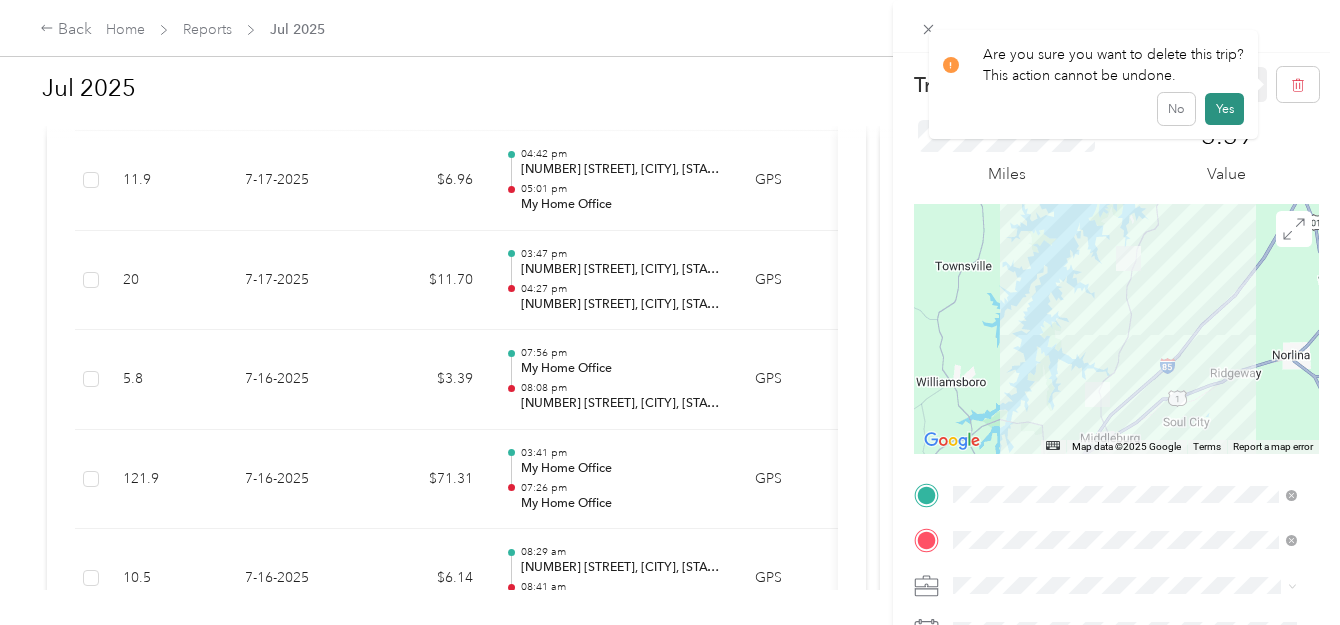 click on "Yes" at bounding box center (1224, 109) 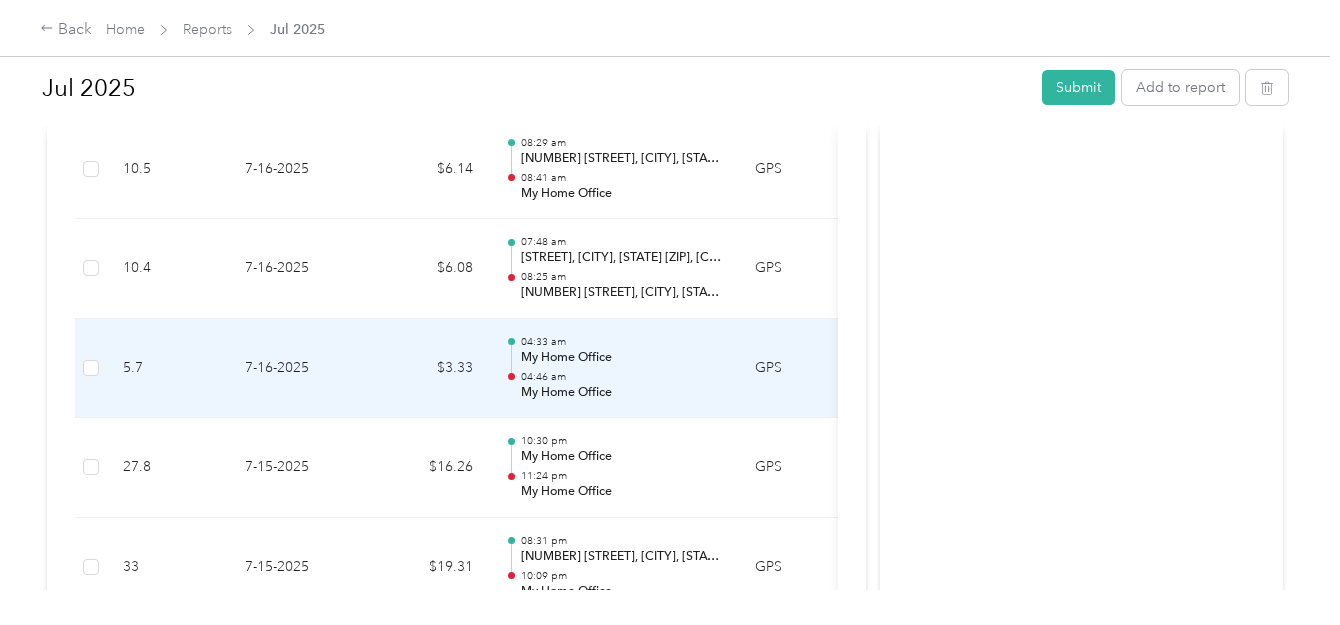 scroll, scrollTop: 3200, scrollLeft: 0, axis: vertical 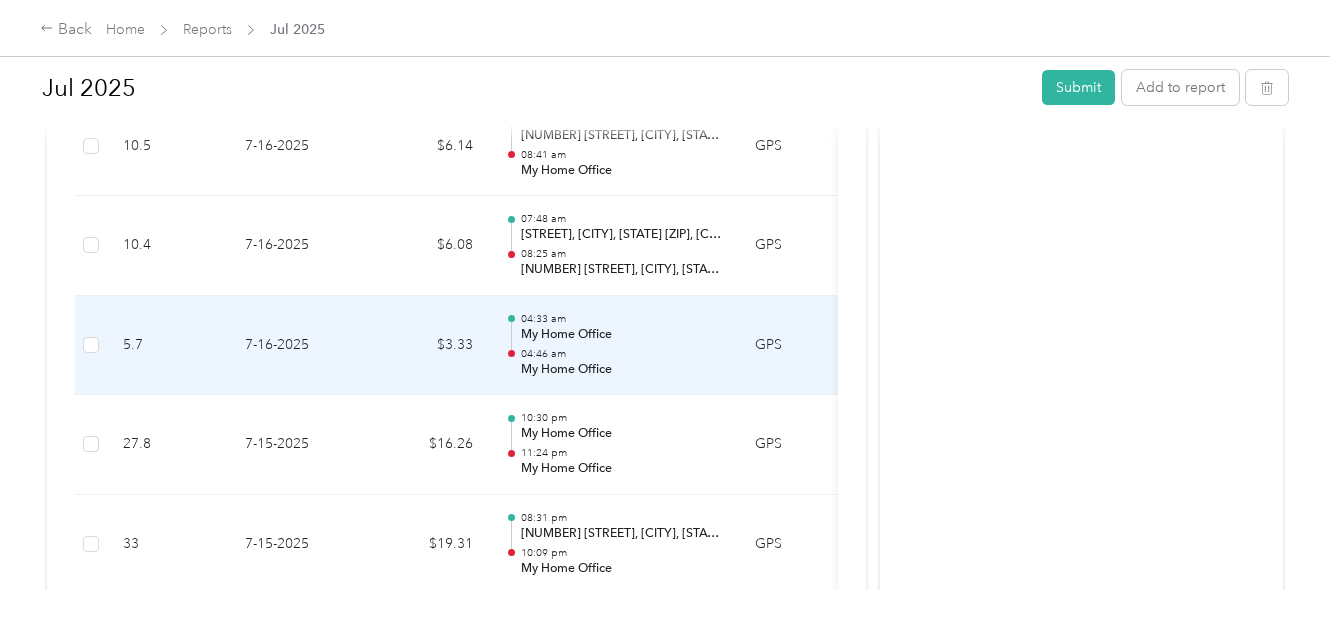 click on "04:46 am" at bounding box center (622, 354) 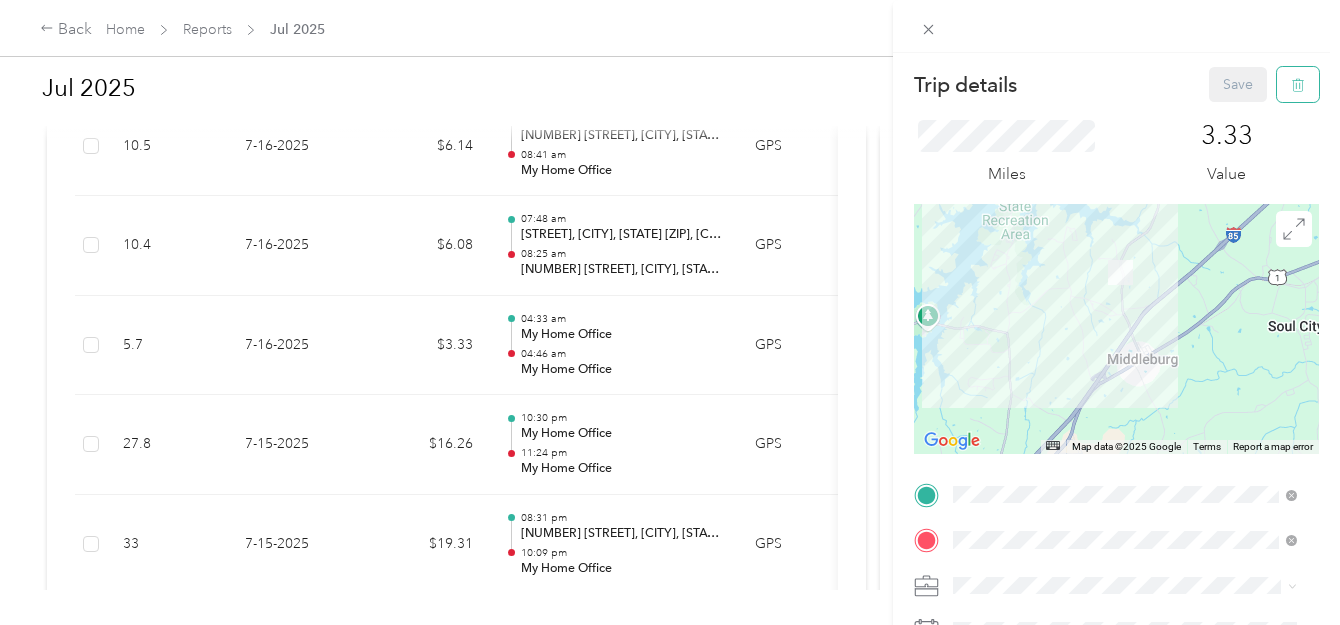 click at bounding box center [1298, 84] 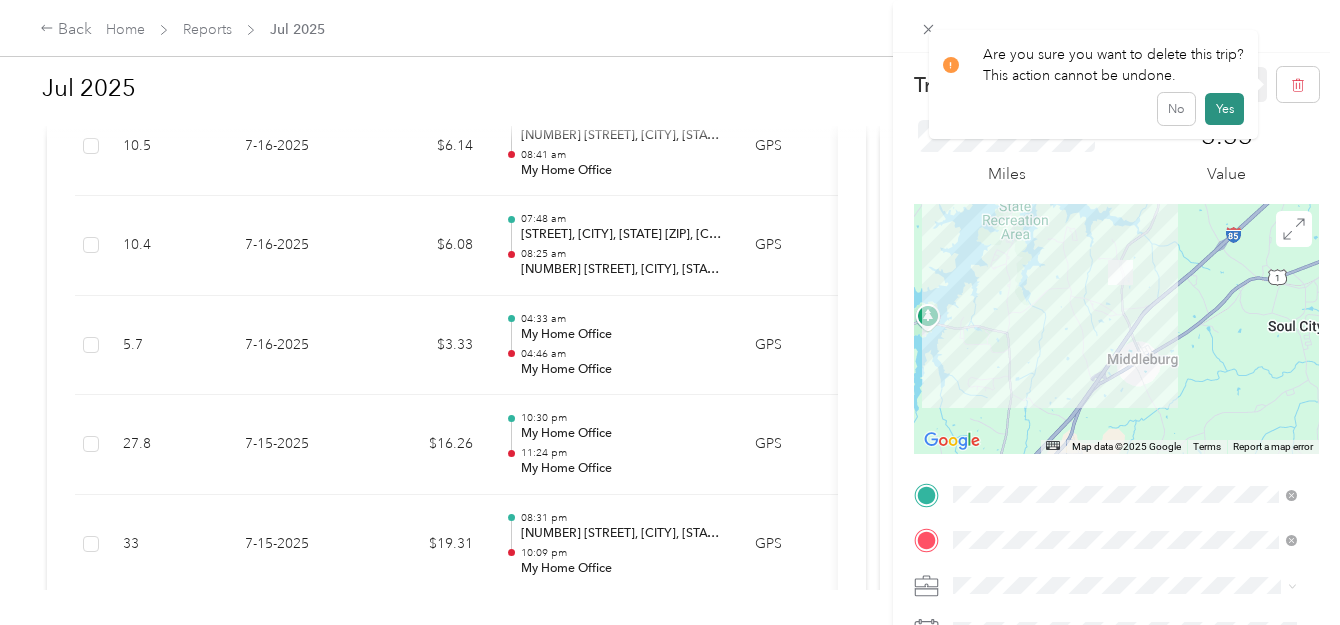 click on "Yes" at bounding box center (1224, 109) 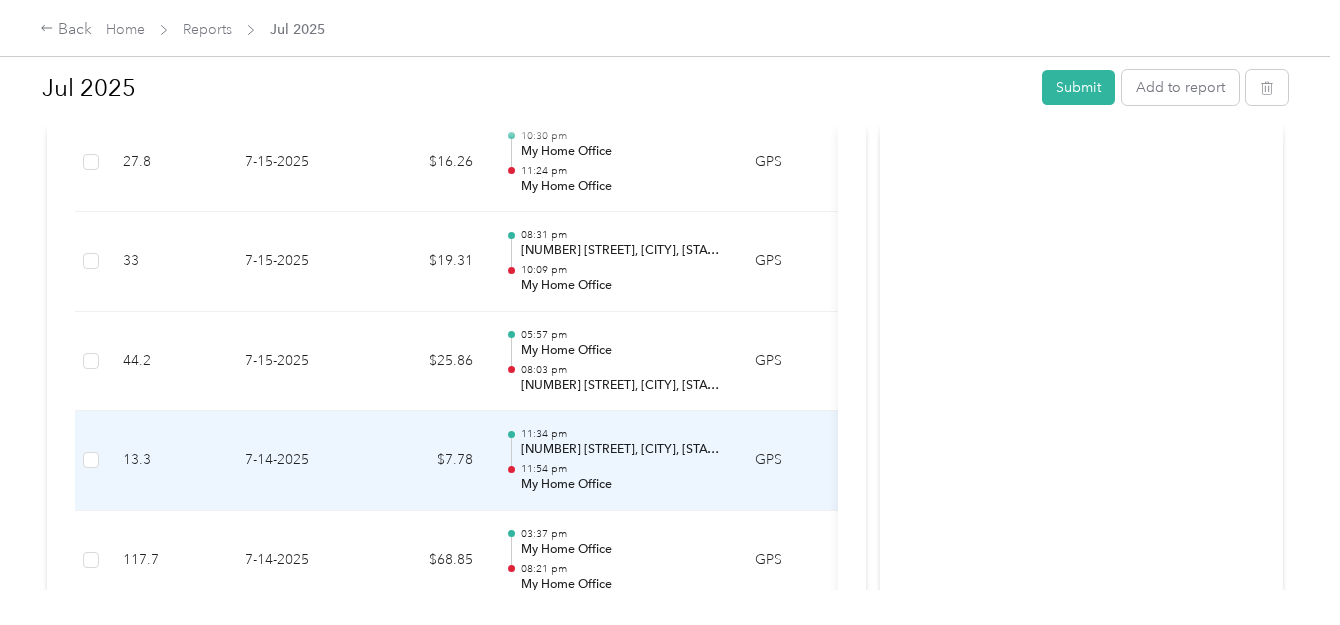 scroll, scrollTop: 3467, scrollLeft: 0, axis: vertical 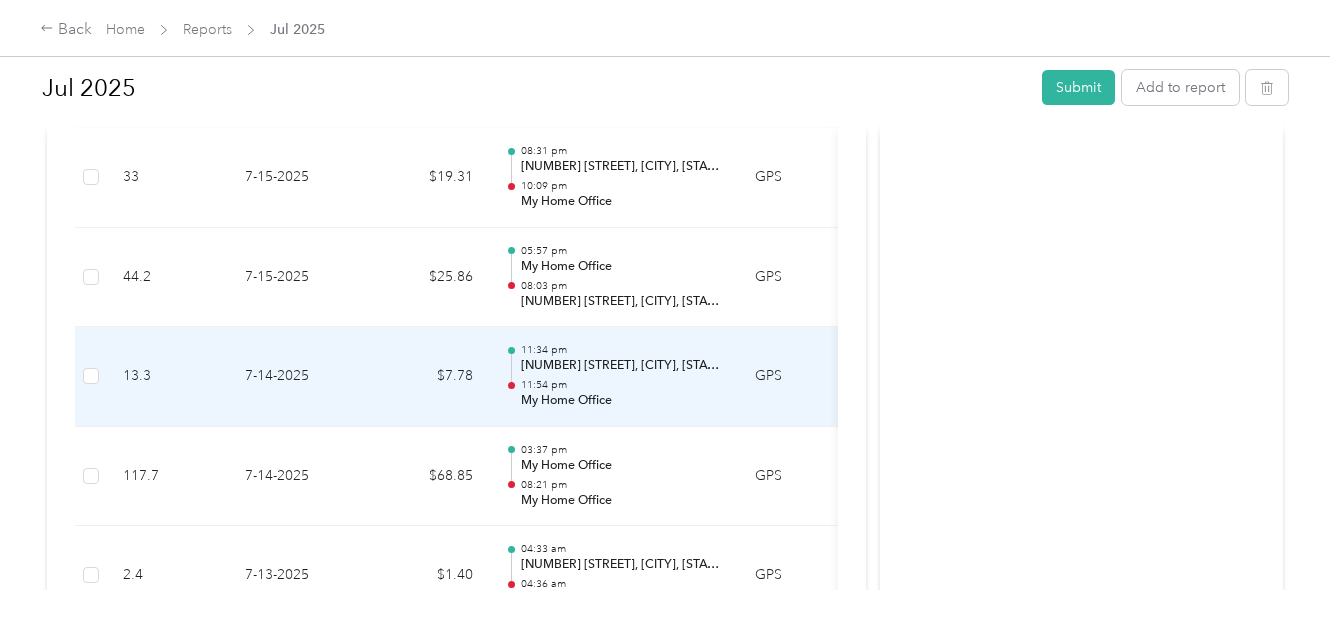 click on "11:54 pm" at bounding box center [622, 385] 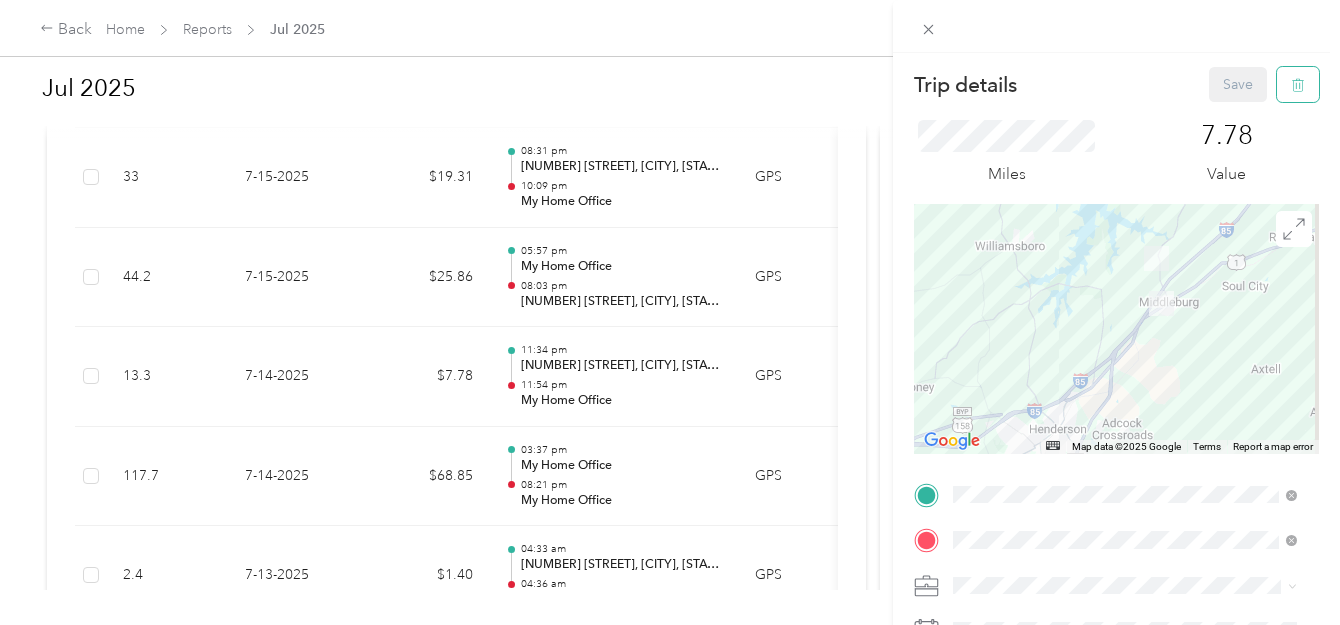 click at bounding box center [1298, 84] 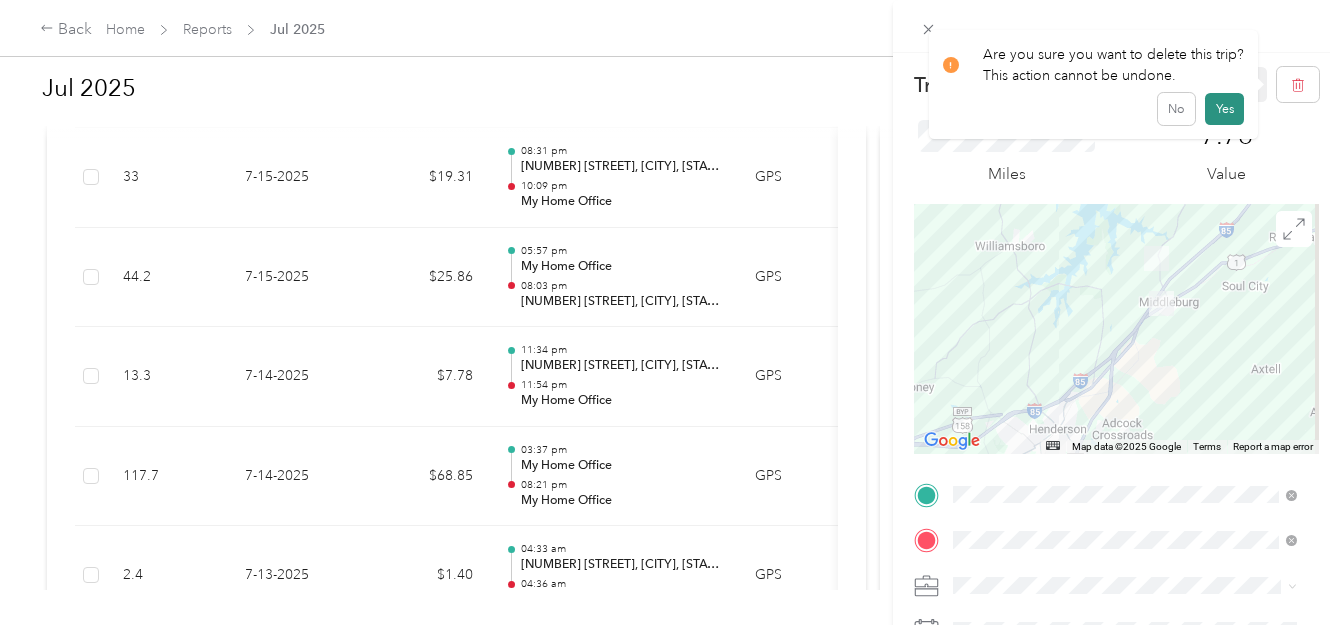 click on "Yes" at bounding box center [1224, 109] 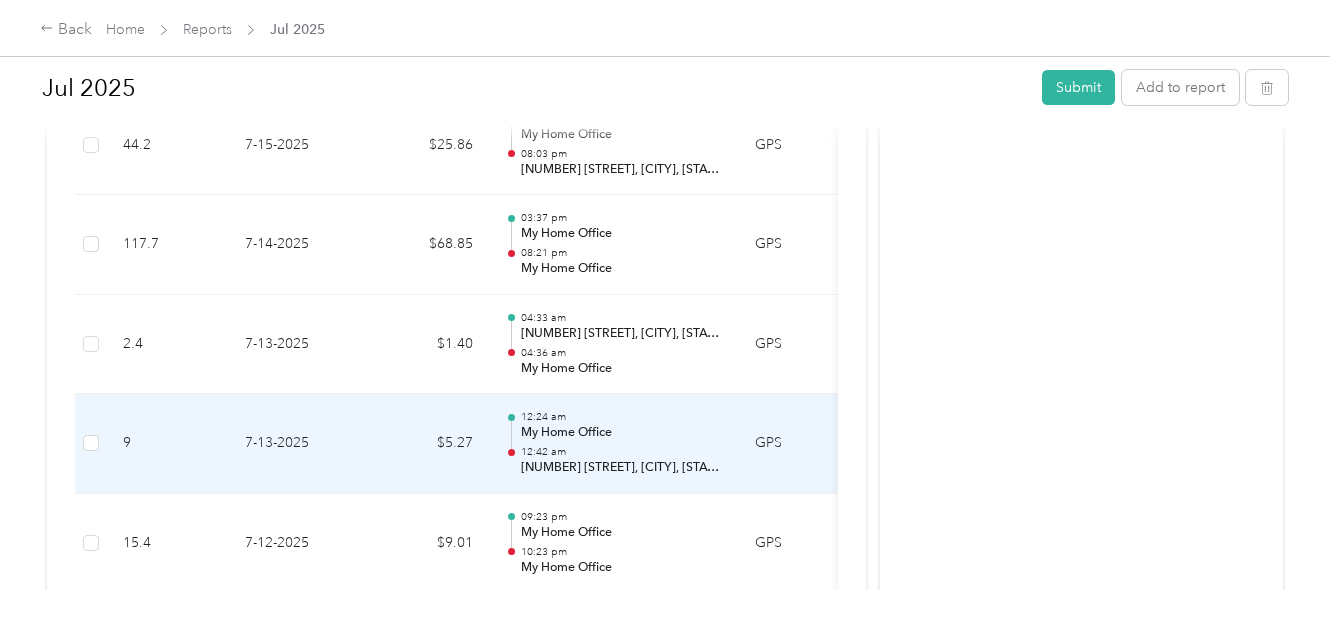 scroll, scrollTop: 3600, scrollLeft: 0, axis: vertical 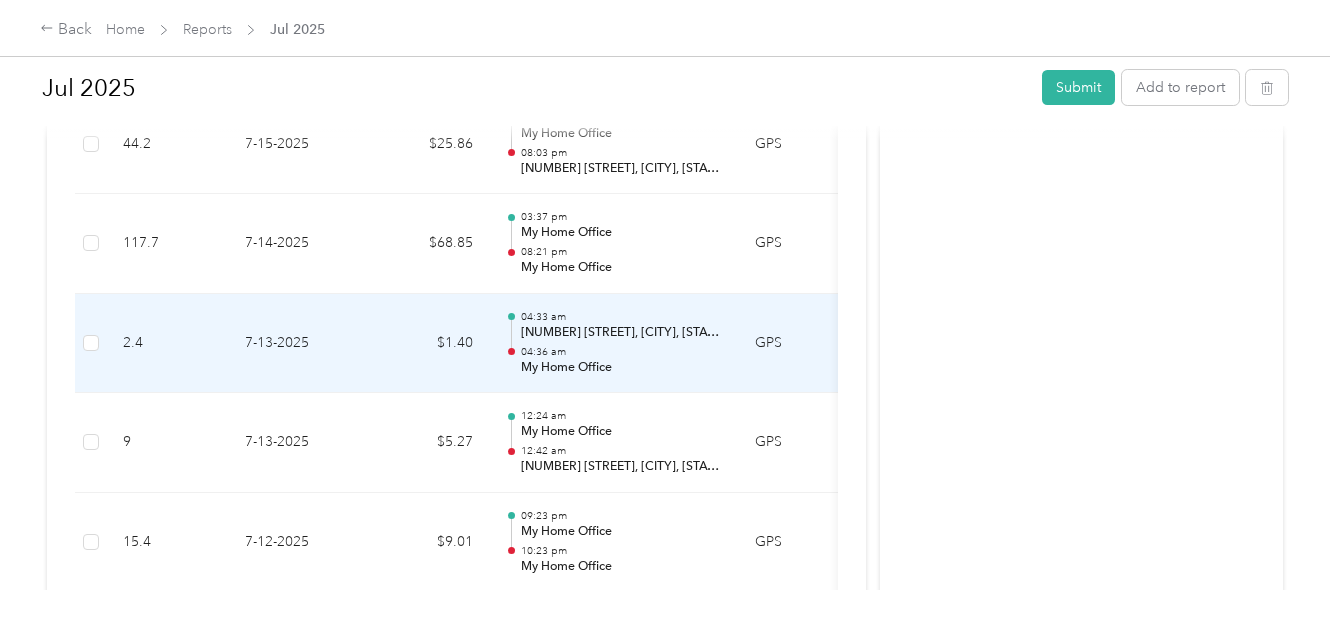 click on "04:36 am" at bounding box center [622, 352] 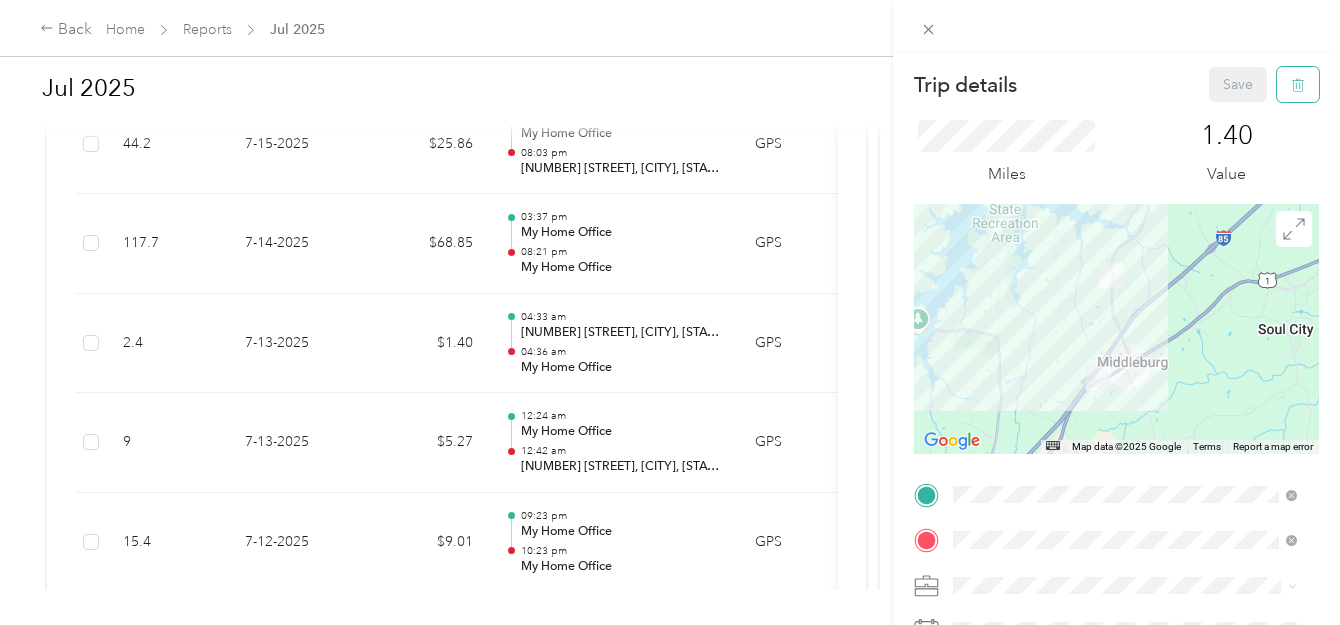 click at bounding box center [1298, 84] 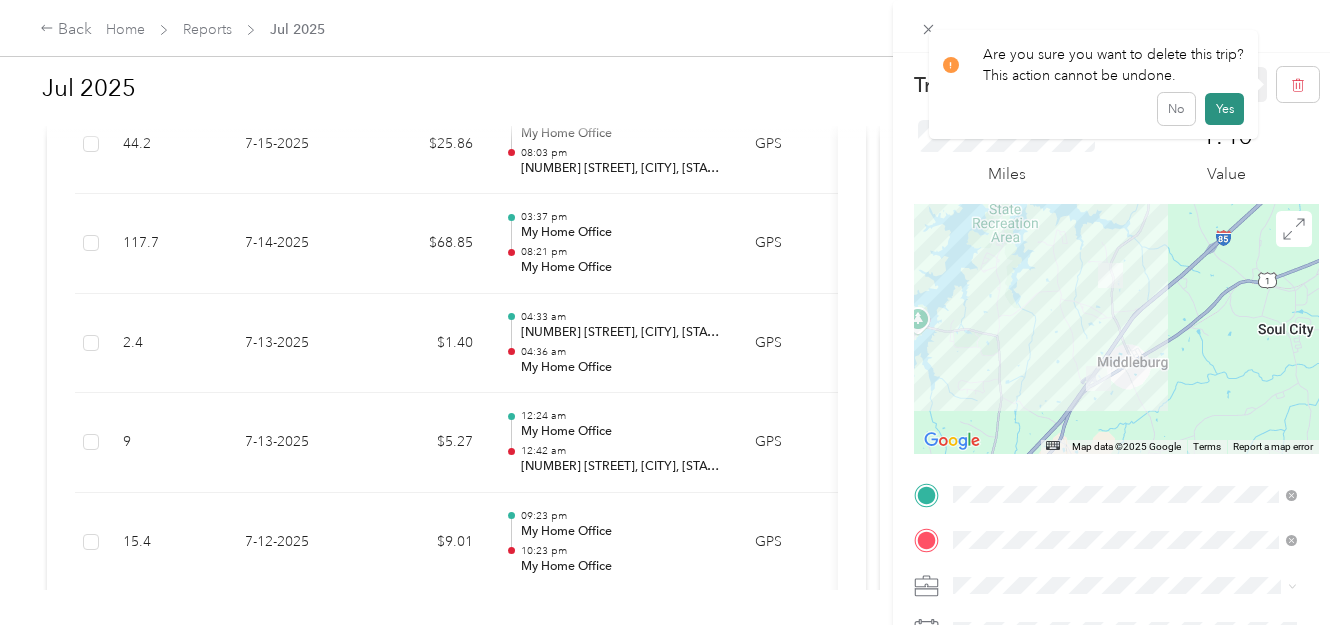 click on "Yes" at bounding box center [1224, 109] 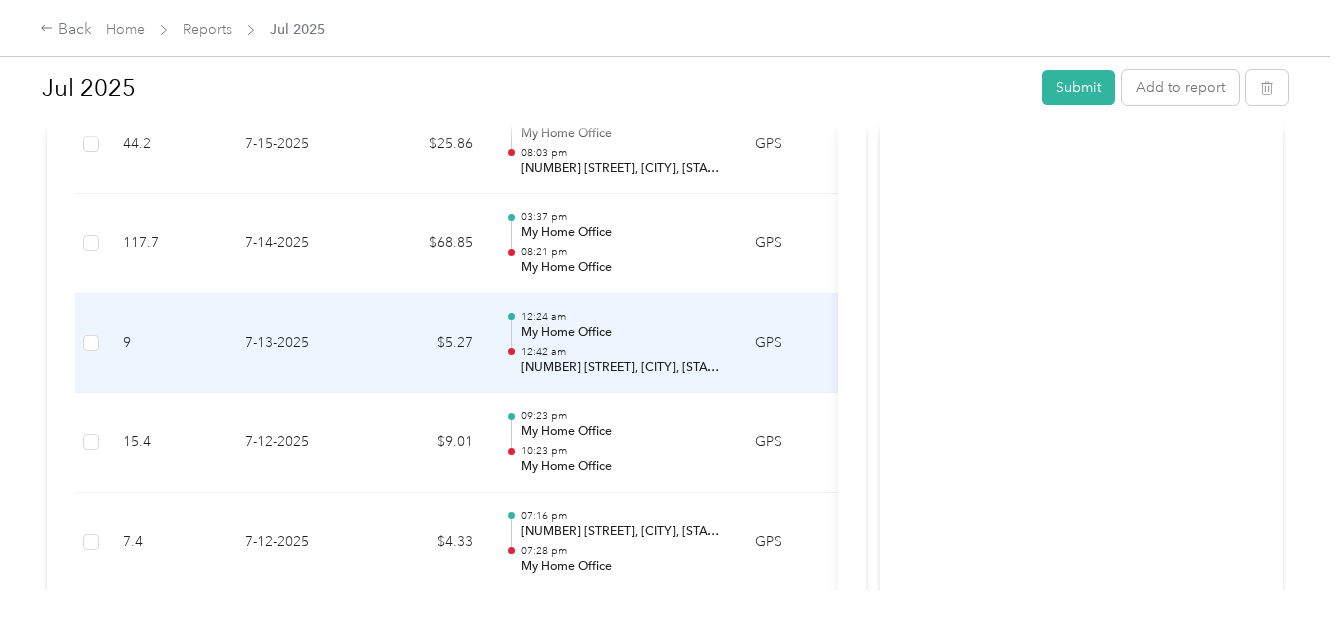 click on "My Home Office" at bounding box center [622, 333] 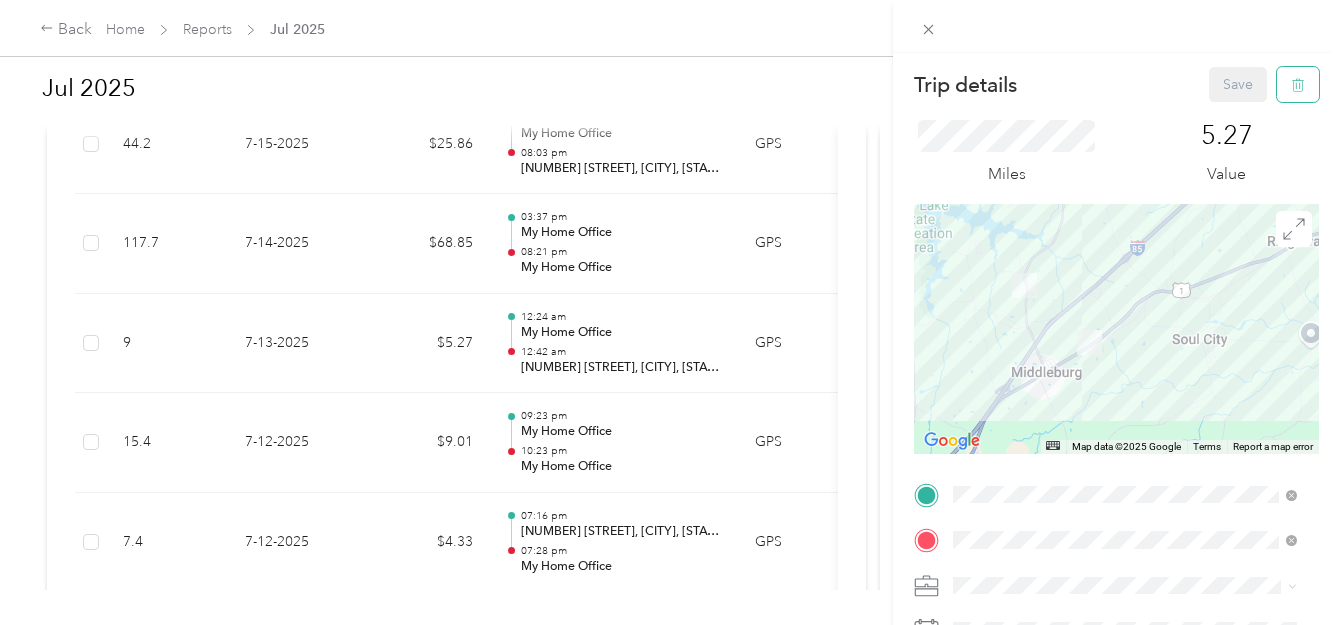 click 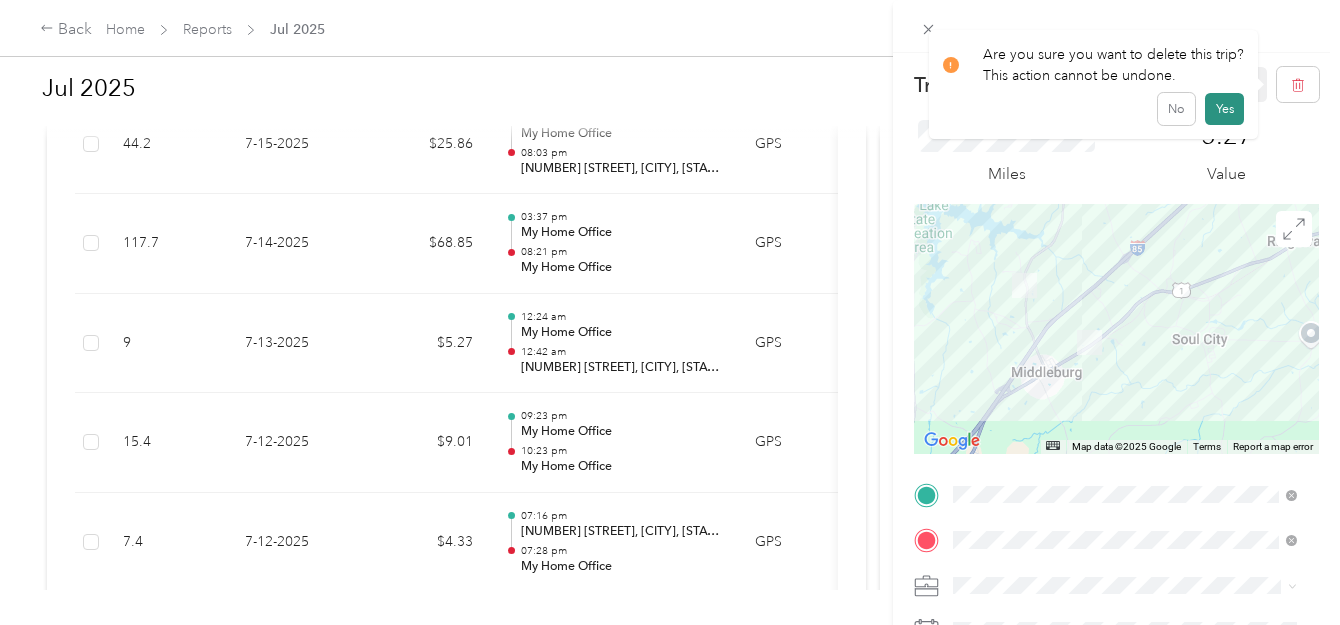 click on "Yes" at bounding box center (1224, 109) 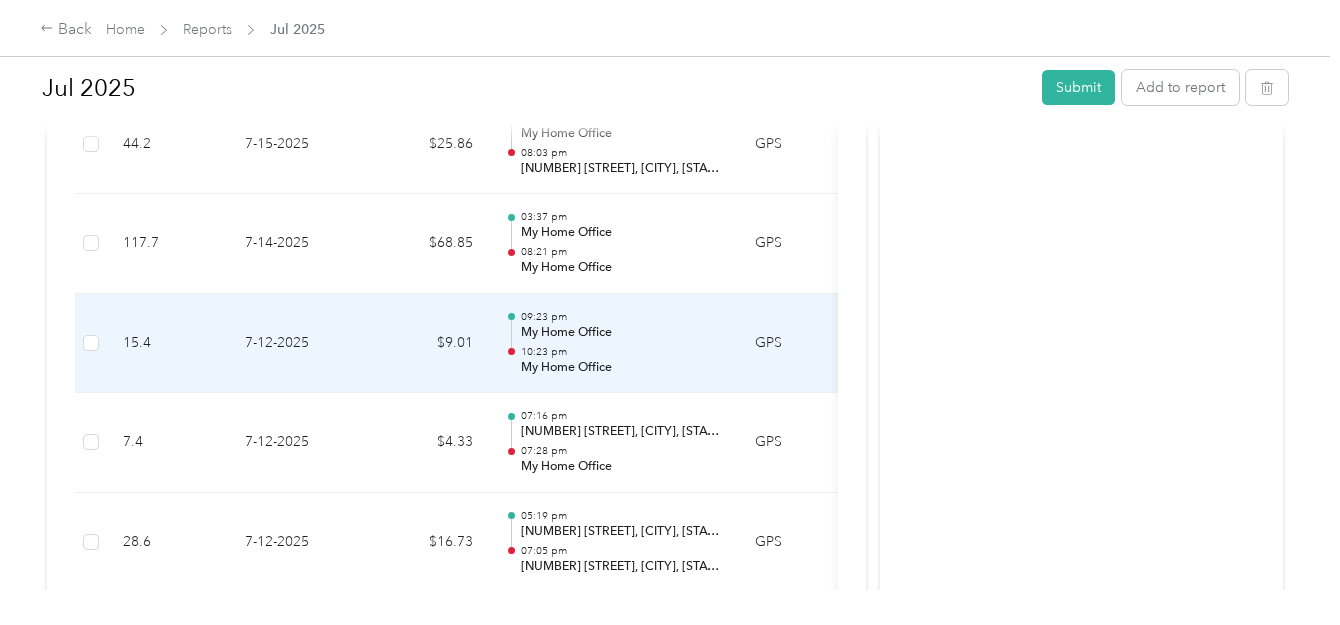 click on "My Home Office" at bounding box center [622, 333] 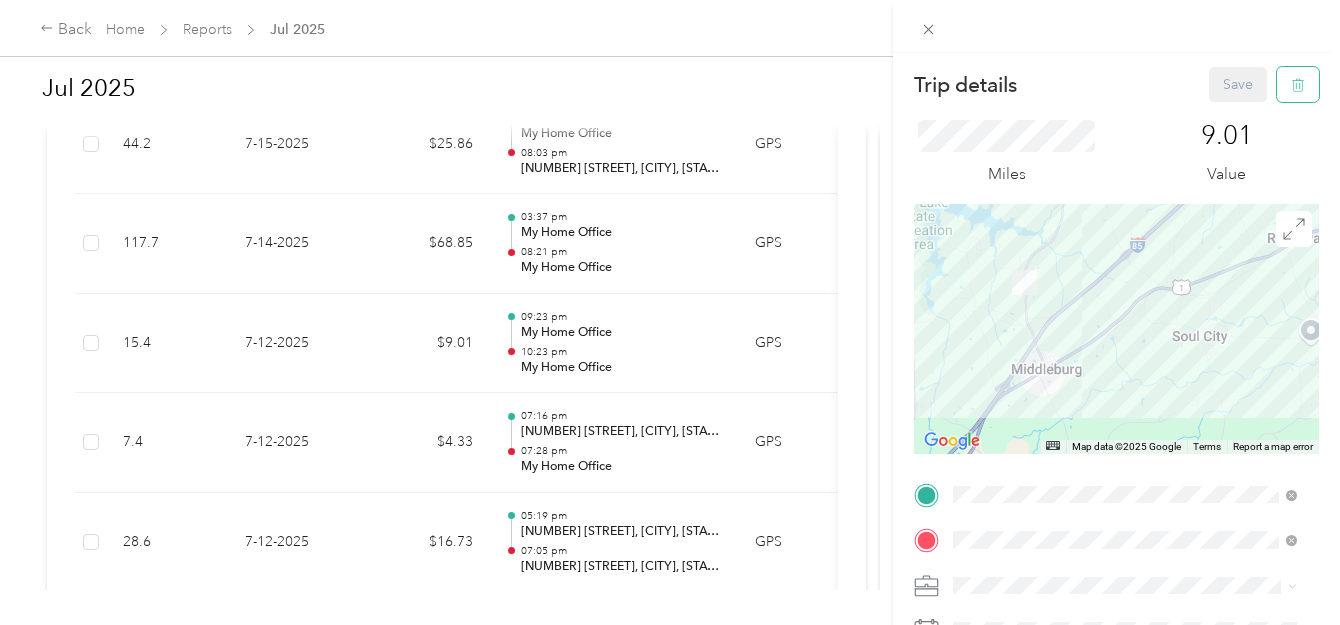 click 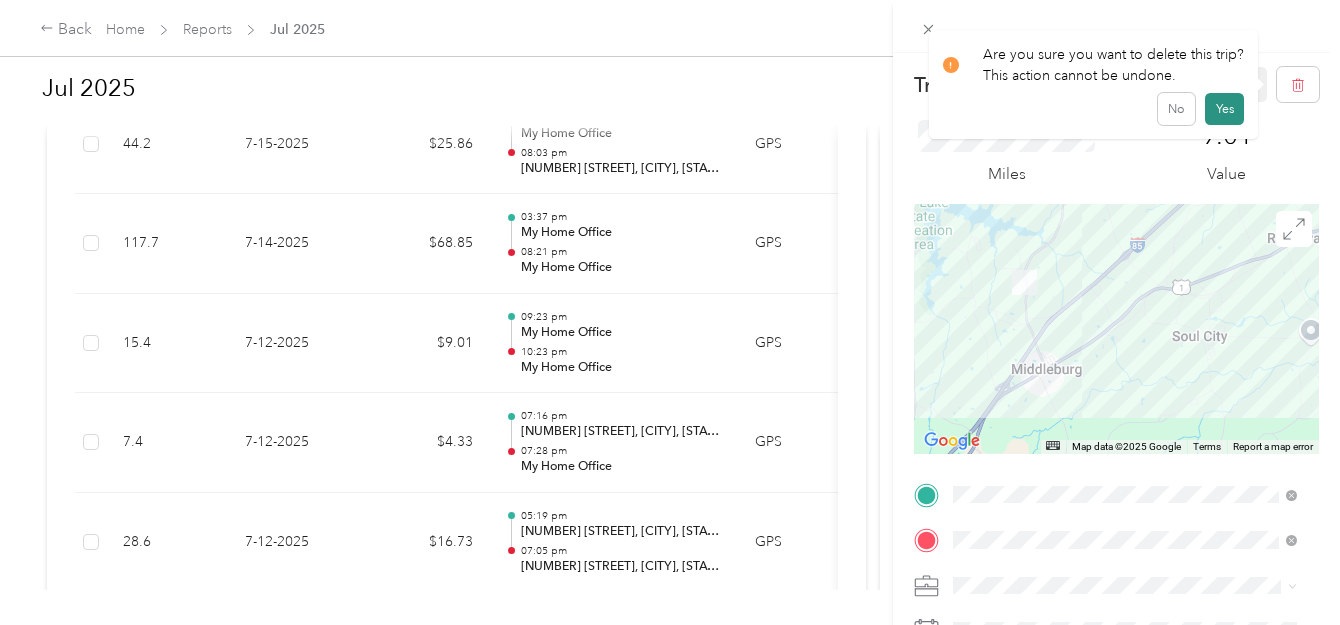 click on "Yes" at bounding box center [1224, 109] 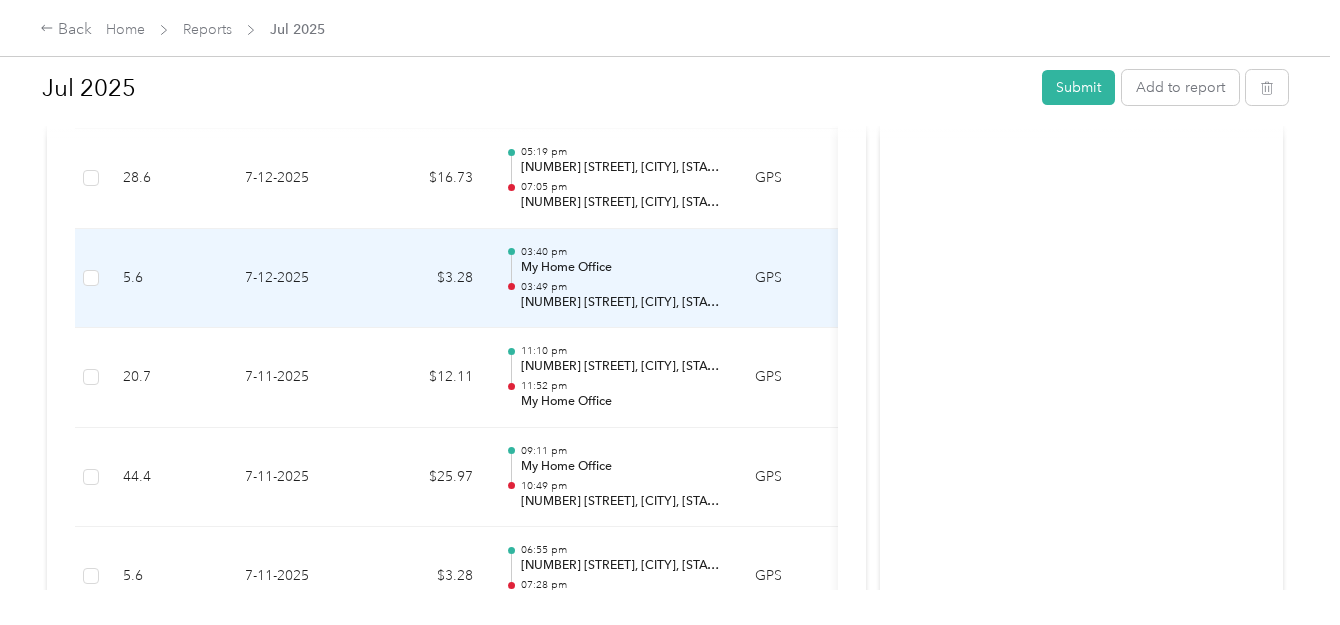 scroll, scrollTop: 3867, scrollLeft: 0, axis: vertical 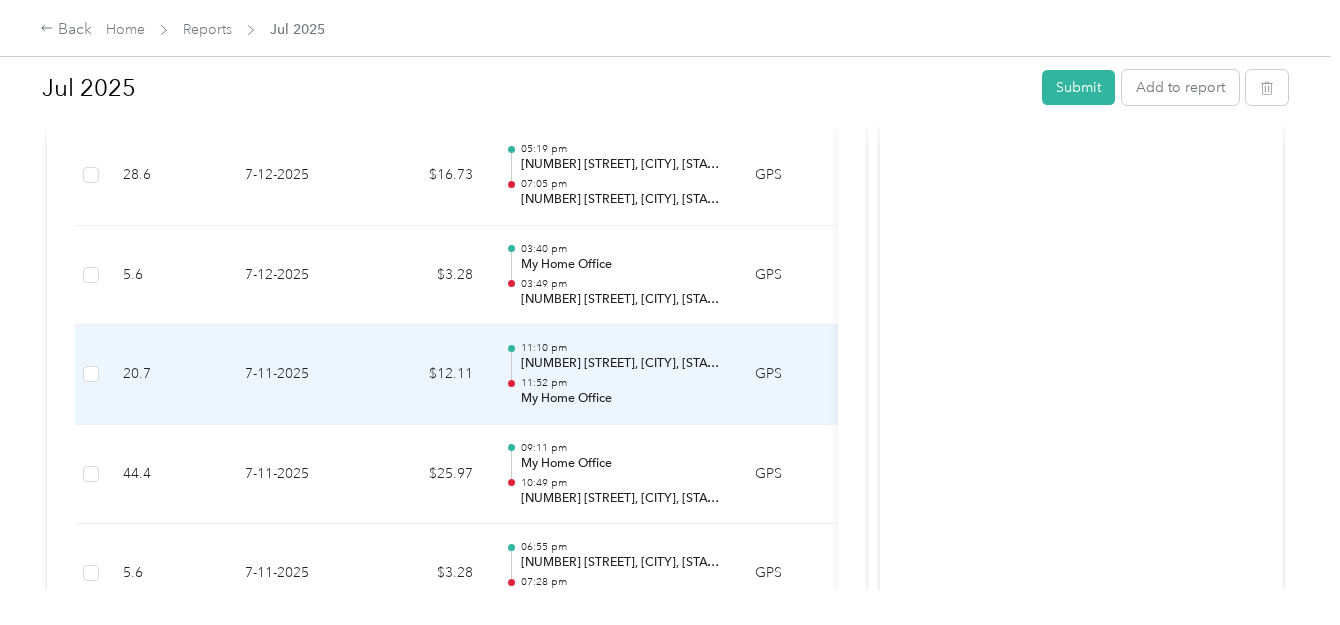 click on "[NUMBER] [STREET], [CITY], [STATE] [POSTAL_CODE], [COUNTRY_ABBR]" at bounding box center (622, 364) 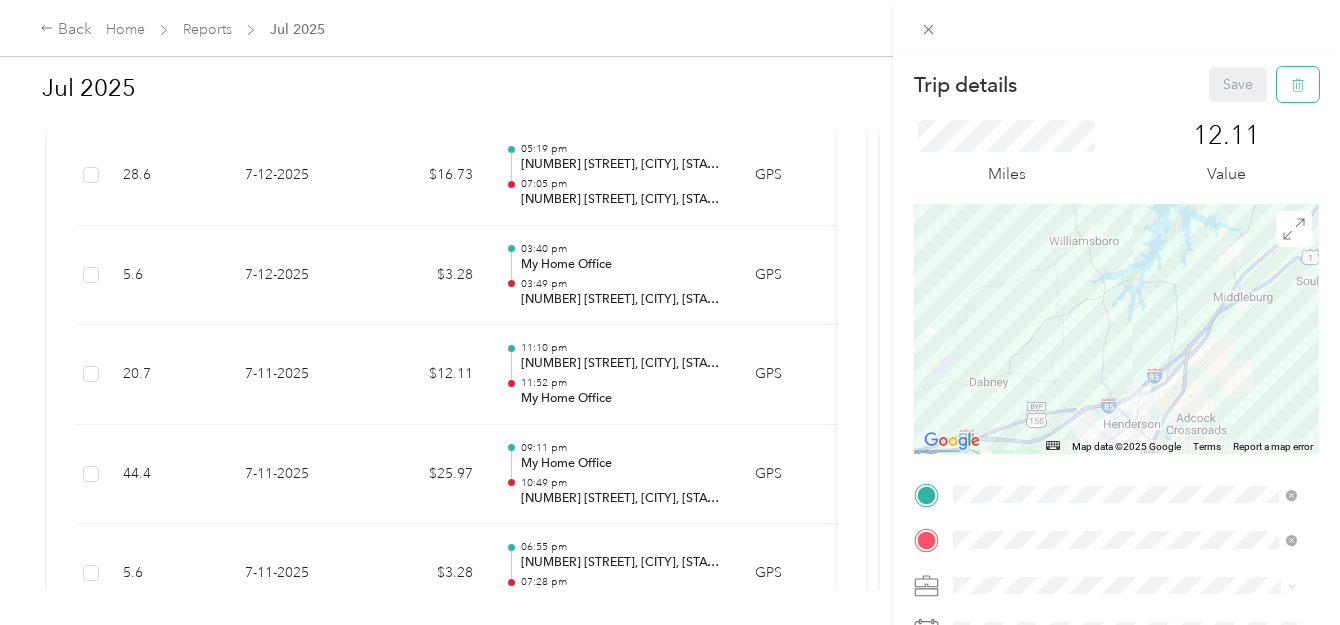 click at bounding box center (1298, 84) 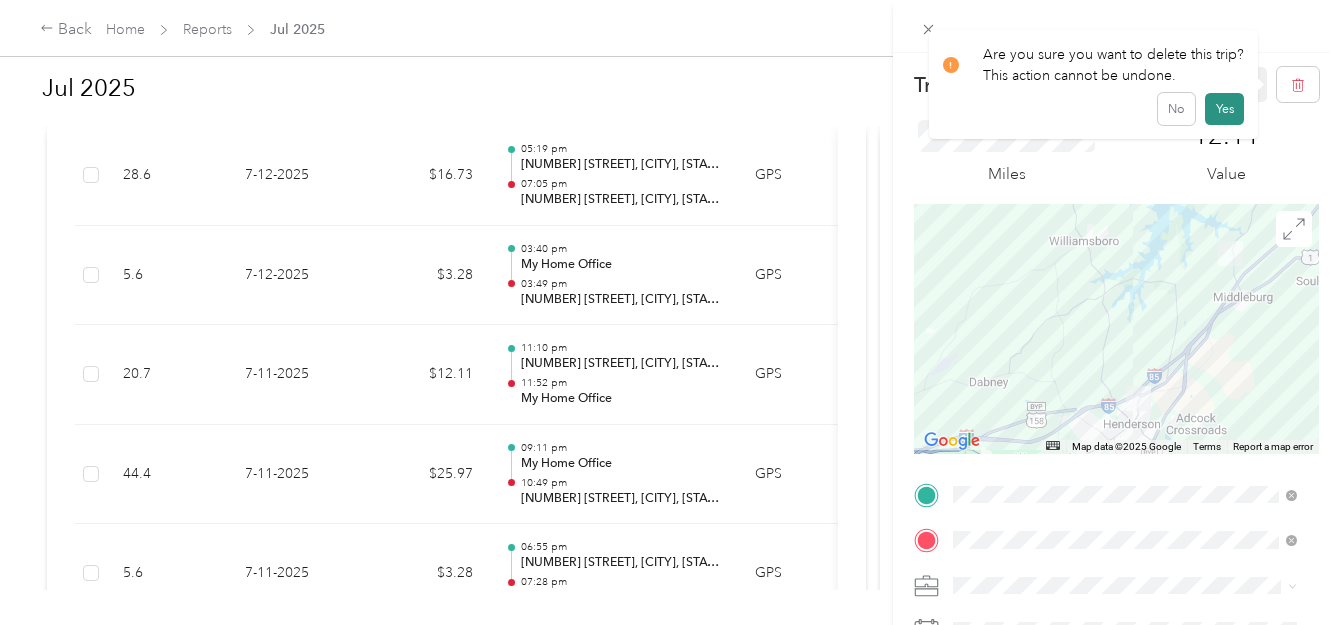 click on "Yes" at bounding box center [1224, 109] 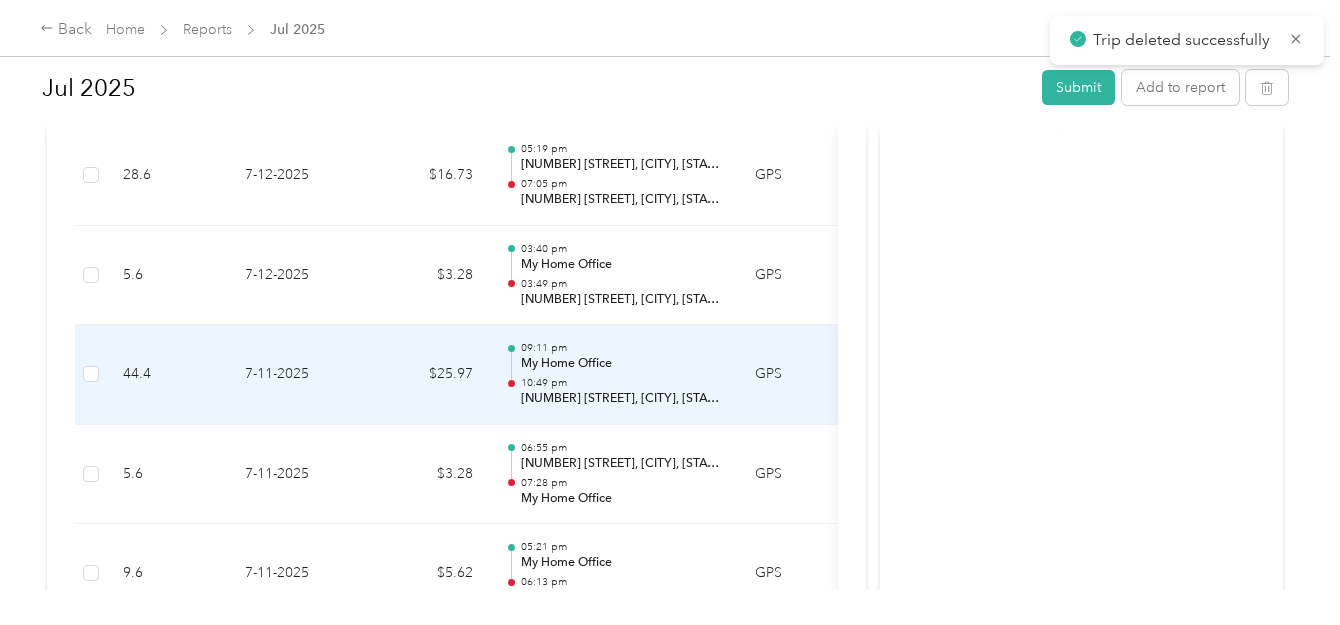 click on "09:11 pm" at bounding box center [622, 348] 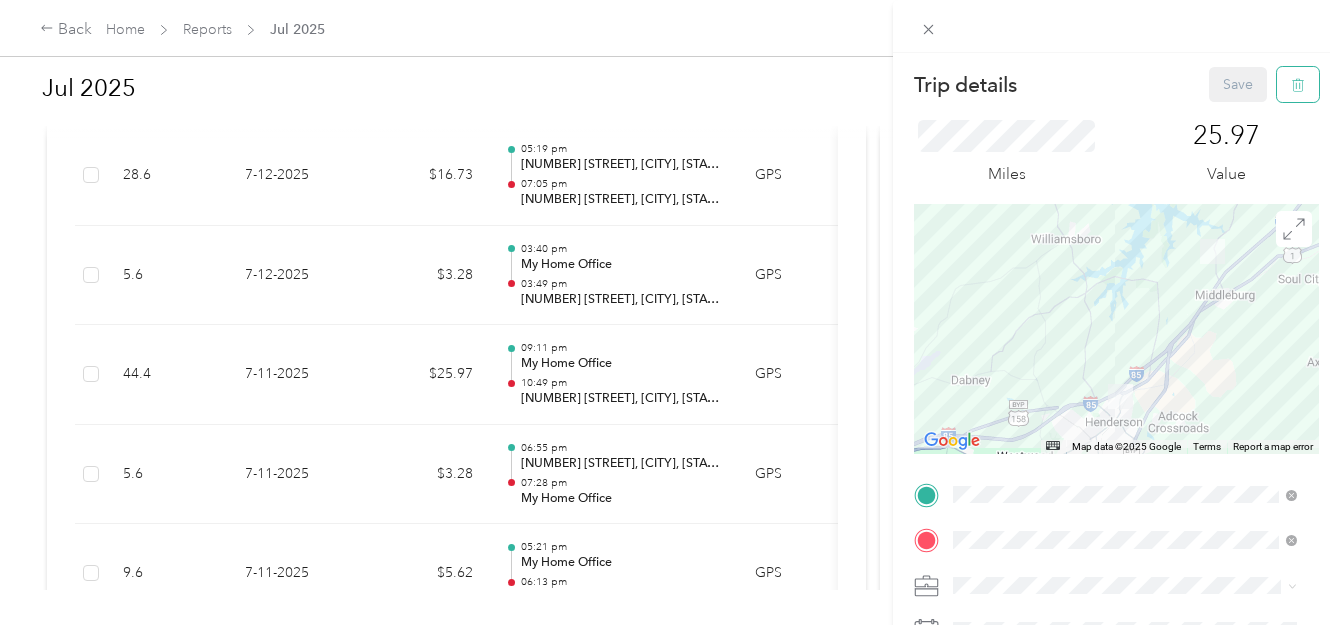 click at bounding box center [1298, 84] 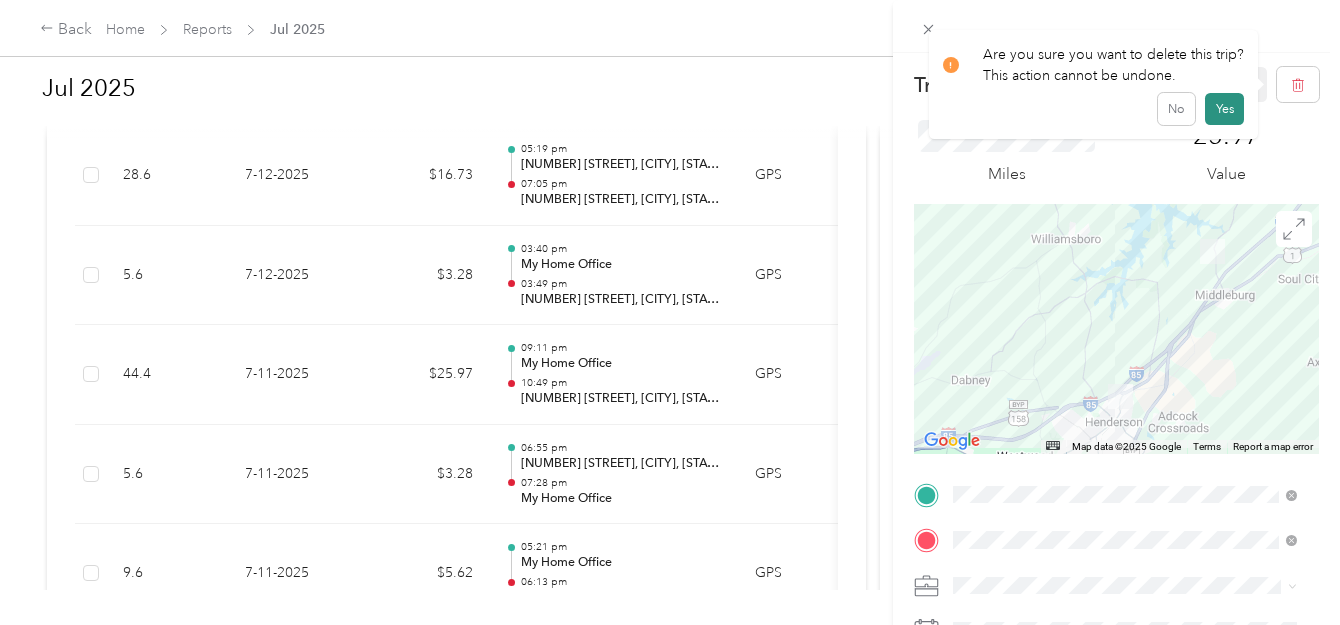 click on "Yes" at bounding box center [1224, 109] 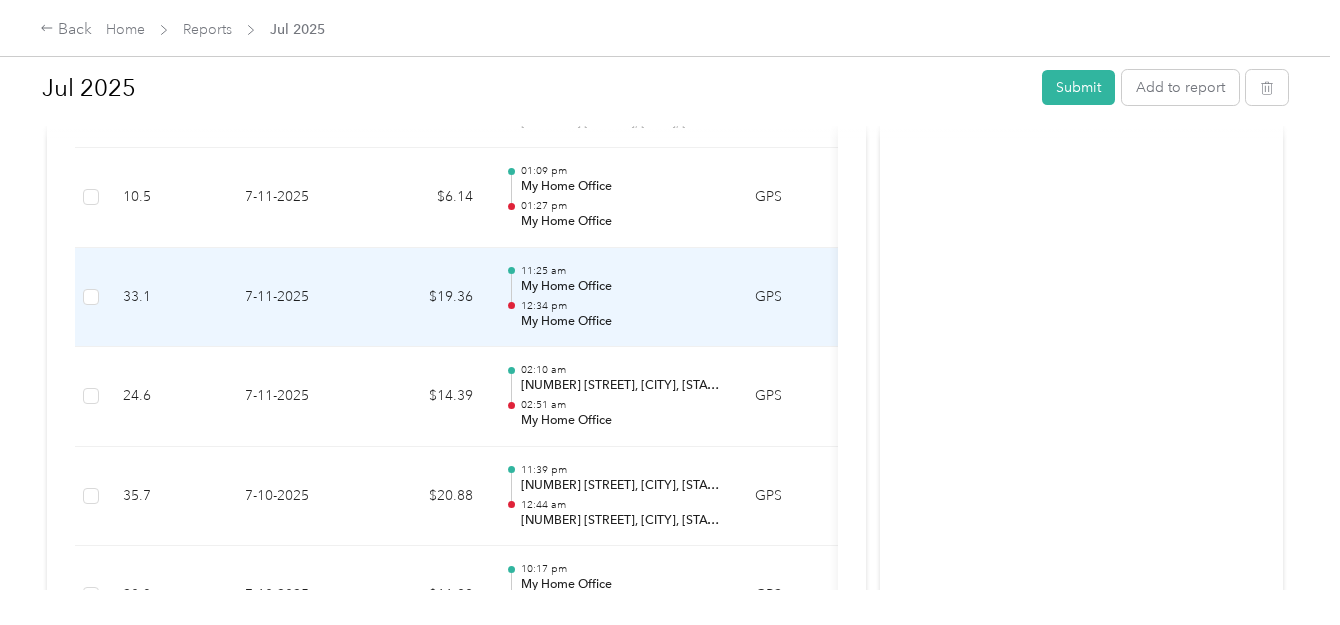 scroll, scrollTop: 4267, scrollLeft: 0, axis: vertical 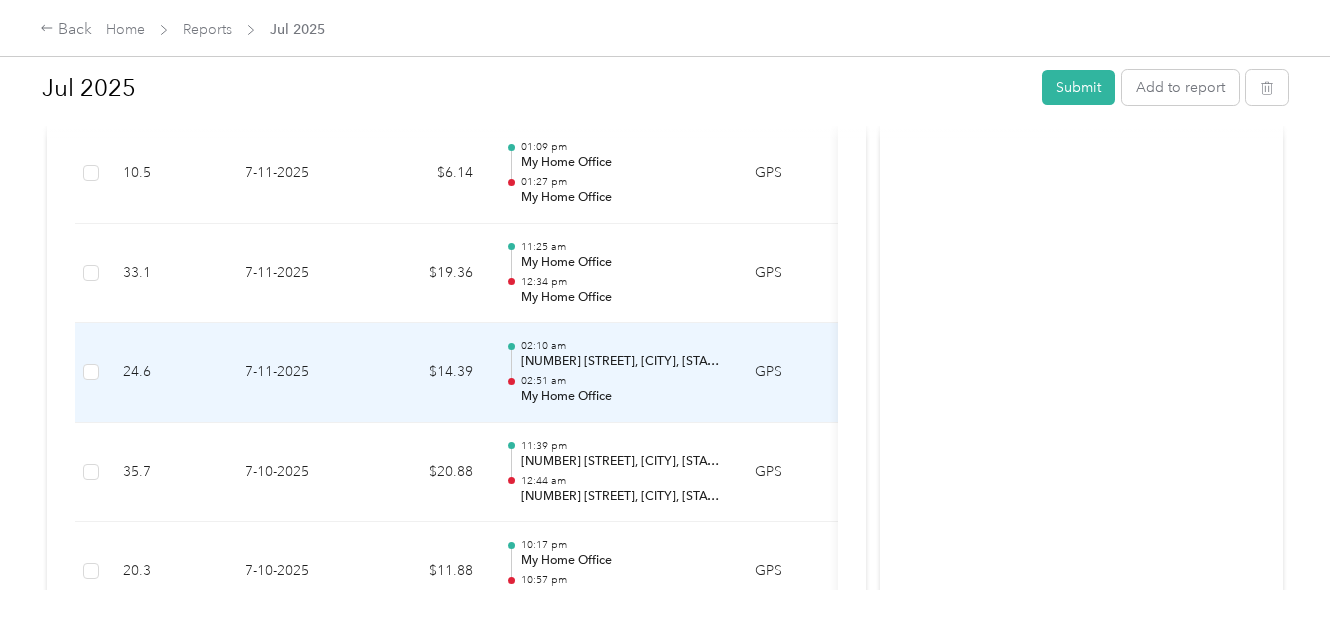 click on "[NUMBER] [STREET], [CITY], [STATE], [COUNTRY]" at bounding box center (622, 362) 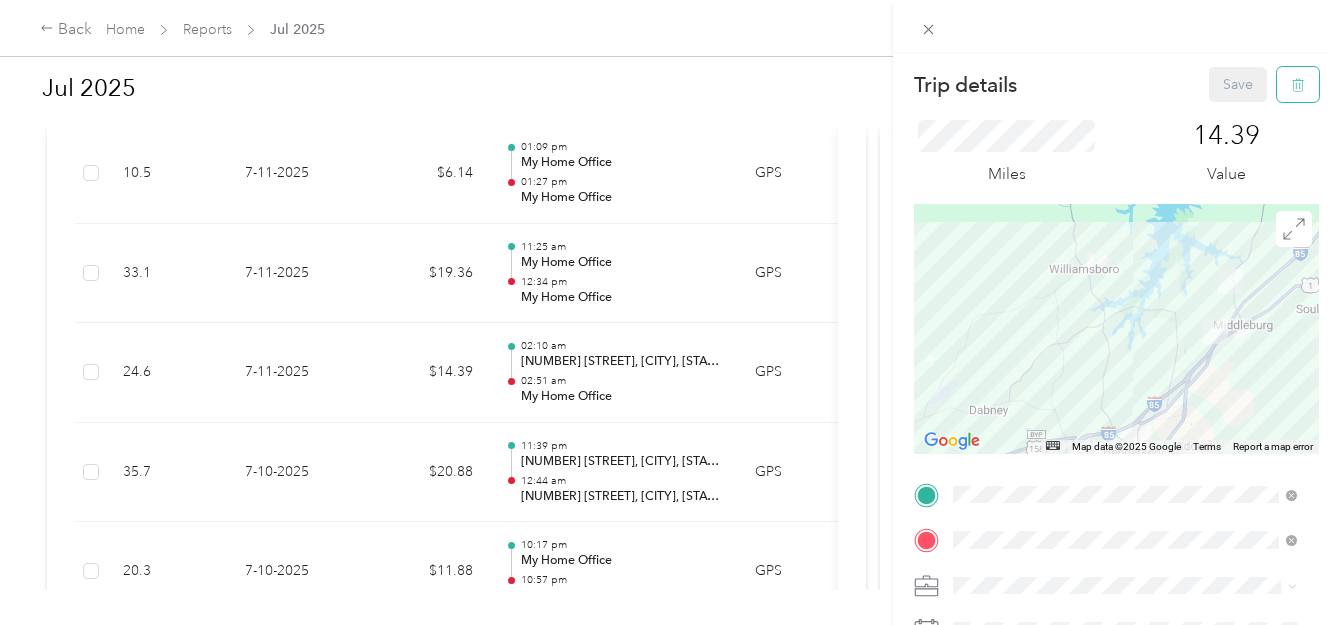 click at bounding box center [1298, 84] 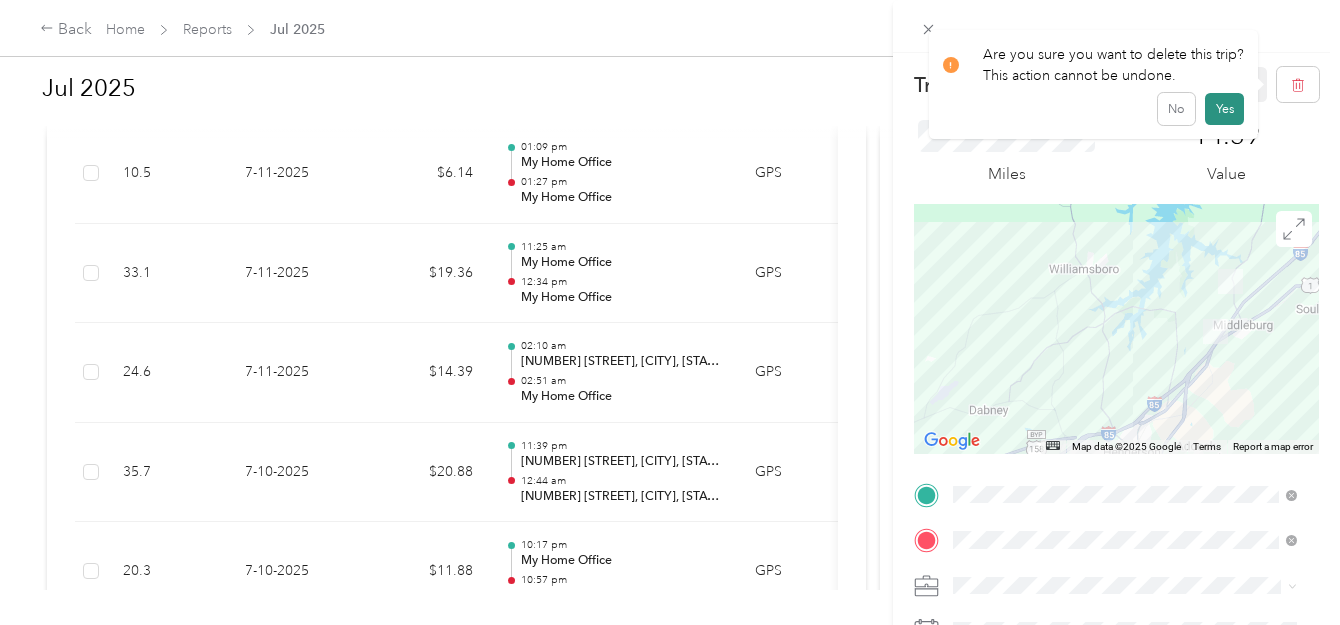 click on "Yes" at bounding box center (1224, 109) 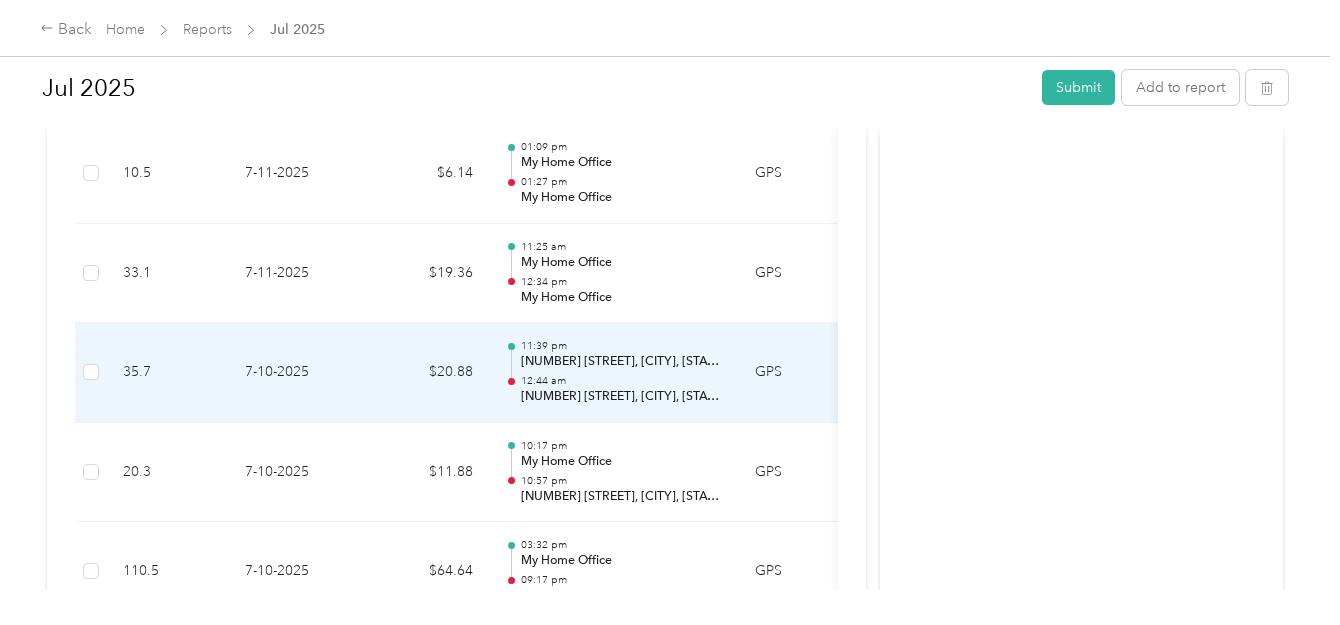 click on "12:44 am" at bounding box center [622, 381] 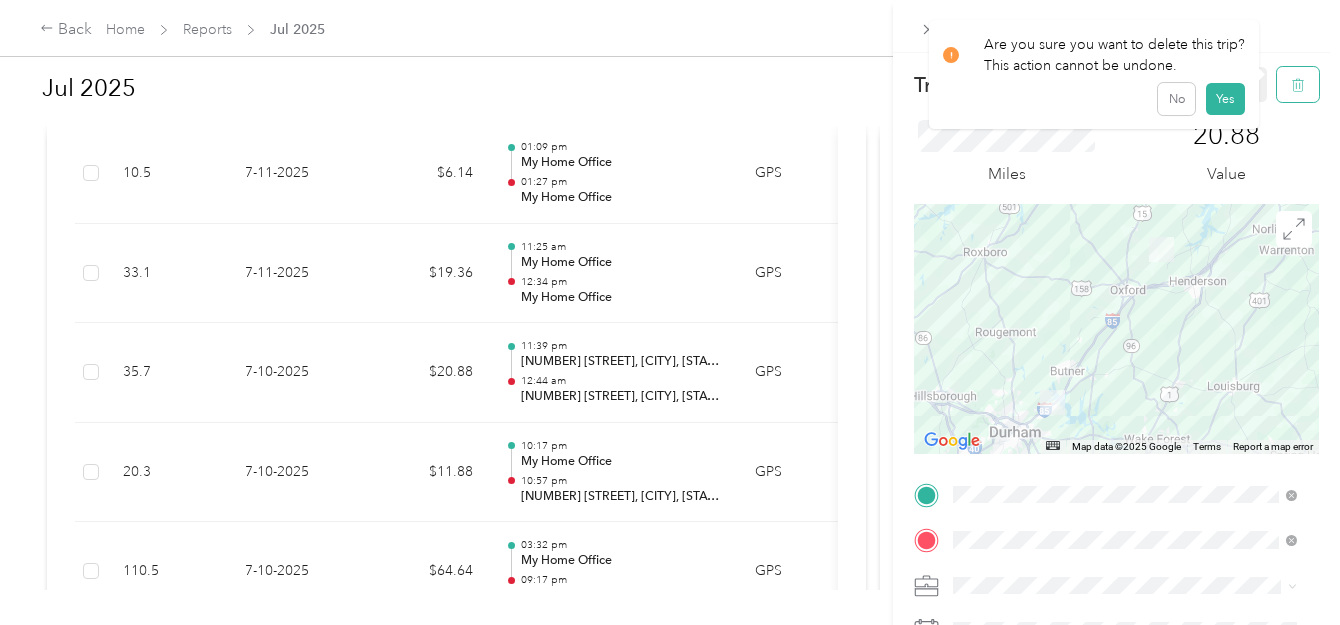 click at bounding box center (1298, 84) 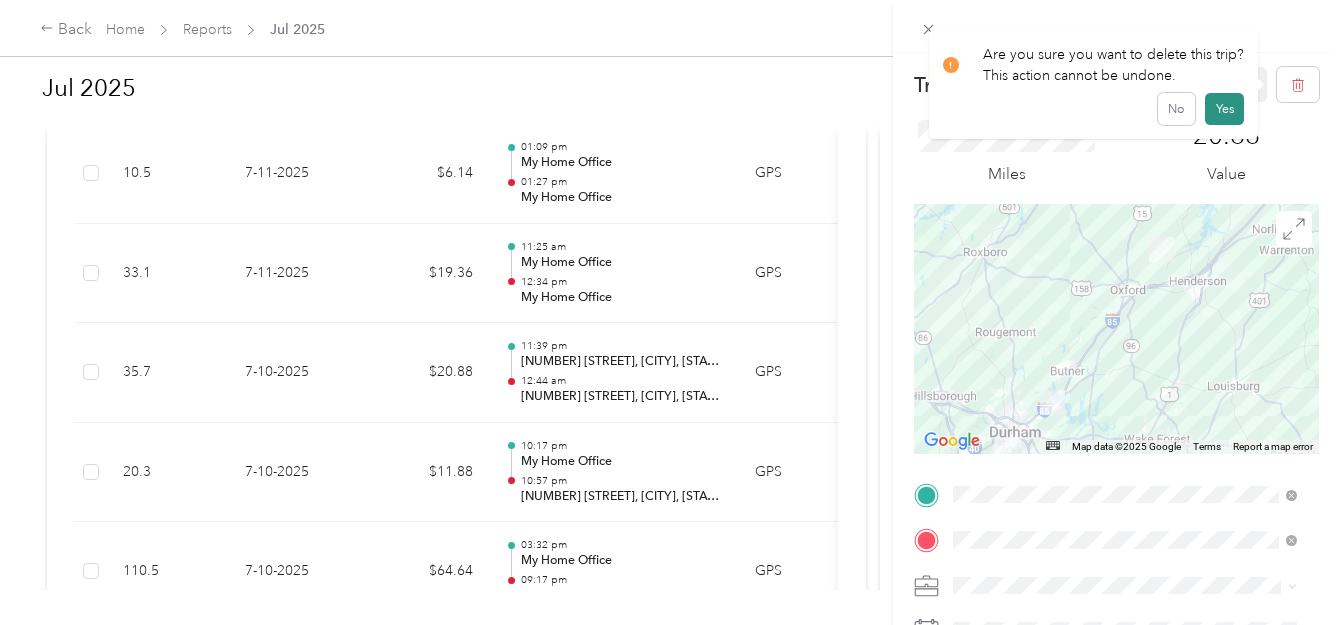 click on "Yes" at bounding box center (1224, 109) 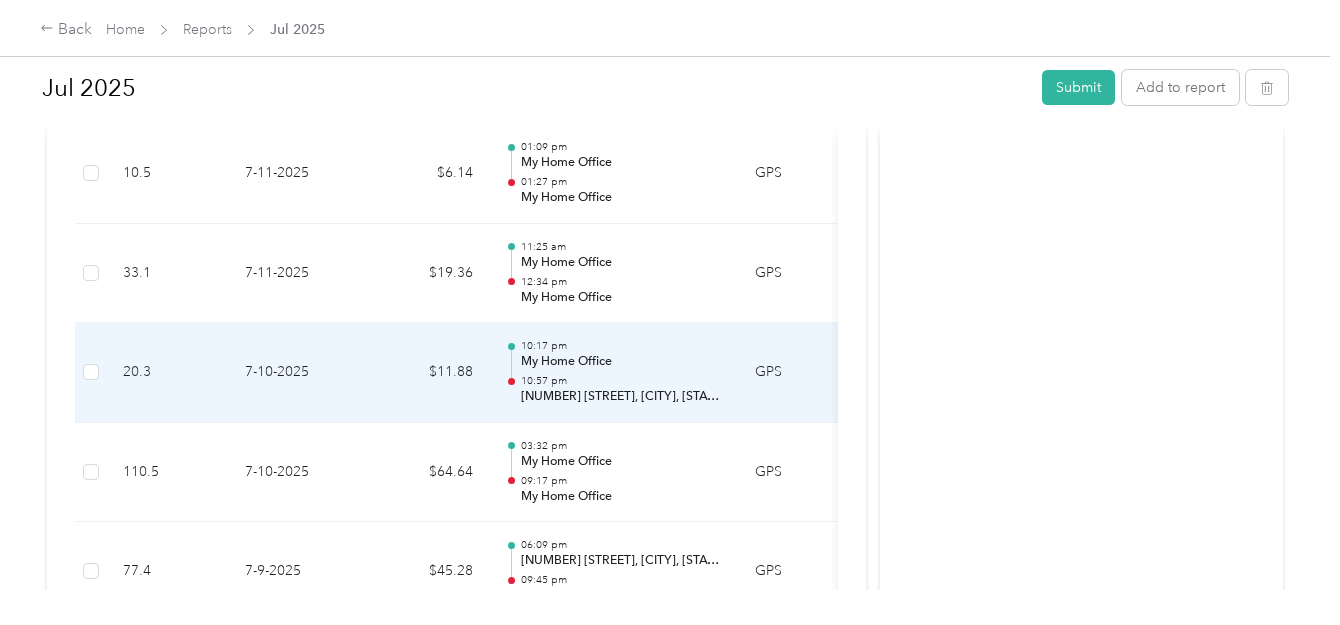 click on "My Home Office" at bounding box center (622, 362) 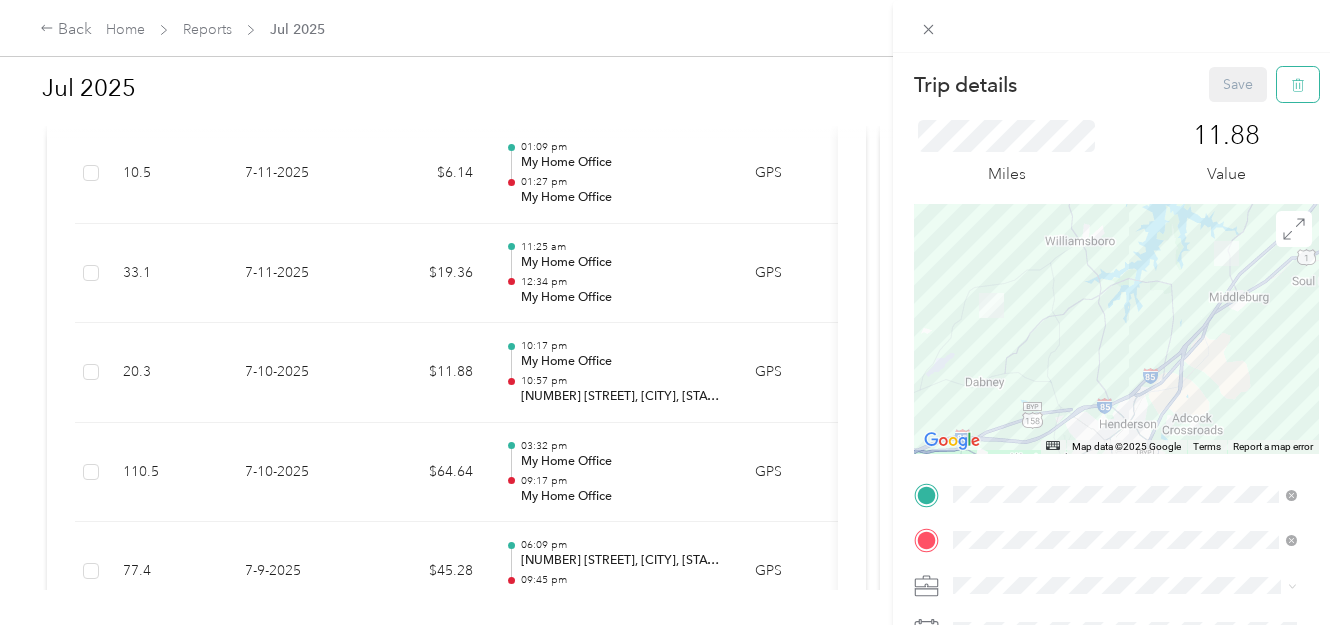 click at bounding box center (1298, 84) 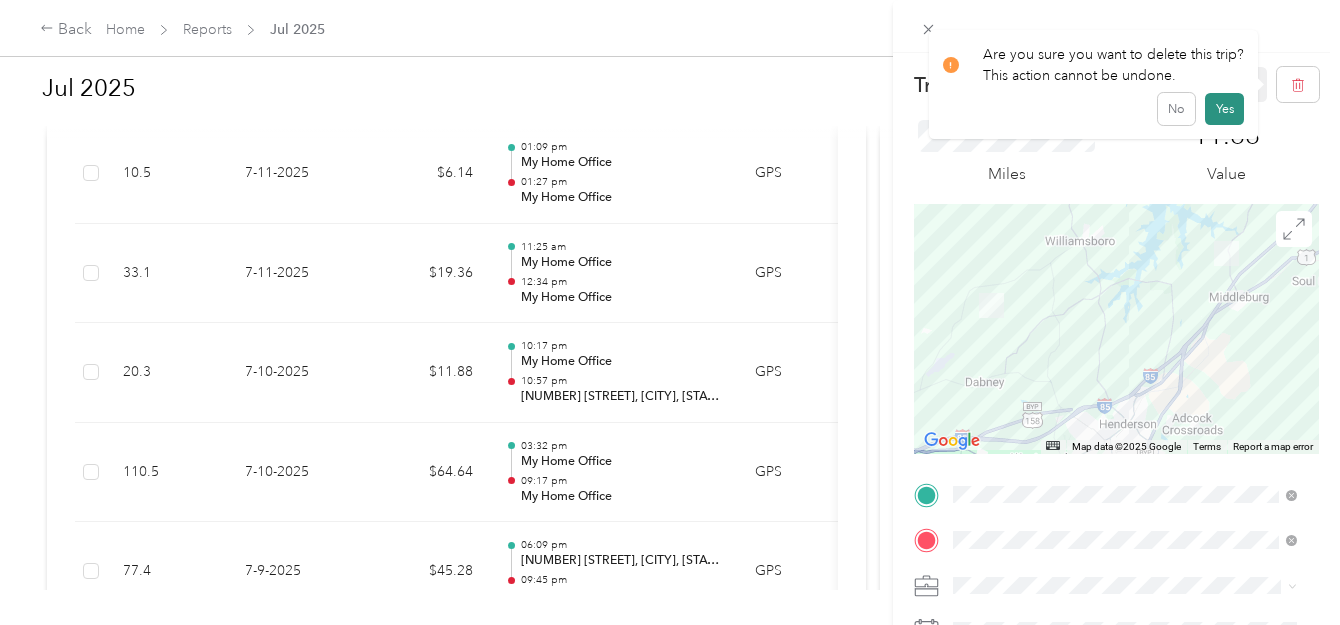 click on "Yes" at bounding box center [1224, 109] 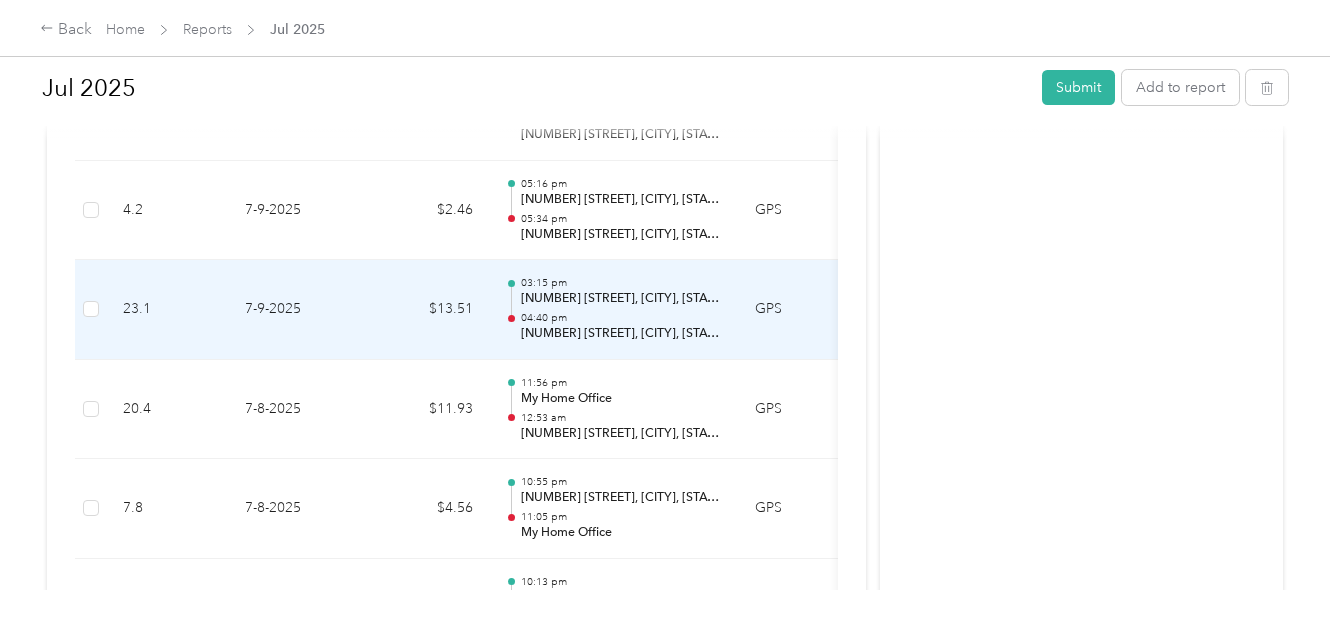 scroll, scrollTop: 4733, scrollLeft: 0, axis: vertical 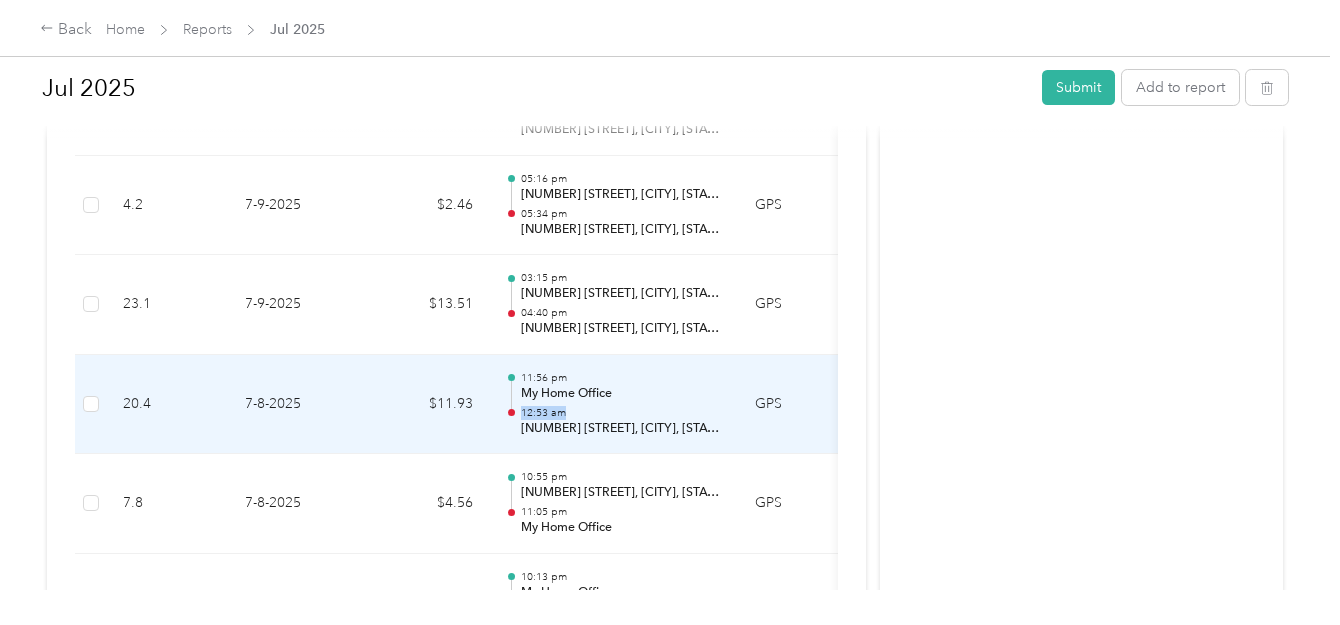 click on "[TIME] My Home Office [TIME] [NUMBER] [STREET], [CITY], [STATE], [COUNTRY]" at bounding box center (622, 404) 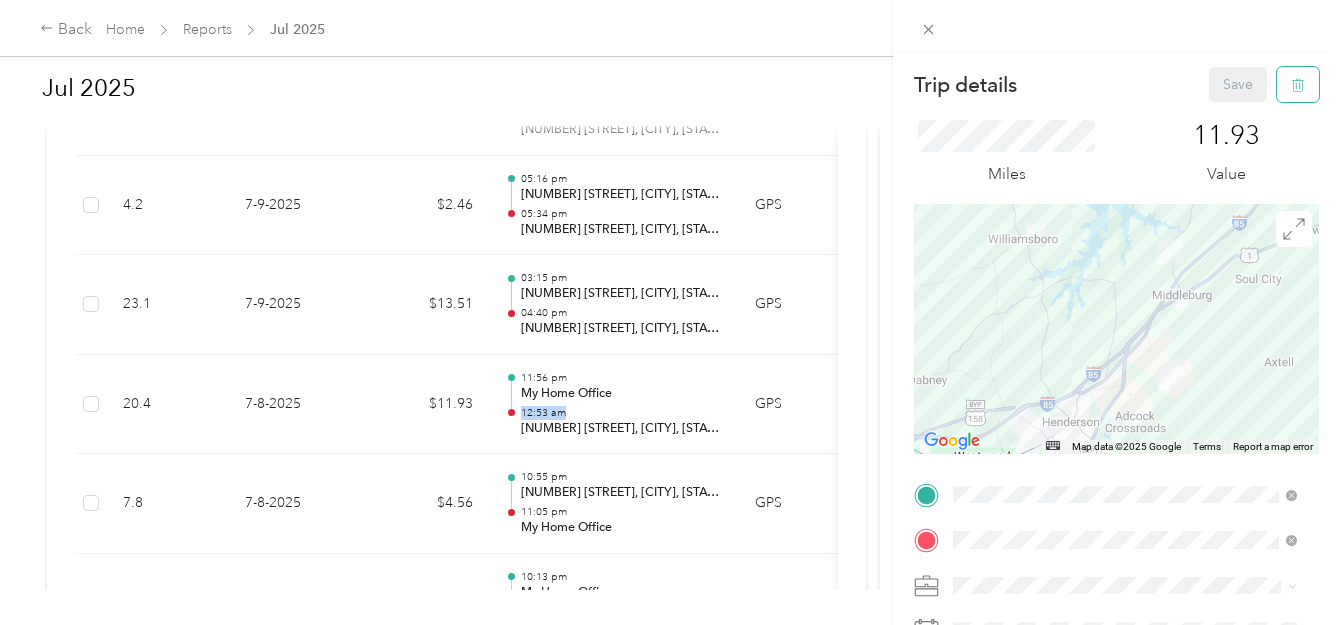 click at bounding box center [1298, 84] 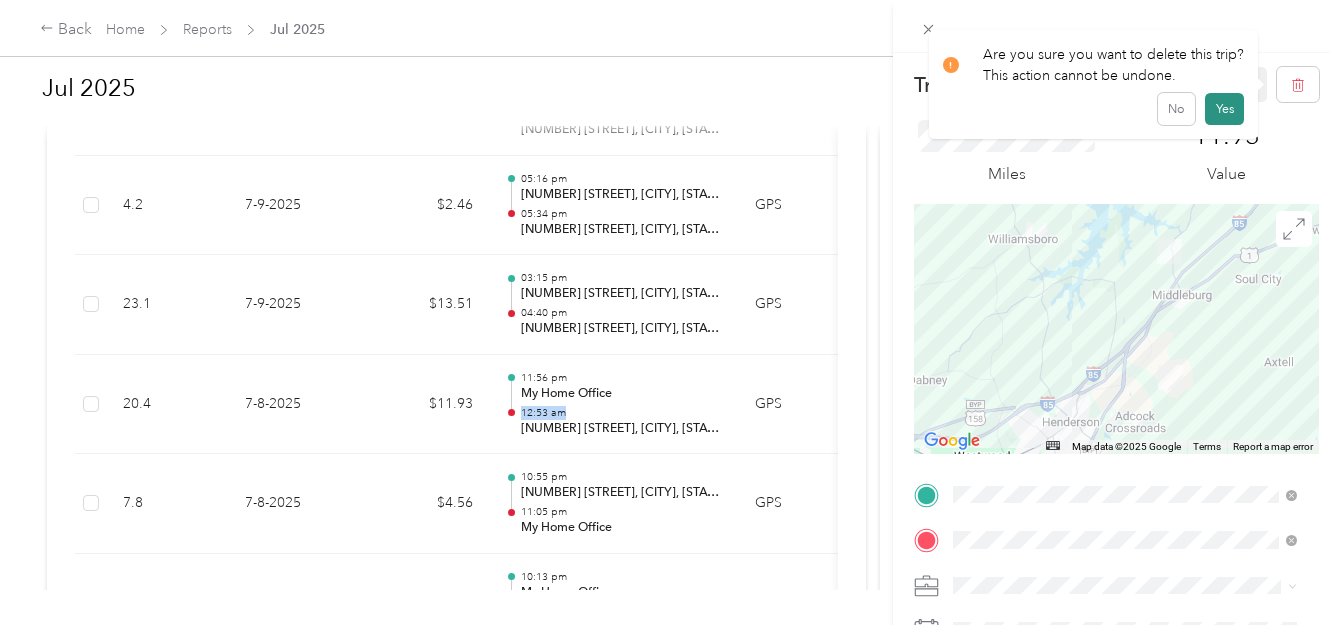 click on "Yes" at bounding box center [1224, 109] 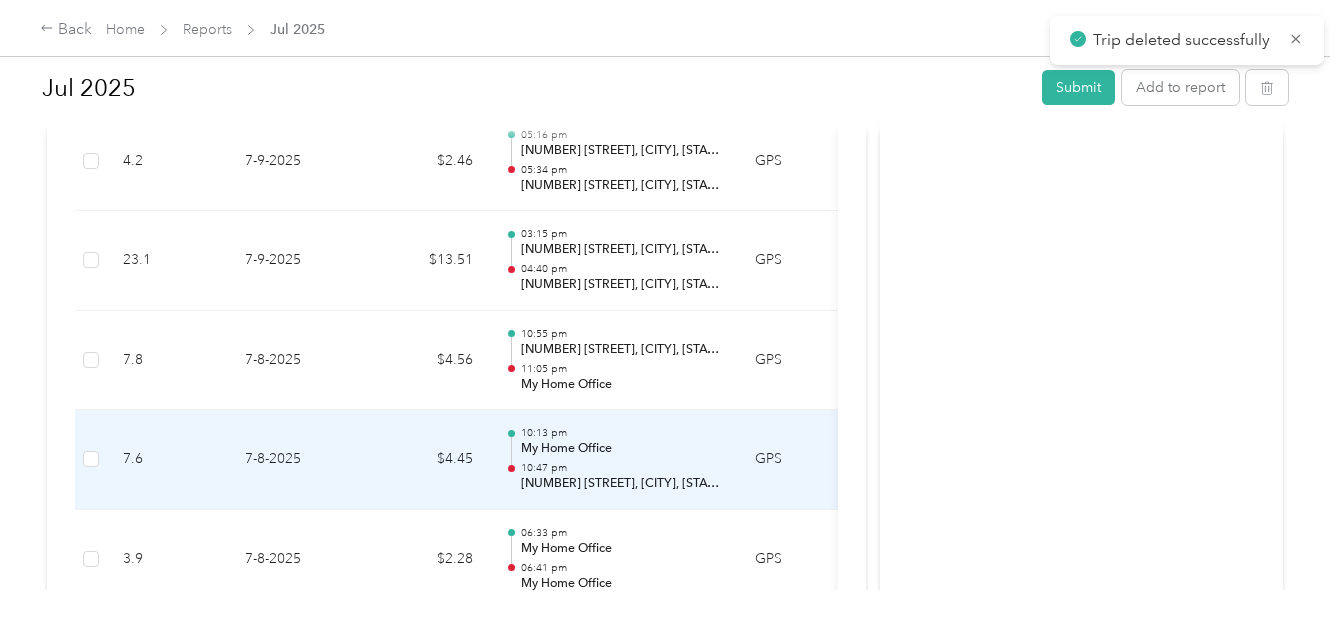 scroll, scrollTop: 4800, scrollLeft: 0, axis: vertical 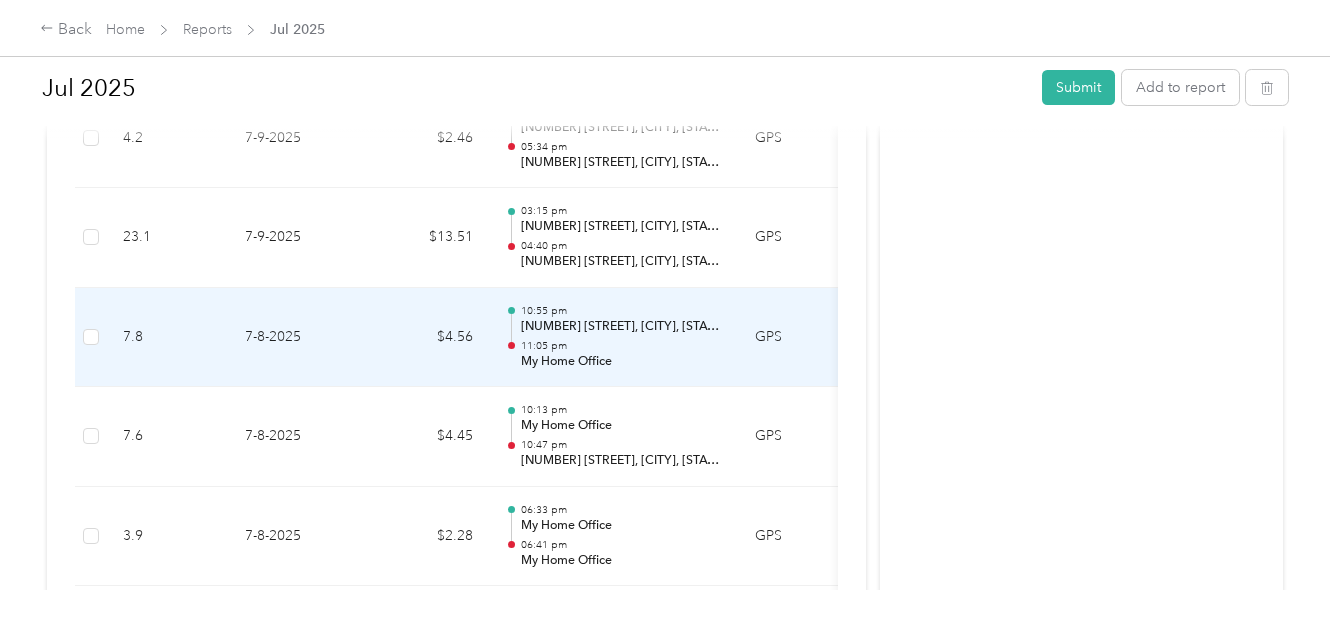 click on "[NUMBER] [STREET], [CITY], [STATE], [COUNTRY]" at bounding box center [622, 327] 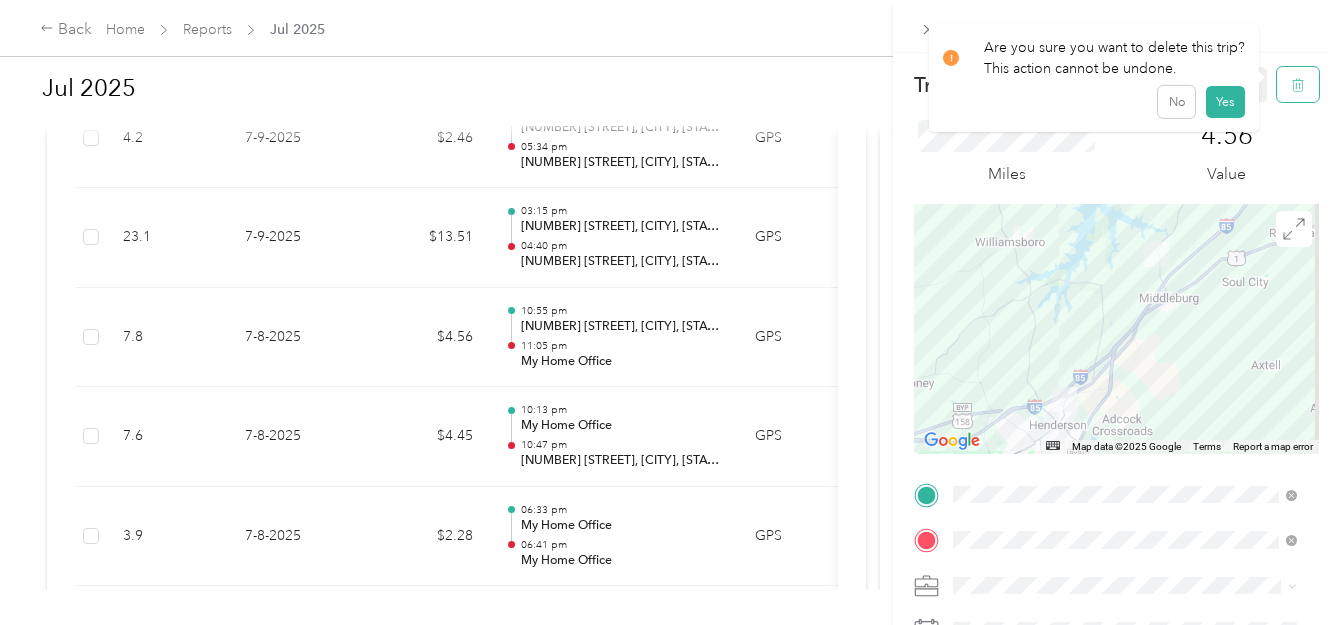 click 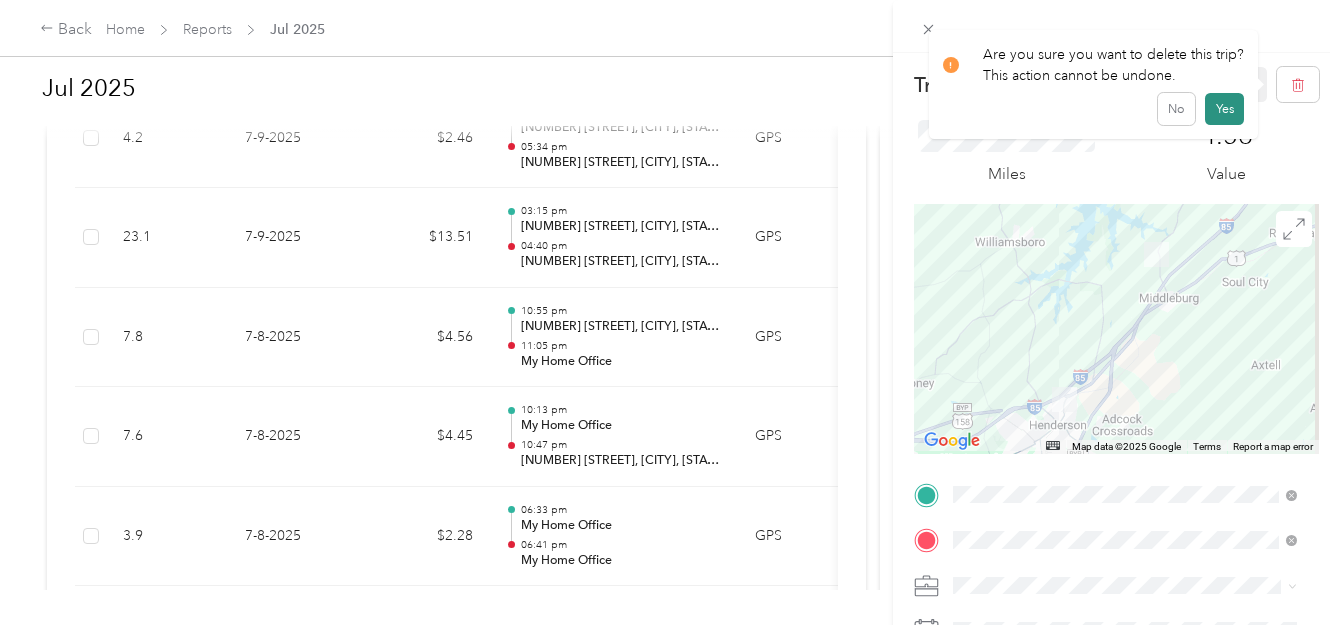click on "Yes" at bounding box center [1224, 109] 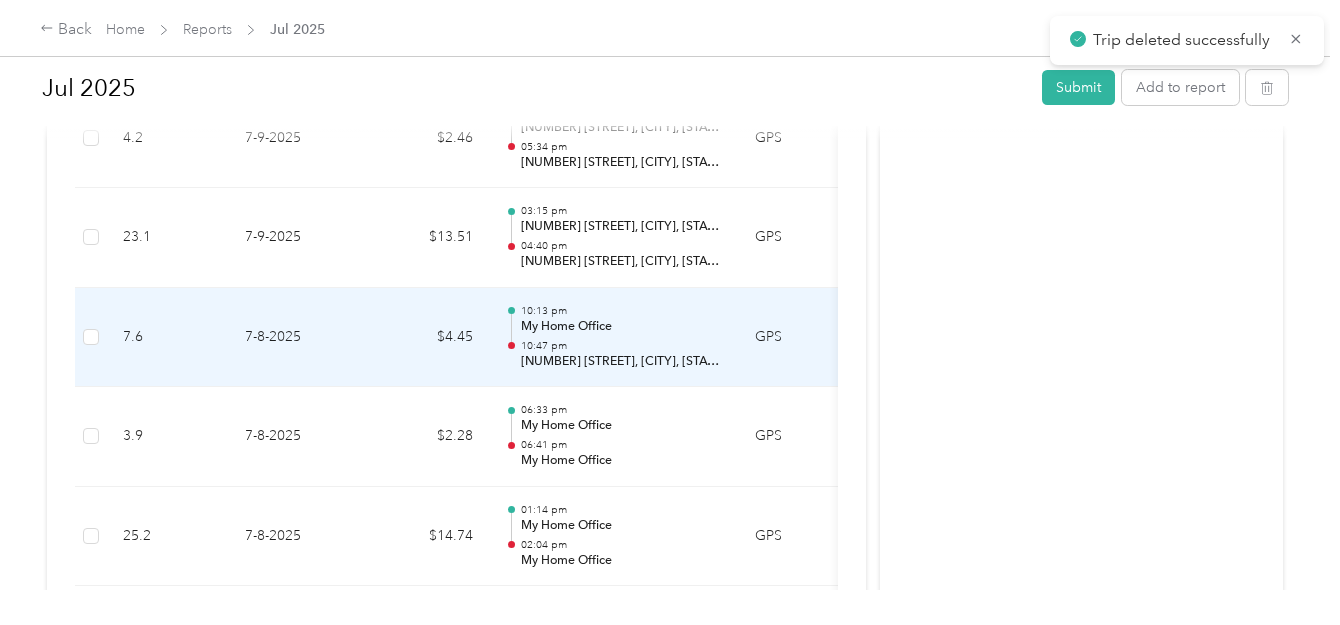 click on "My Home Office" at bounding box center (622, 327) 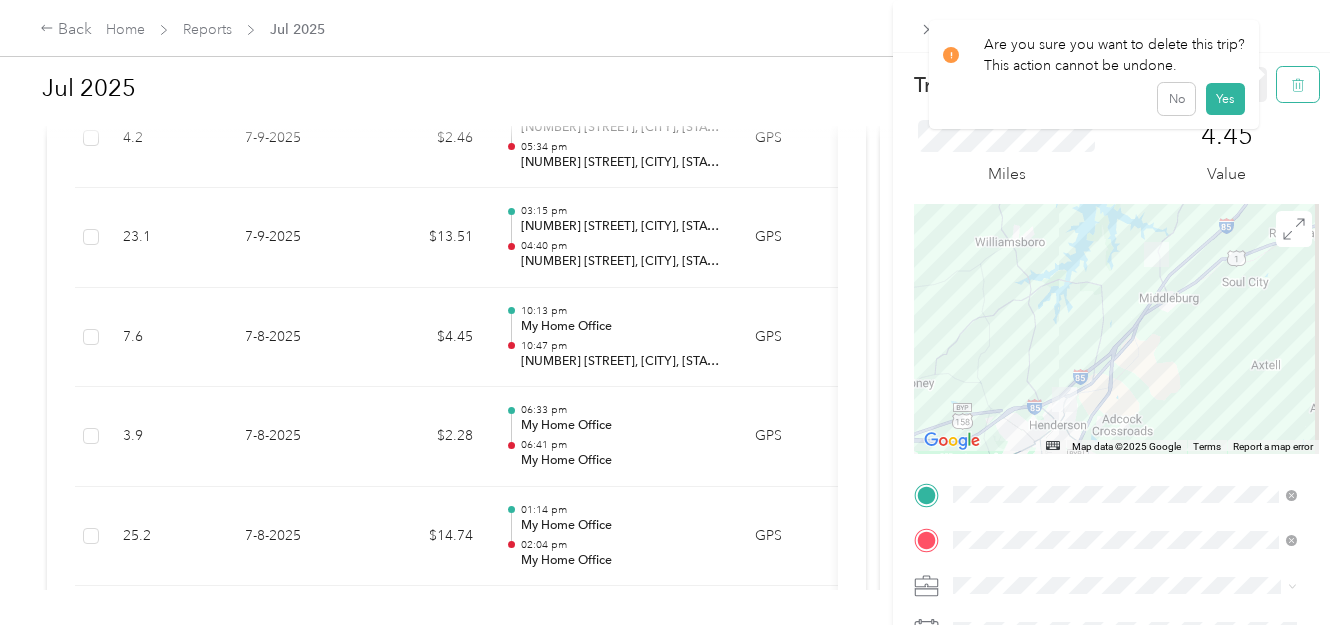 click 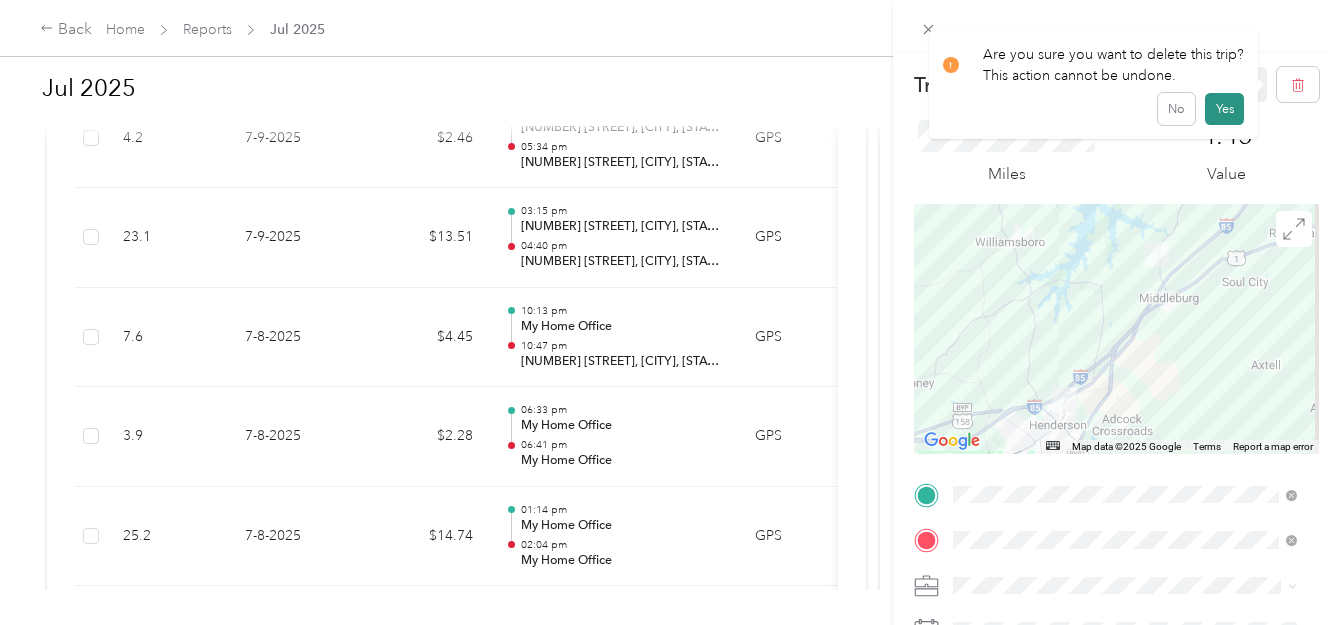 click on "Yes" at bounding box center [1224, 109] 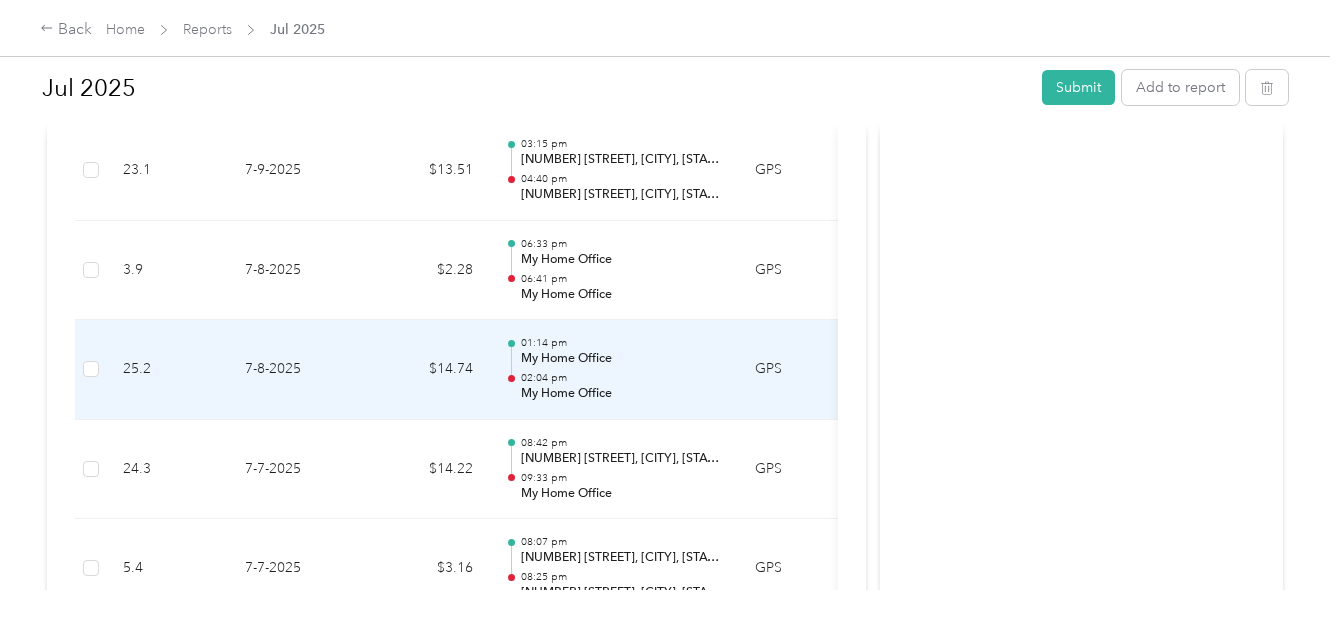 scroll, scrollTop: 4933, scrollLeft: 0, axis: vertical 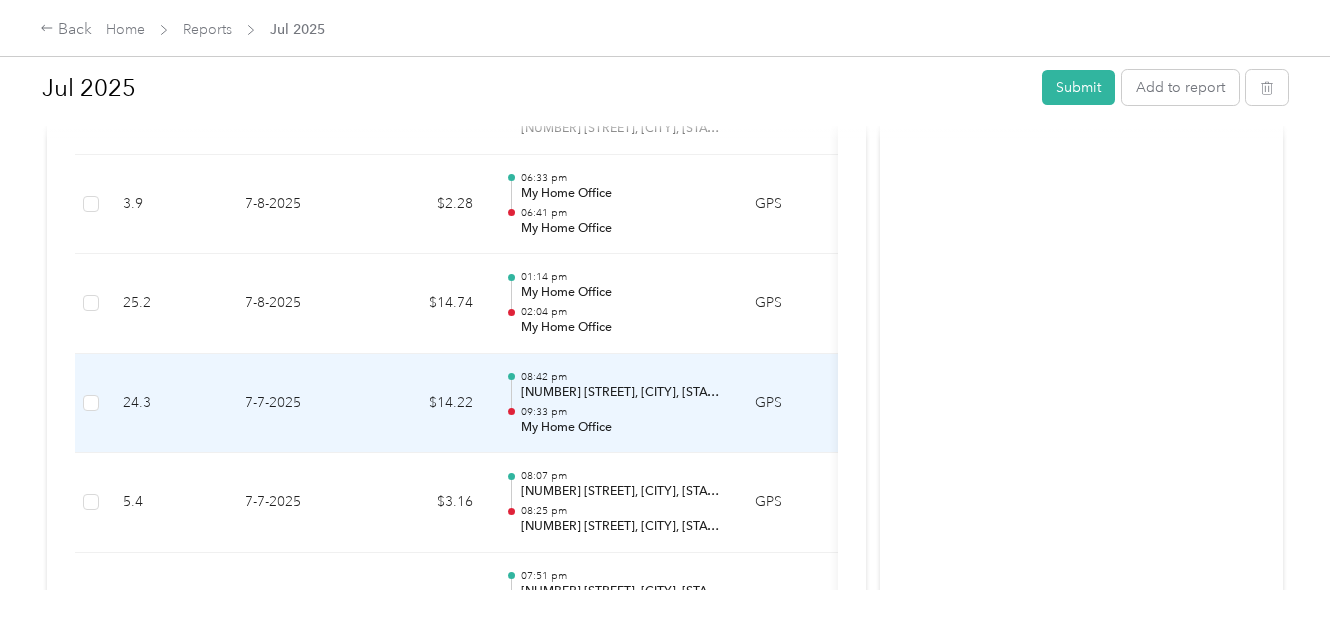 click on "09:33 pm" at bounding box center (622, 412) 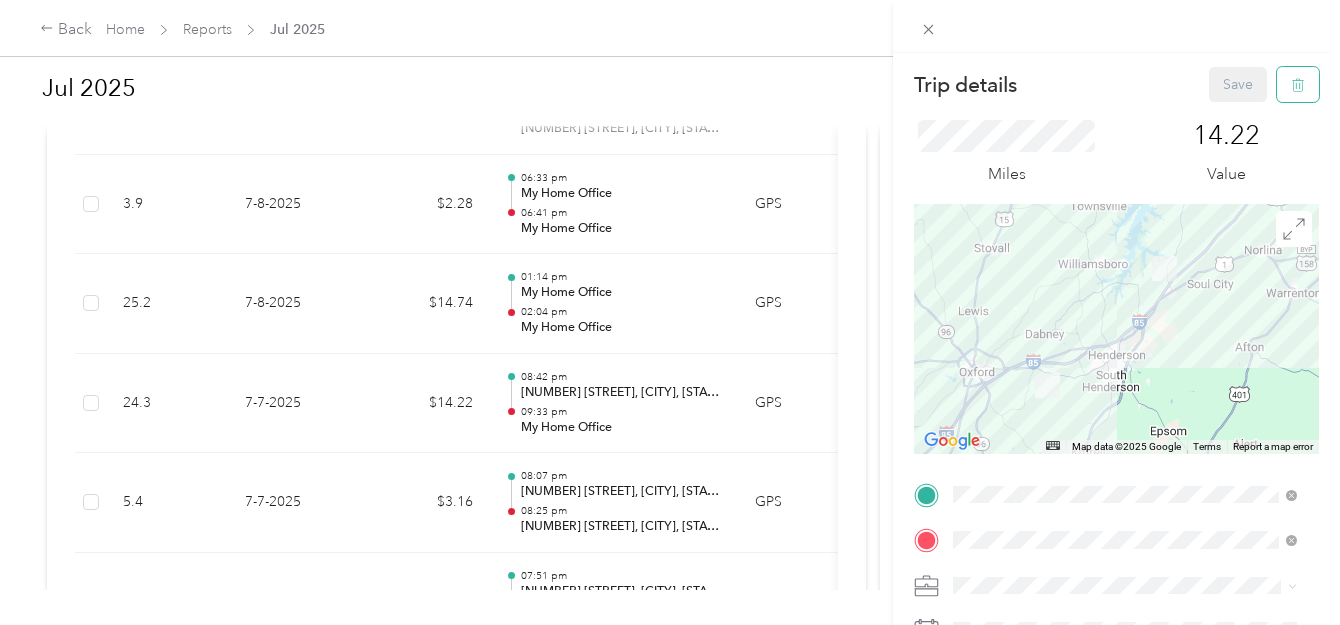 click at bounding box center [1298, 84] 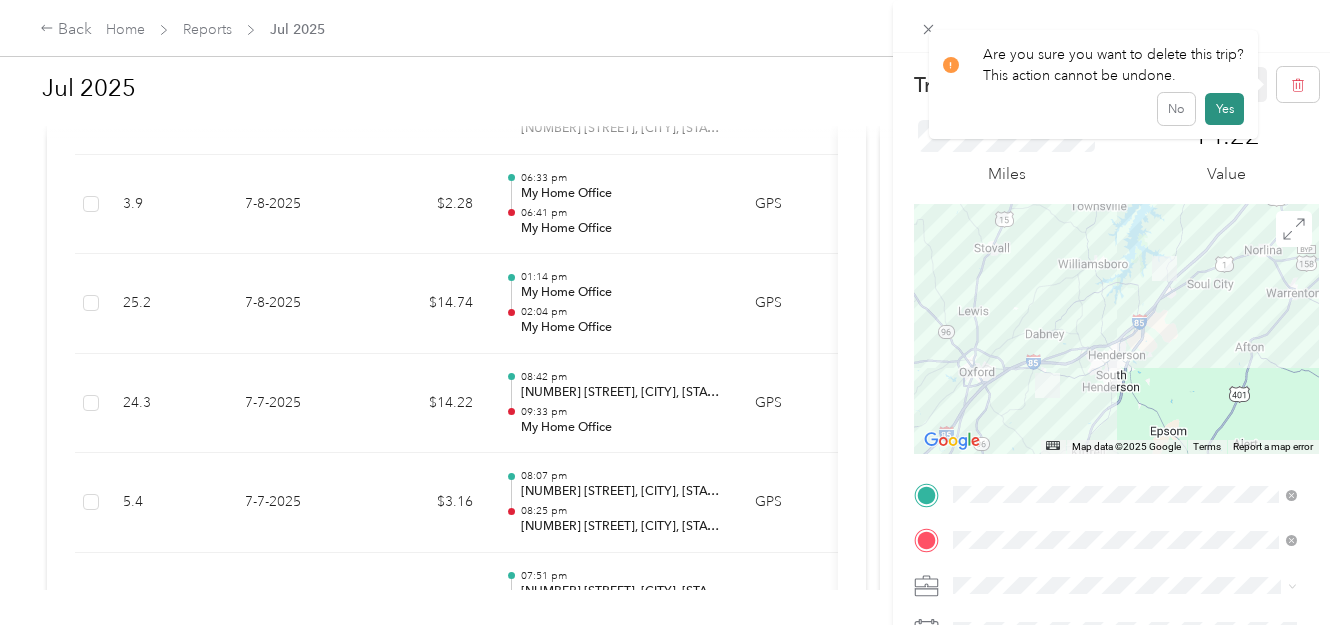 click on "Yes" at bounding box center [1224, 109] 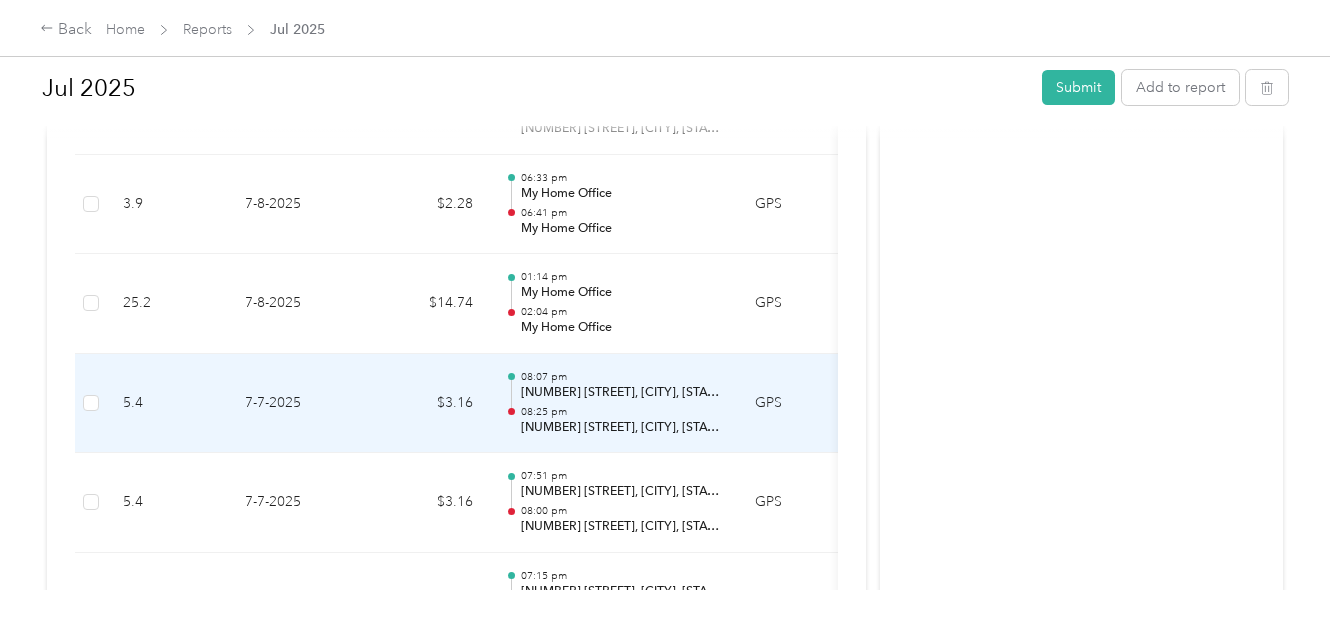 click on "[NUMBER] [STREET], [CITY], [STATE] [POSTAL_CODE], [COUNTRY_ABBR]" at bounding box center (622, 393) 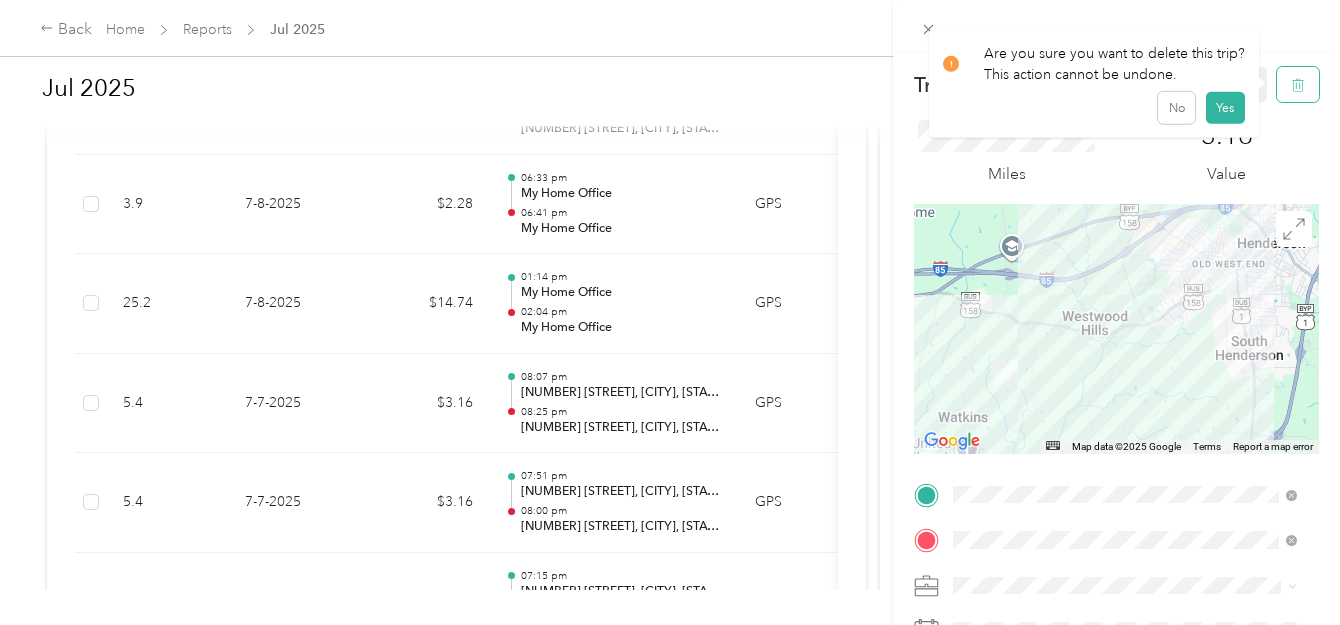 click at bounding box center [1298, 84] 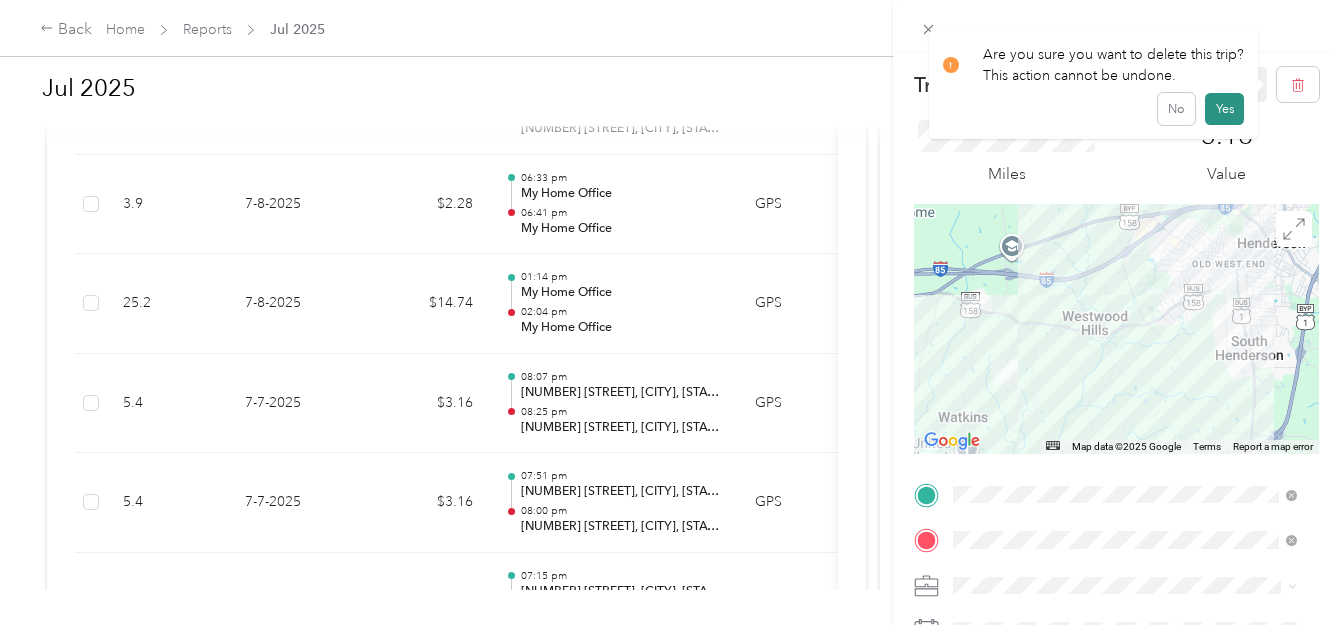 click on "Yes" at bounding box center (1224, 109) 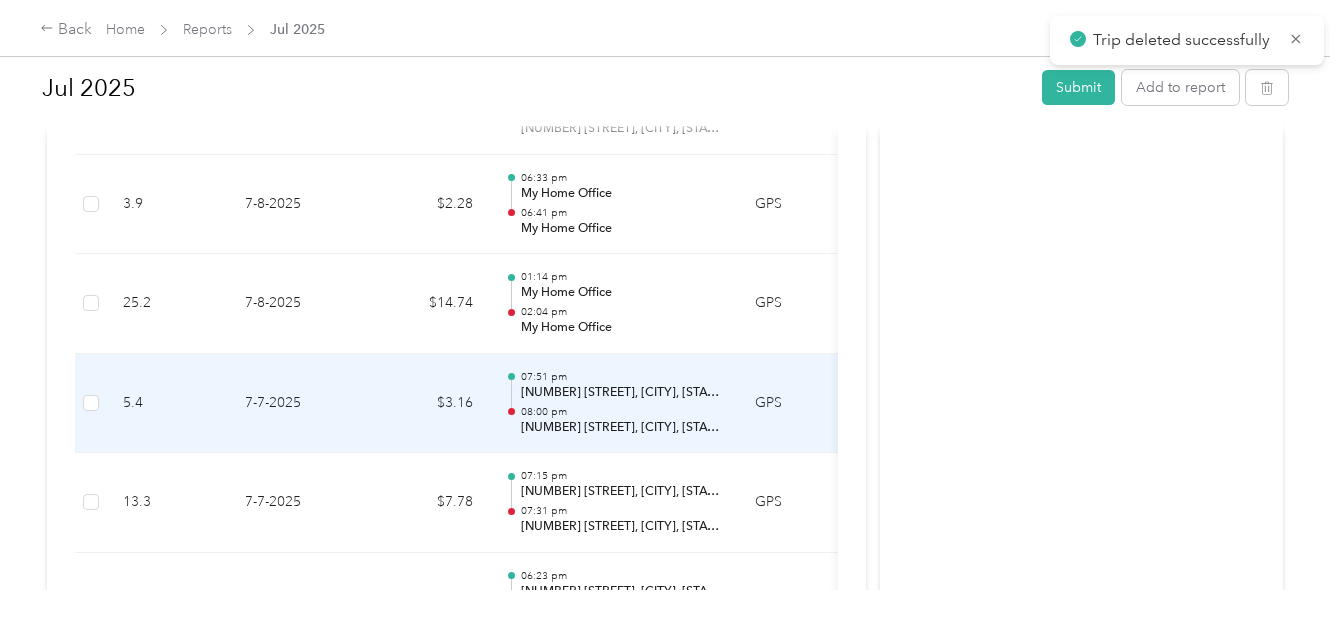 click on "[NUMBER] [STREET], [CITY], [STATE] [POSTAL_CODE], [COUNTRY_ABBR]" at bounding box center (622, 393) 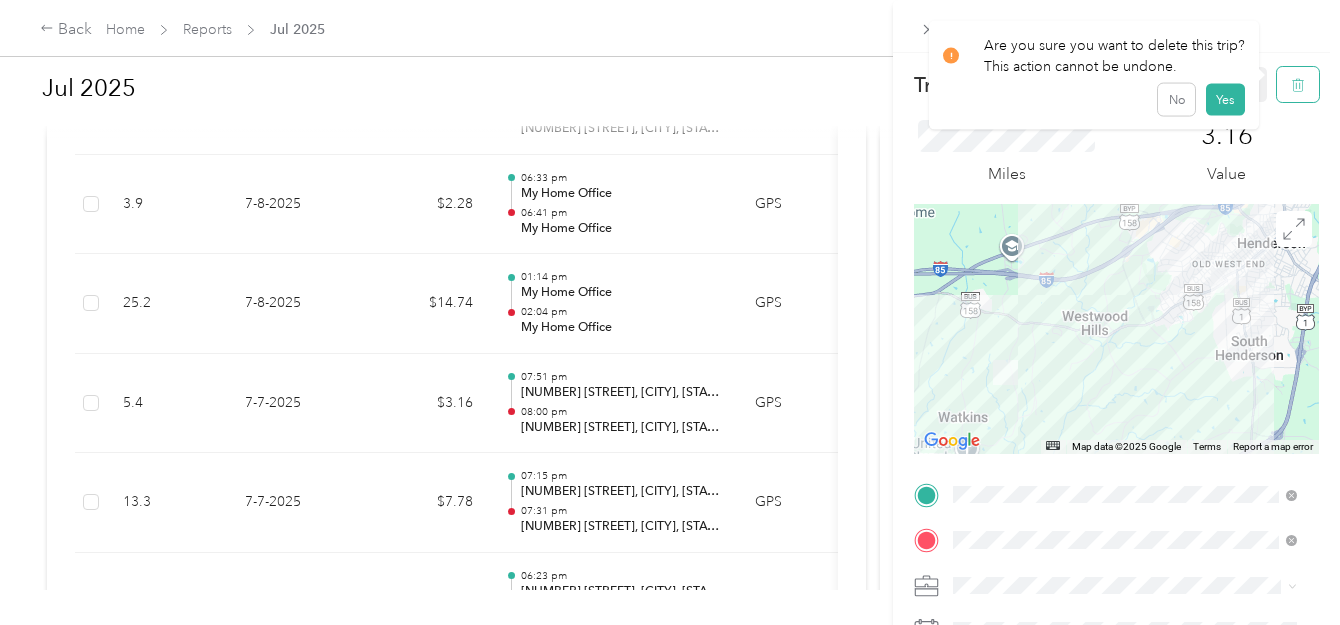 click at bounding box center (1298, 84) 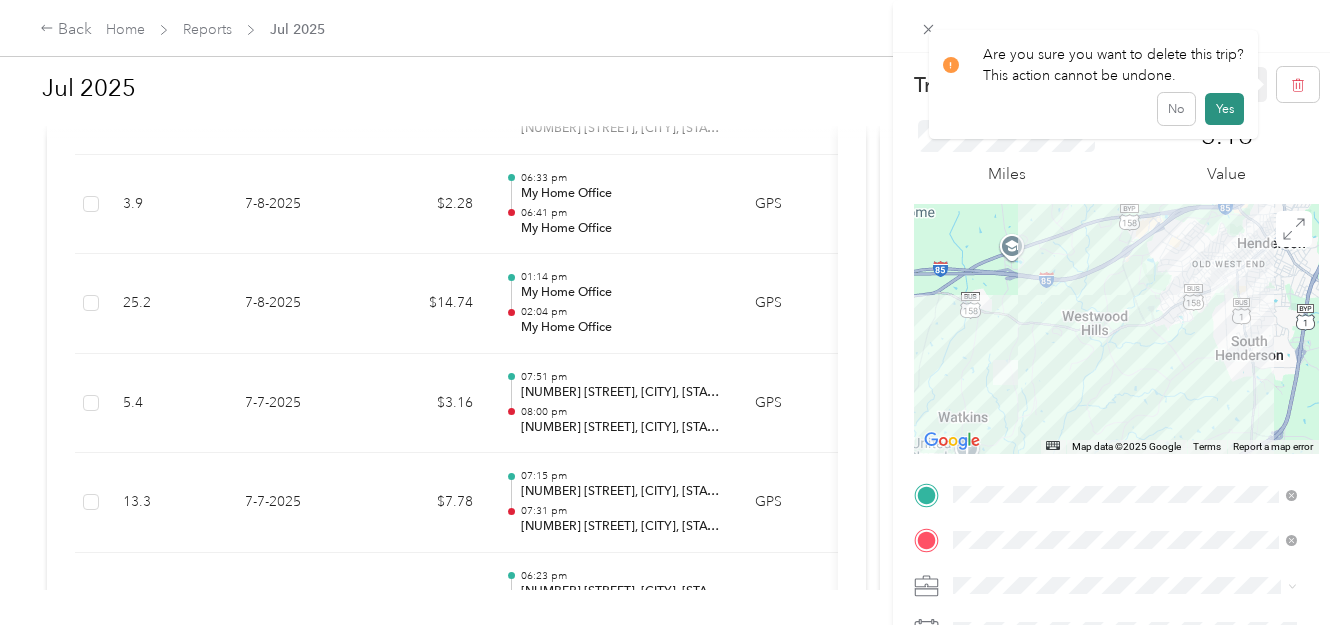 click on "Yes" at bounding box center (1224, 109) 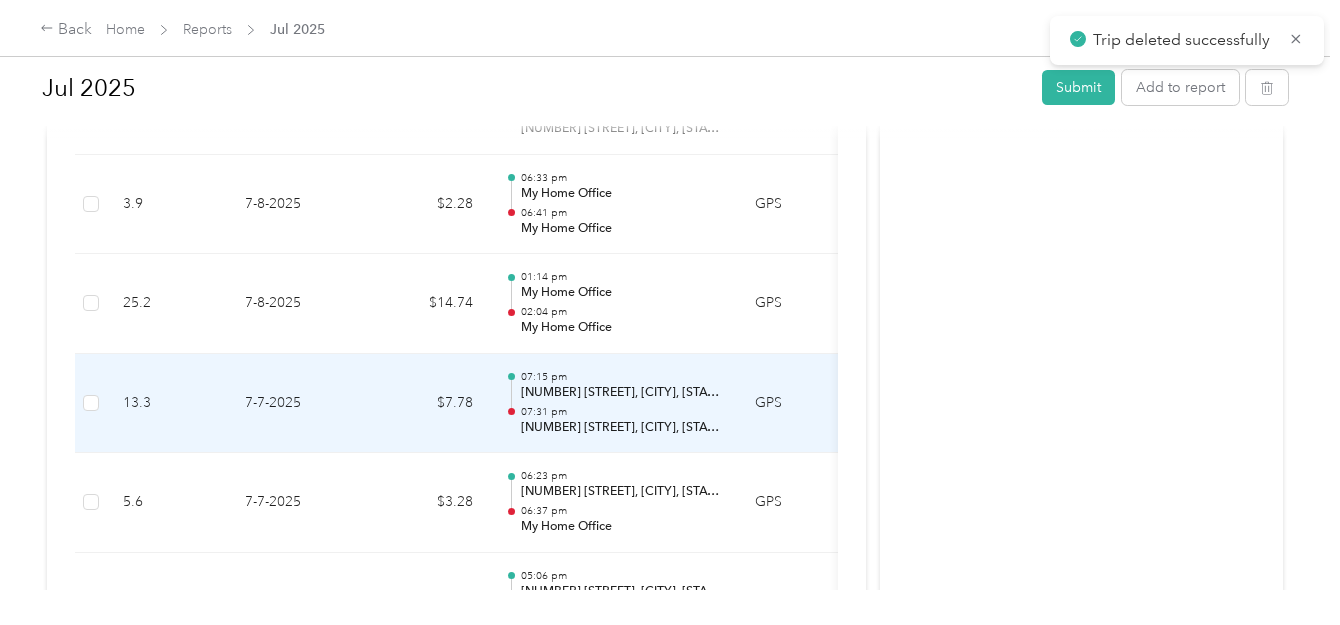 click on "07:31 pm" at bounding box center [622, 412] 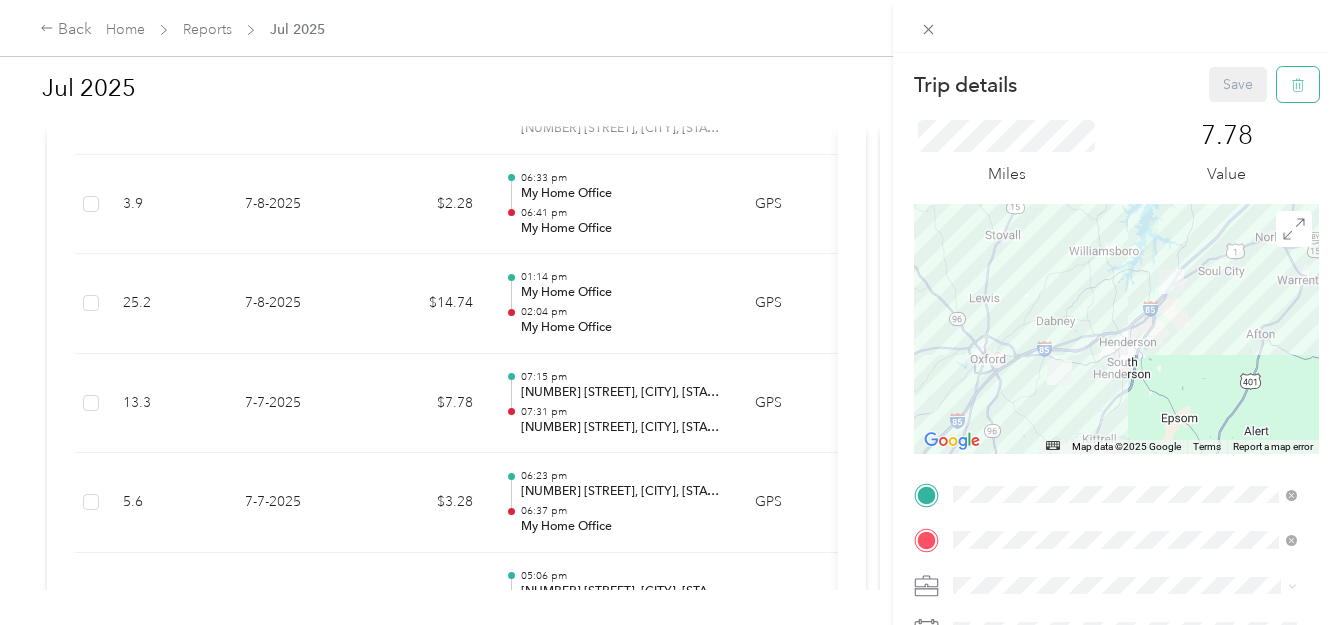 click 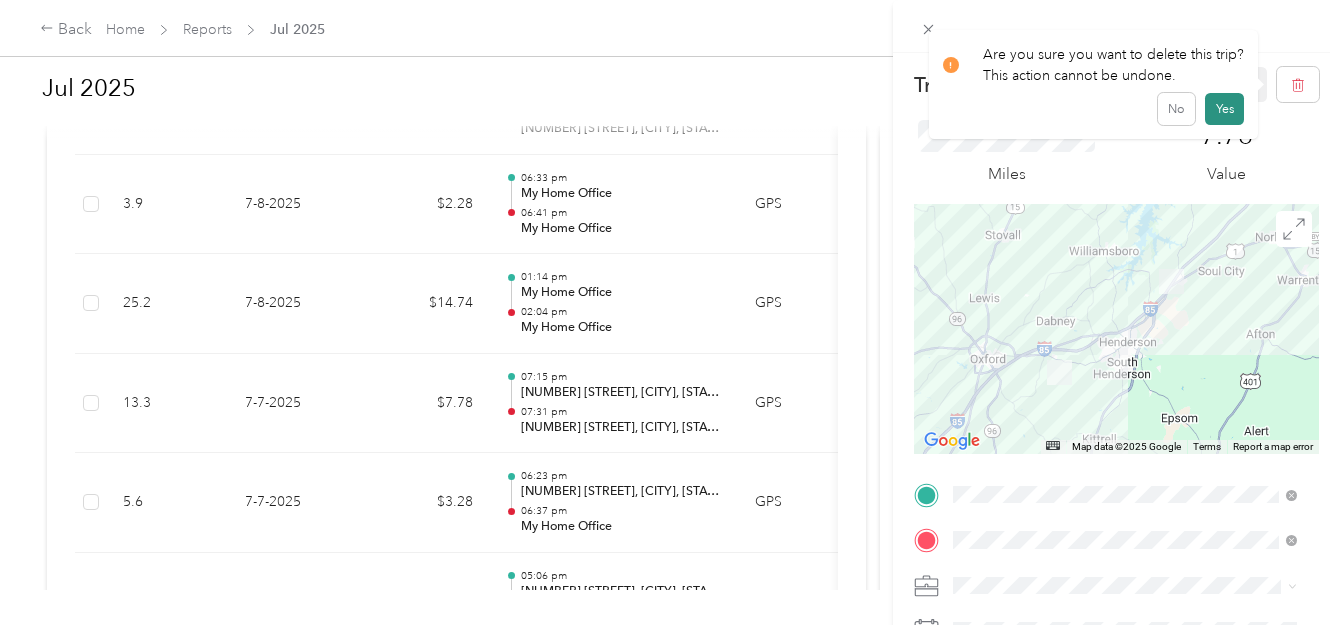 click on "Yes" at bounding box center [1224, 109] 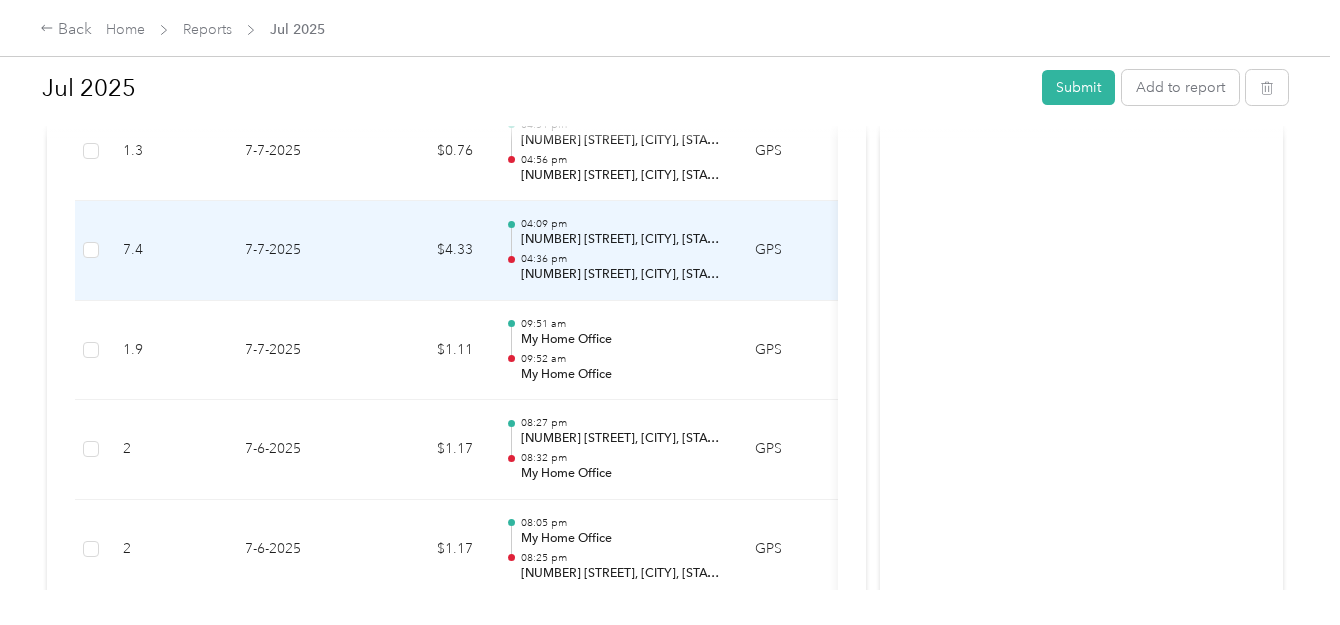 scroll, scrollTop: 5400, scrollLeft: 0, axis: vertical 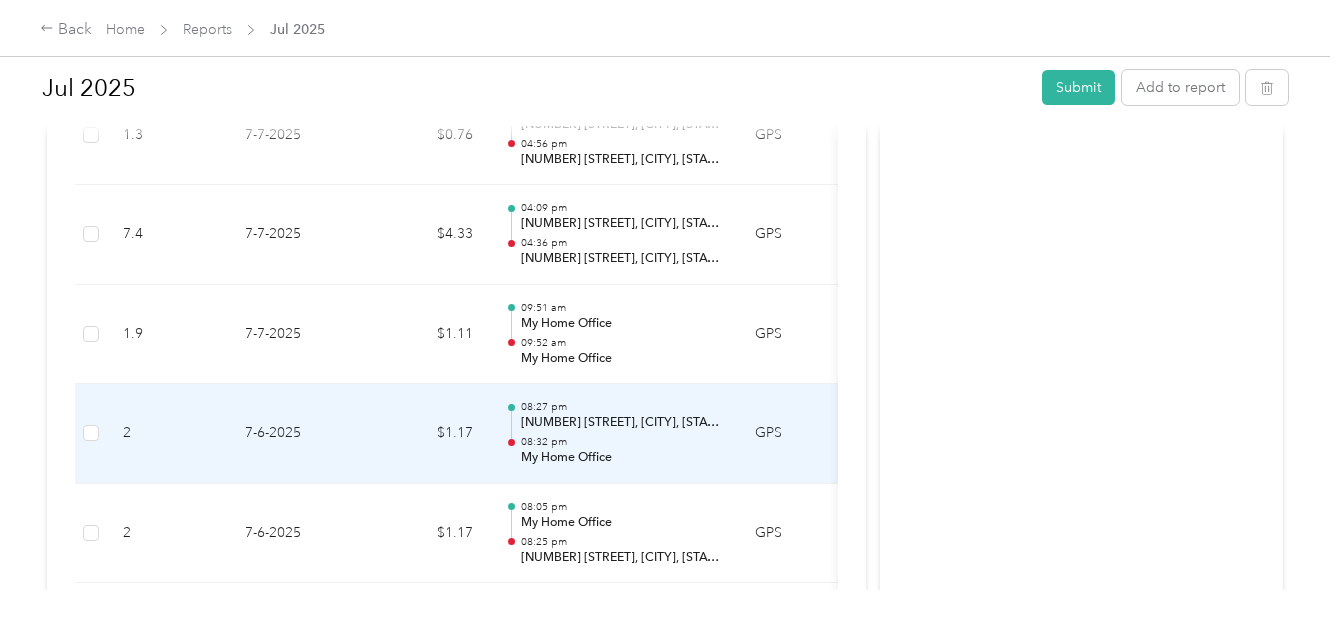 click on "[NUMBER] [STREET], [CITY], [STATE], [COUNTRY]" at bounding box center [622, 423] 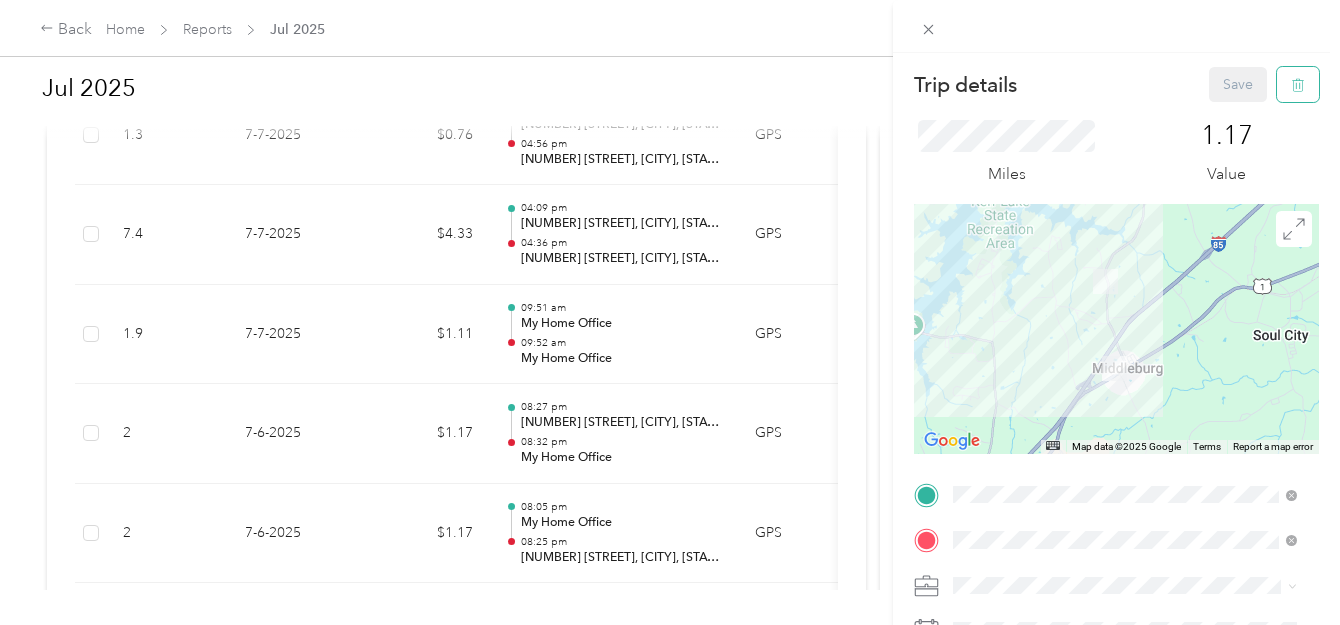 click at bounding box center (1298, 84) 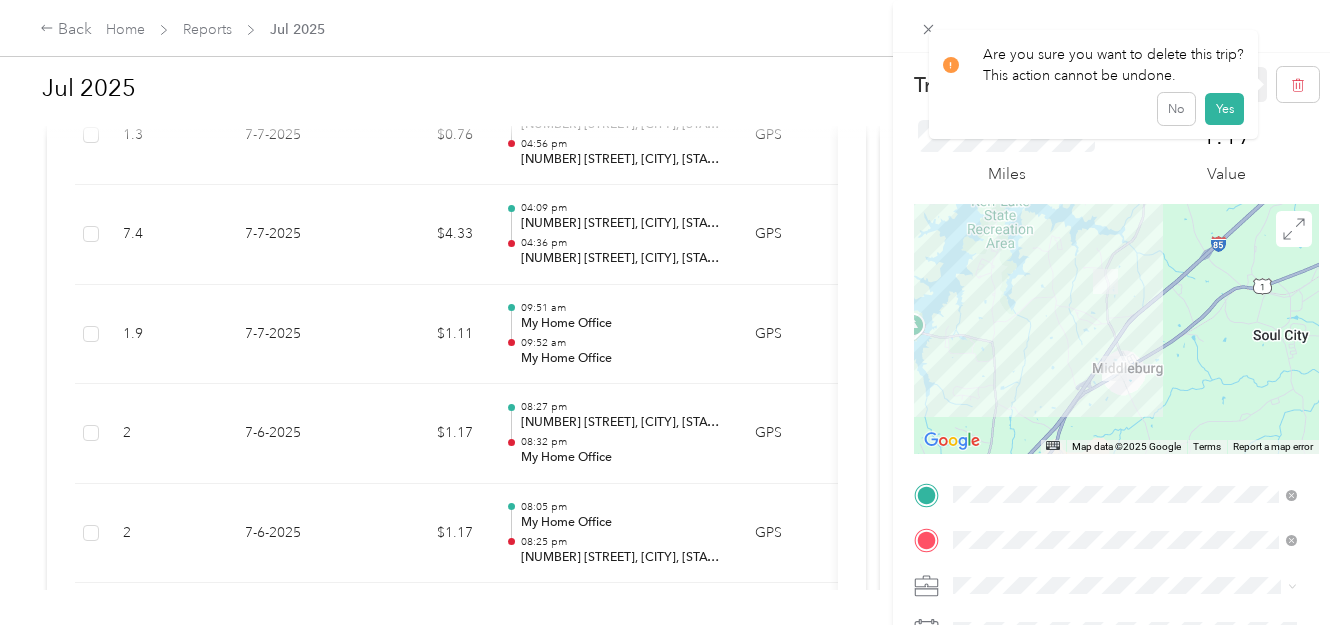 click on "Are you sure you want to delete this trip?   This action cannot be undone. No Yes" at bounding box center (1094, 84) 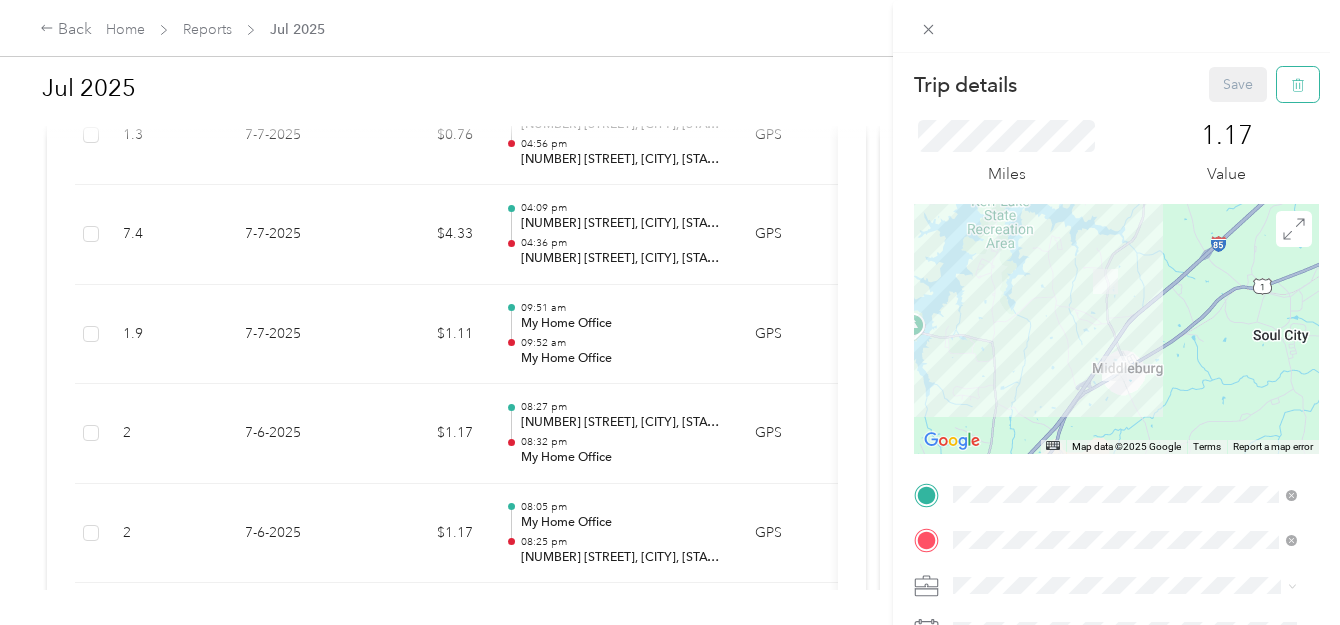 click at bounding box center (1298, 84) 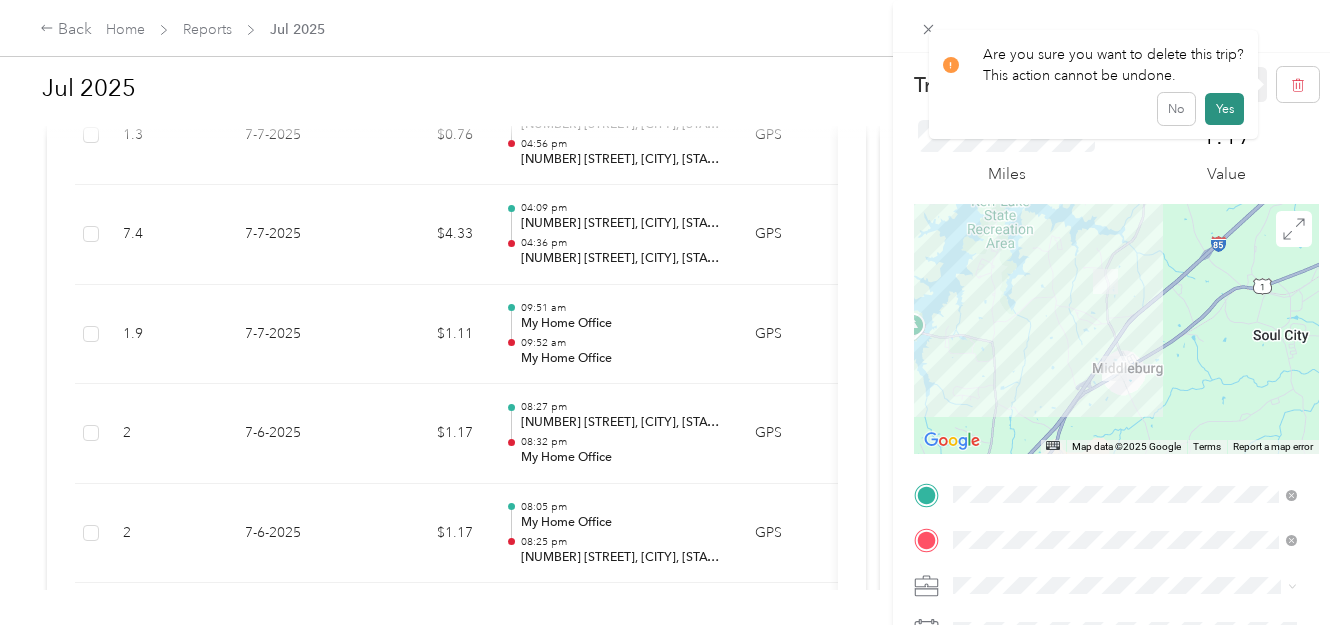 click on "Yes" at bounding box center (1224, 109) 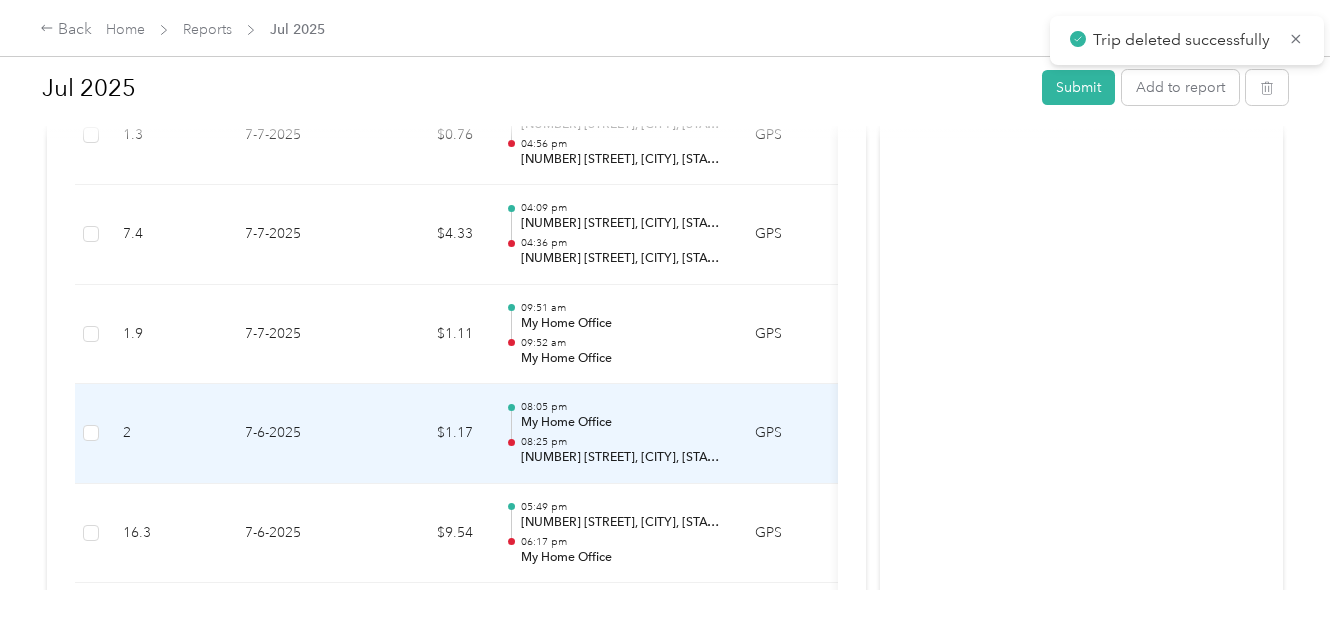 click on "08:25 pm" at bounding box center (622, 442) 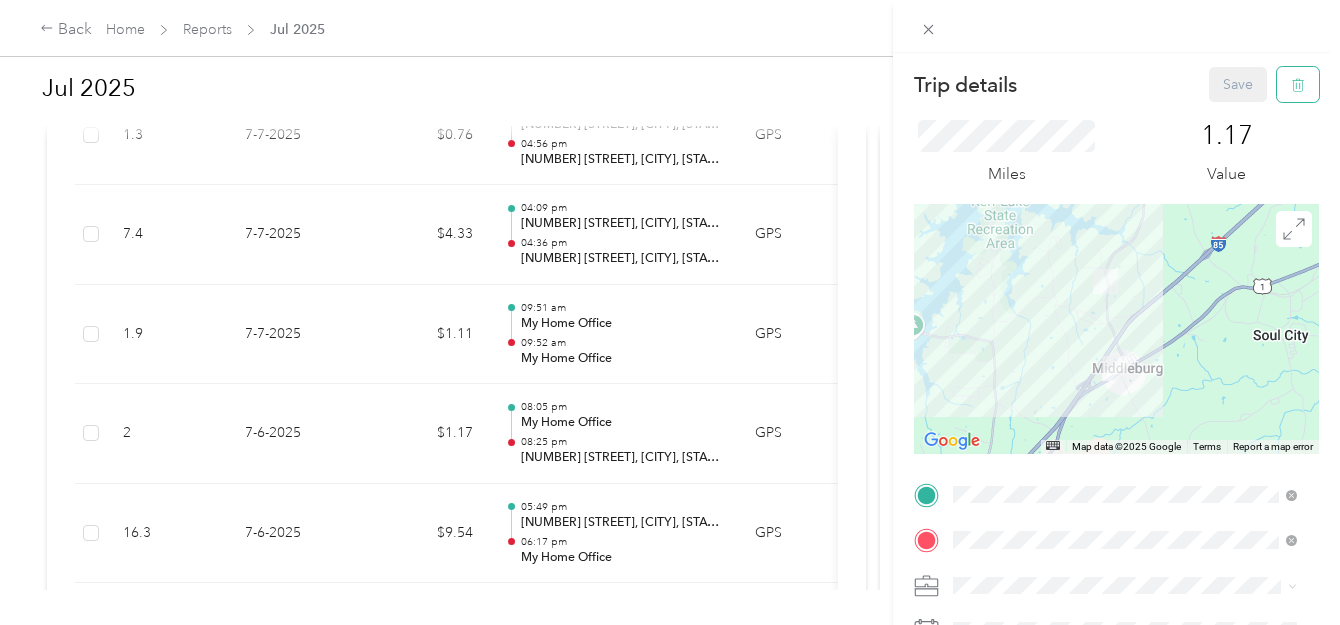 click at bounding box center [1298, 84] 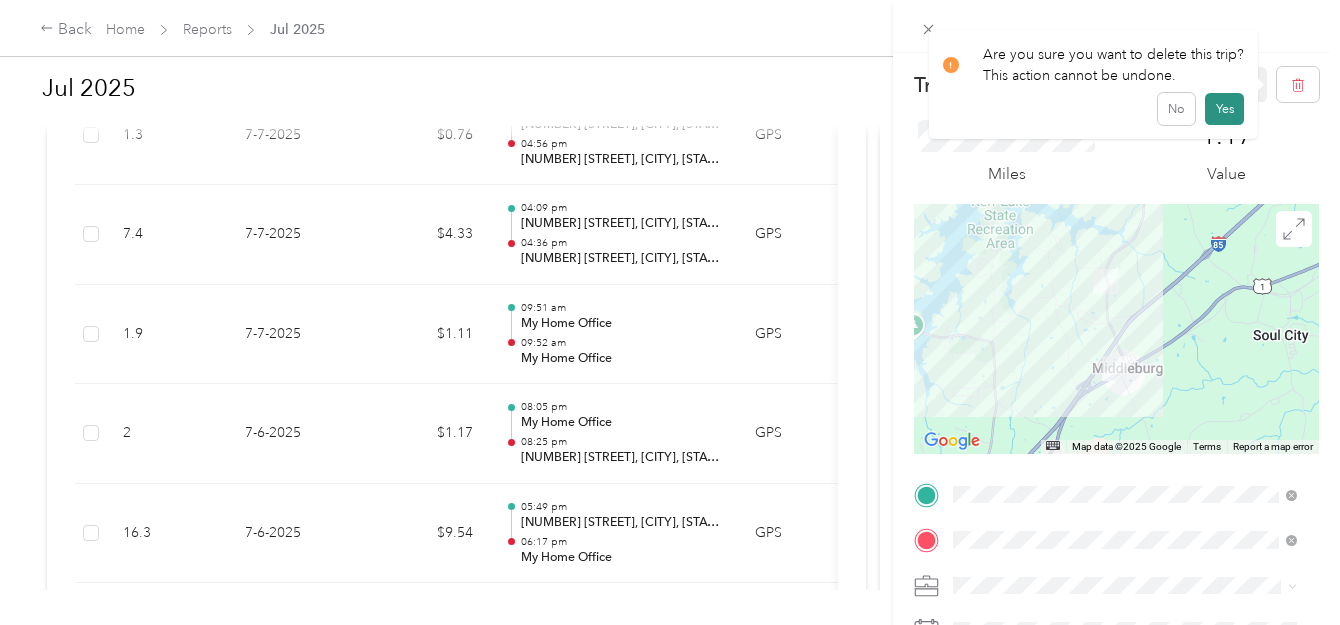 click on "Yes" at bounding box center [1224, 109] 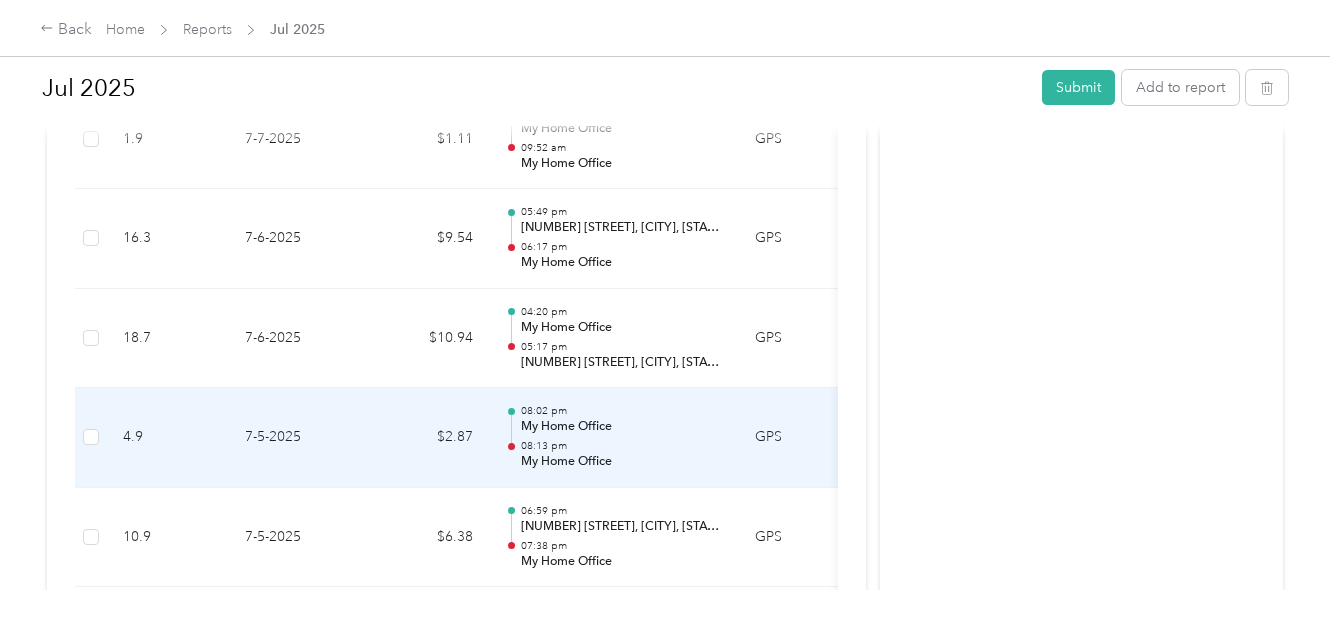 scroll, scrollTop: 5600, scrollLeft: 0, axis: vertical 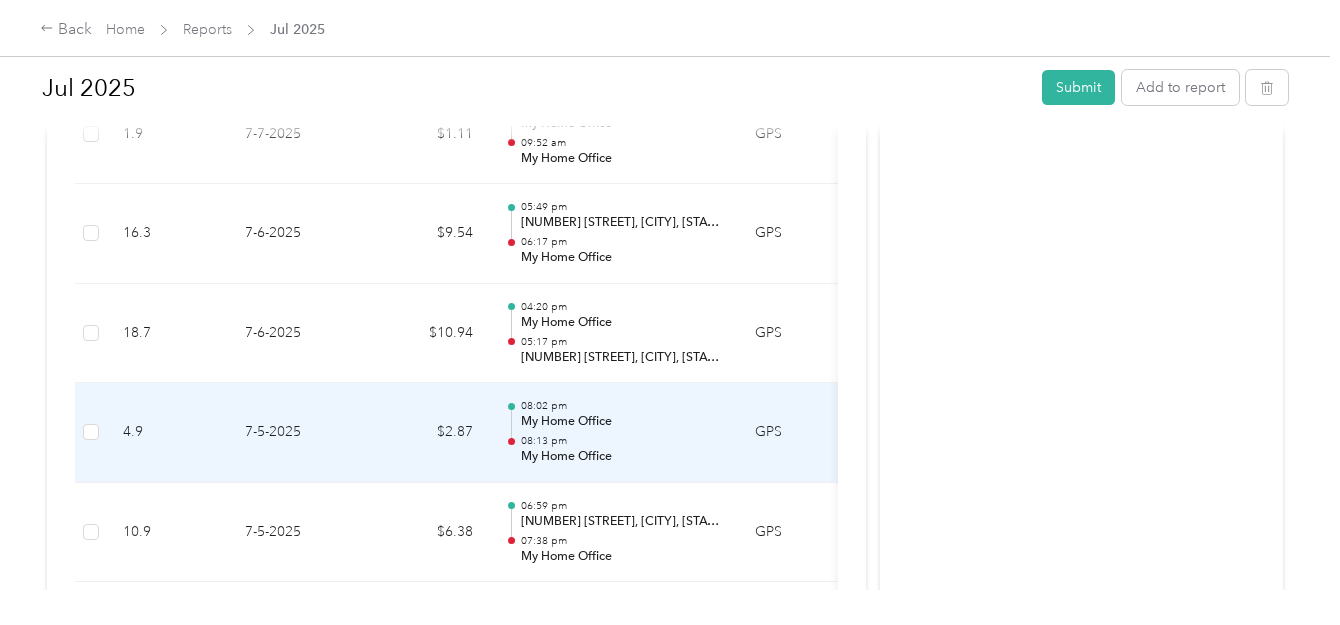 click on "08:13 pm" at bounding box center (622, 441) 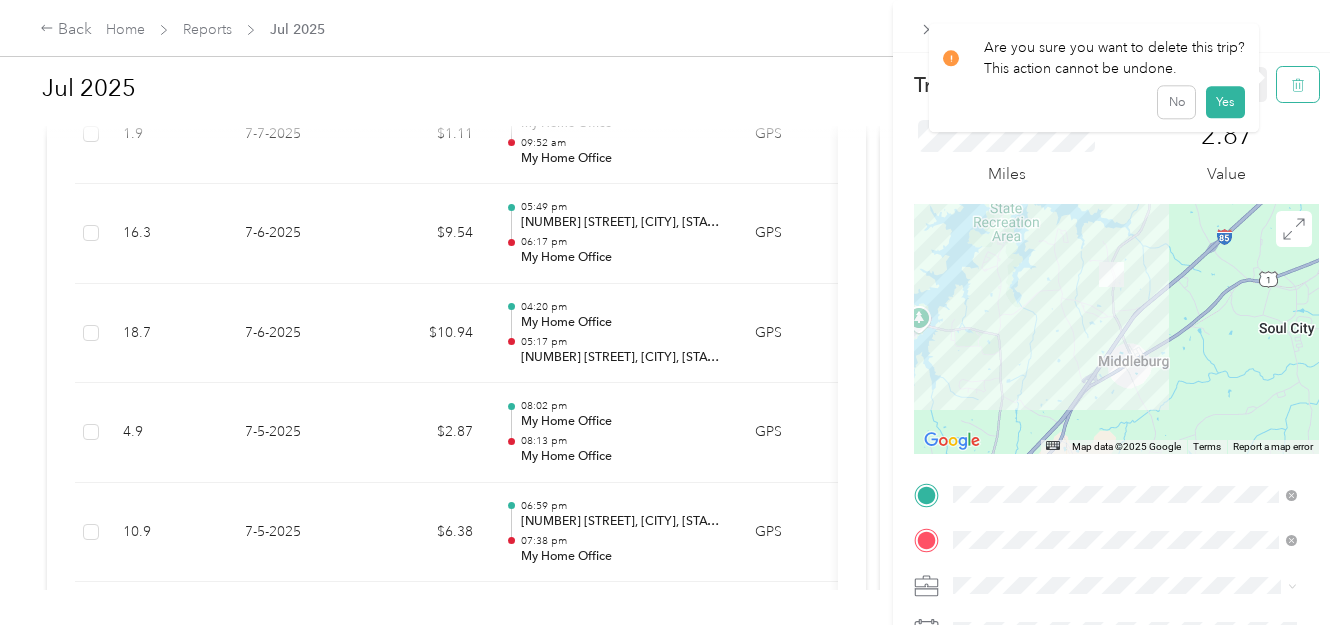 click 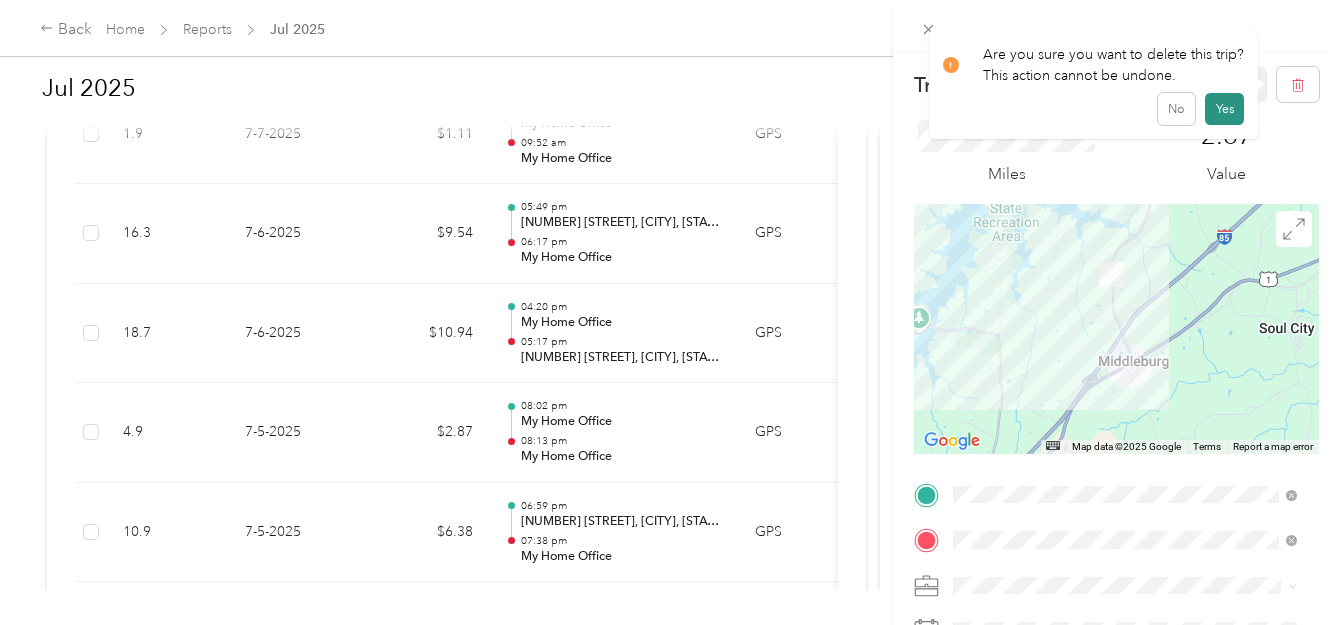 click on "Yes" at bounding box center [1224, 109] 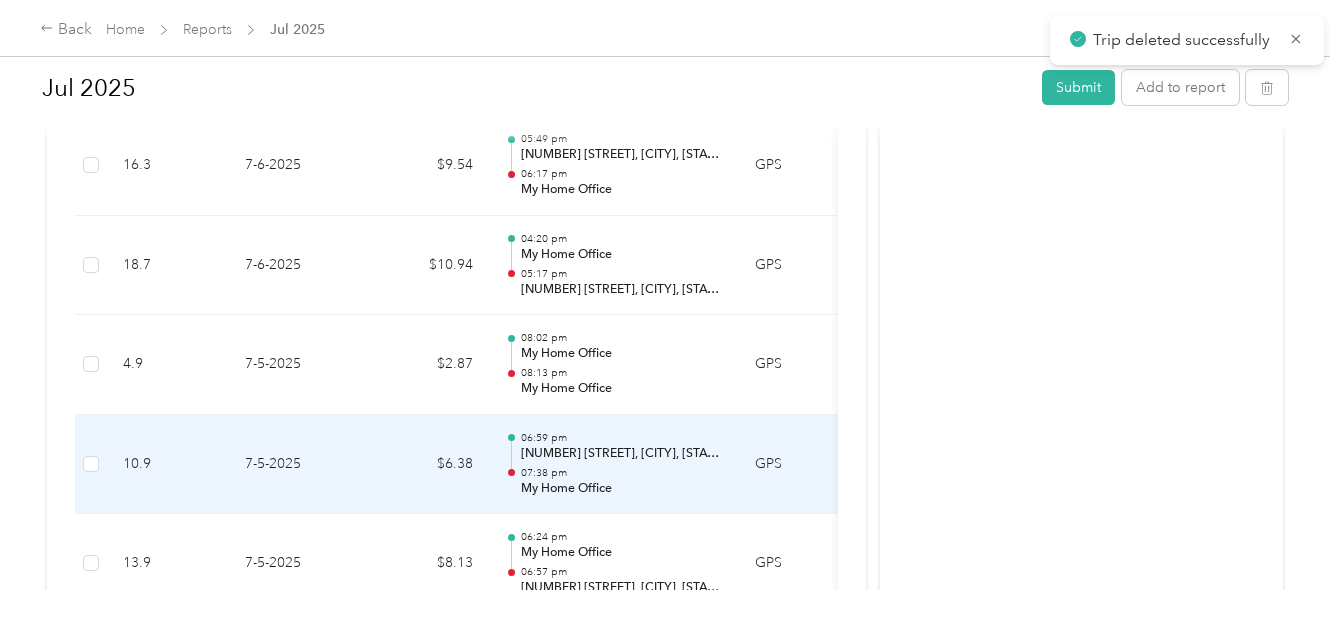 scroll, scrollTop: 5800, scrollLeft: 0, axis: vertical 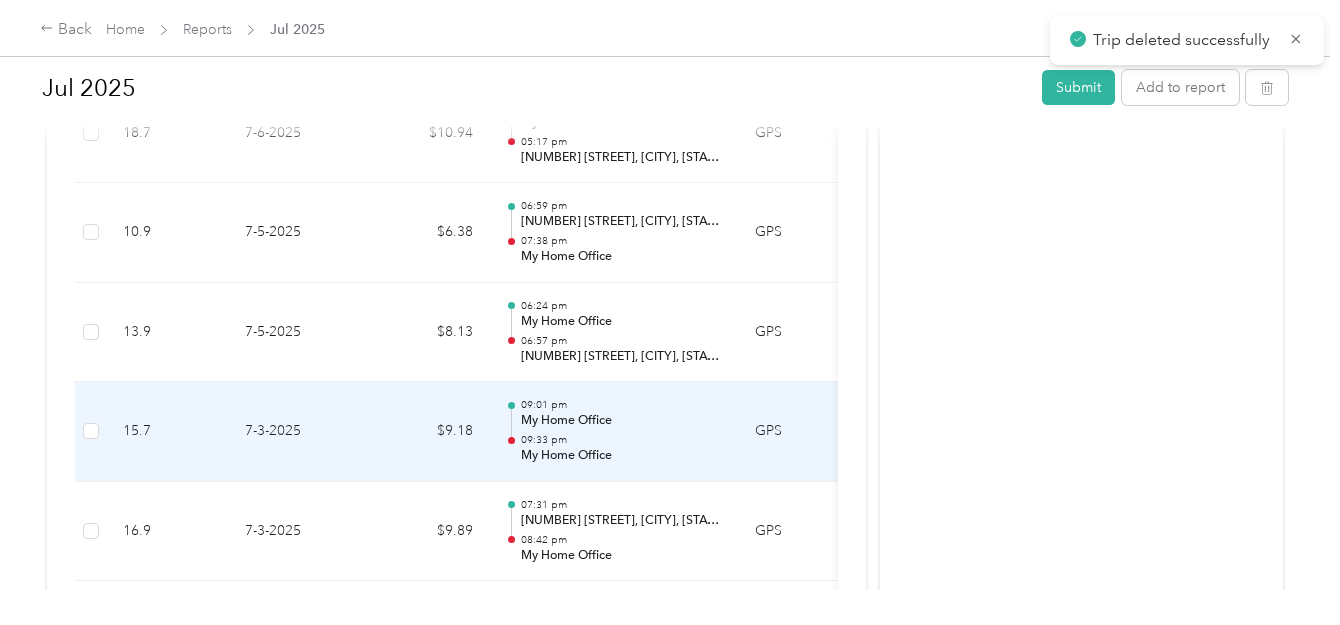 click on "My Home Office" at bounding box center (622, 421) 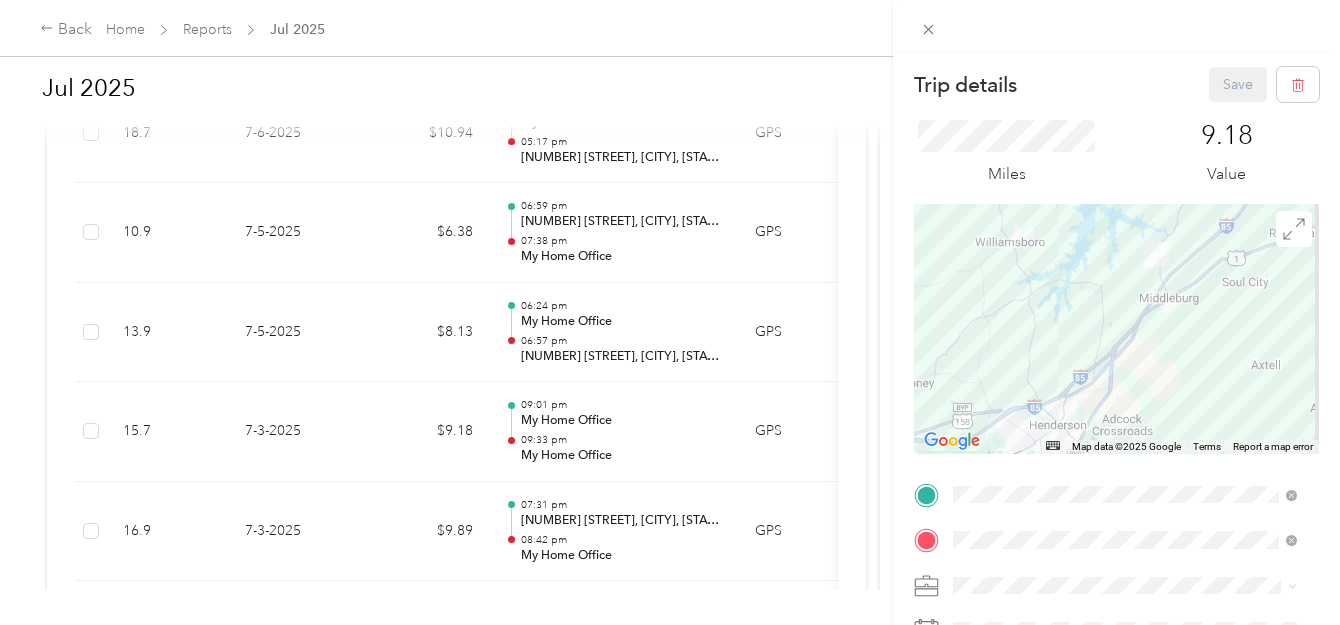 drag, startPoint x: 632, startPoint y: 439, endPoint x: 661, endPoint y: 431, distance: 30.083218 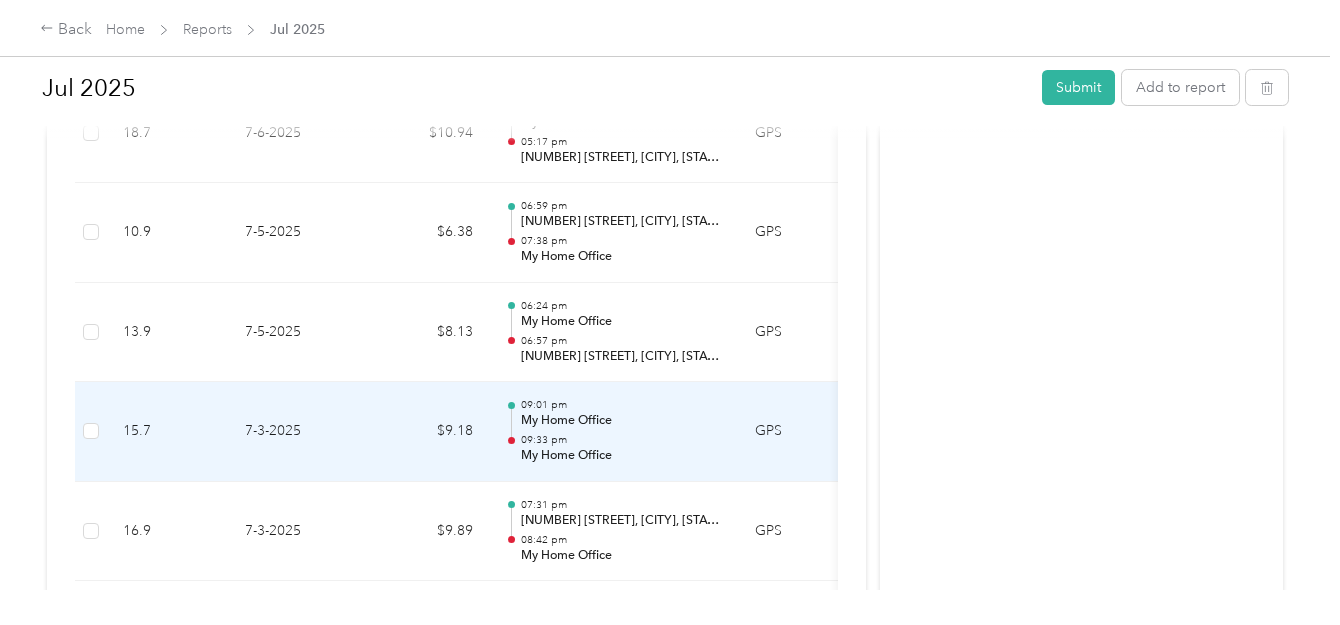 click on "09:01 pm" at bounding box center [622, 405] 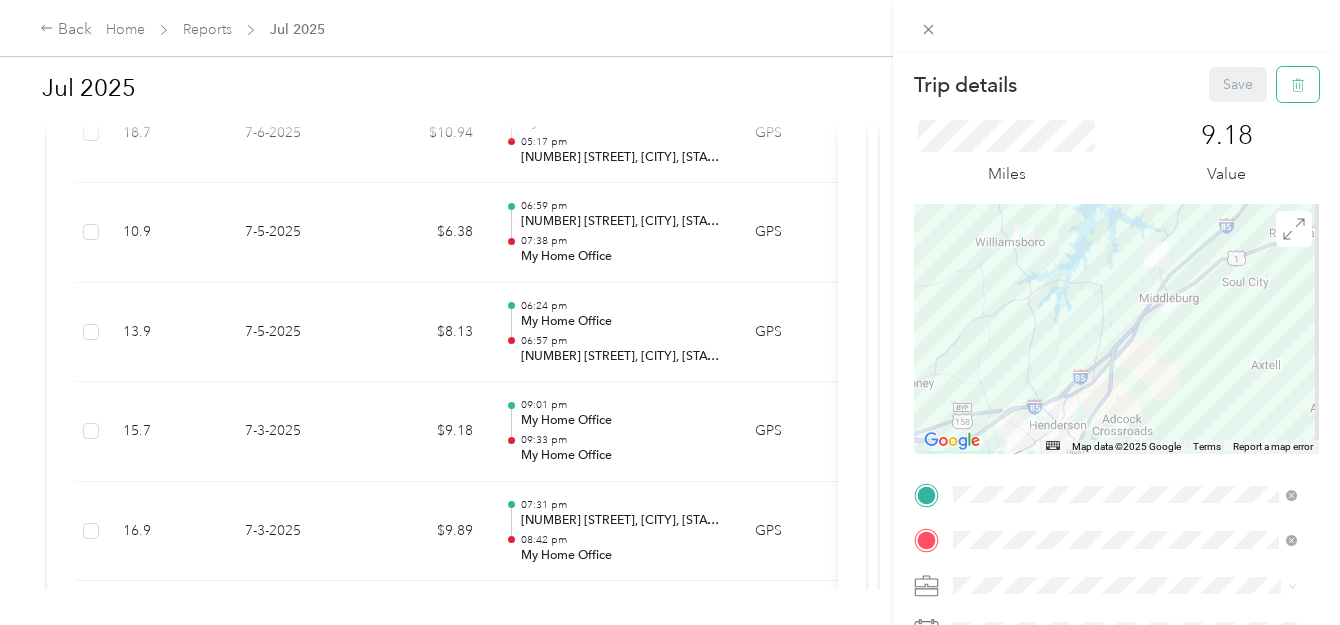 click at bounding box center [1298, 84] 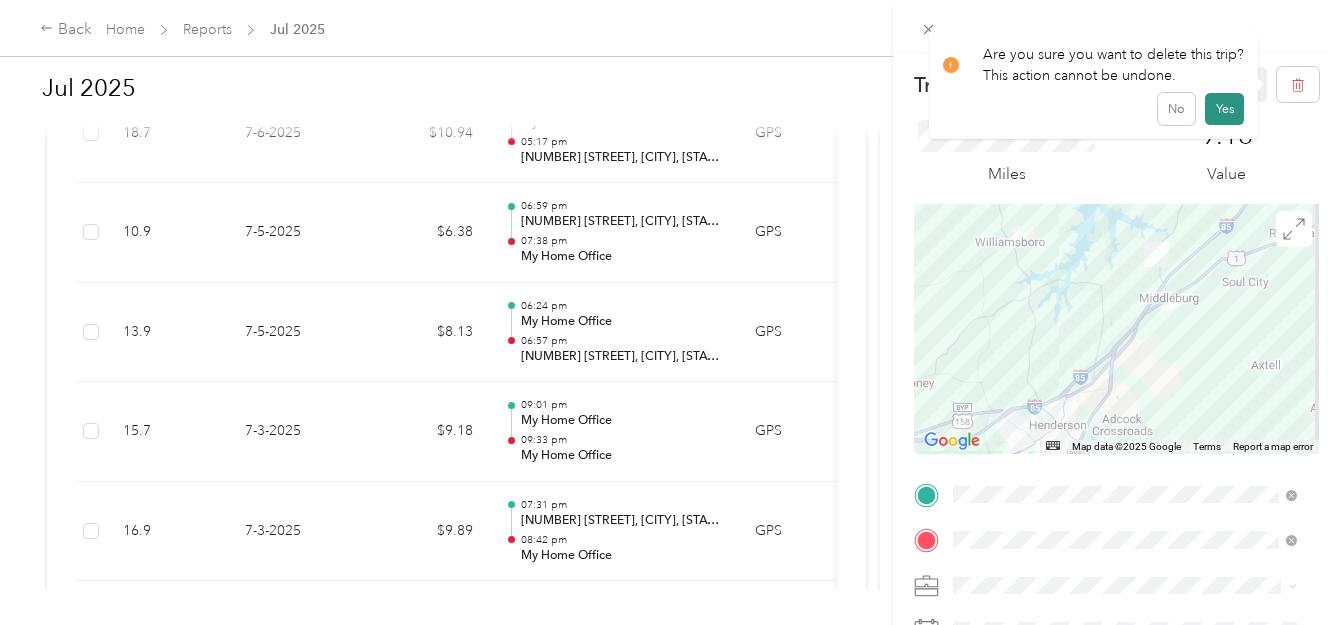 click on "Yes" at bounding box center (1224, 109) 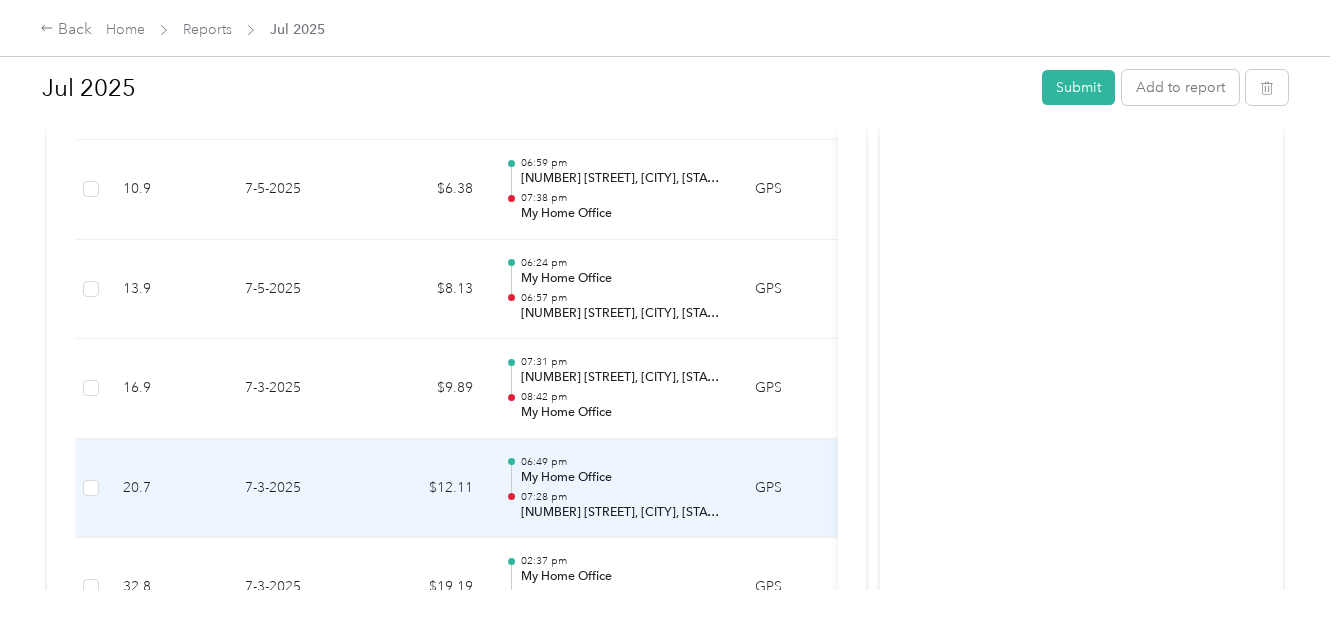 scroll, scrollTop: 5867, scrollLeft: 0, axis: vertical 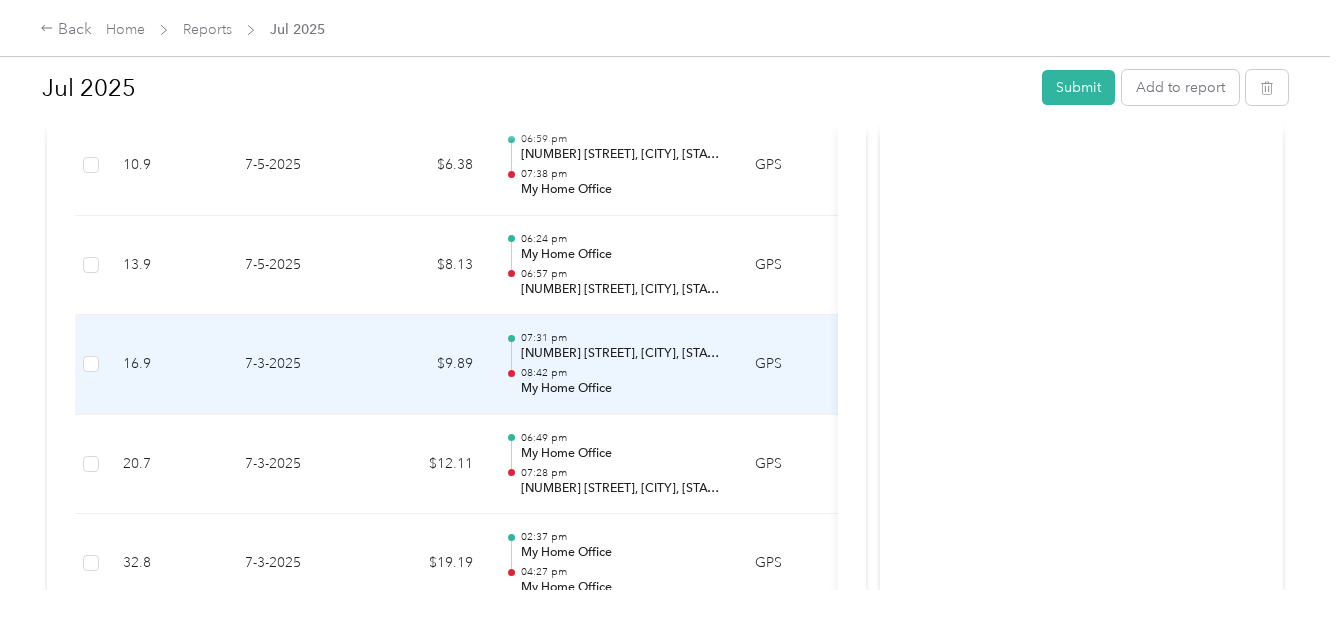 click on "08:42 pm" at bounding box center (622, 373) 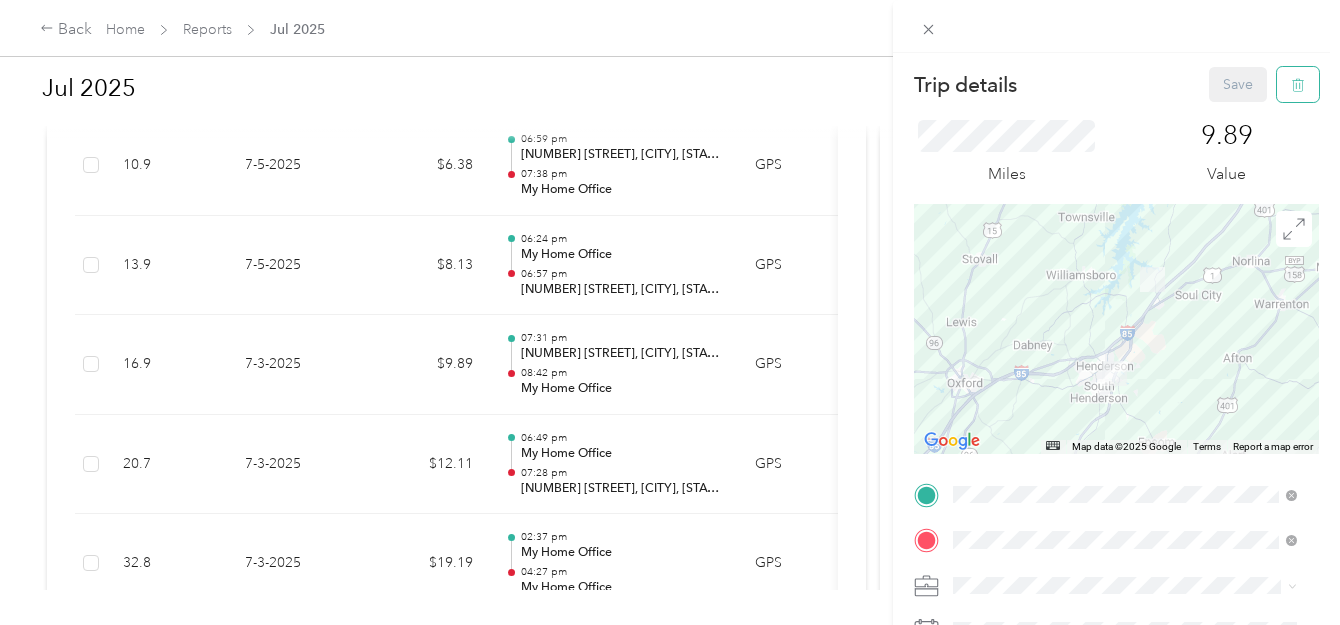 click 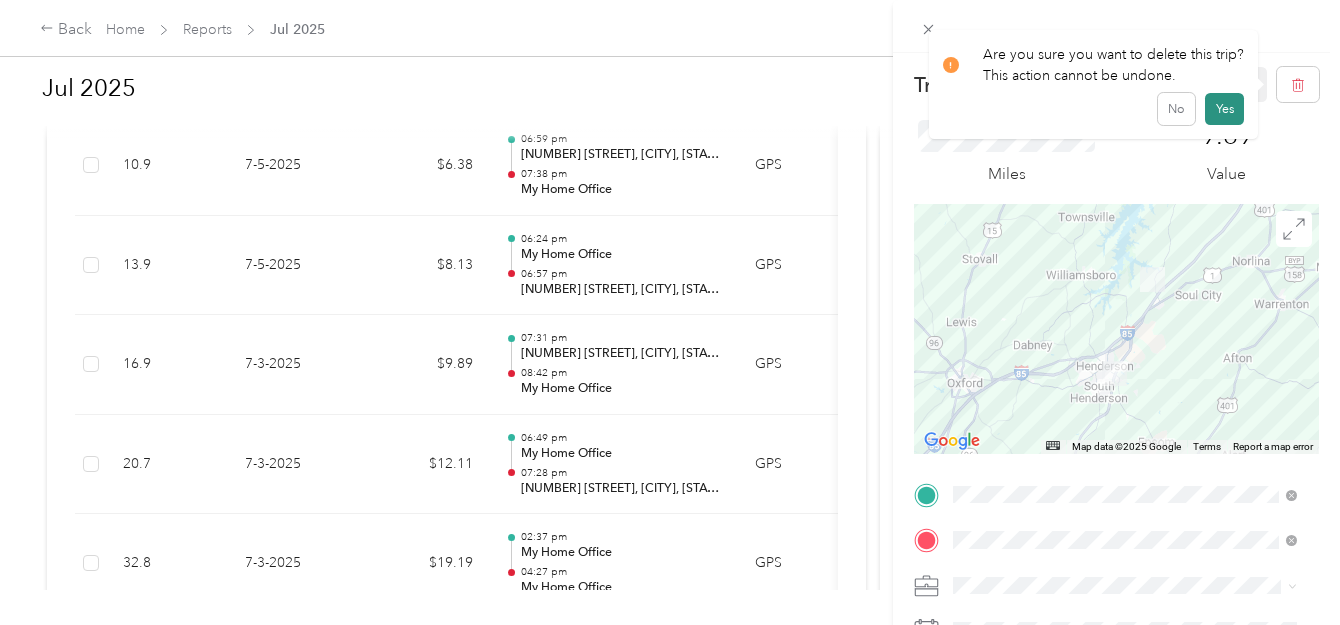 click on "Yes" at bounding box center (1224, 109) 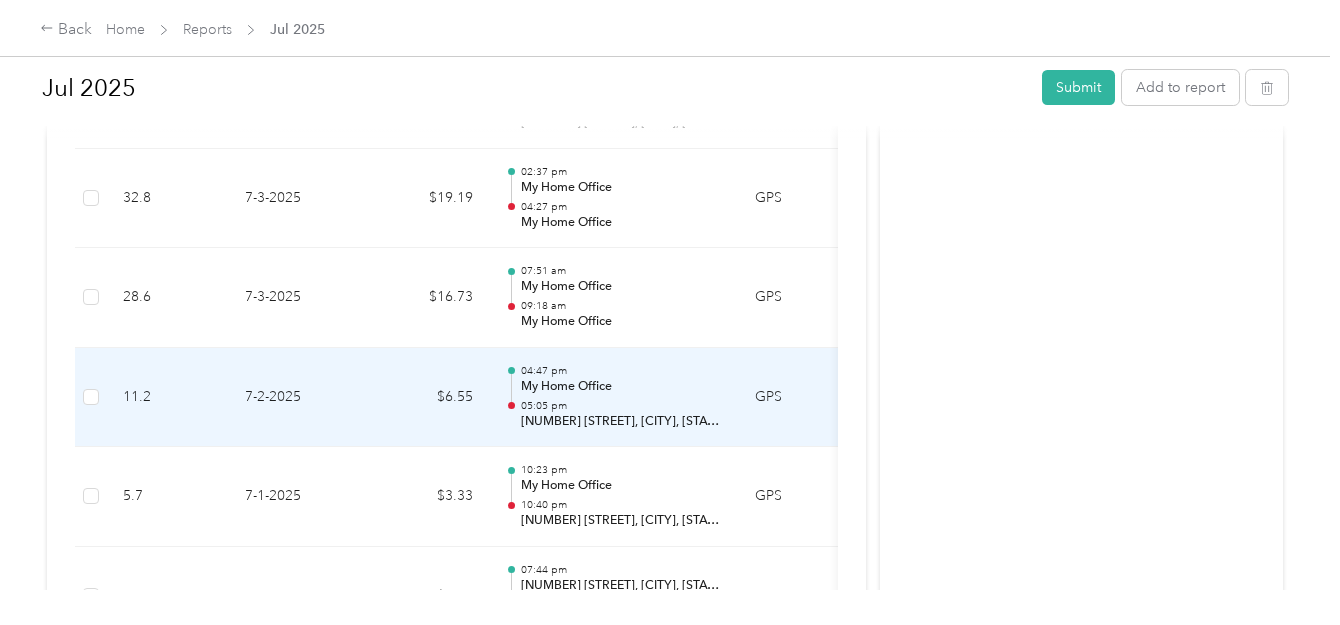 scroll, scrollTop: 6200, scrollLeft: 0, axis: vertical 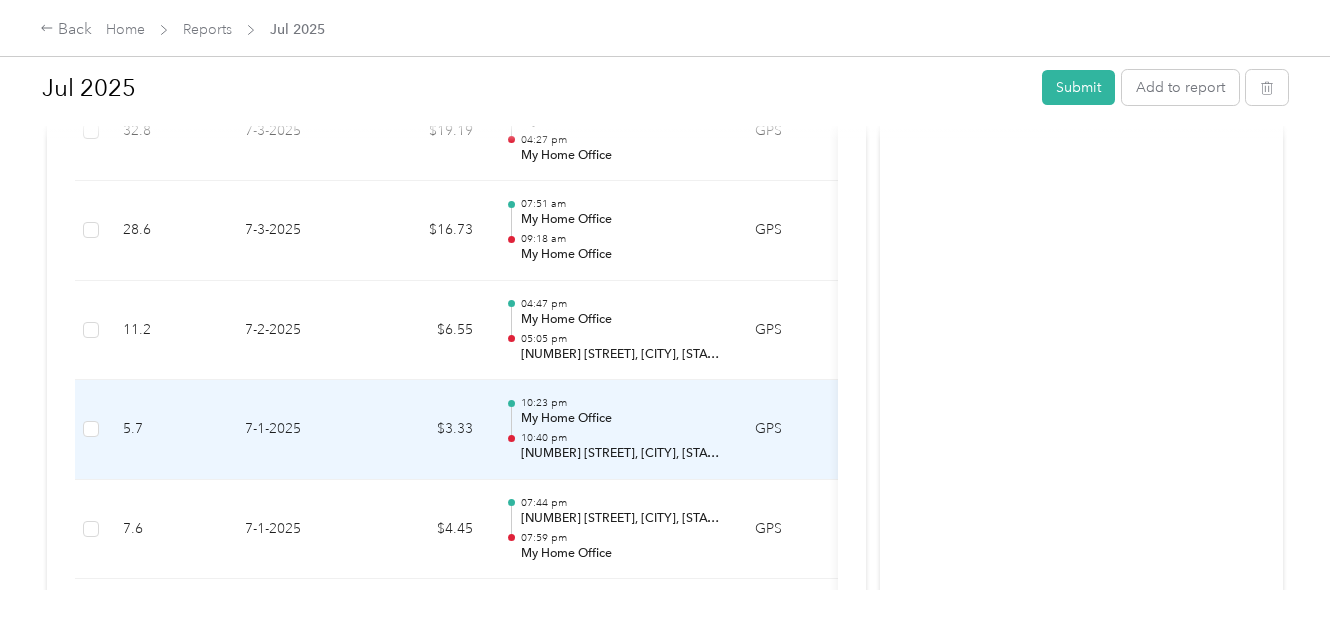 click on "My Home Office" at bounding box center (622, 419) 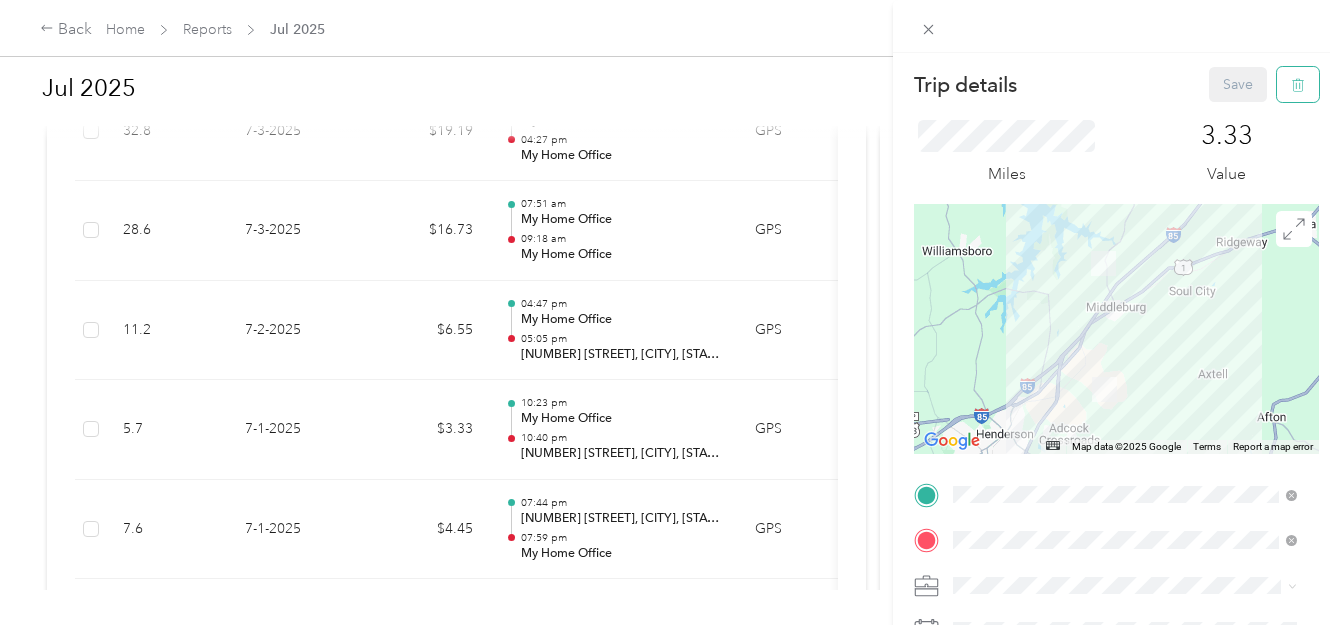 click 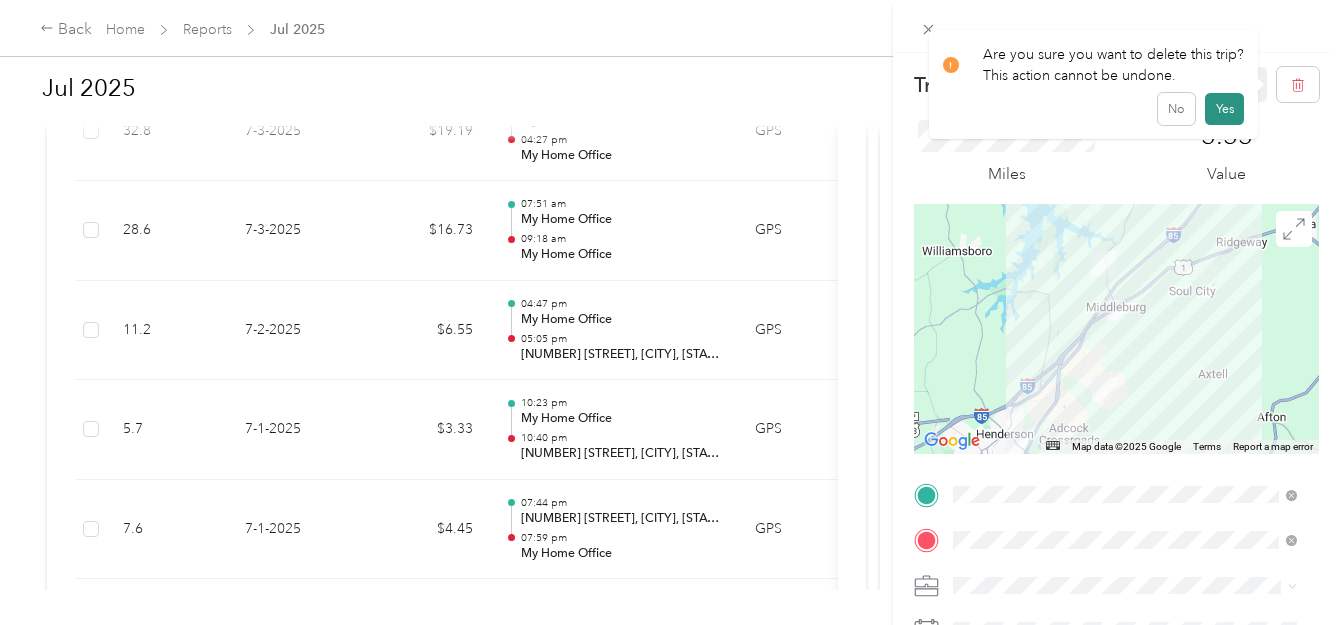 click on "Yes" at bounding box center [1224, 109] 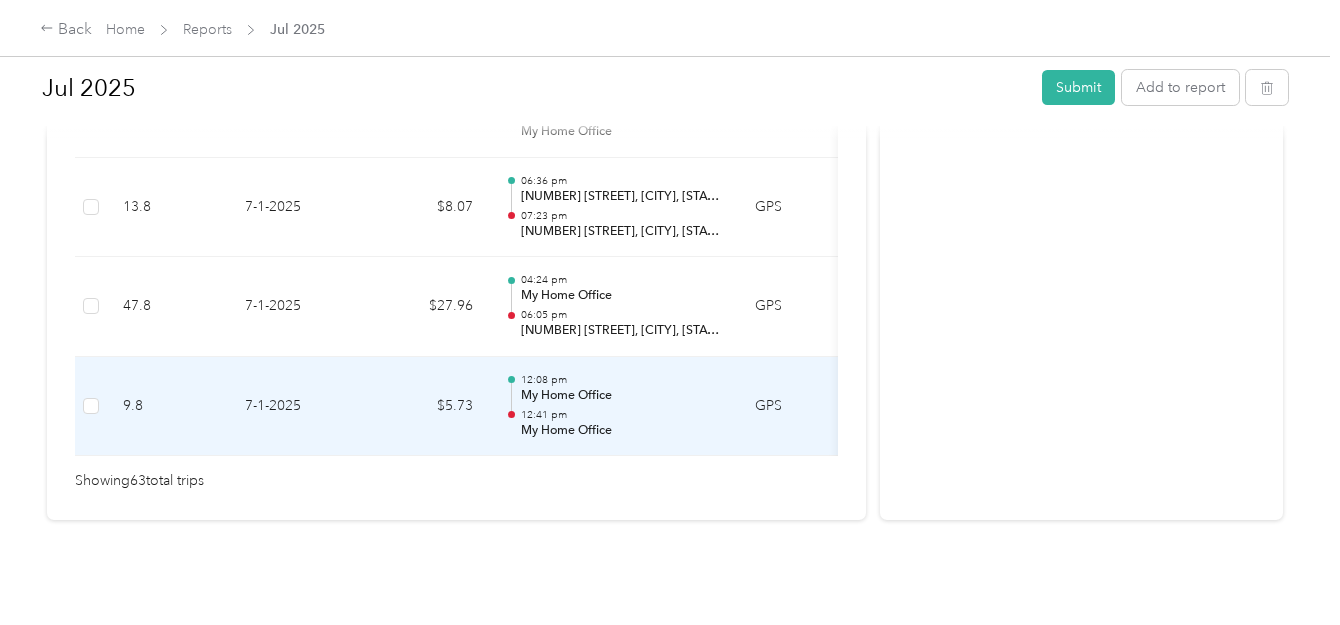 scroll, scrollTop: 6533, scrollLeft: 0, axis: vertical 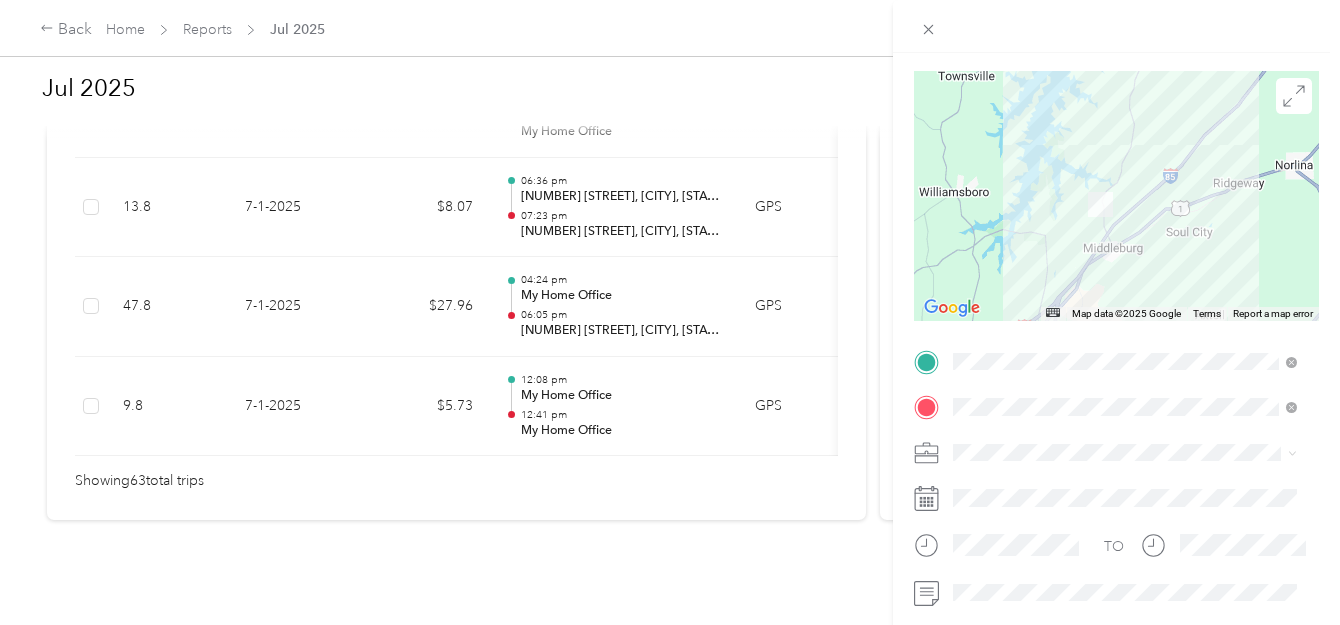 click on "Trip details Save This trip cannot be edited because it is either under review, approved, or paid. Contact your Team Manager to edit it. Miles [NUMBER] Value  ← Move left → Move right ↑ Move up ↓ Move down + Zoom in - Zoom out Home Jump left by 75% End Jump right by 75% Page Up Jump up by 75% Page Down Jump down by 75% Map Data Map data ©2025 Google Map data ©2025 Google 2 km  Click to toggle between metric and imperial units Terms Report a map error TO Add photo" at bounding box center [670, 312] 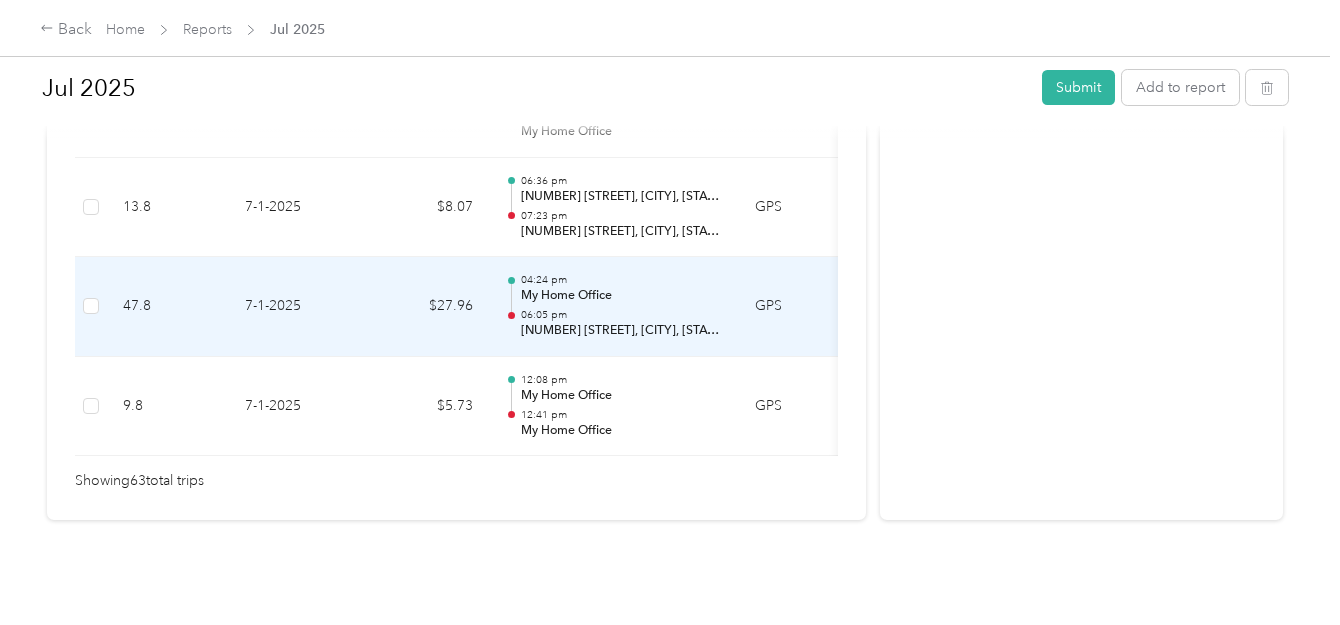 click on "06:05 pm" at bounding box center (622, 315) 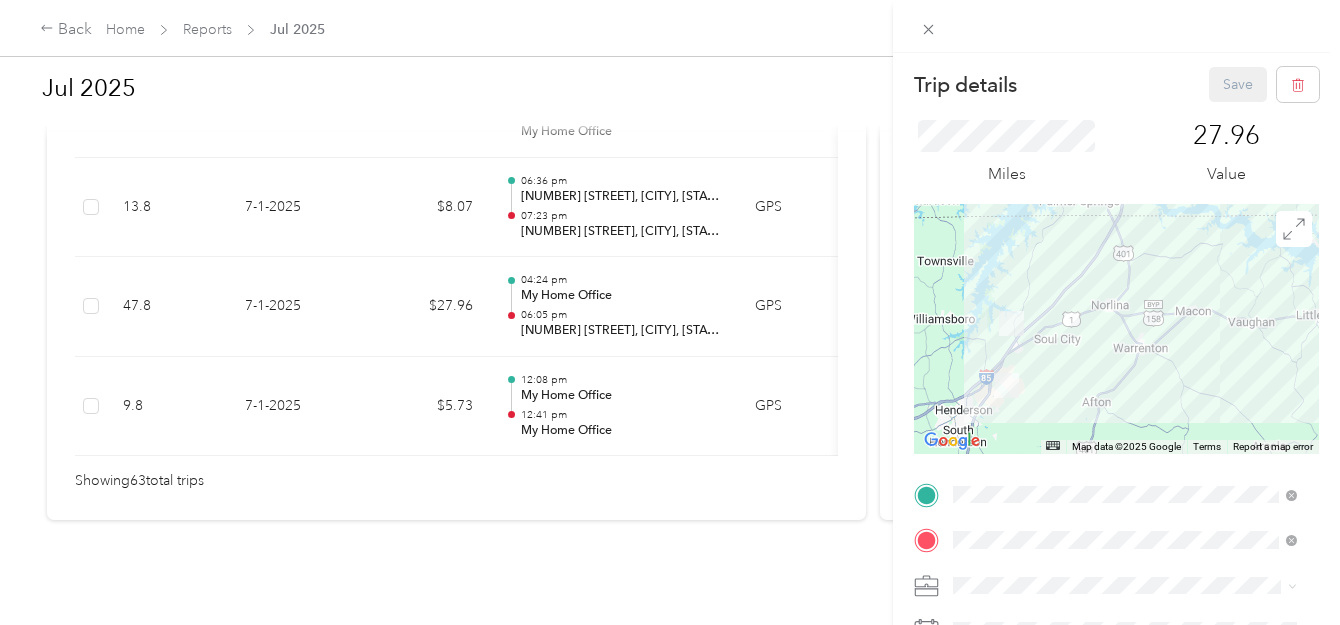 click on "Trip details Save This trip cannot be edited because it is either under review, approved, or paid. Contact your Team Manager to edit it. Miles [NUMBER] Value  ← Move left → Move right ↑ Move up ↓ Move down + Zoom in - Zoom out Home Jump left by 75% End Jump right by 75% Page Up Jump up by 75% Page Down Jump down by 75% Map Data Map data ©2025 Google Map data ©2025 Google 5 km  Click to toggle between metric and imperial units Terms Report a map error TO Add photo" at bounding box center [670, 312] 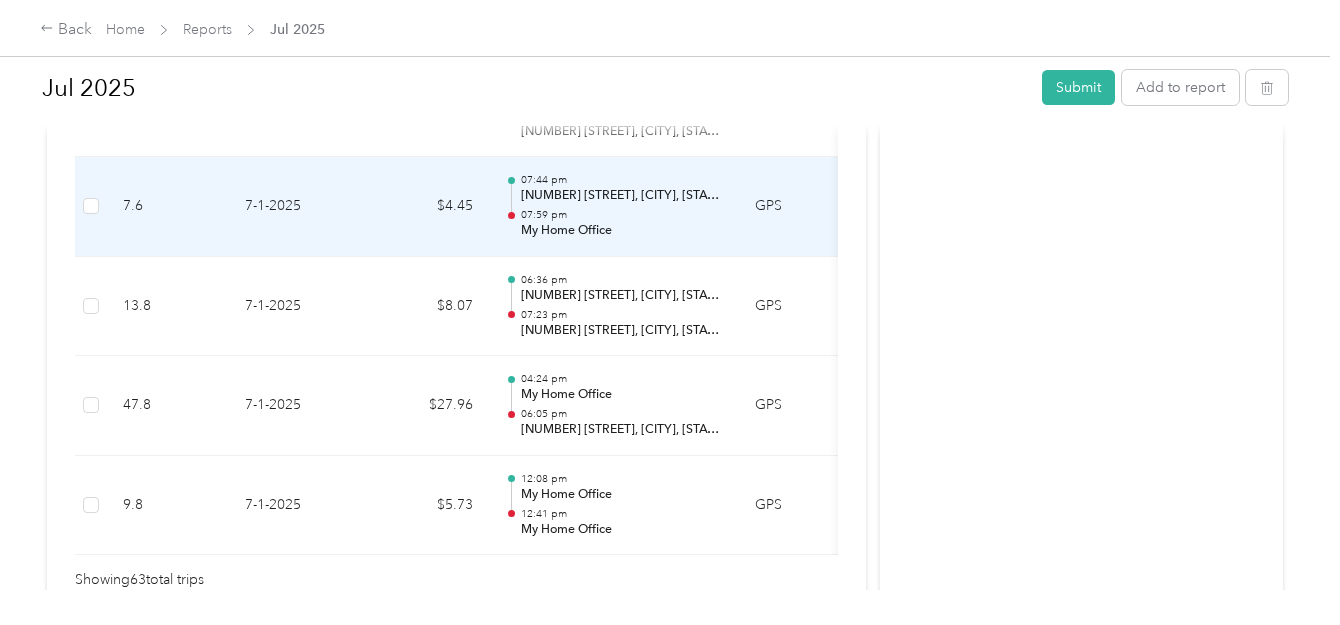 scroll, scrollTop: 6400, scrollLeft: 0, axis: vertical 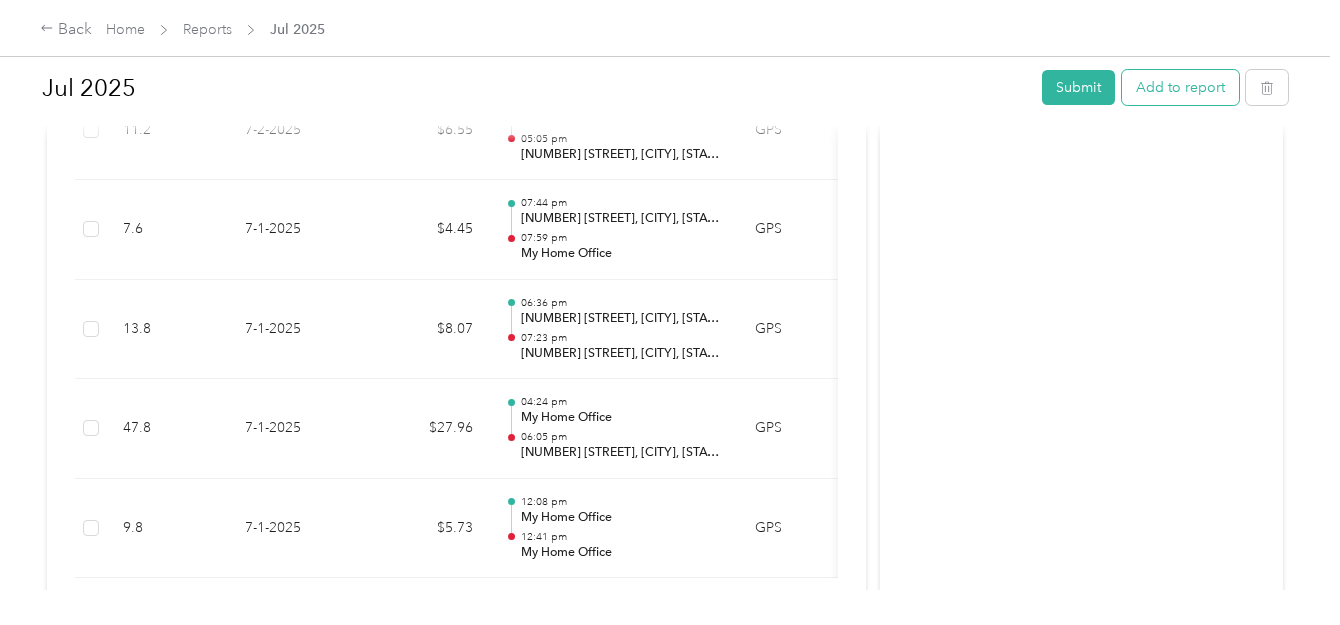 click on "Add to report" at bounding box center [1180, 87] 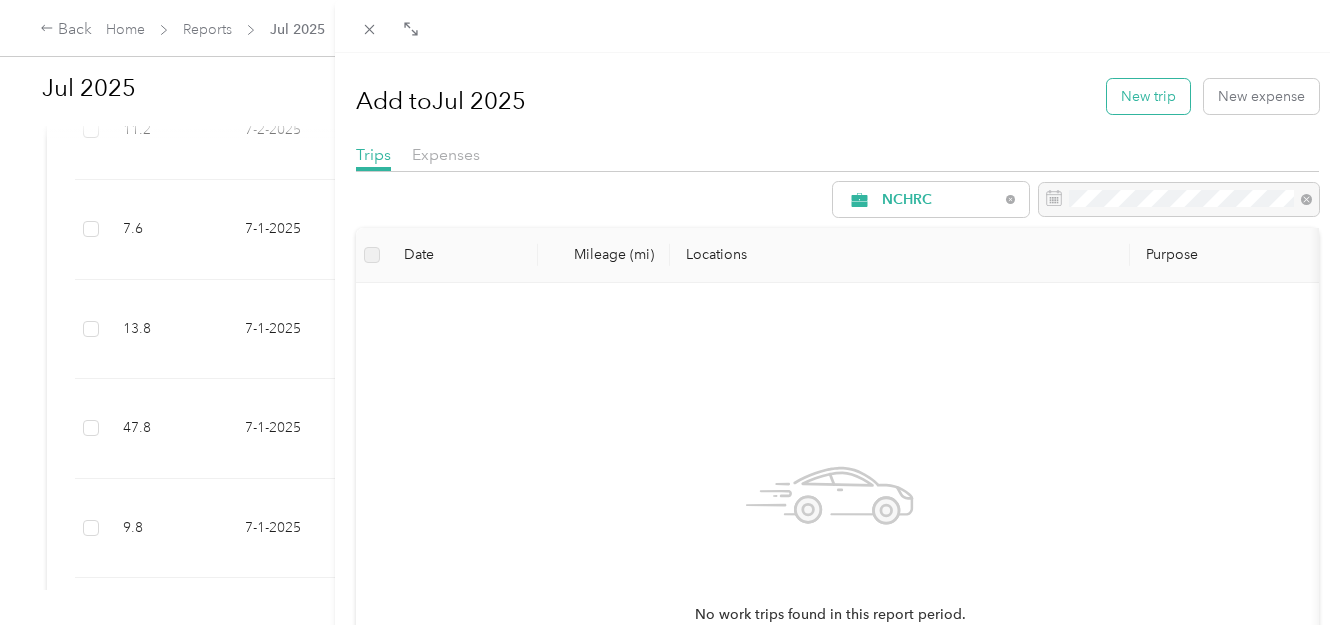 click on "New trip" at bounding box center (1148, 96) 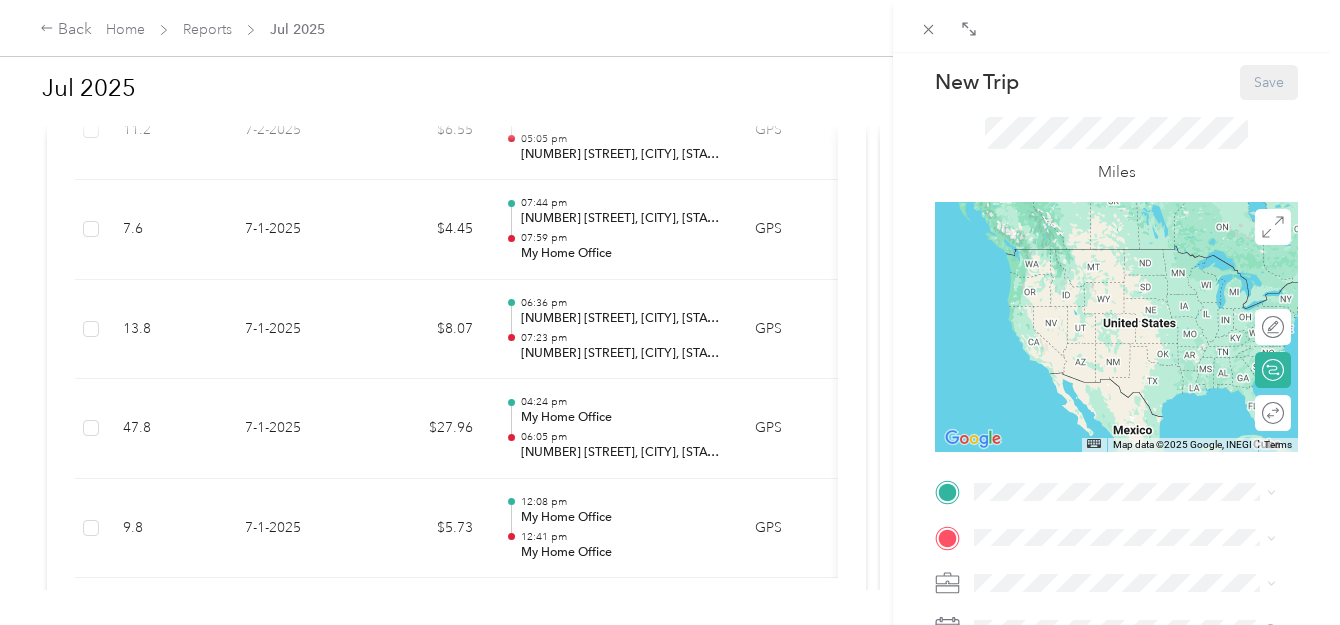scroll, scrollTop: 200, scrollLeft: 0, axis: vertical 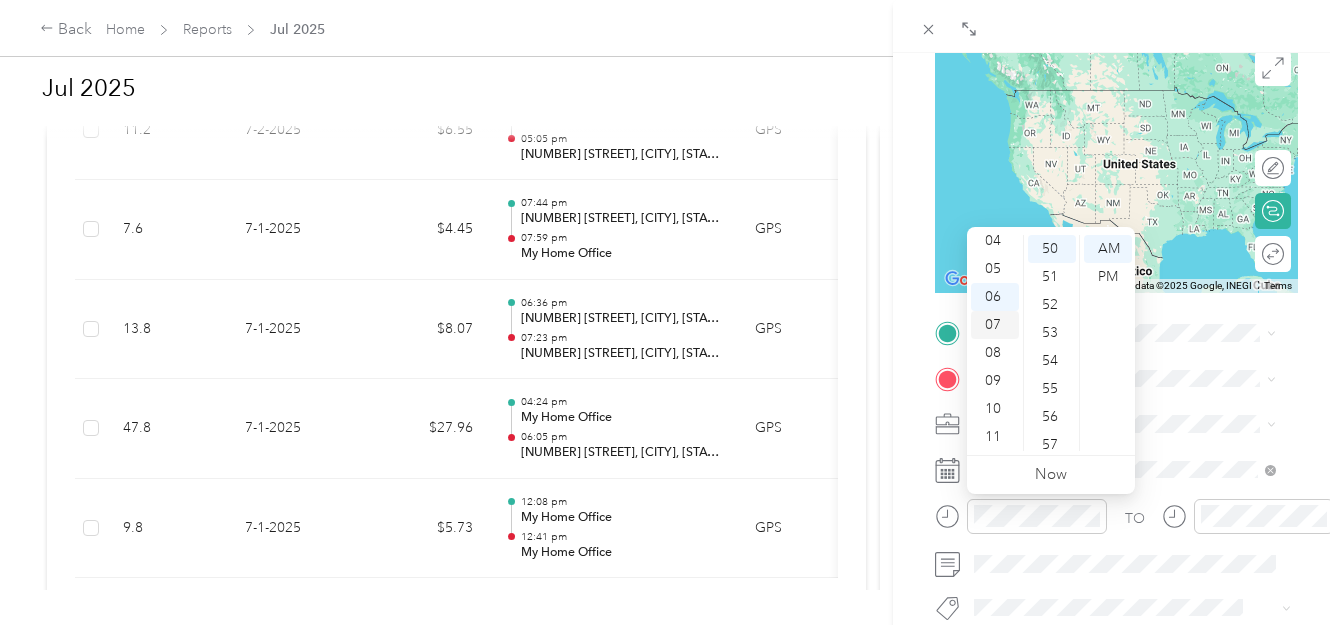 click on "07" at bounding box center (995, 325) 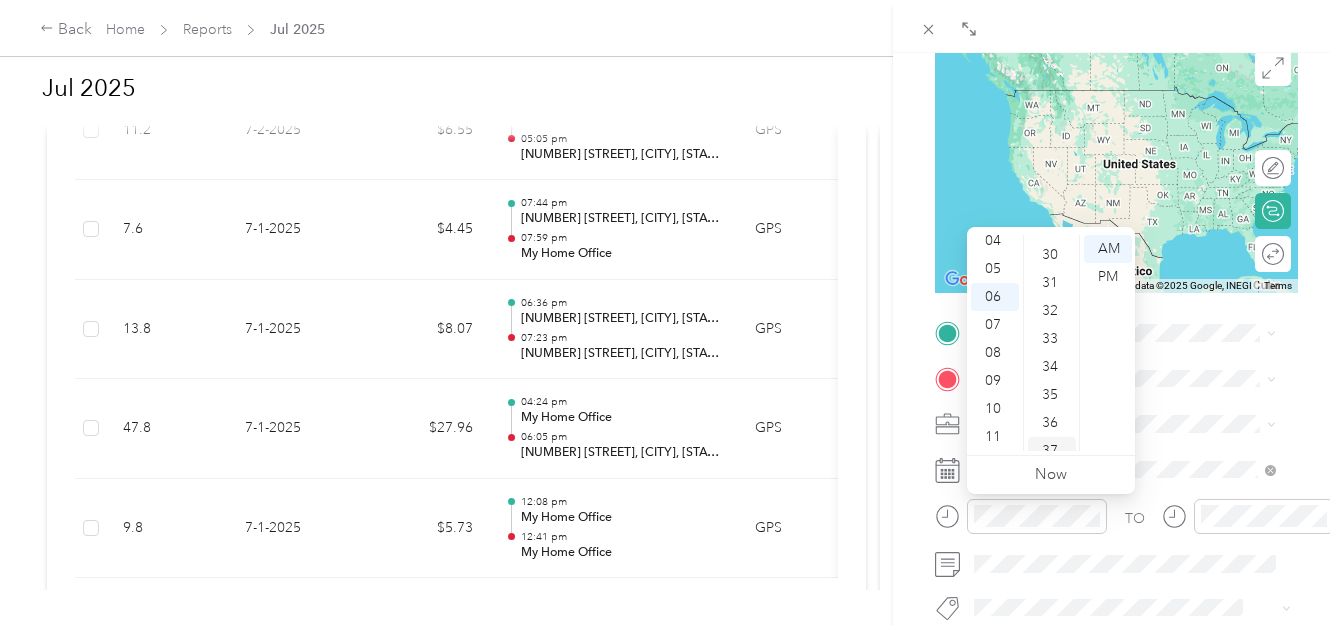 scroll, scrollTop: 667, scrollLeft: 0, axis: vertical 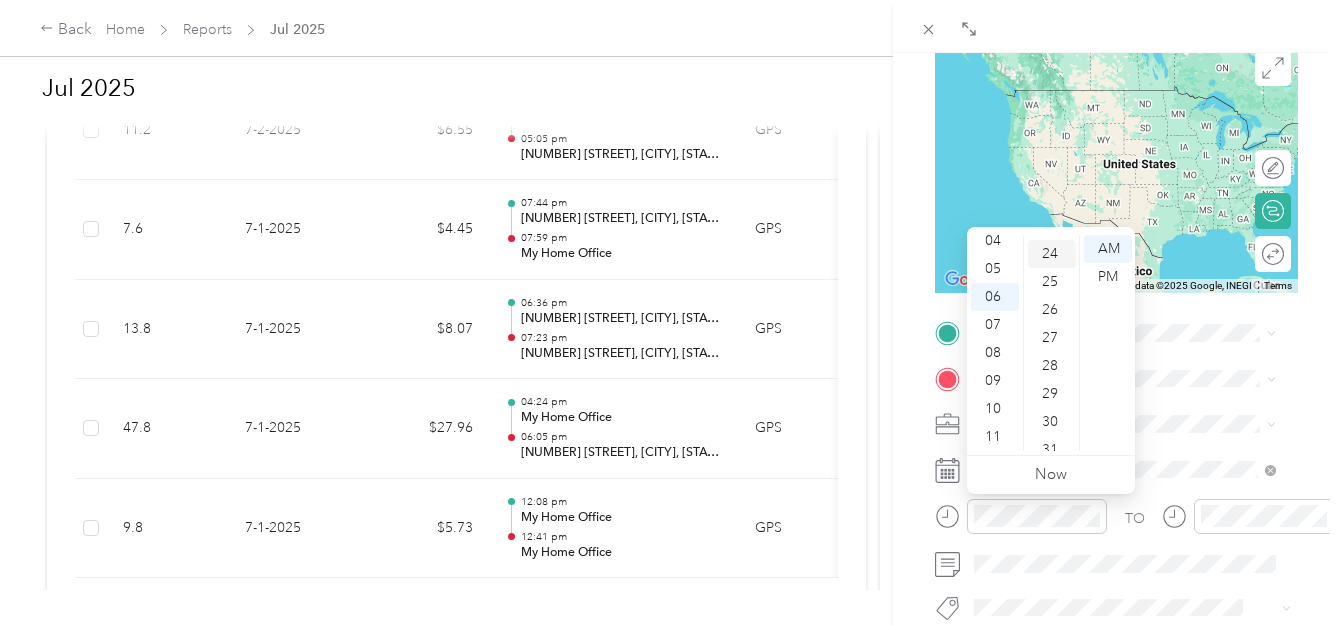 click on "24" at bounding box center (1052, 254) 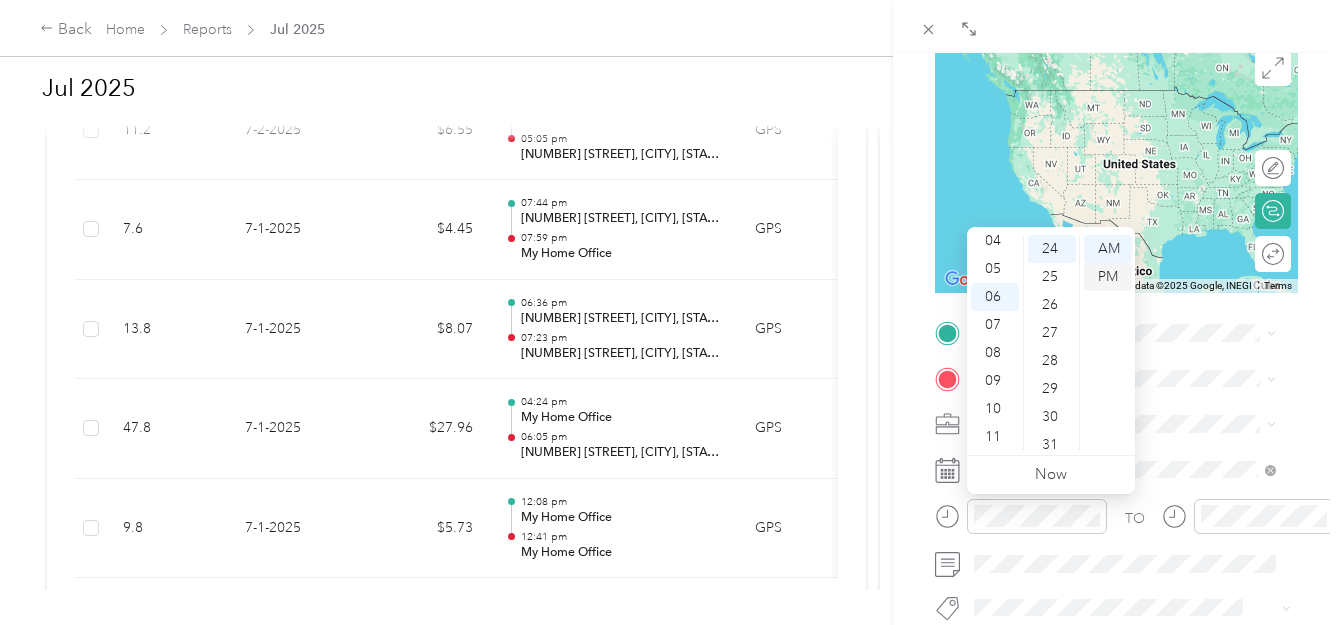 click on "PM" at bounding box center (1108, 277) 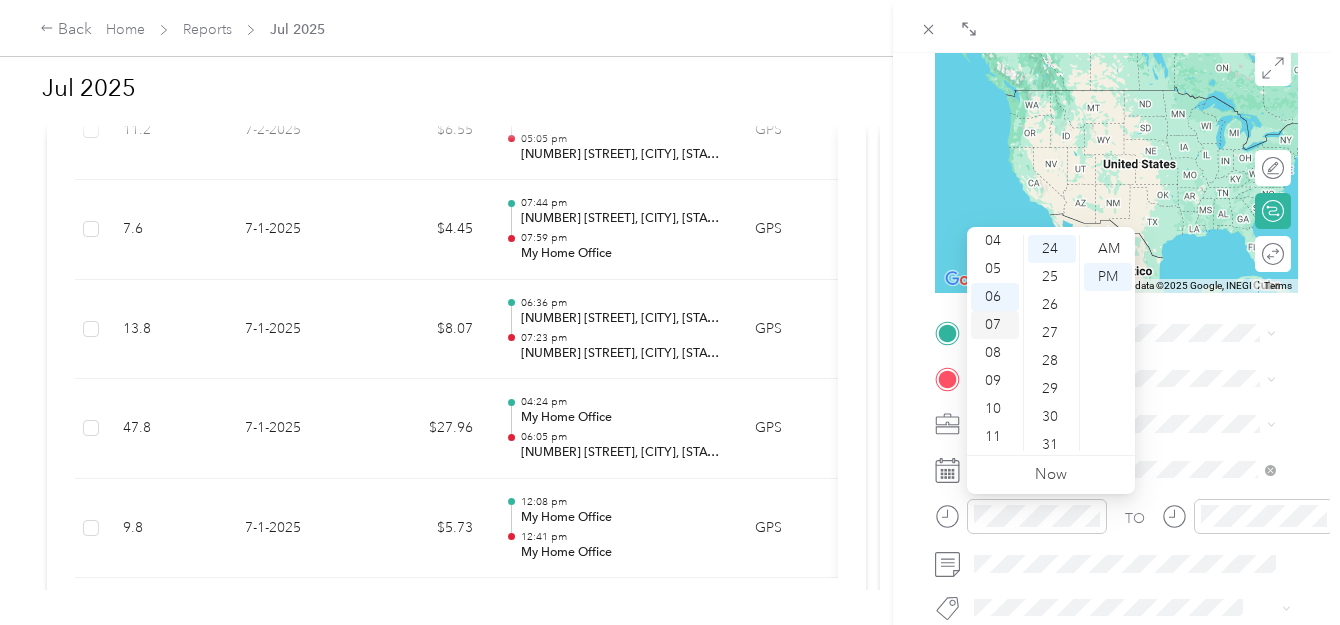 click on "07" at bounding box center [995, 325] 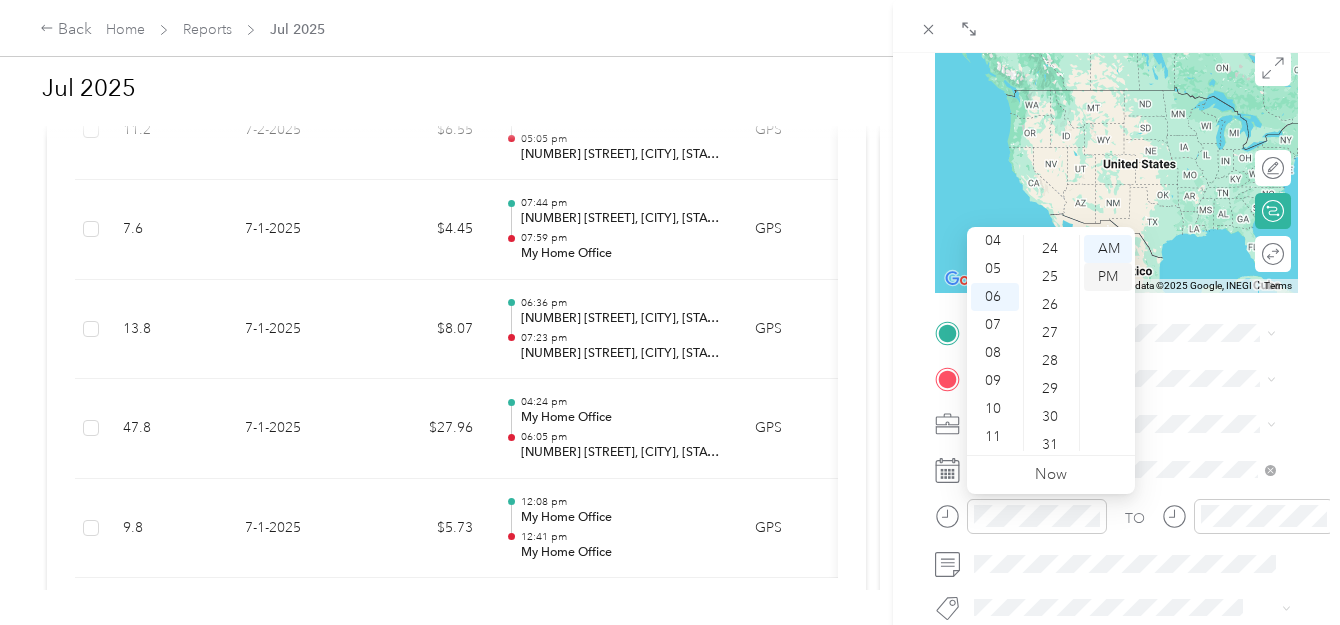click on "PM" at bounding box center (1108, 277) 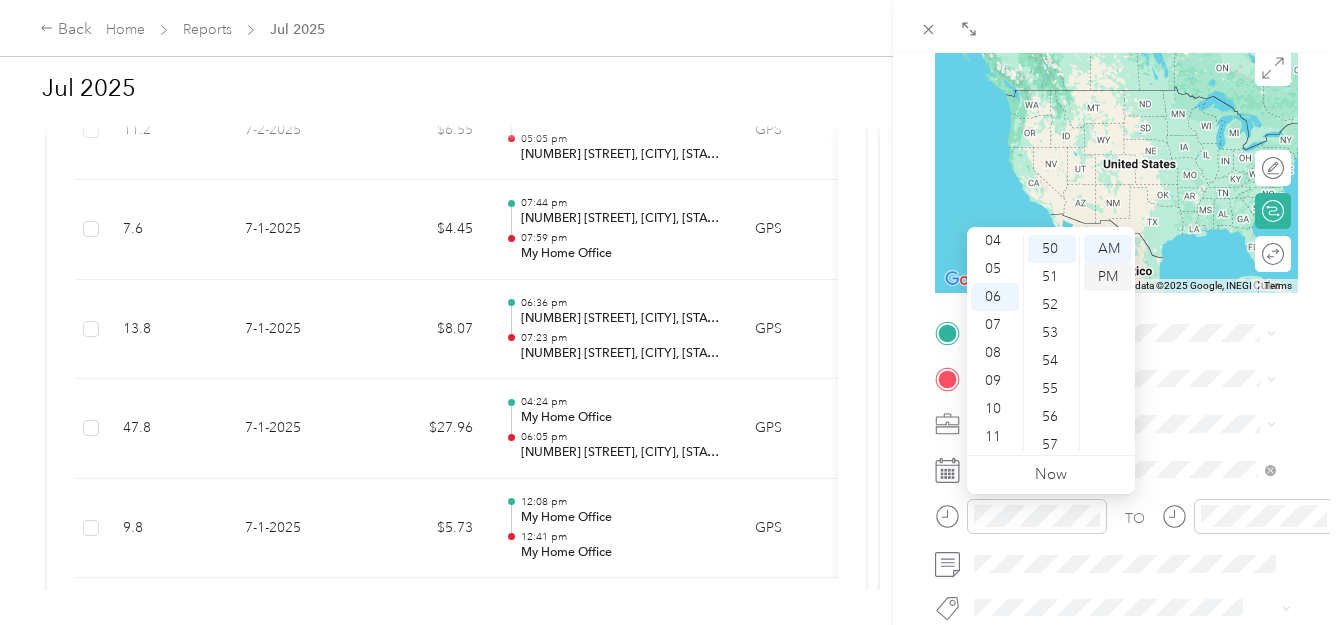 click on "PM" at bounding box center [1108, 277] 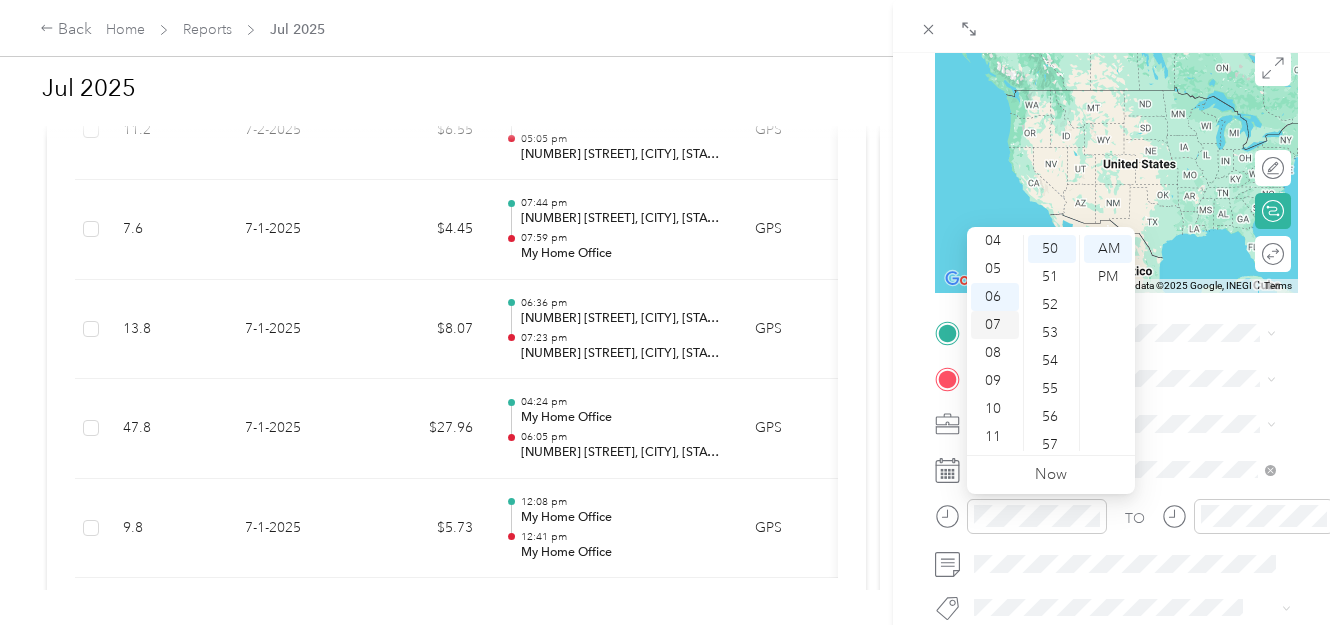 click on "07" at bounding box center [995, 325] 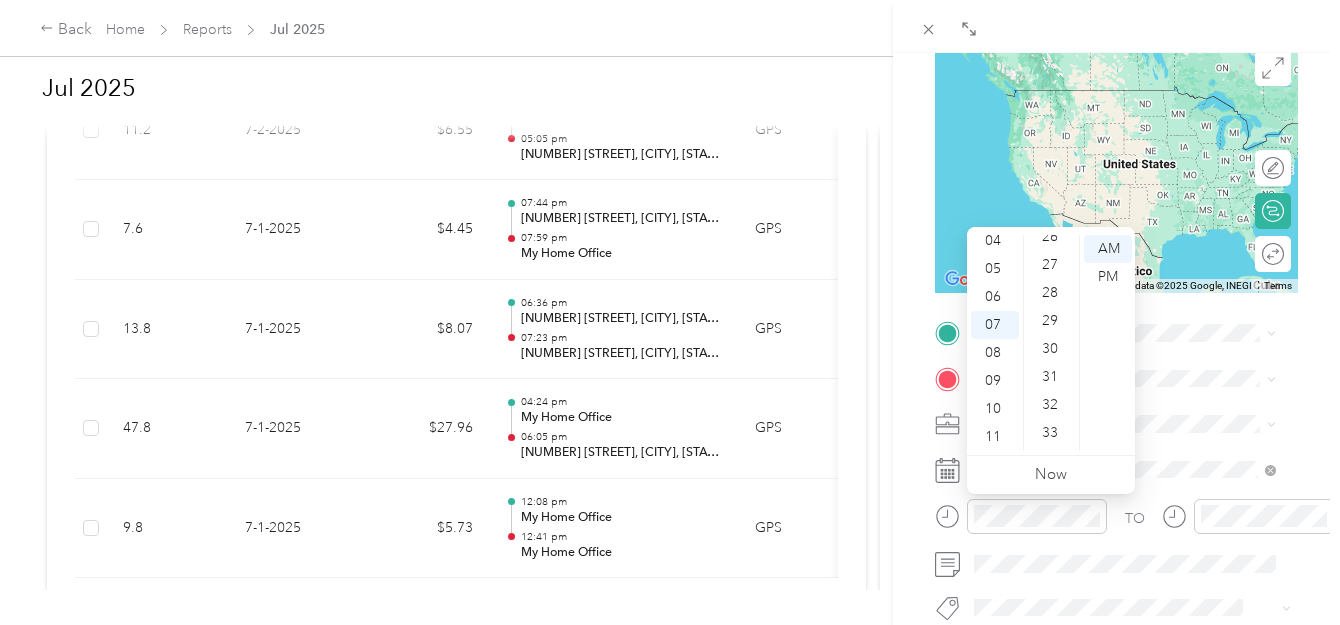 scroll, scrollTop: 600, scrollLeft: 0, axis: vertical 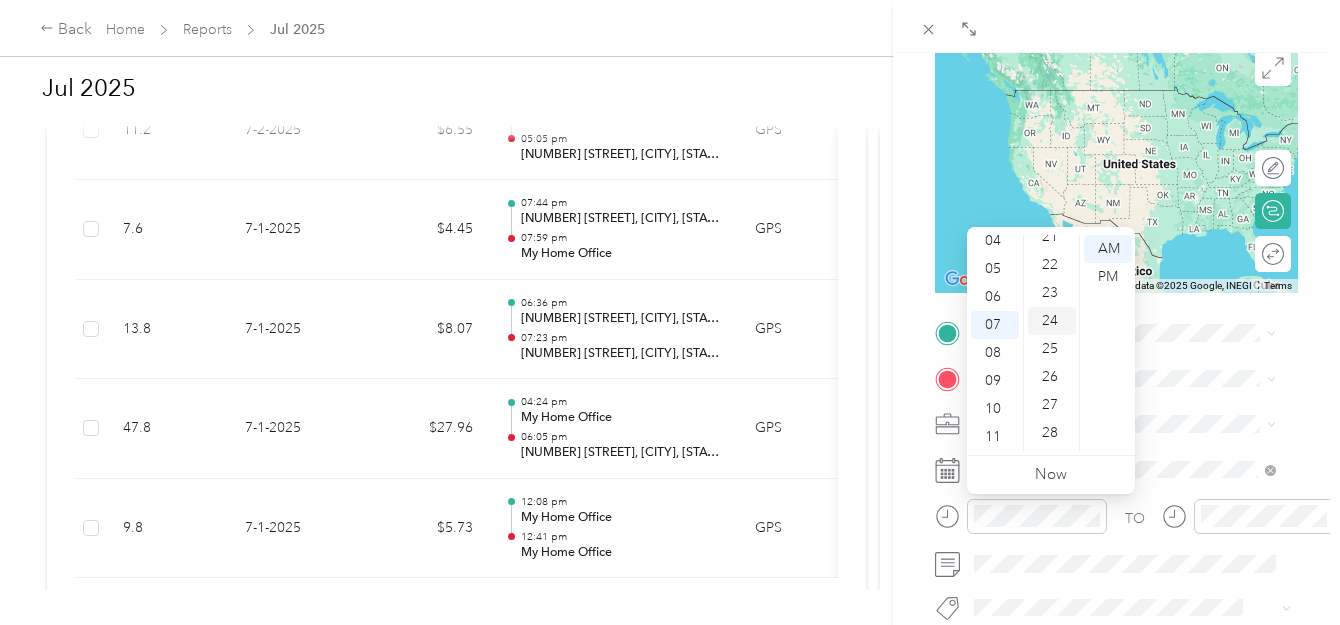 click on "24" at bounding box center (1052, 321) 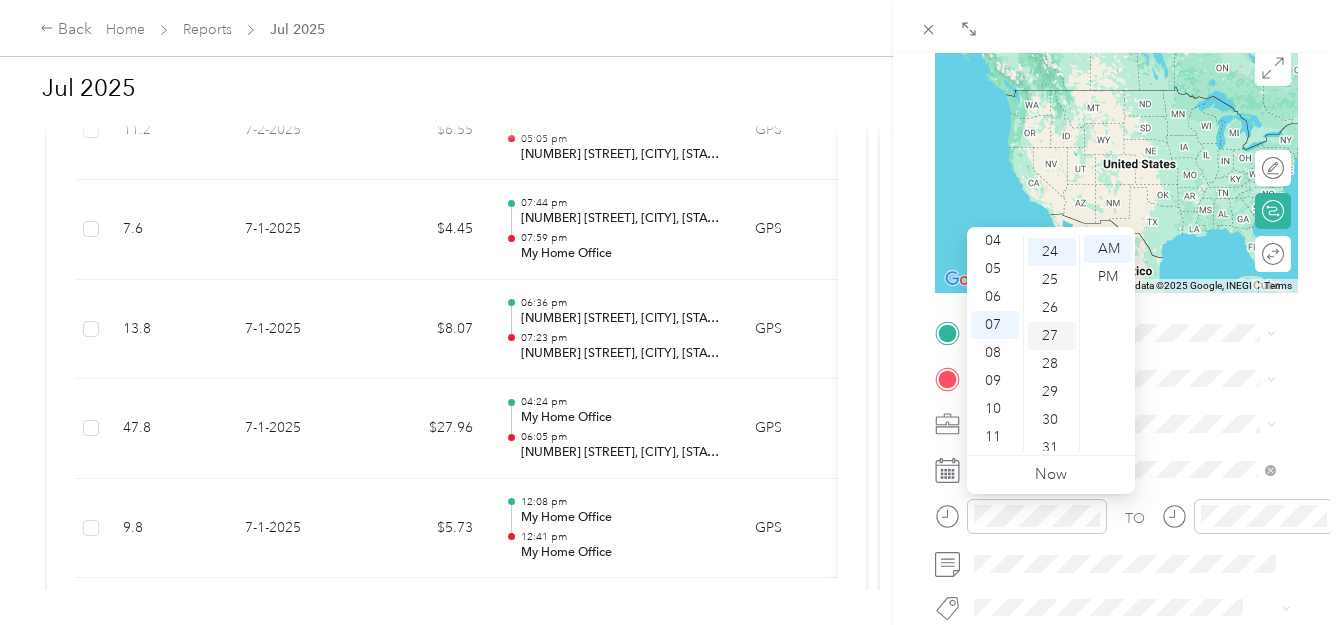 scroll, scrollTop: 672, scrollLeft: 0, axis: vertical 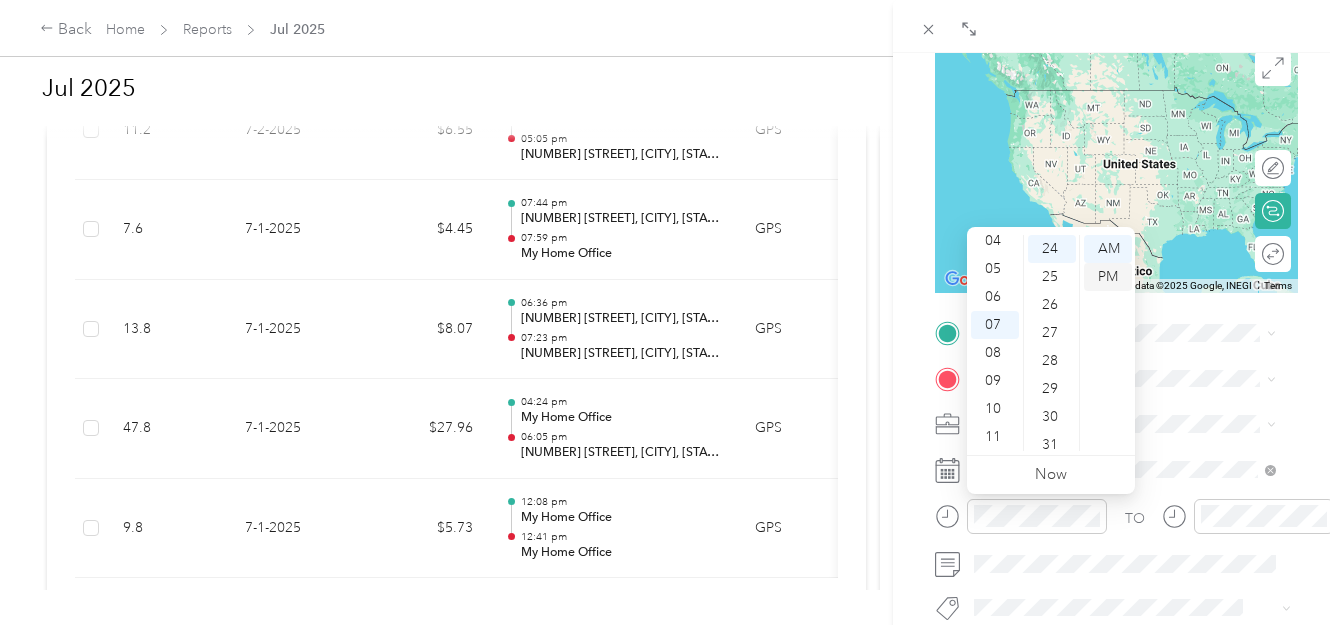 click on "PM" at bounding box center [1108, 277] 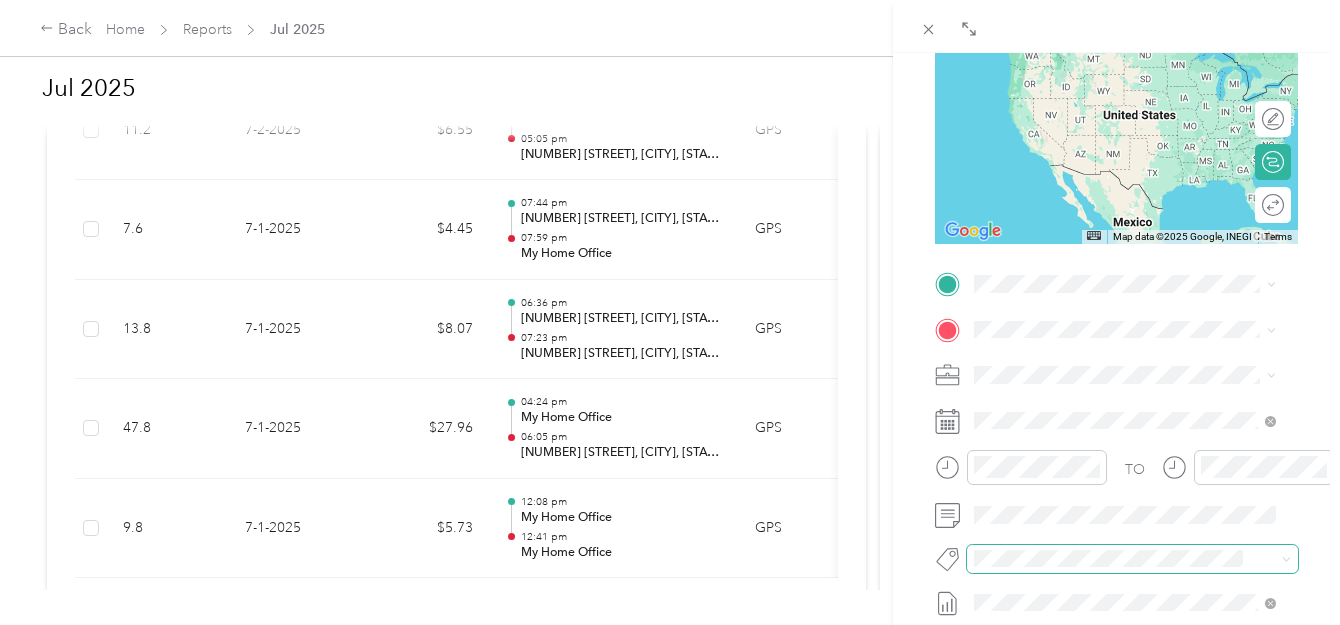 scroll, scrollTop: 333, scrollLeft: 0, axis: vertical 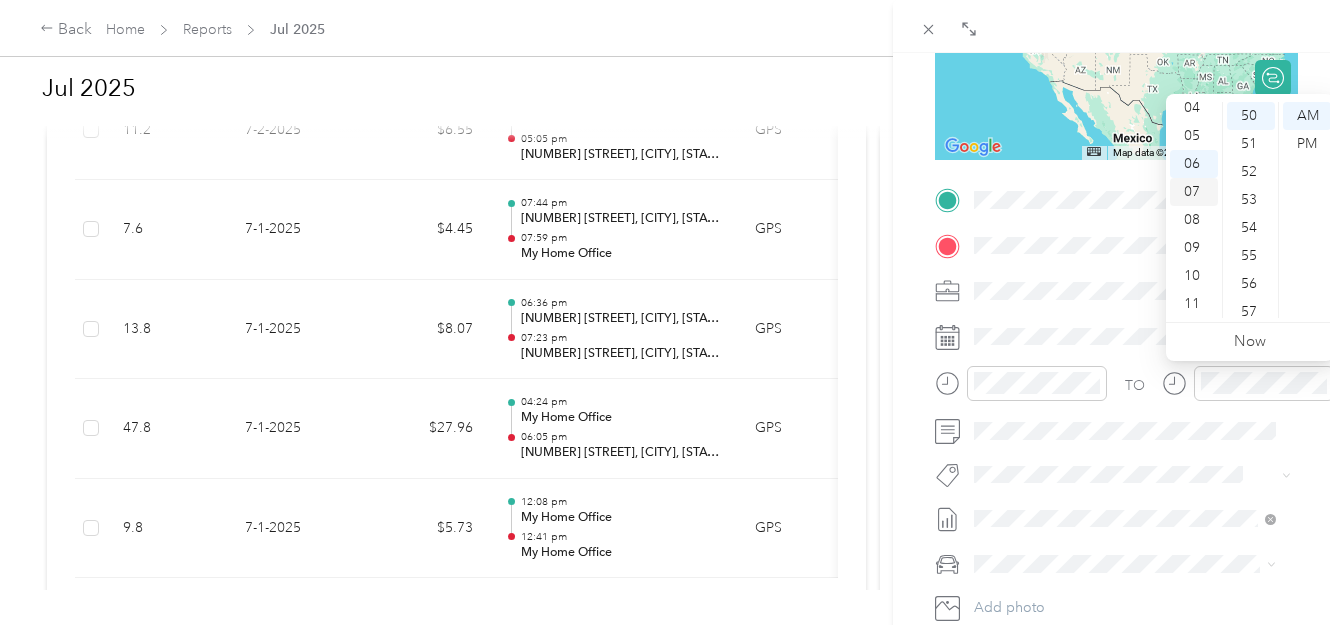 click on "07" at bounding box center [1194, 192] 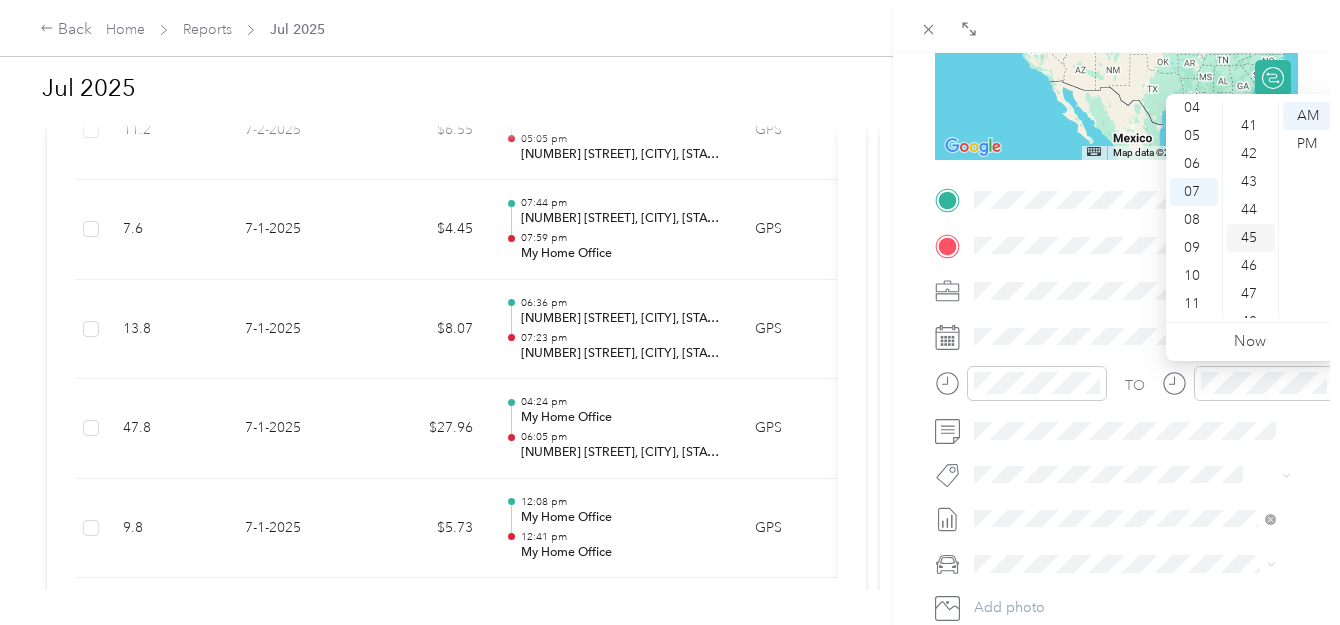scroll, scrollTop: 1133, scrollLeft: 0, axis: vertical 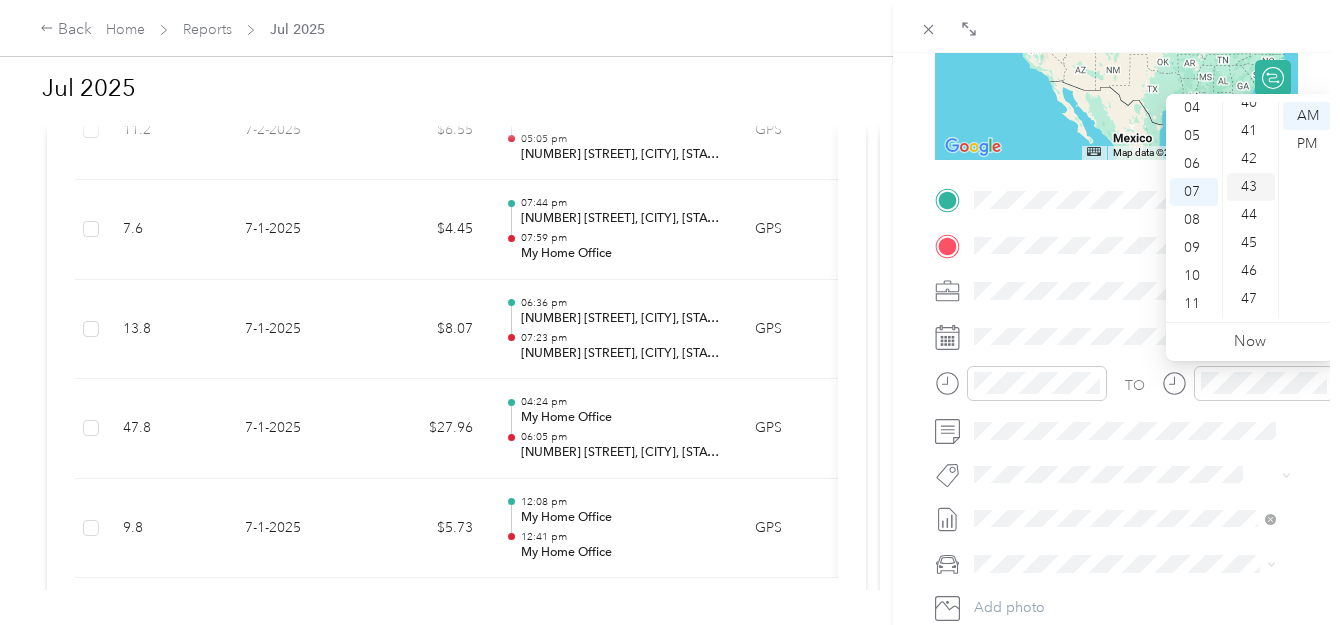click on "43" at bounding box center [1251, 187] 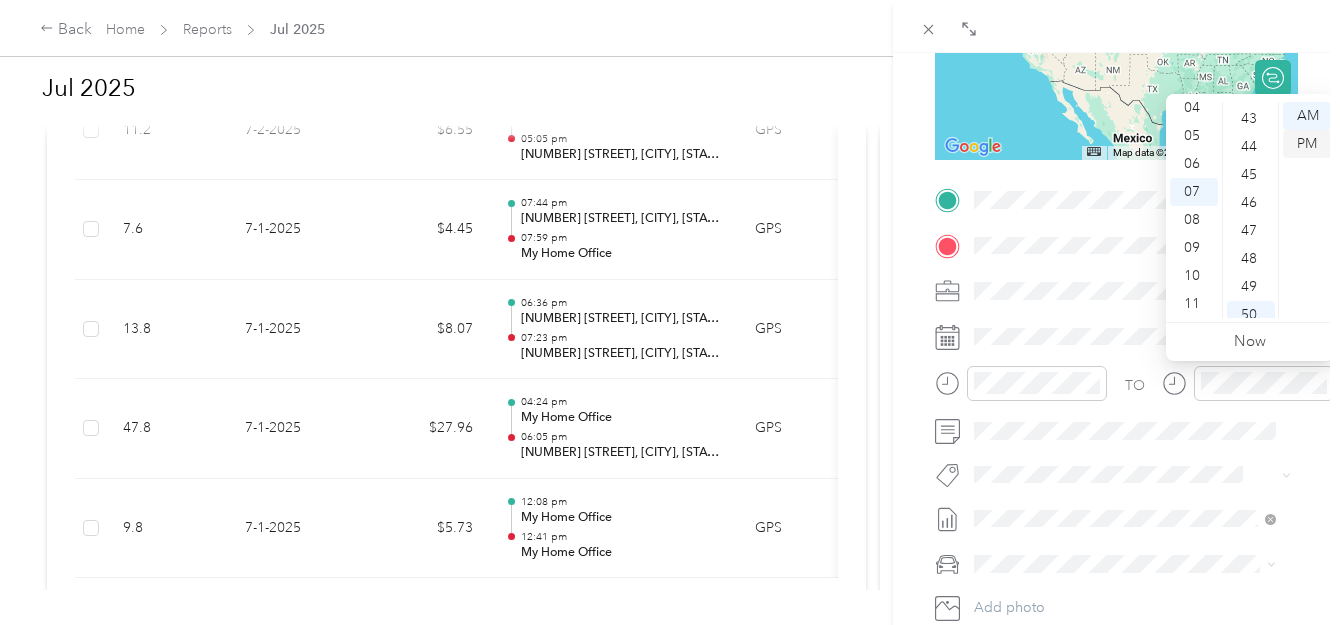 scroll, scrollTop: 1204, scrollLeft: 0, axis: vertical 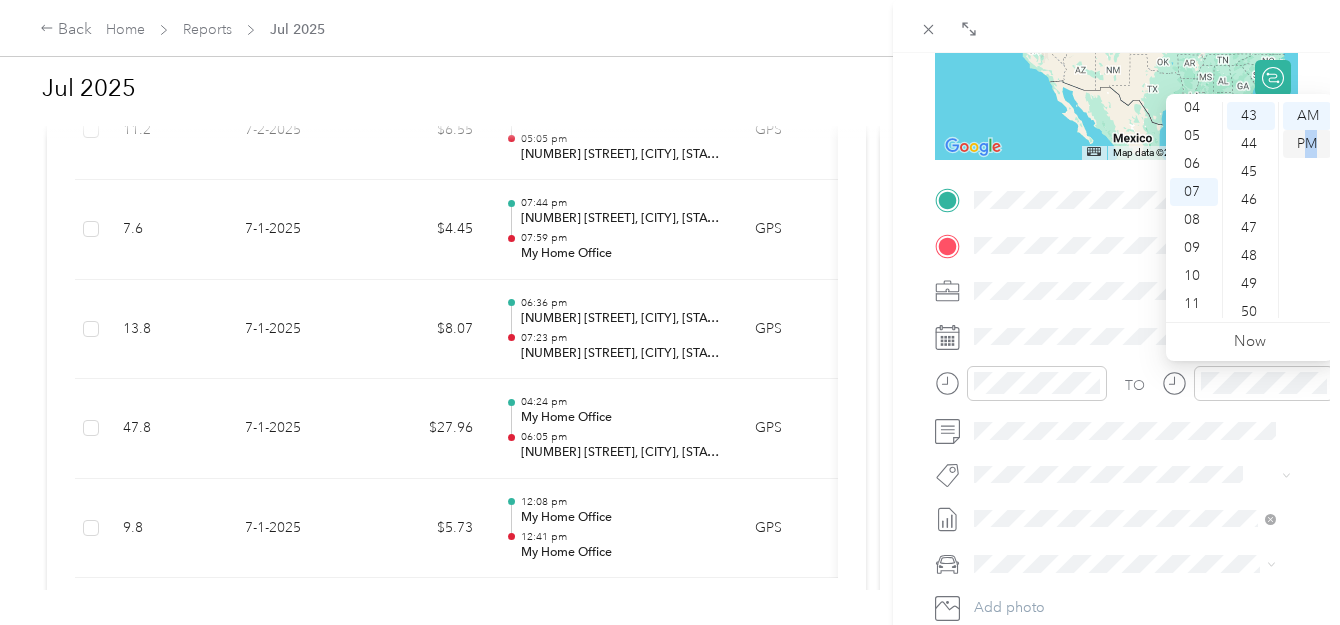 click on "PM" at bounding box center [1307, 144] 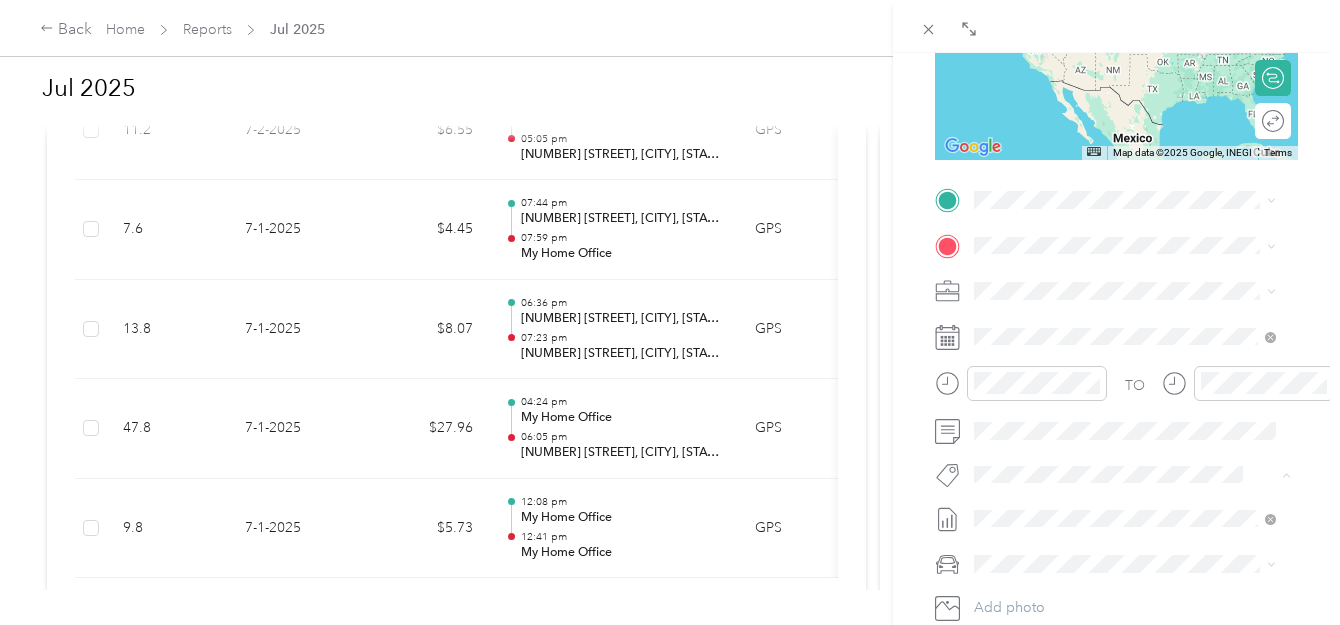 click at bounding box center (1132, 564) 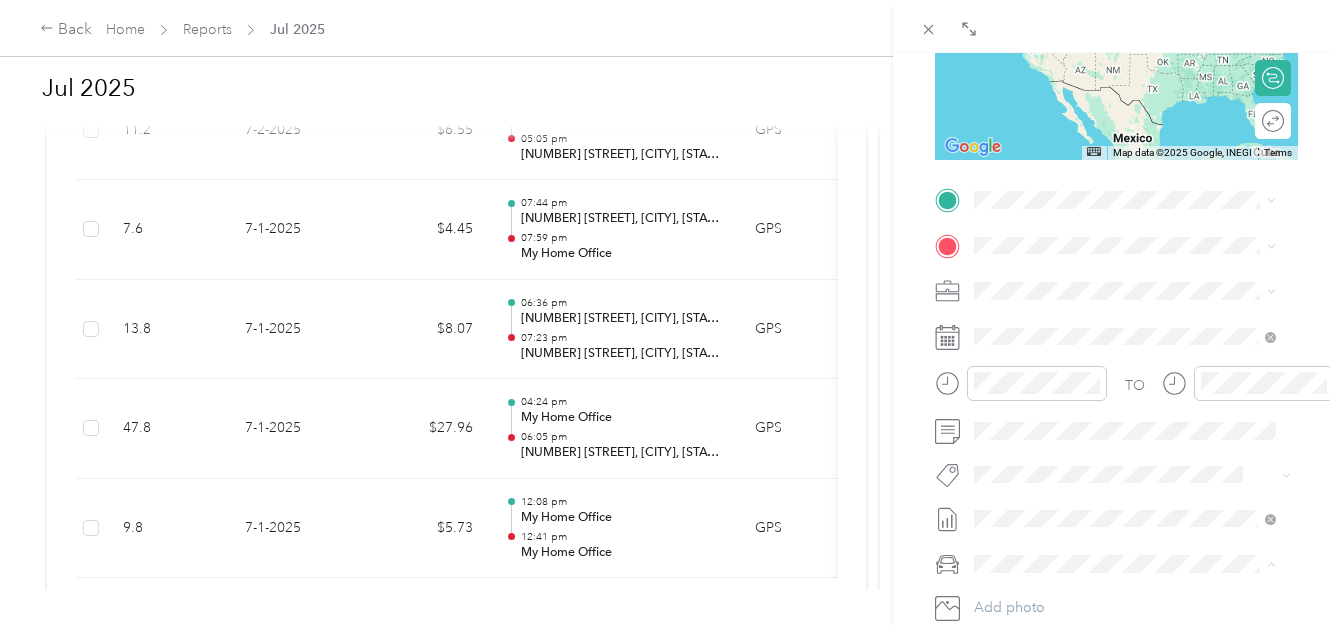 click on "[TITLE] [LAST]" at bounding box center [1125, 599] 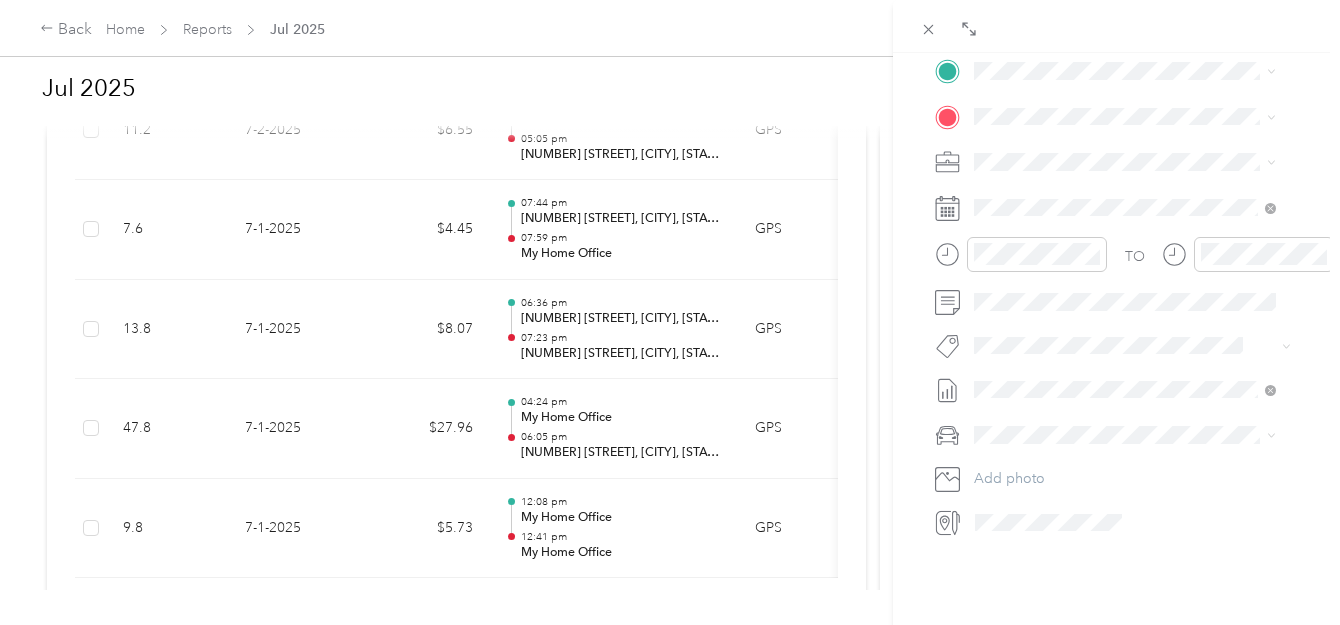 scroll, scrollTop: 467, scrollLeft: 0, axis: vertical 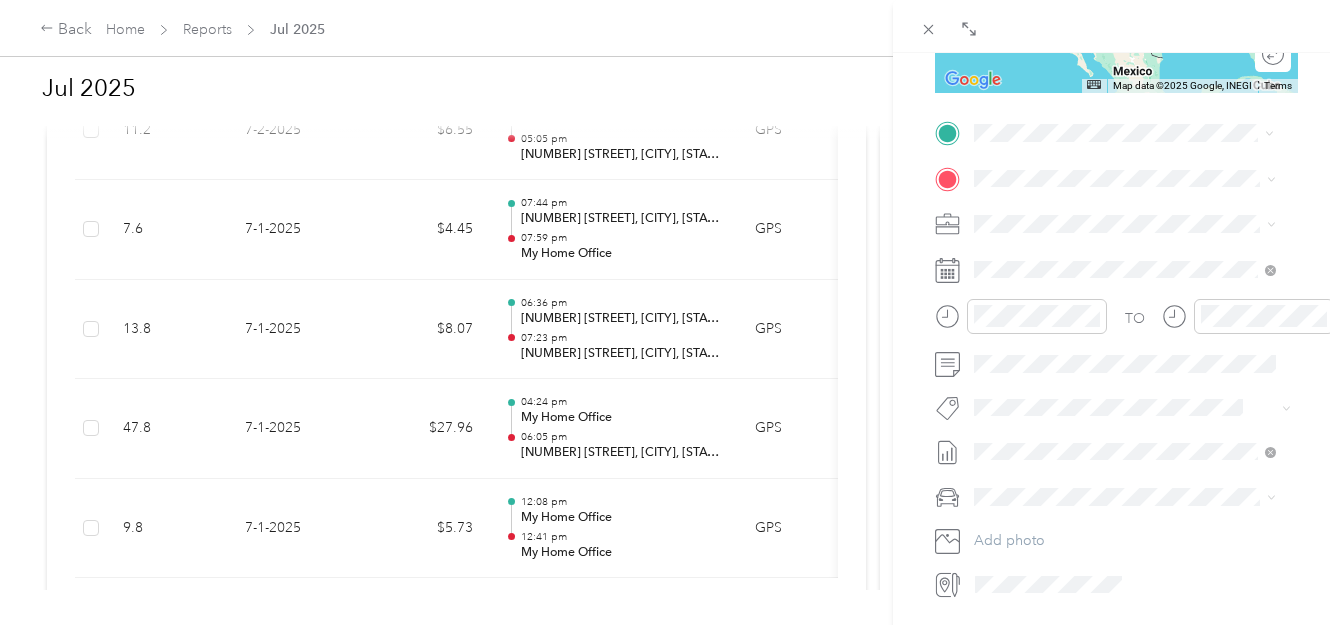 click on "[NUMBER] [STREET]
[CITY], [STATE] [POSTAL_CODE], [COUNTRY]" at bounding box center [1140, 222] 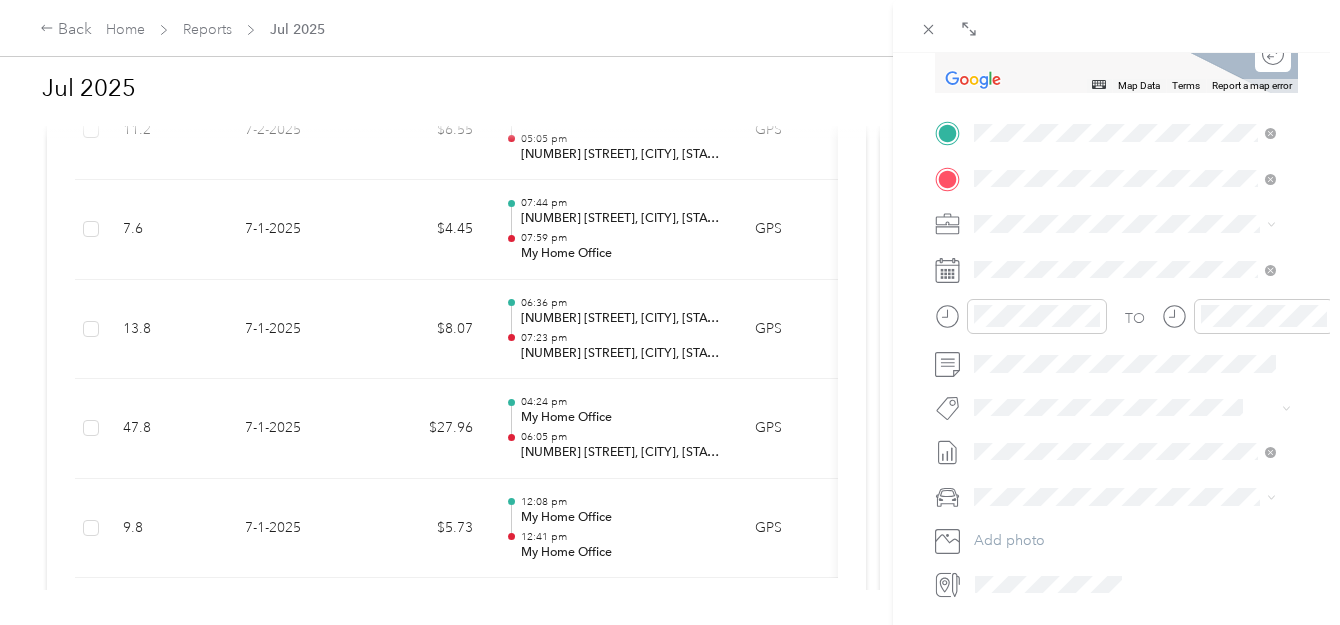 click on "[NUMBER] [STREET]
[CITY], [STATE] [ZIP], [COUNTRY]" at bounding box center (1116, 259) 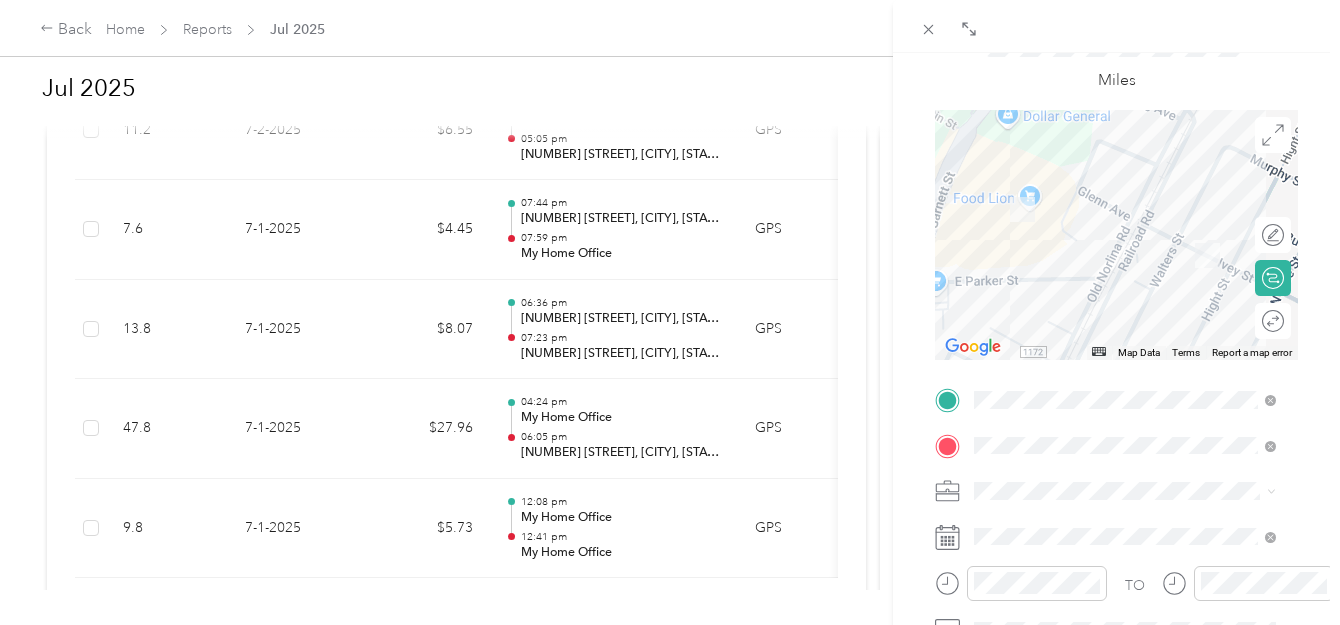 scroll, scrollTop: 0, scrollLeft: 0, axis: both 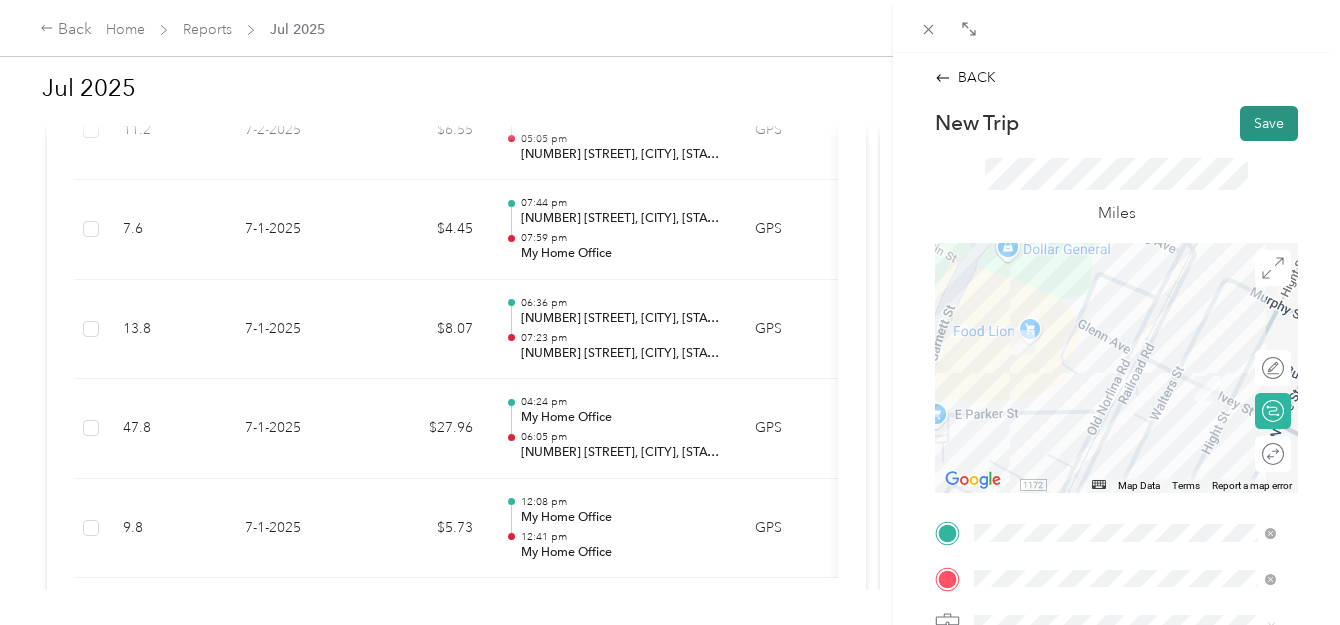 click on "Save" at bounding box center (1269, 123) 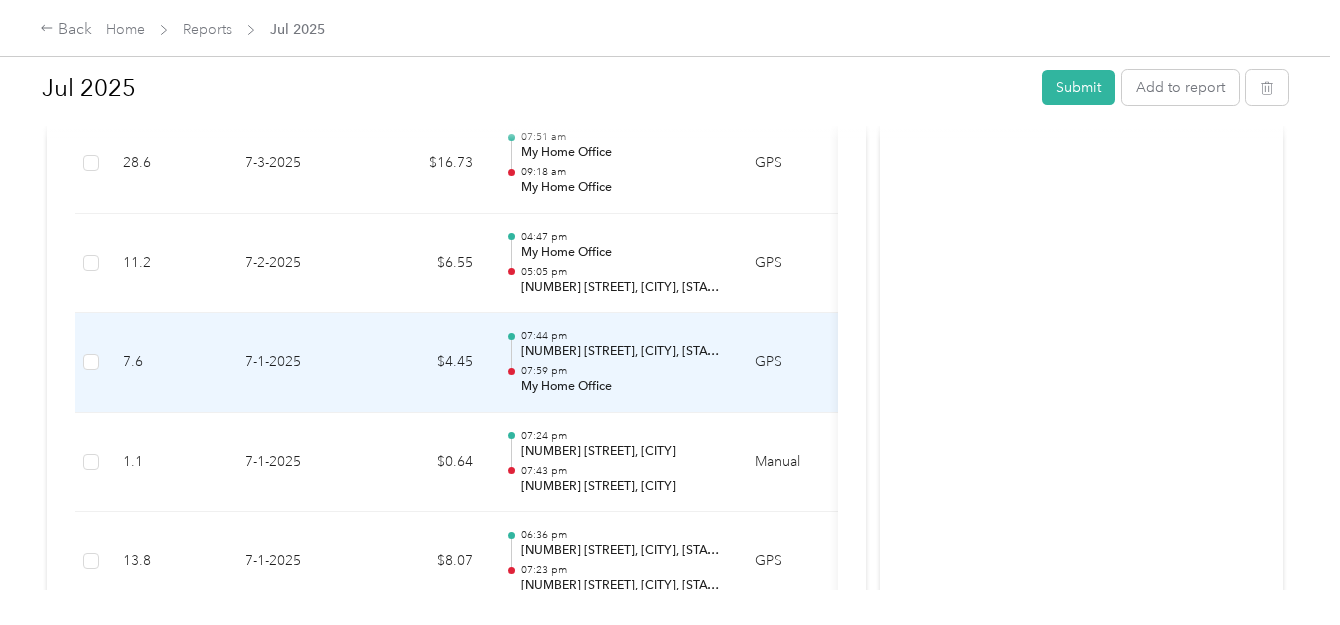 scroll, scrollTop: 6200, scrollLeft: 0, axis: vertical 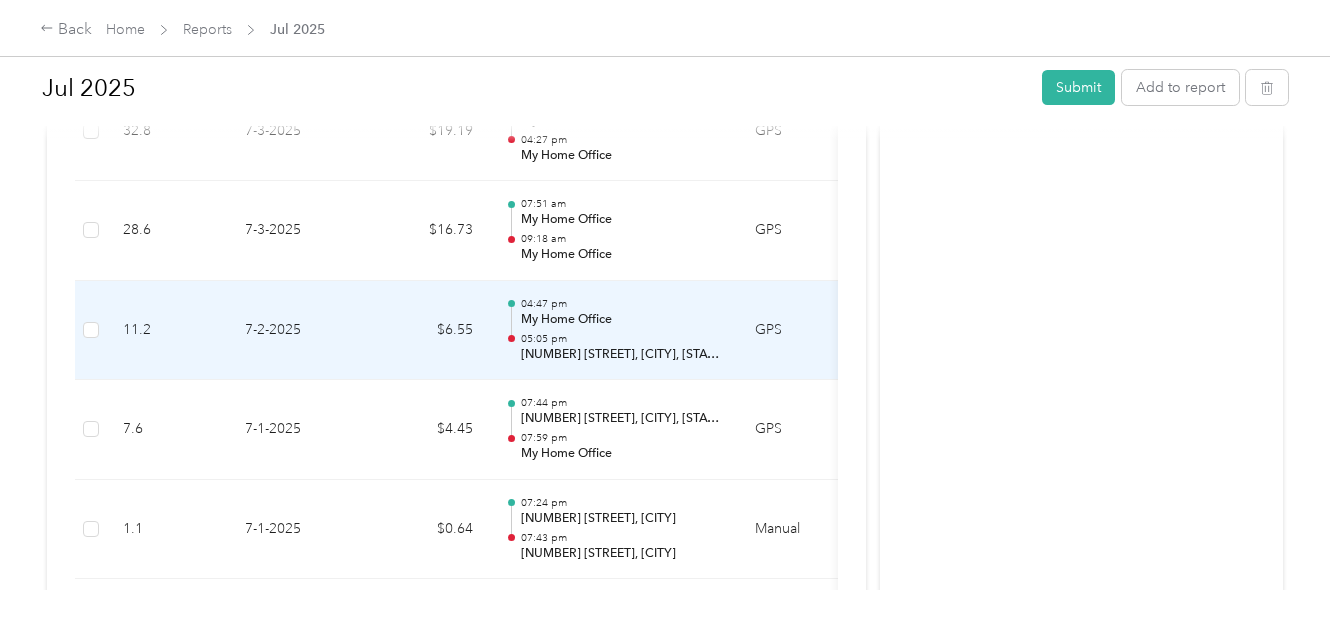 click on "My Home Office" at bounding box center (622, 320) 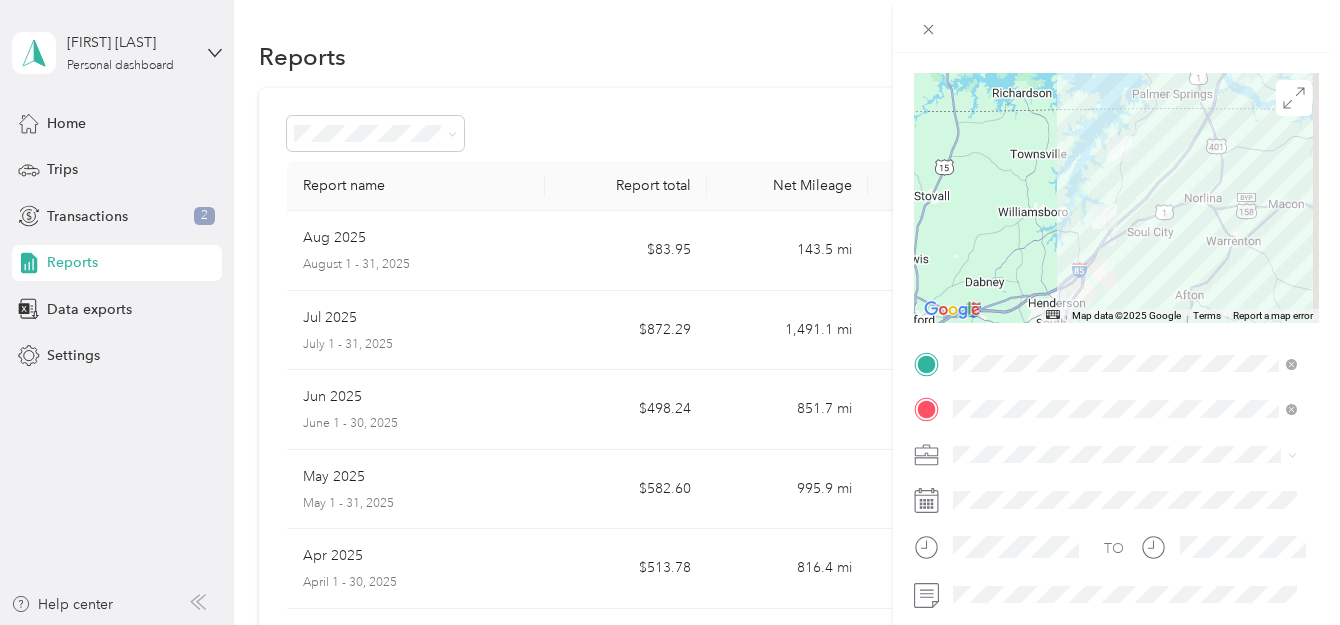scroll, scrollTop: 133, scrollLeft: 0, axis: vertical 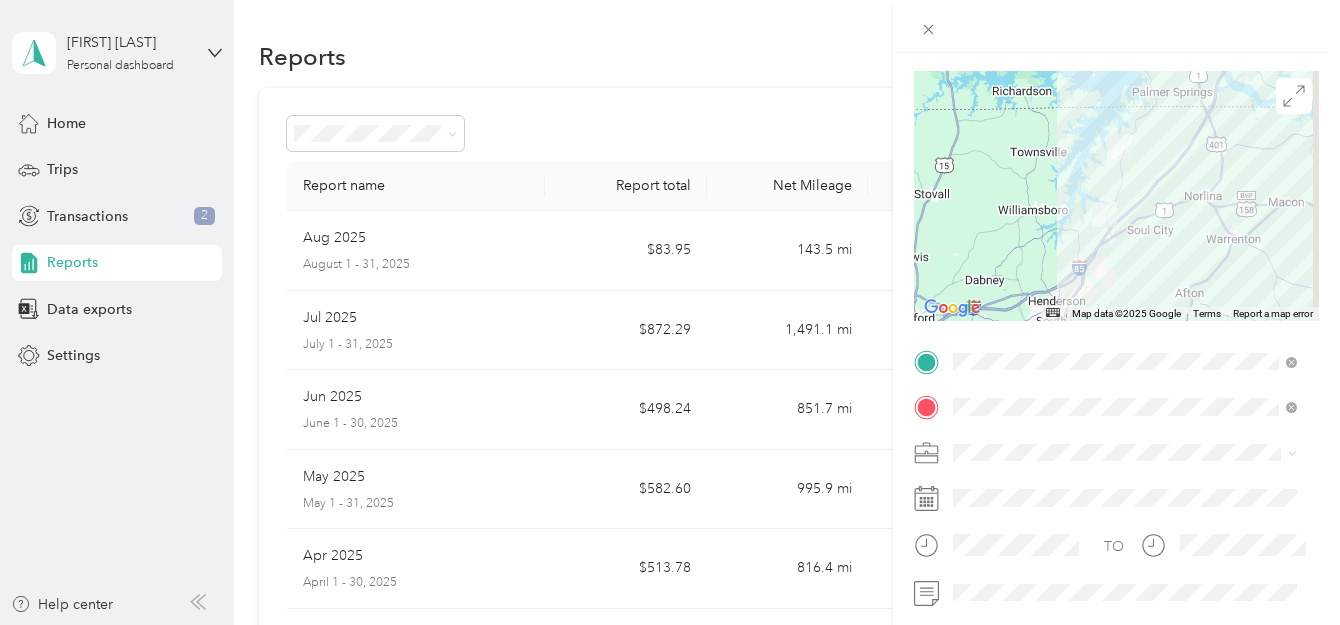 click on "Trip details Save This trip cannot be edited because it is either under review, approved, or paid. Contact your Team Manager to edit it. Miles [NUMBER] Value  ← Move left → Move right ↑ Move up ↓ Move down + Zoom in - Zoom out Home Jump left by 75% End Jump right by 75% Page Up Jump up by 75% Page Down Jump down by 75% Map Data Map data ©2025 Google Map data ©2025 Google 5 km  Click to toggle between metric and imperial units Terms Report a map error TO Add photo" at bounding box center [670, 312] 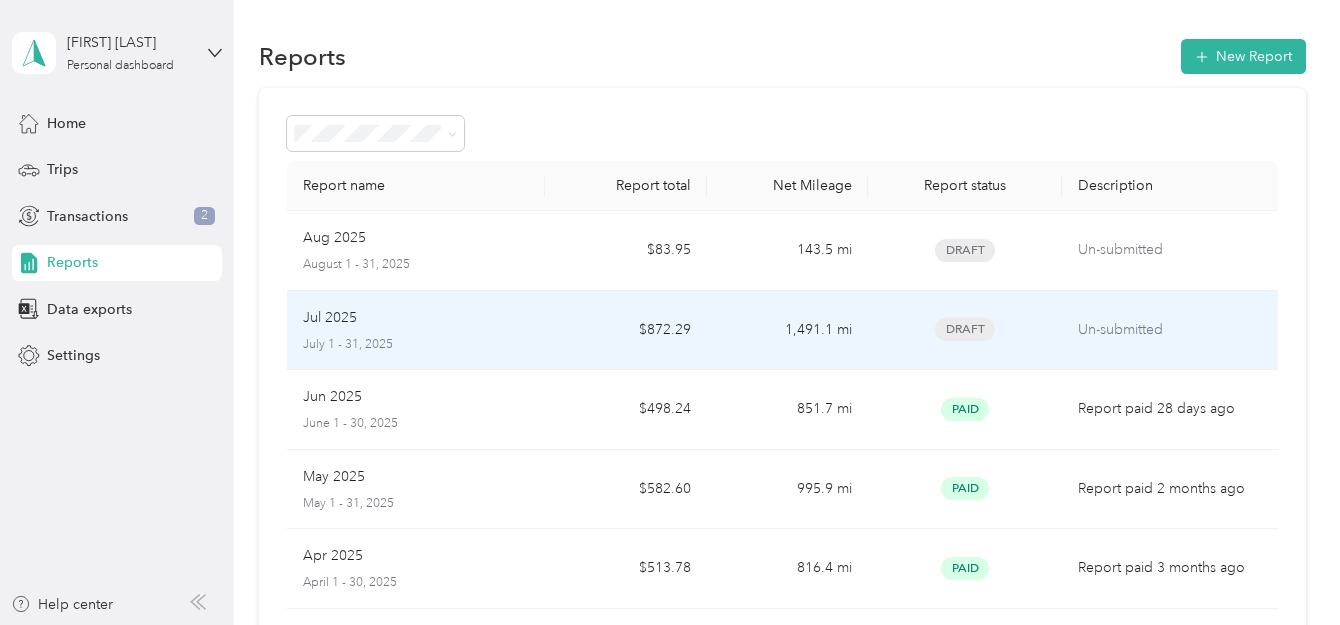 click on "Jul 2025 July 1 - 31, 2025" at bounding box center (416, 330) 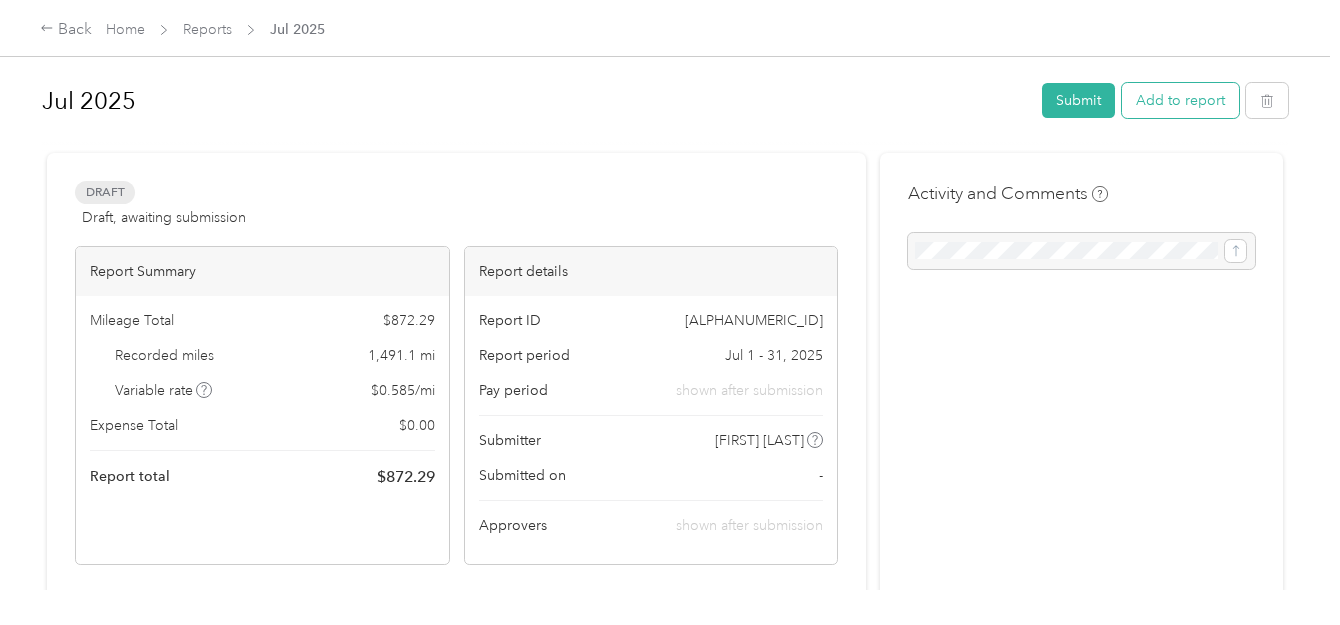 click on "Add to report" at bounding box center [1180, 100] 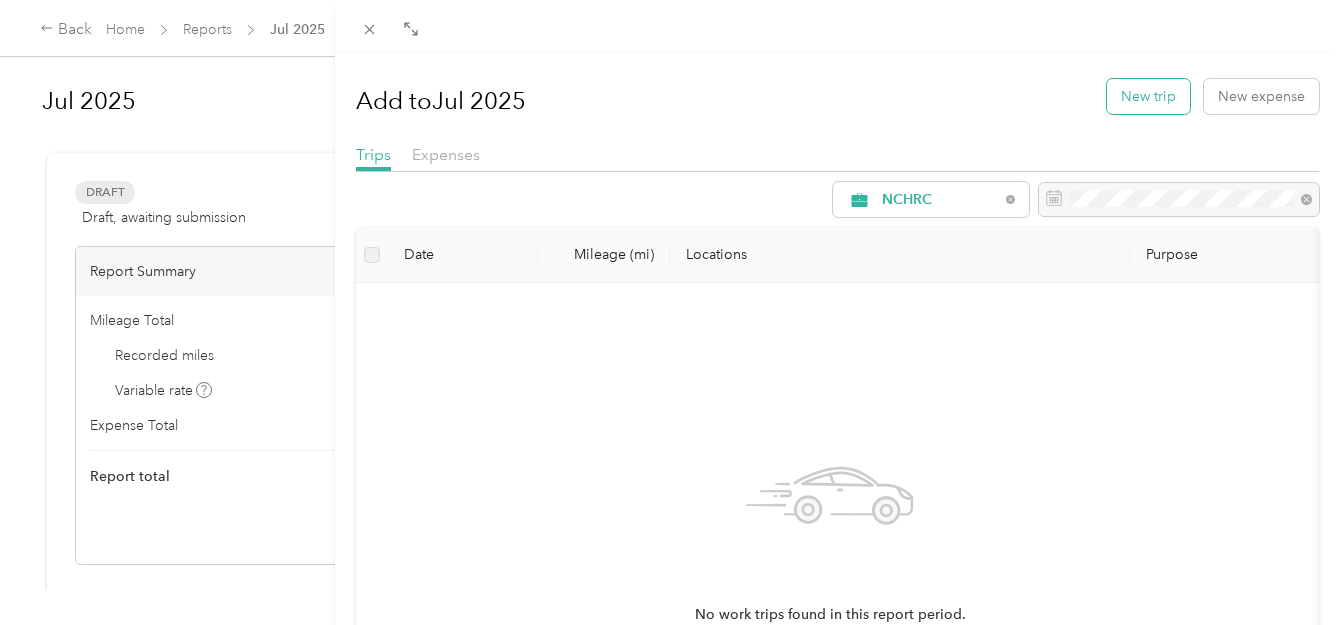 click on "New trip" at bounding box center [1148, 96] 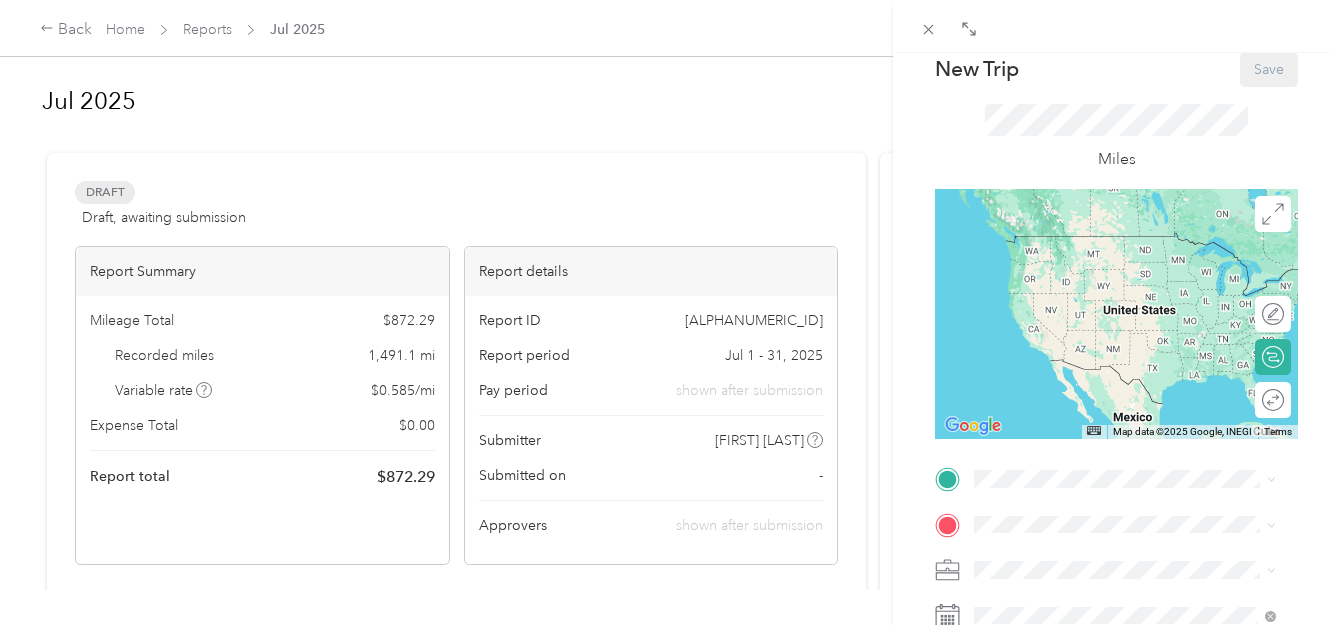scroll, scrollTop: 133, scrollLeft: 0, axis: vertical 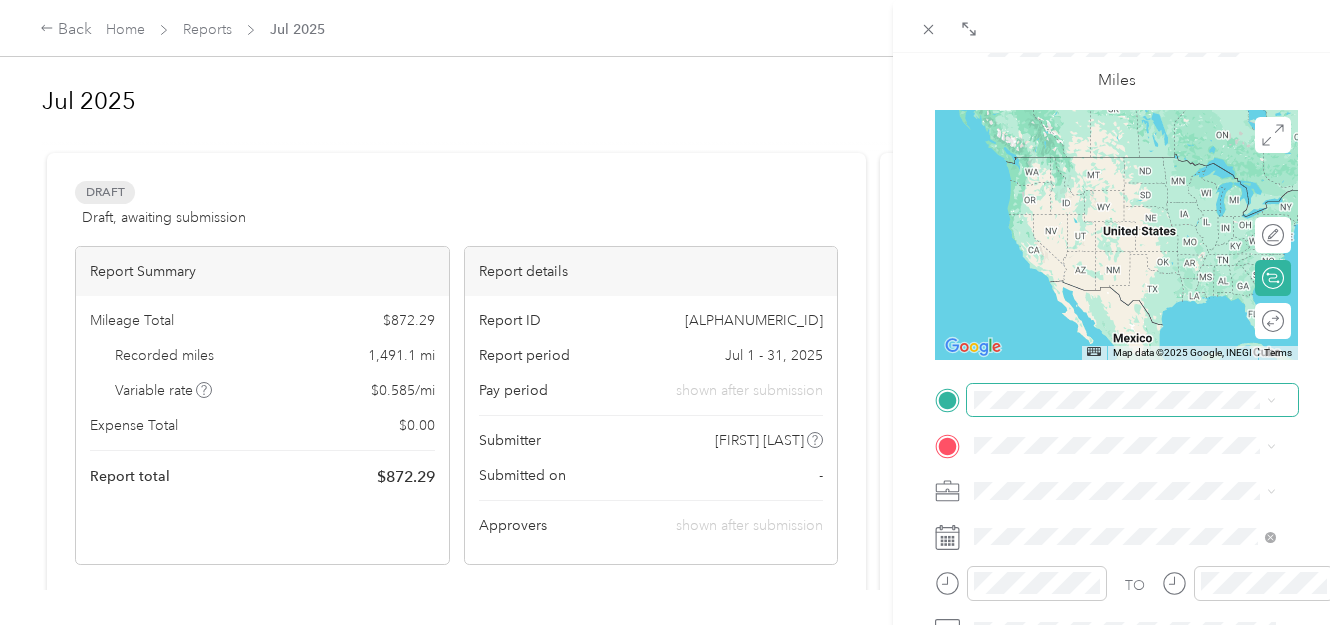 click at bounding box center [1132, 400] 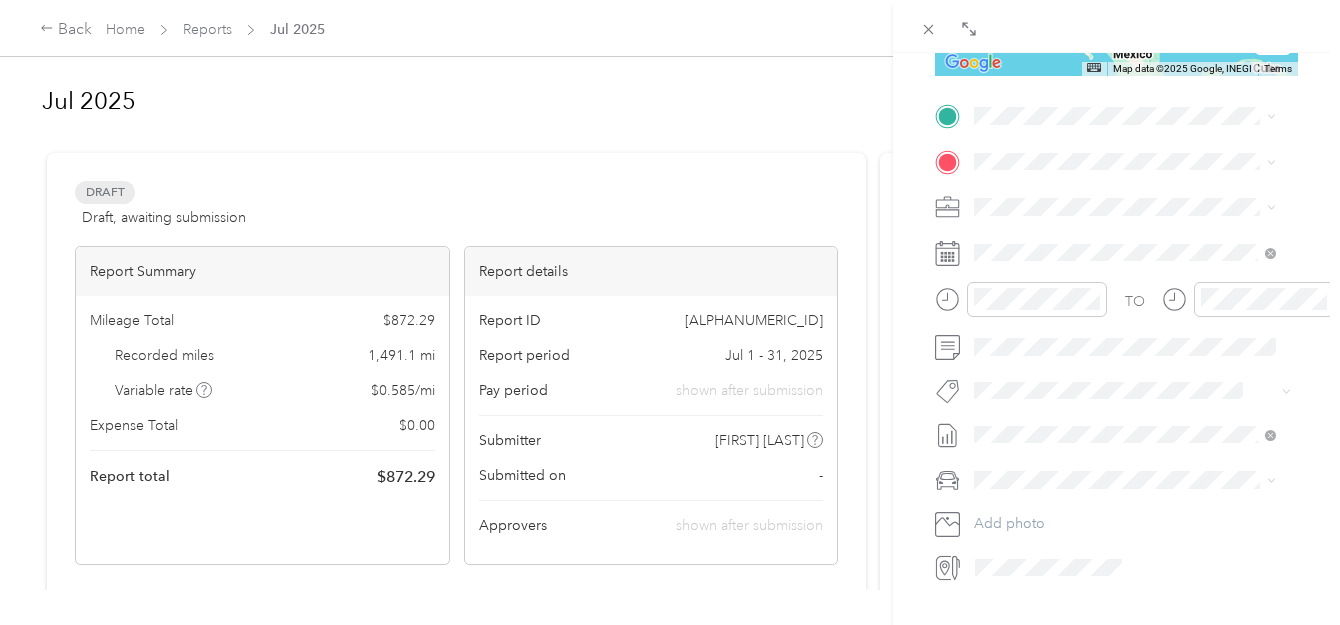 scroll, scrollTop: 400, scrollLeft: 0, axis: vertical 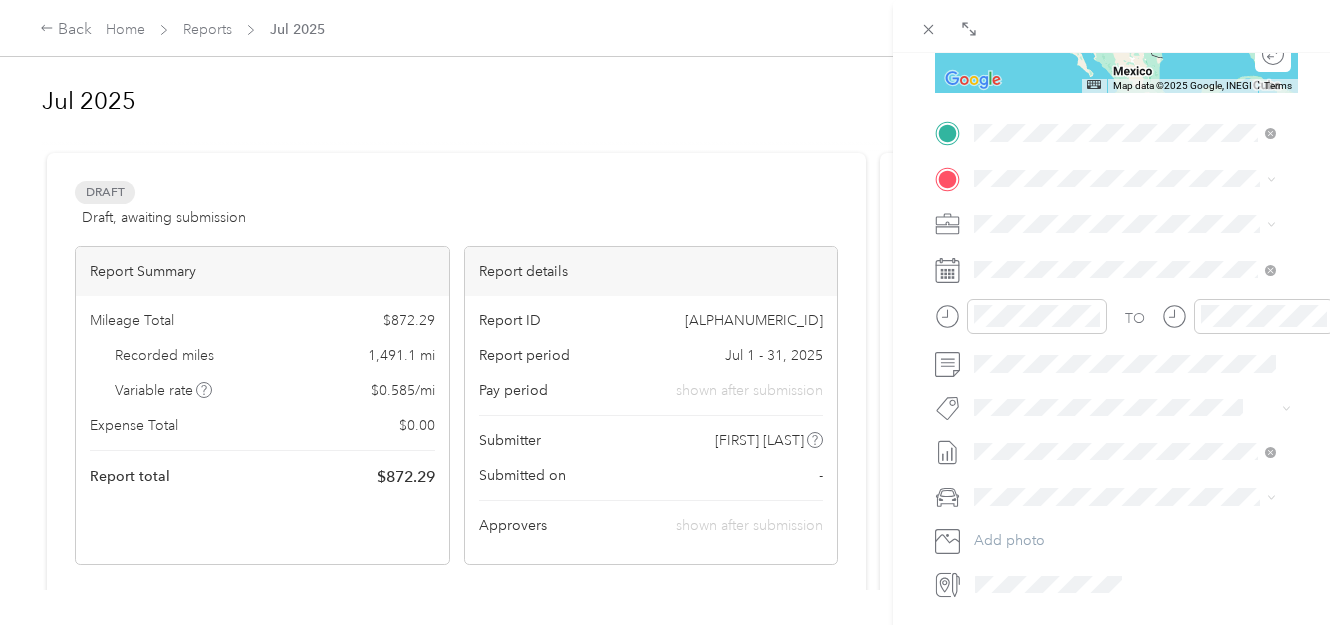 click on "[NUMBER] [STREET]
[CITY], [STATE] [POSTAL_CODE], [COUNTRY]" at bounding box center [1140, 222] 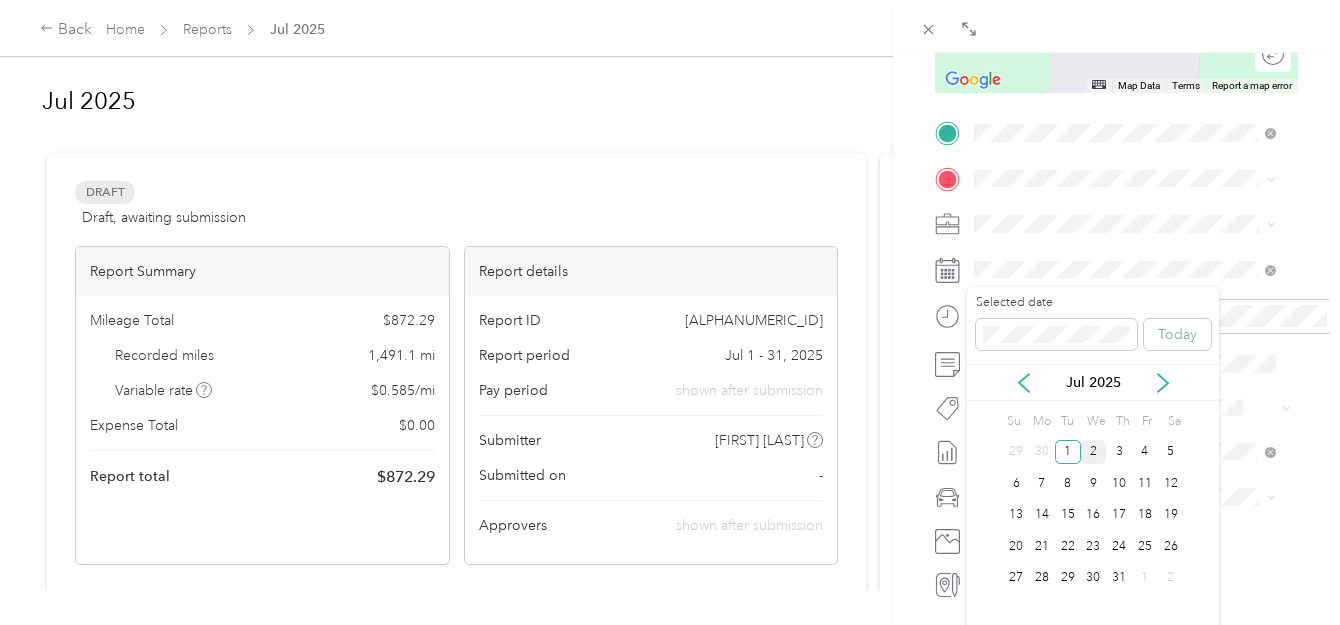 click on "2" at bounding box center (1094, 452) 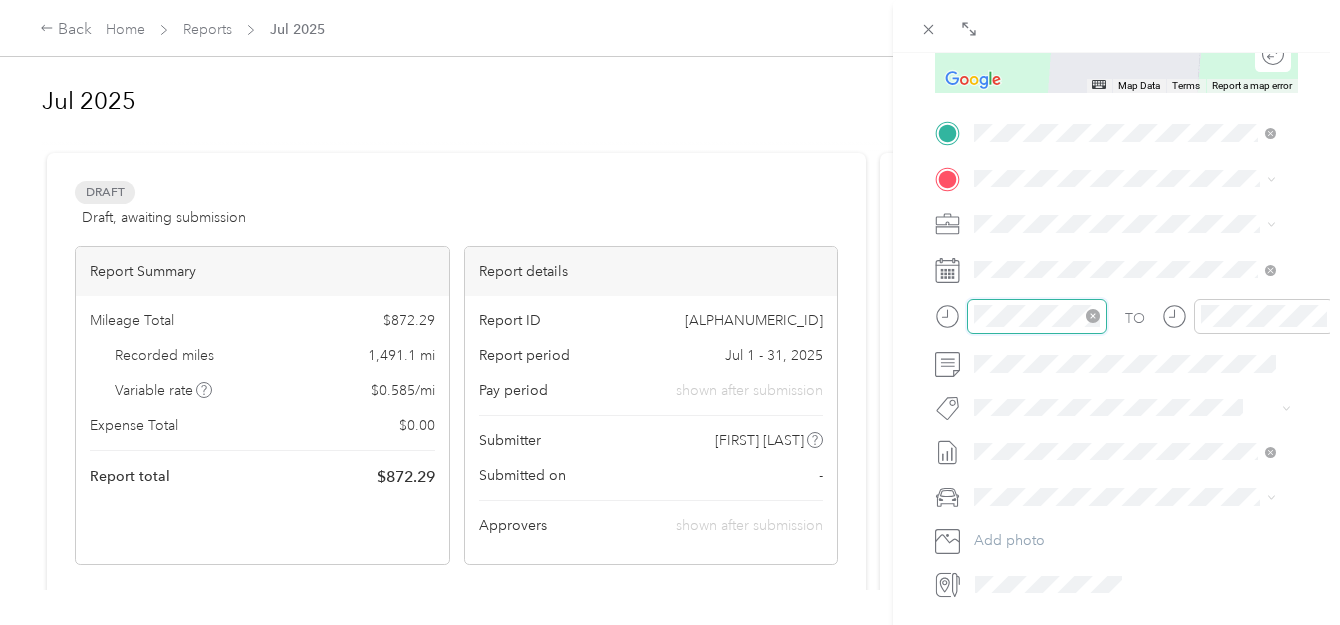 scroll, scrollTop: 120, scrollLeft: 0, axis: vertical 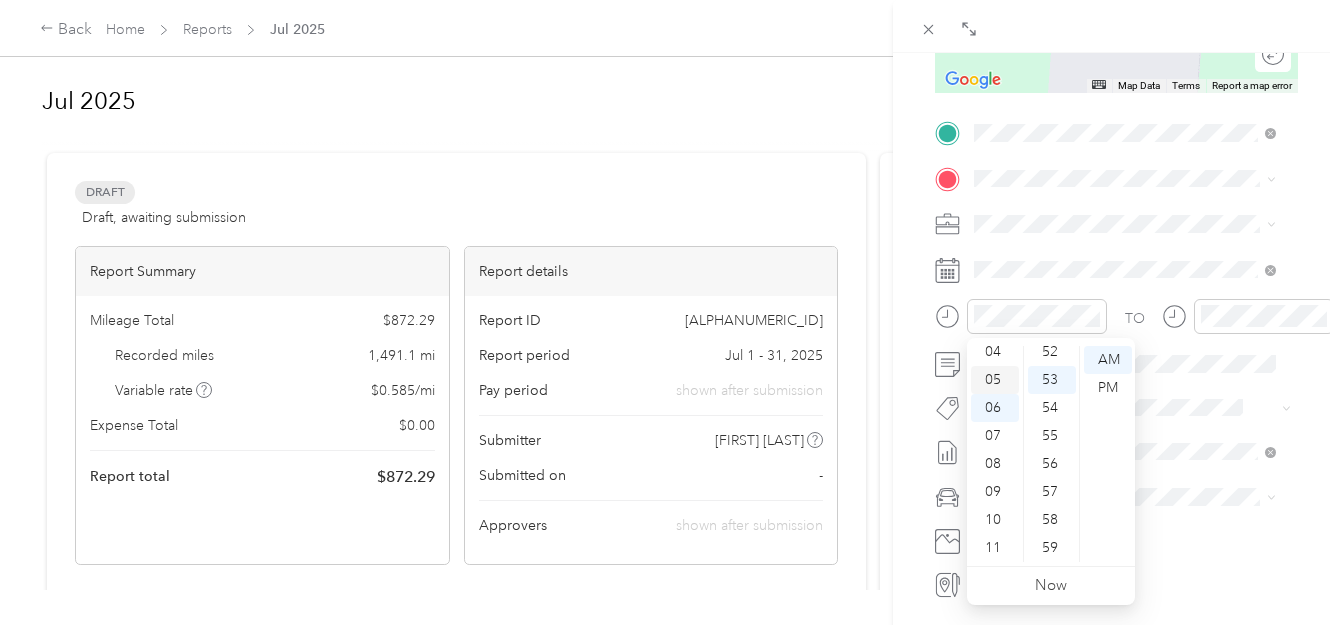 click on "05" at bounding box center (995, 380) 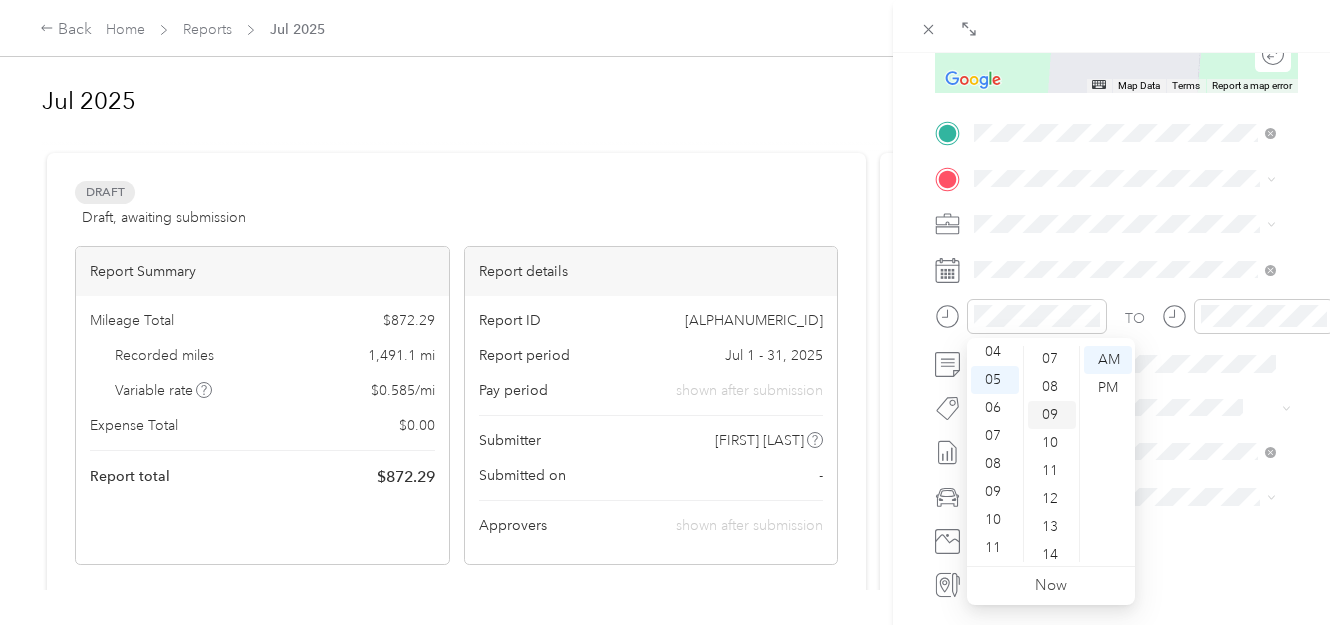 scroll, scrollTop: 131, scrollLeft: 0, axis: vertical 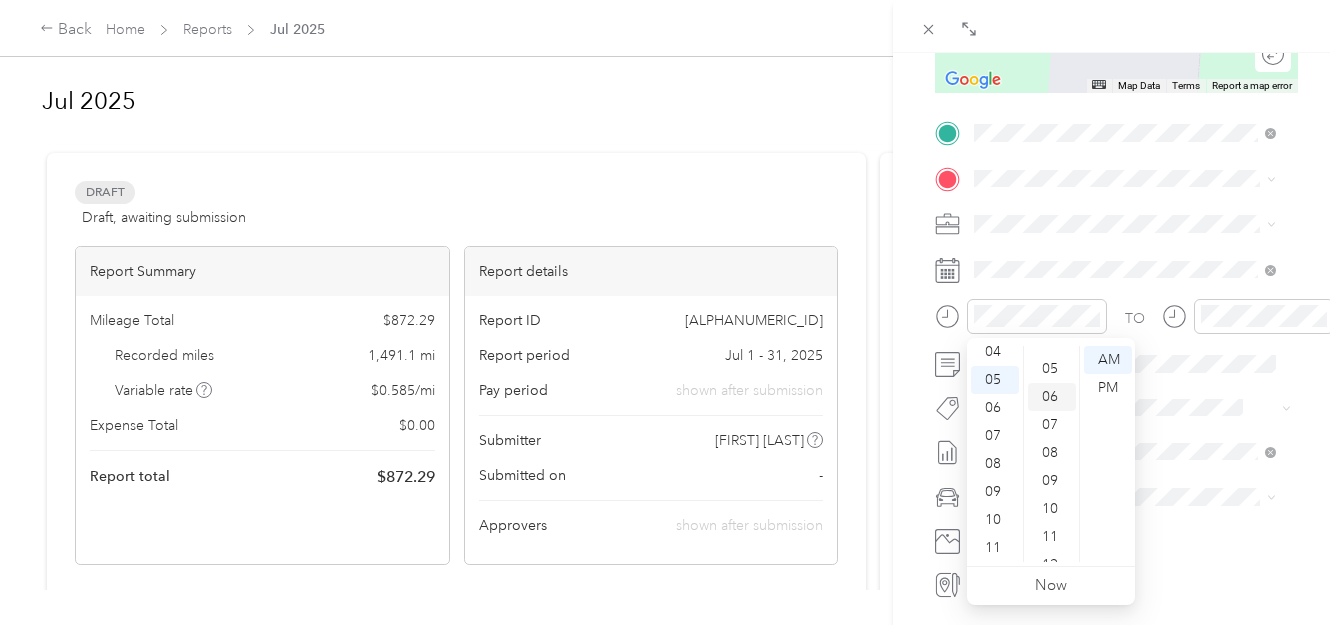 click on "06" at bounding box center [1052, 397] 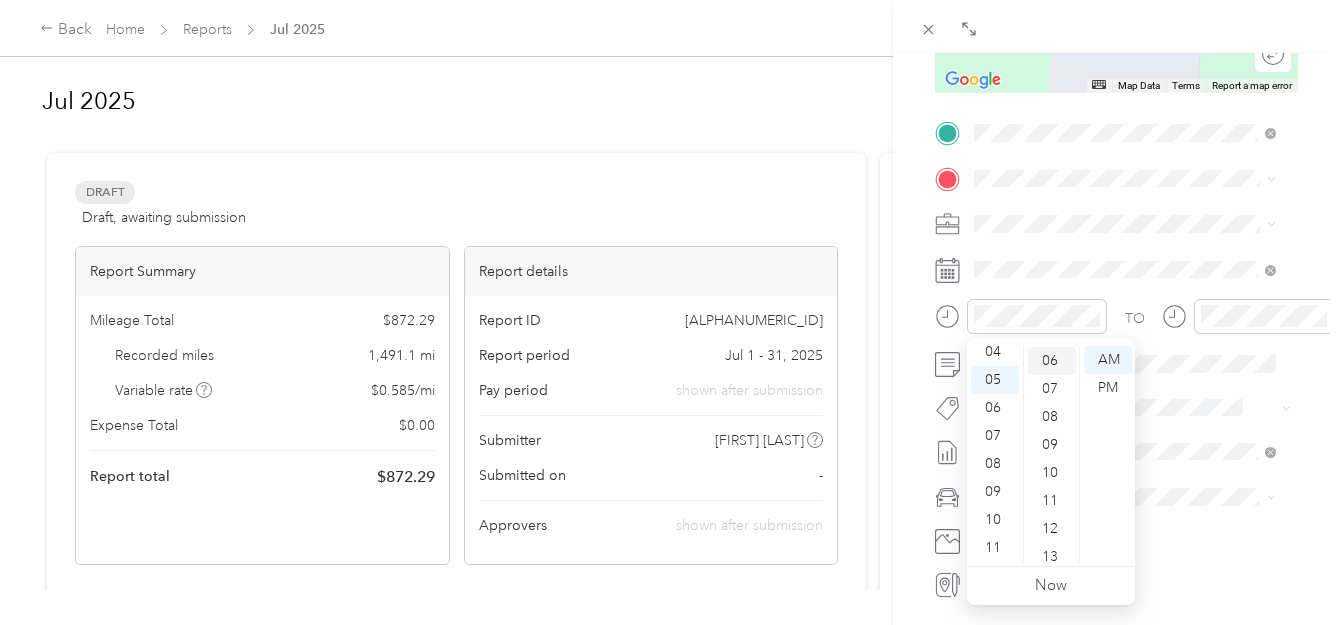scroll, scrollTop: 168, scrollLeft: 0, axis: vertical 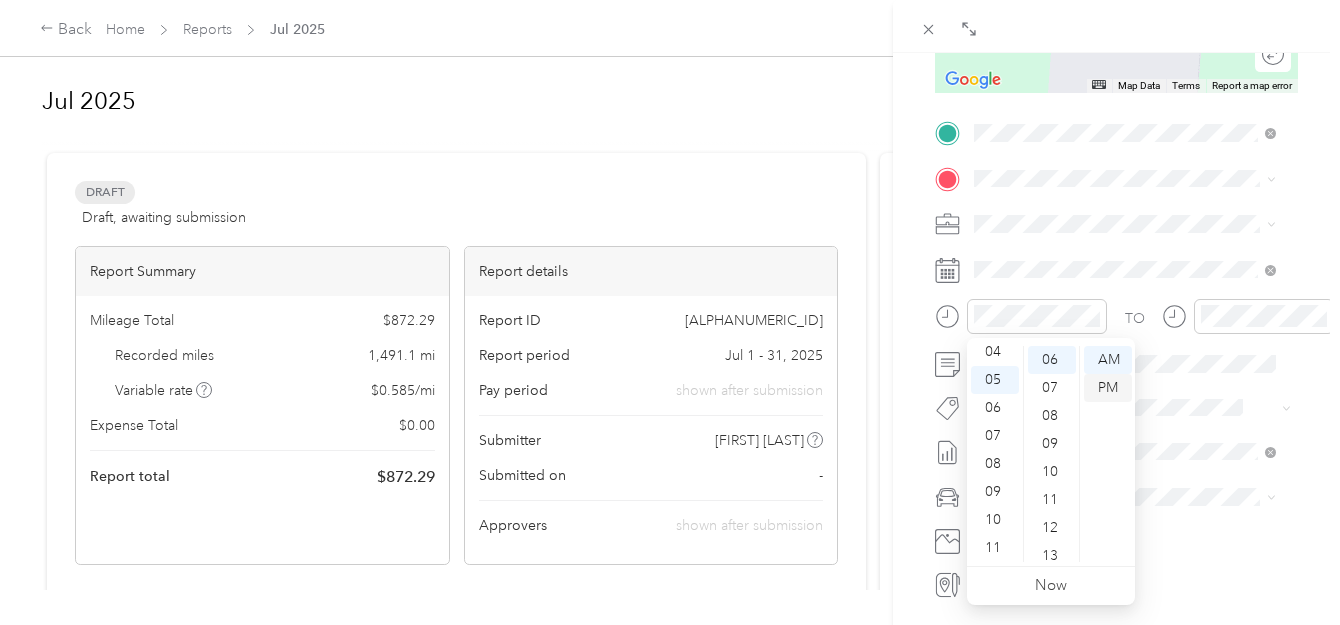 click on "PM" at bounding box center [1108, 388] 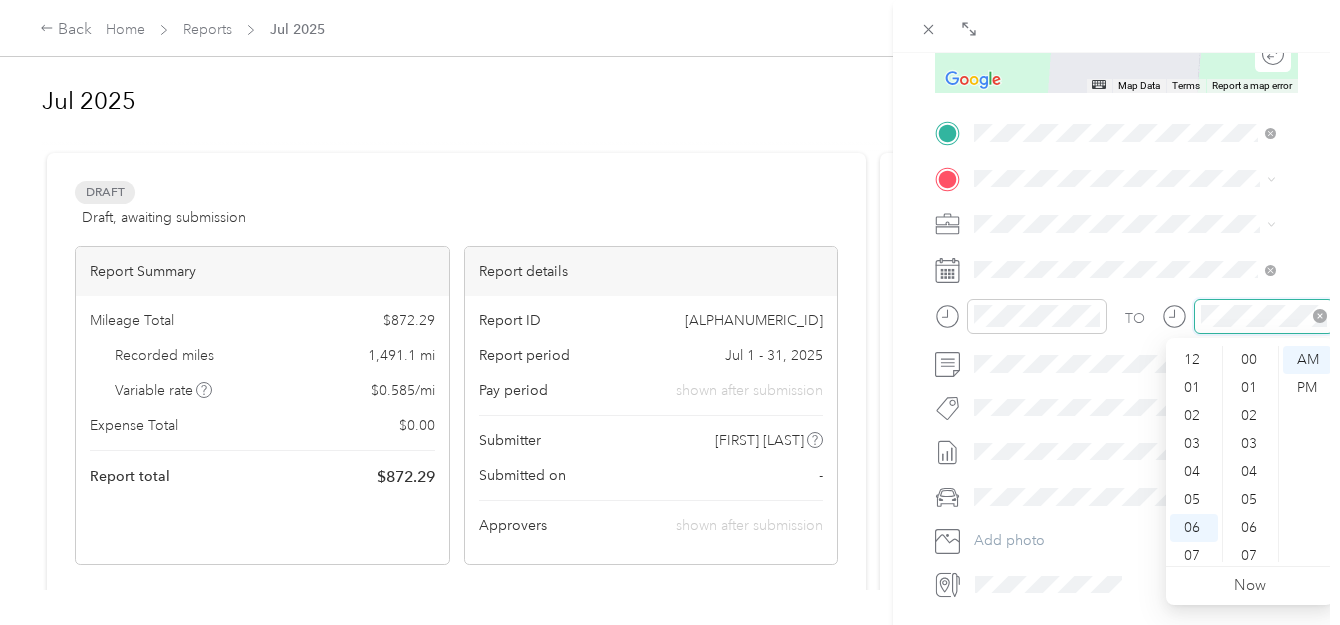 scroll, scrollTop: 1464, scrollLeft: 0, axis: vertical 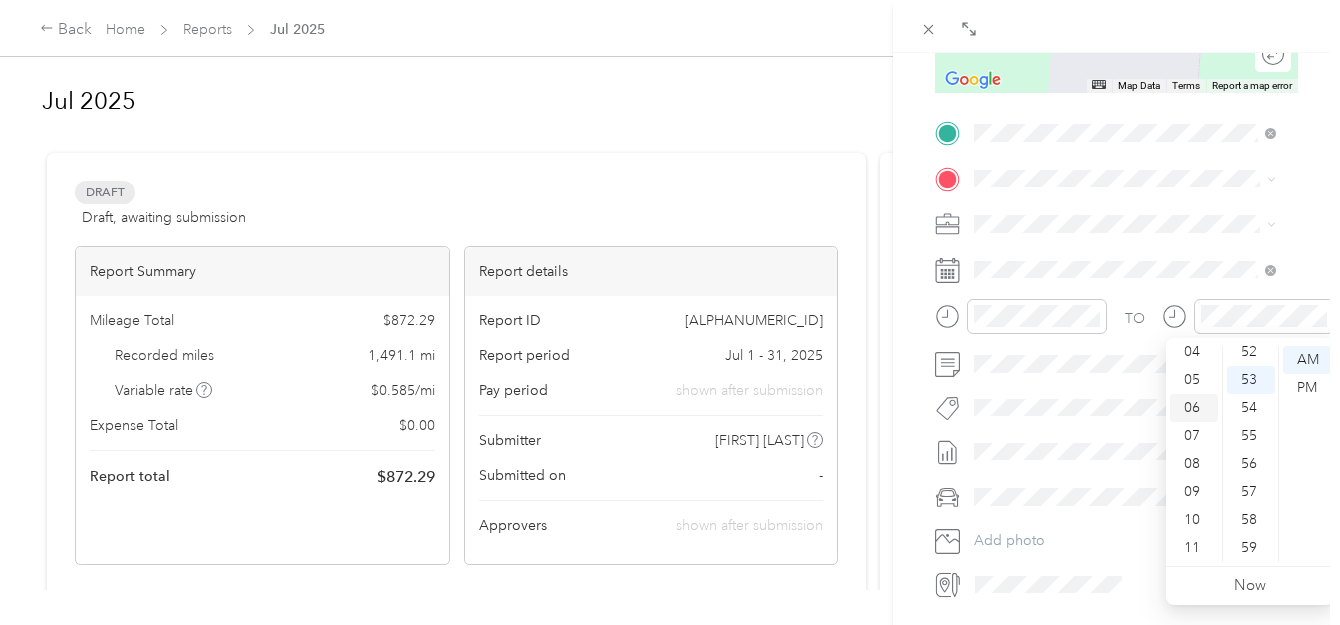 click on "06" at bounding box center (1194, 408) 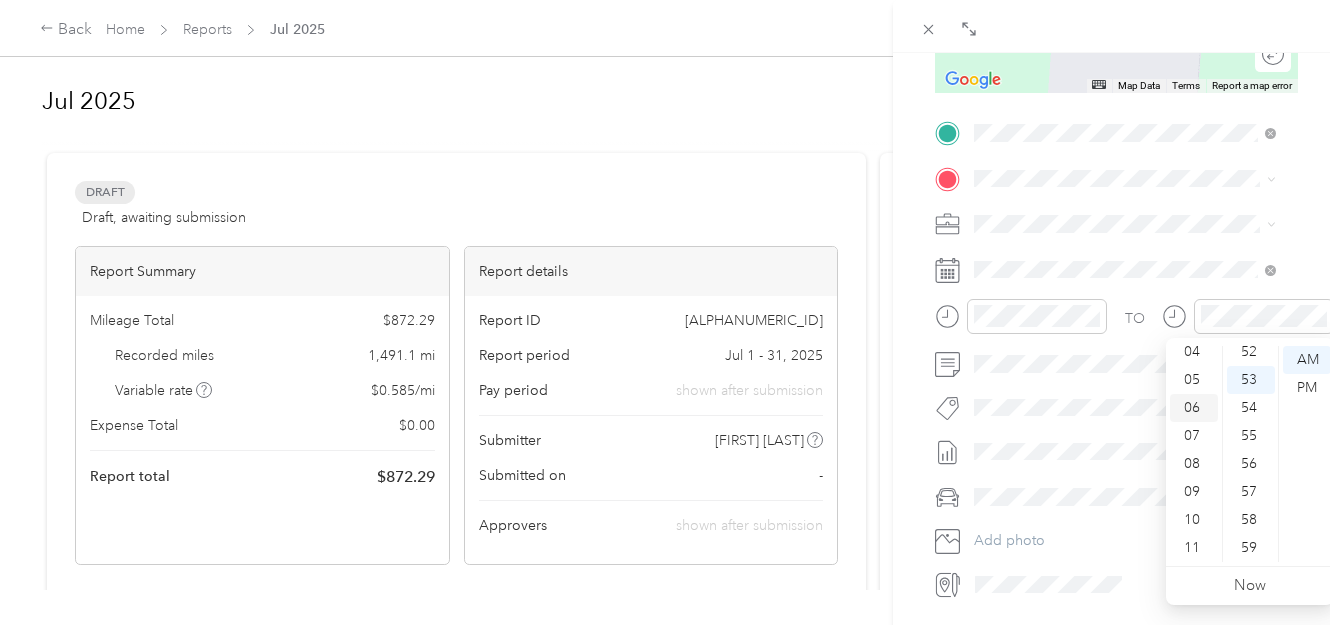 click on "06" at bounding box center [1194, 408] 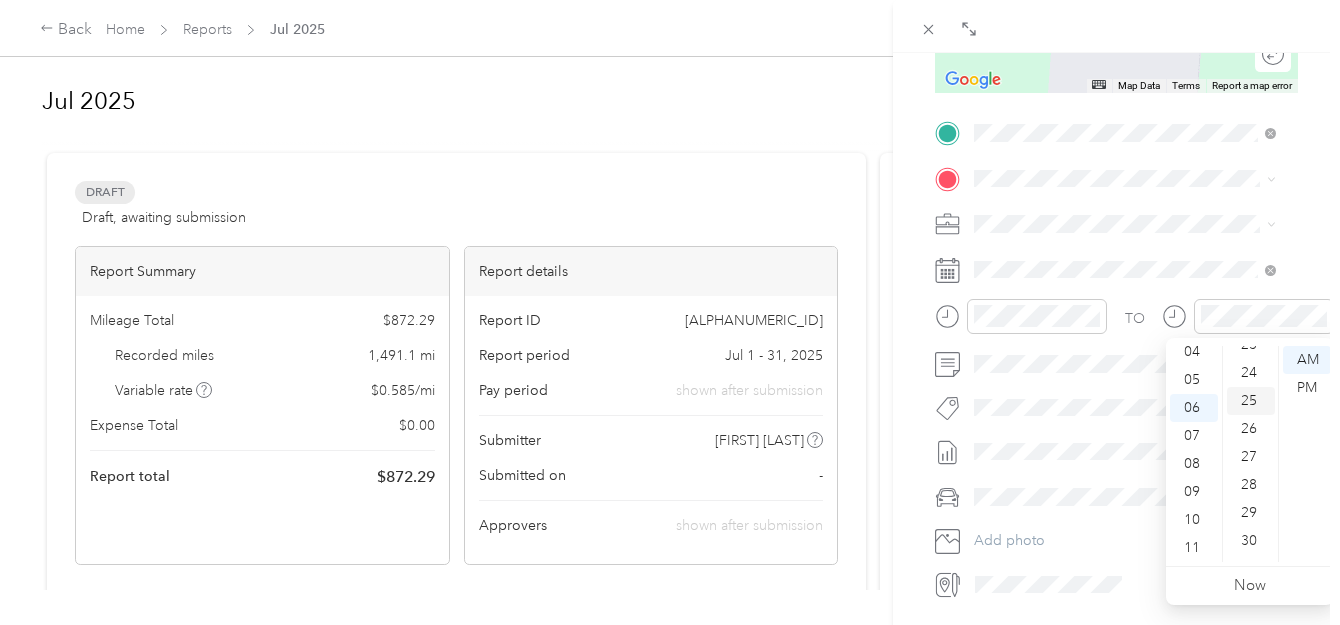 scroll, scrollTop: 664, scrollLeft: 0, axis: vertical 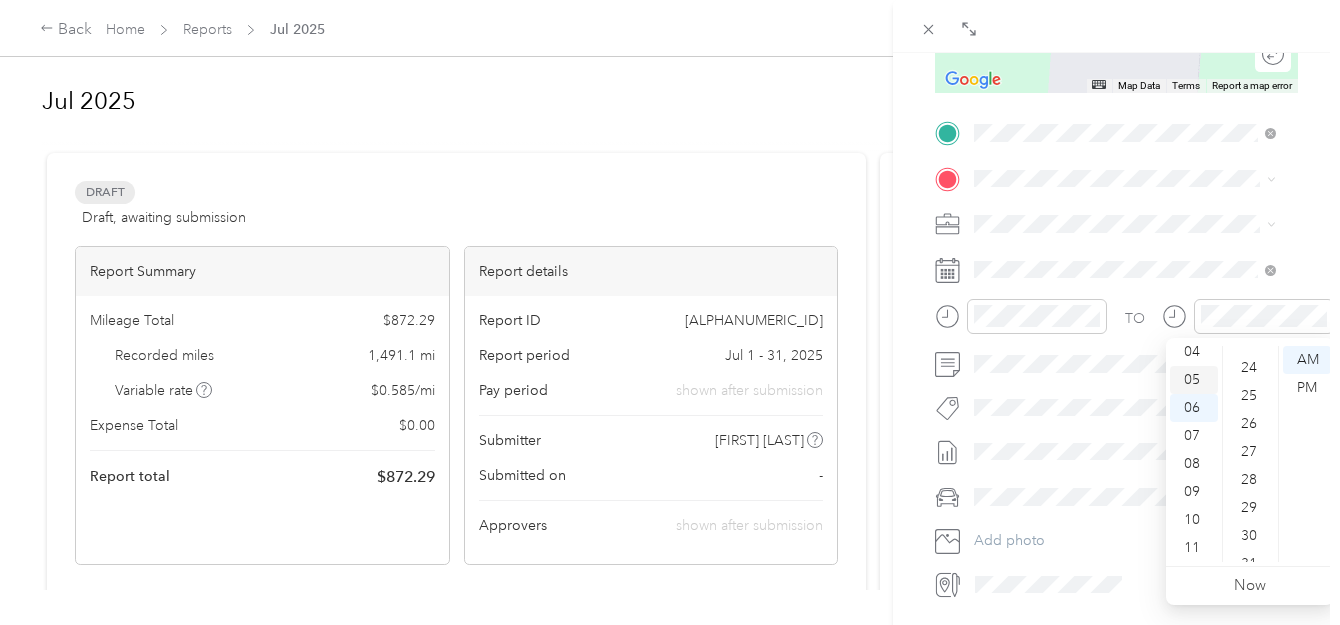 click on "05" at bounding box center [1194, 380] 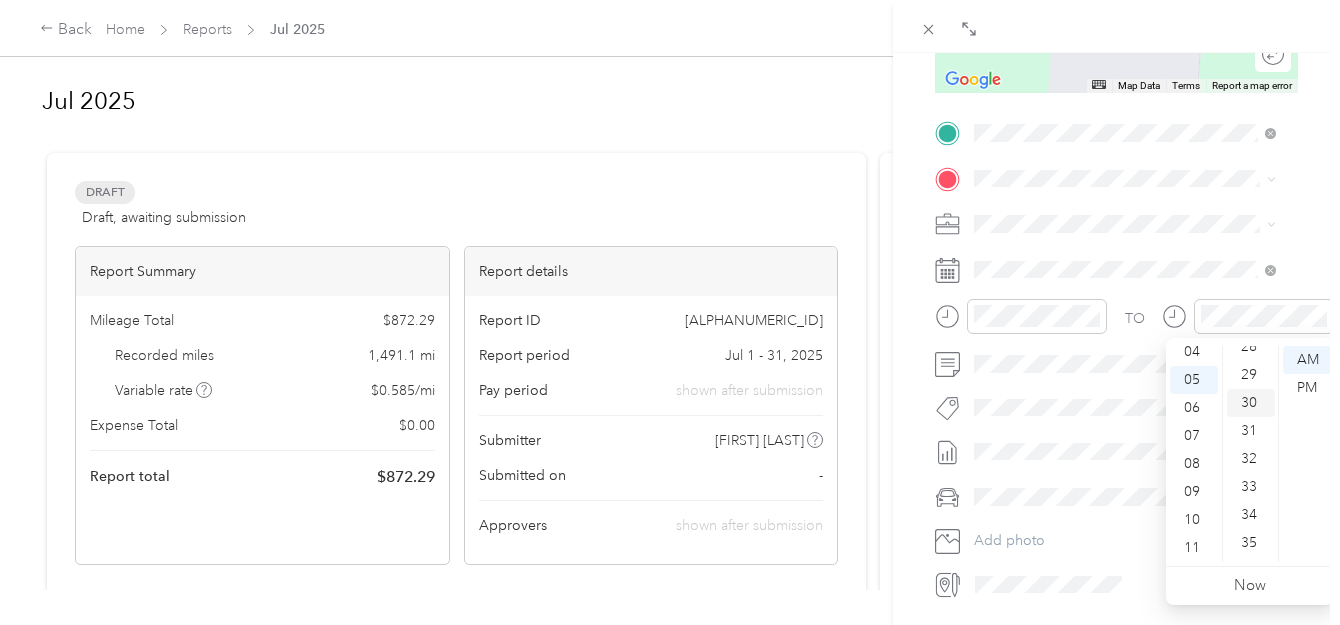 scroll, scrollTop: 731, scrollLeft: 0, axis: vertical 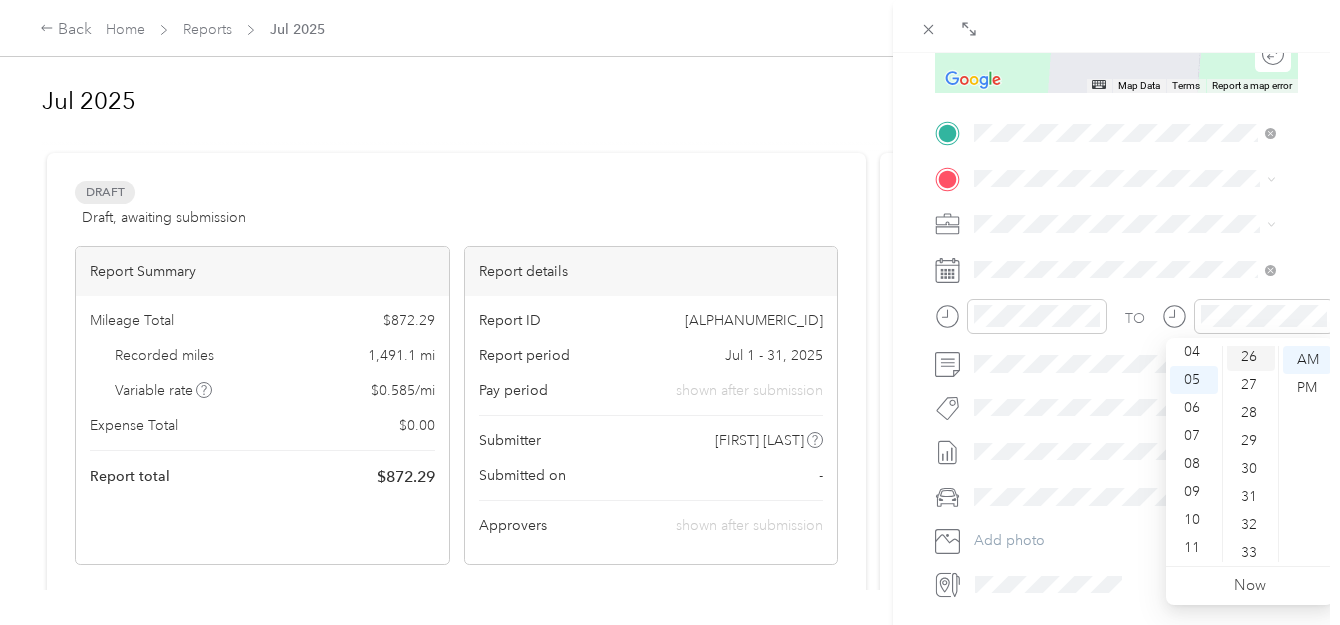click on "26" at bounding box center (1251, 357) 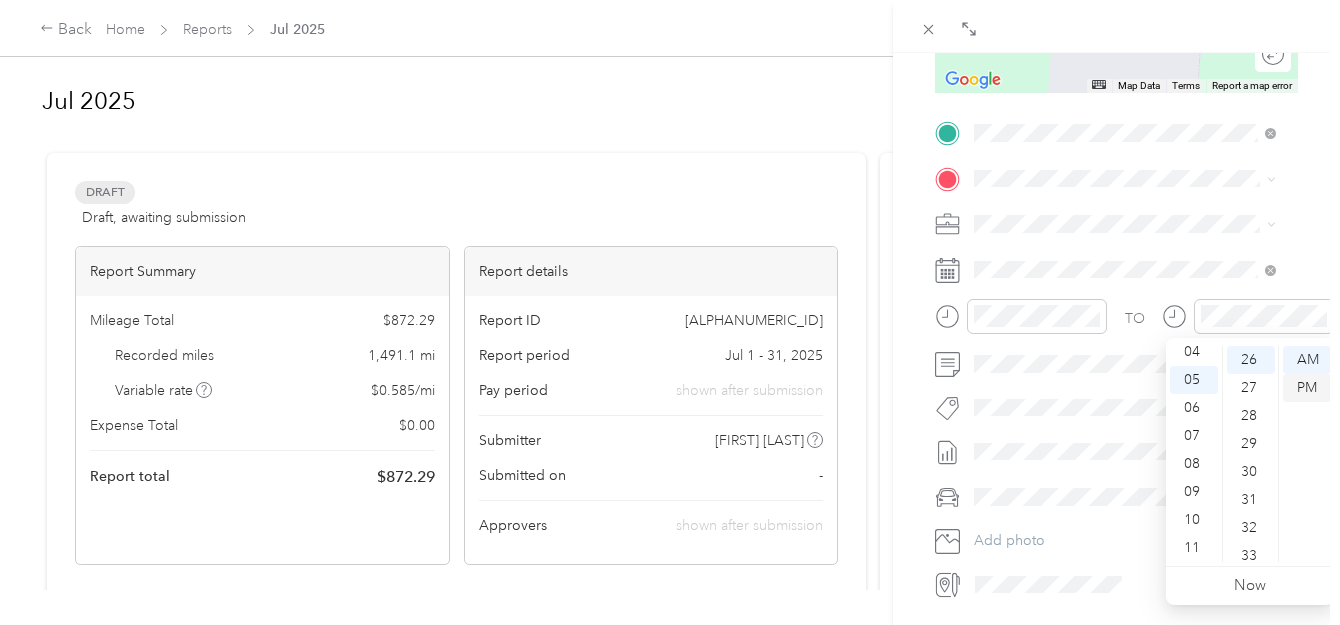 click on "PM" at bounding box center (1307, 388) 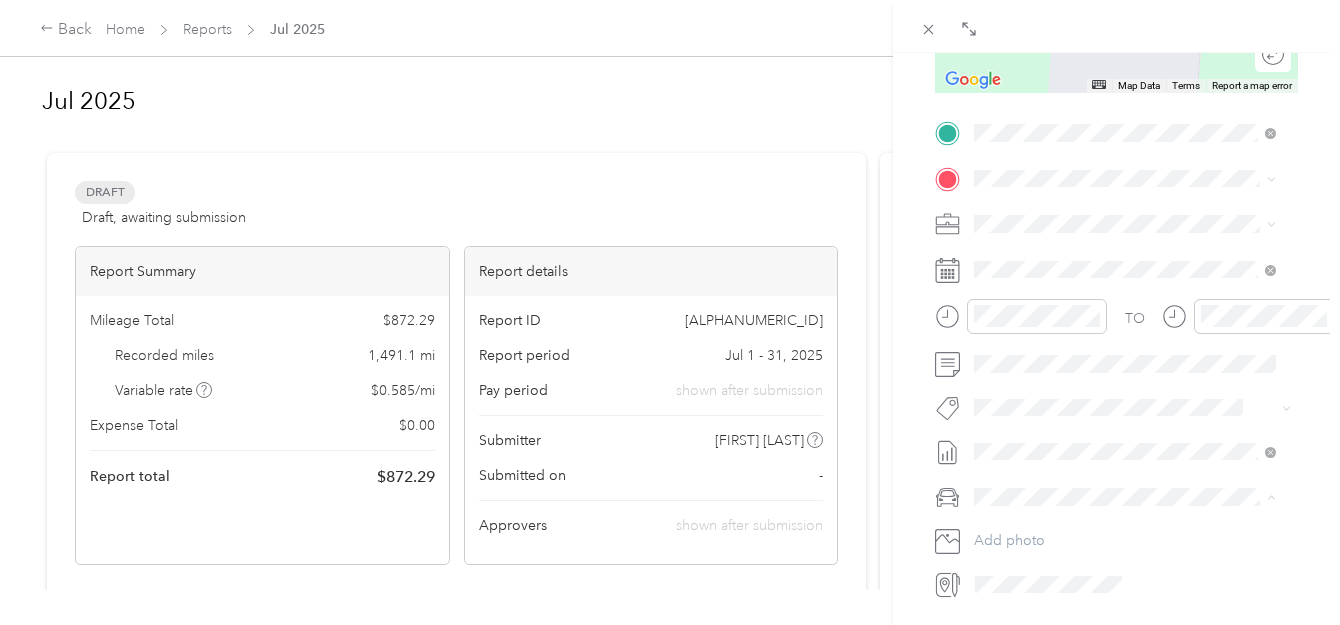 click on "[TITLE] [LAST]" at bounding box center [1025, 532] 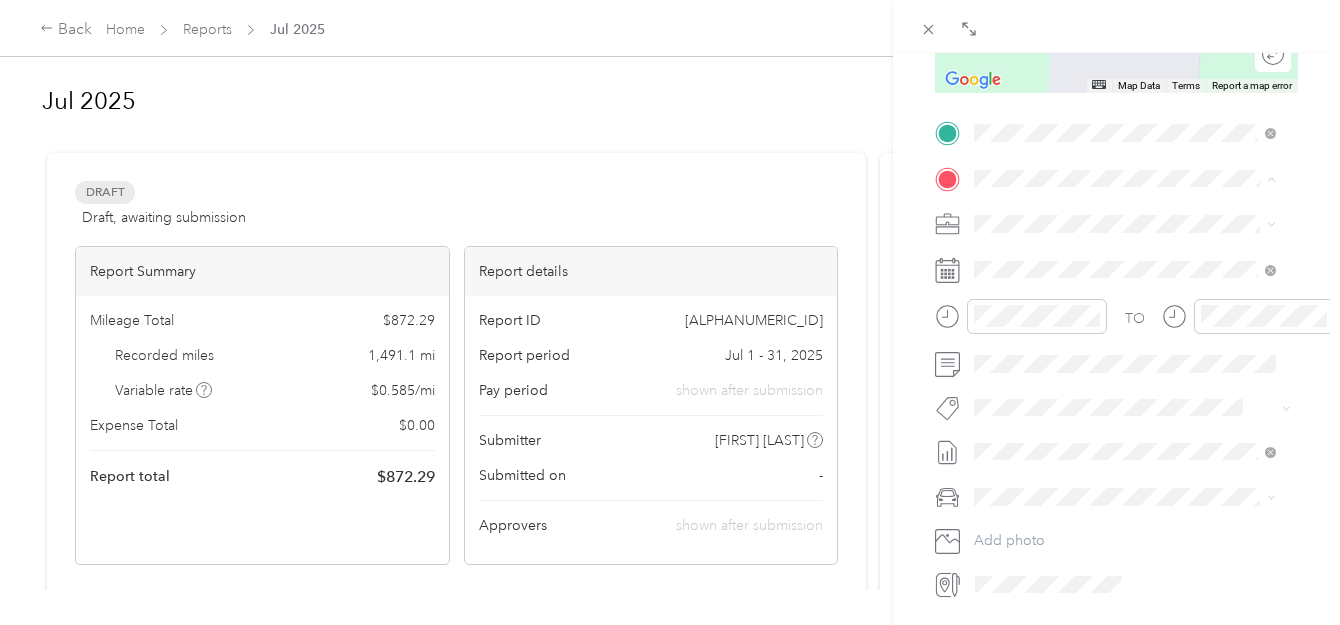 click on "[NUMBER] [STREET], [ZIP], [CITY], [STATE], [COUNTRY]" at bounding box center [1118, 291] 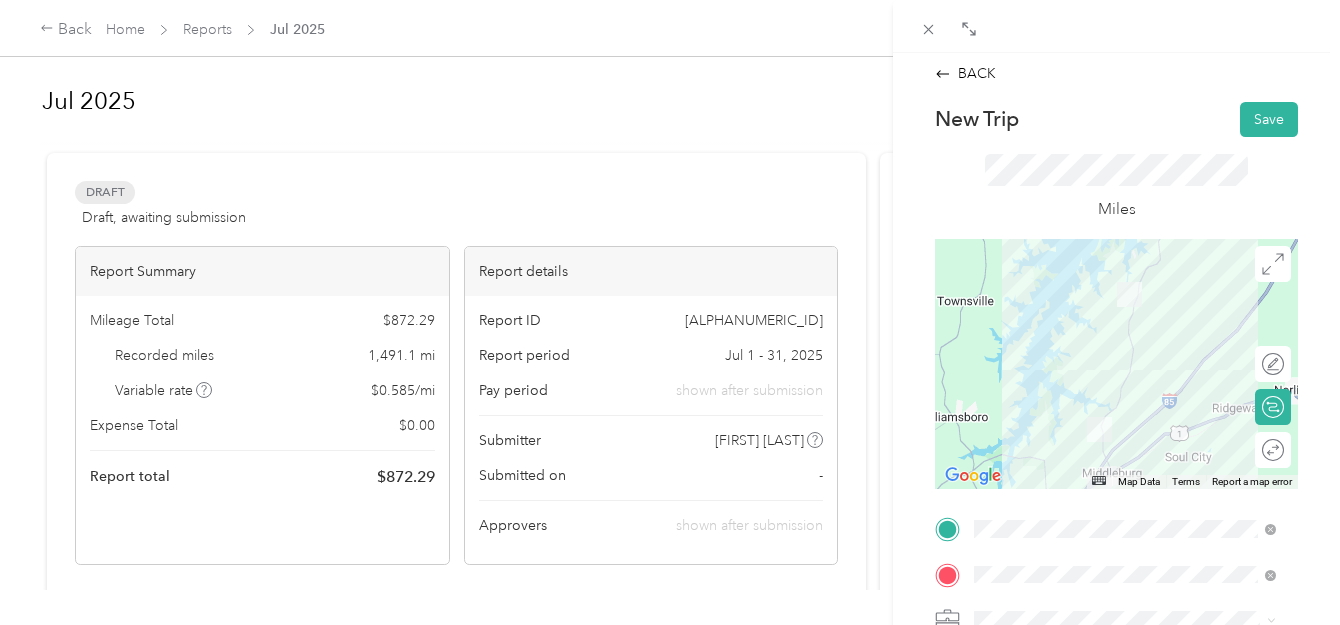 scroll, scrollTop: 0, scrollLeft: 0, axis: both 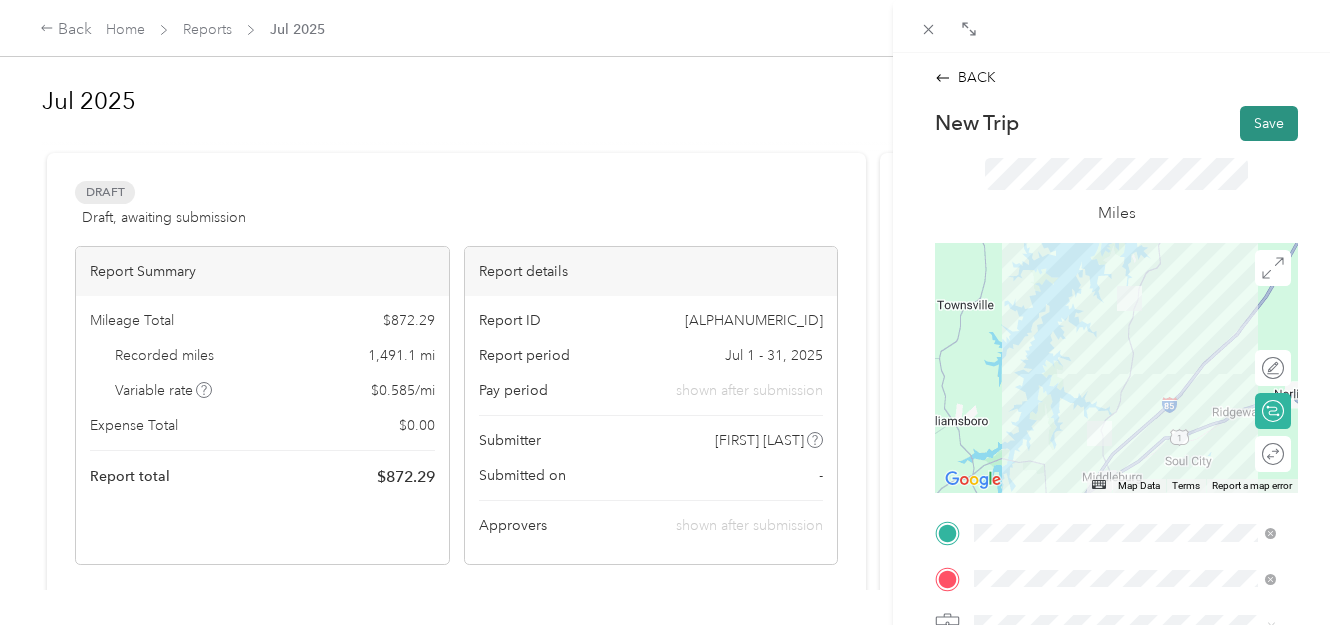 click on "Save" at bounding box center [1269, 123] 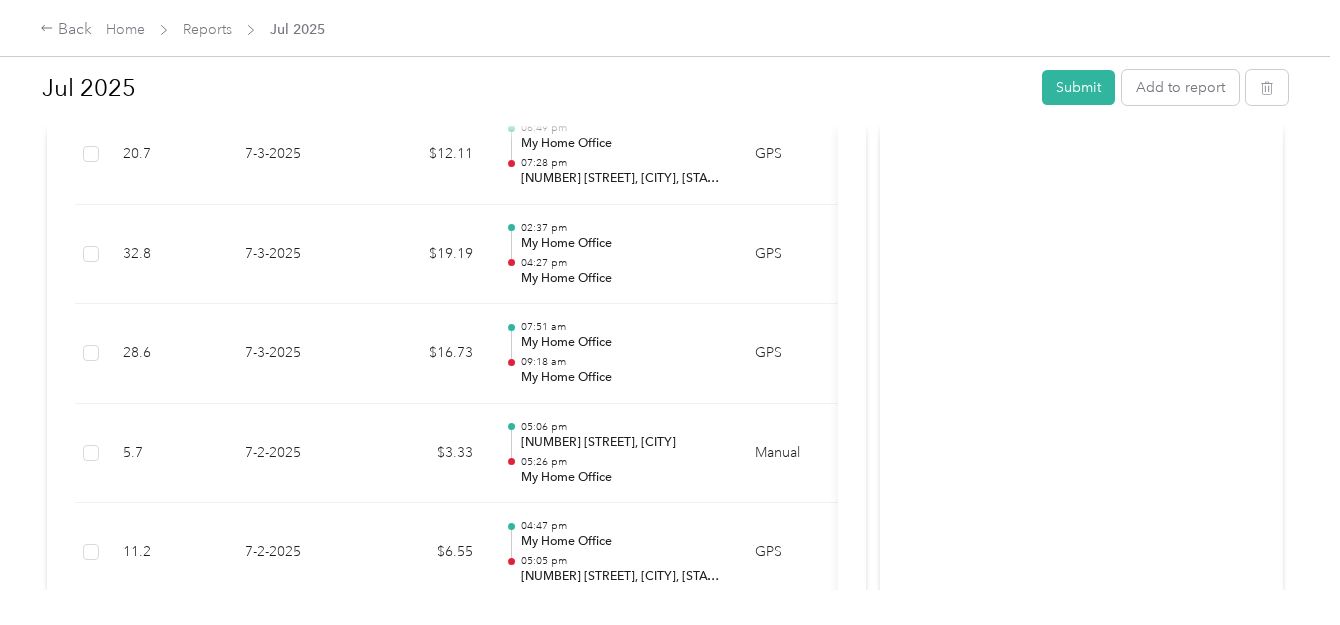 scroll, scrollTop: 6067, scrollLeft: 0, axis: vertical 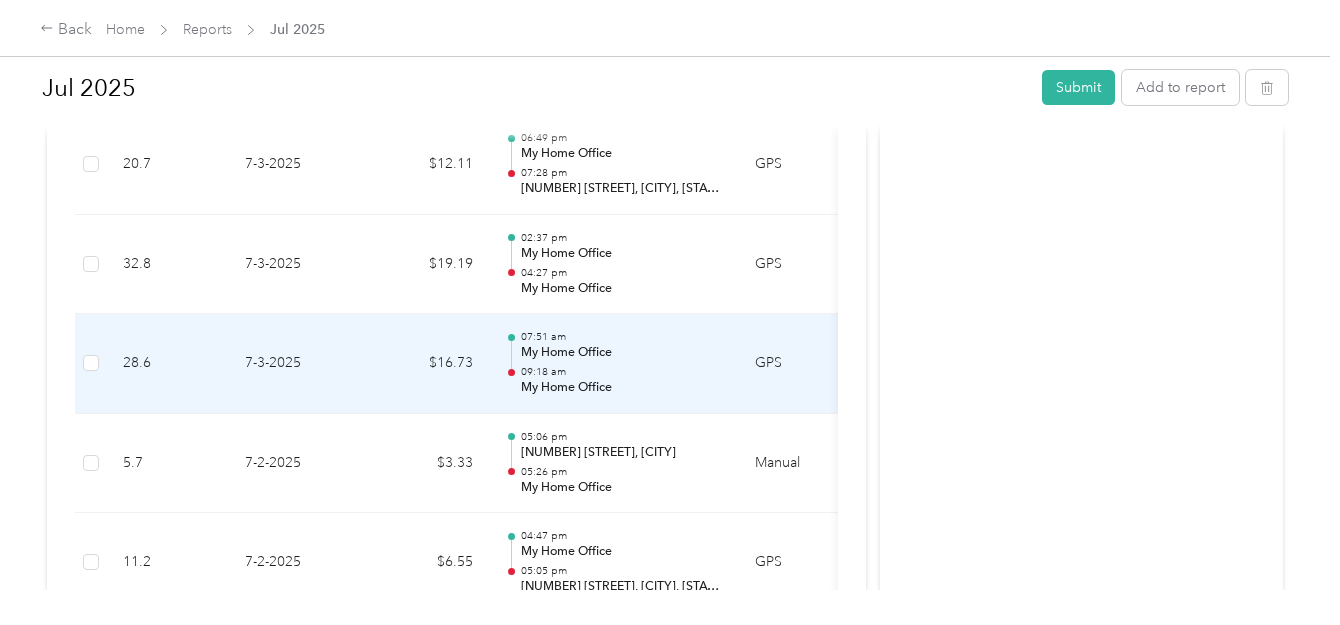 click on "09:18 am" at bounding box center (622, 372) 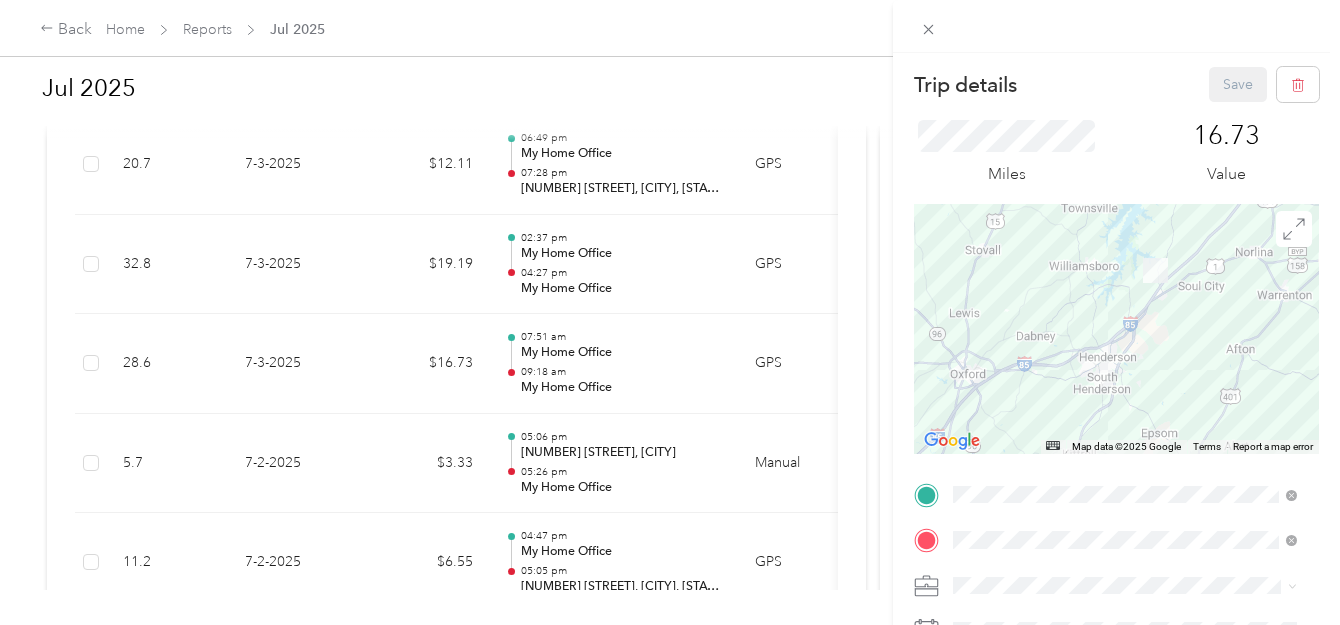 click on "Trip details Save This trip cannot be edited because it is either under review, approved, or paid. Contact your Team Manager to edit it. Miles [NUMBER] Value  ← Move left → Move right ↑ Move up ↓ Move down + Zoom in - Zoom out Home Jump left by 75% End Jump right by 75% Page Up Jump up by 75% Page Down Jump down by 75% Map Data Map data ©2025 Google Map data ©2025 Google 5 km  Click to toggle between metric and imperial units Terms Report a map error TO Add photo" at bounding box center [670, 312] 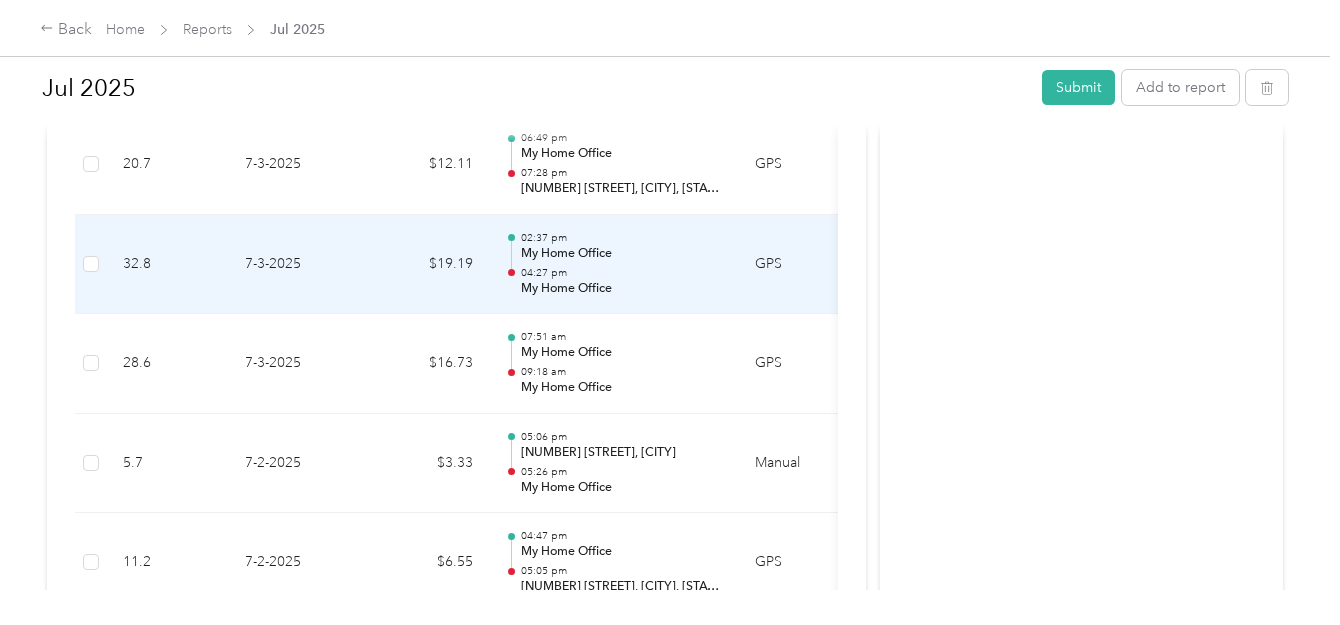 click on "04:27 pm" at bounding box center (622, 273) 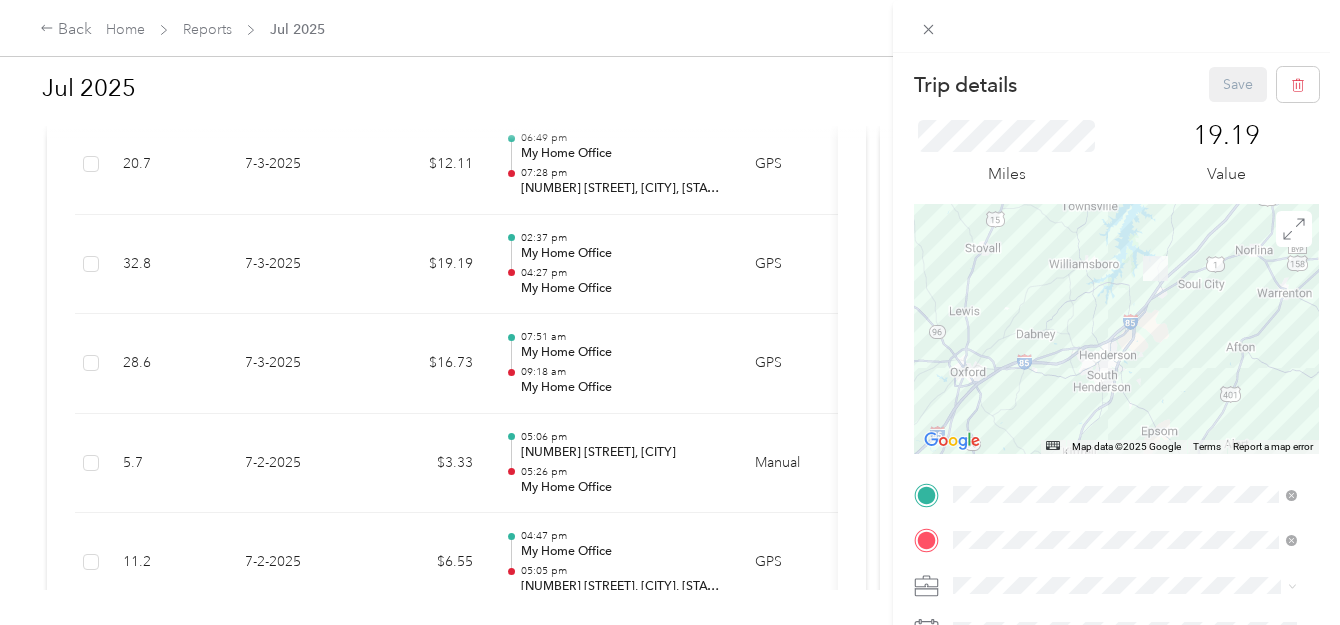 click on "Trip details Save This trip cannot be edited because it is either under review, approved, or paid. Contact your Team Manager to edit it. Miles 19.19 Value  ← Move left → Move right ↑ Move up ↓ Move down + Zoom in - Zoom out Home Jump left by 75% End Jump right by 75% Page Up Jump up by 75% Page Down Jump down by 75% Map Data Map data ©2025 Google Map data ©2025 Google 5 km  Click to toggle between metric and imperial units Terms Report a map error TO Add photo" at bounding box center (670, 312) 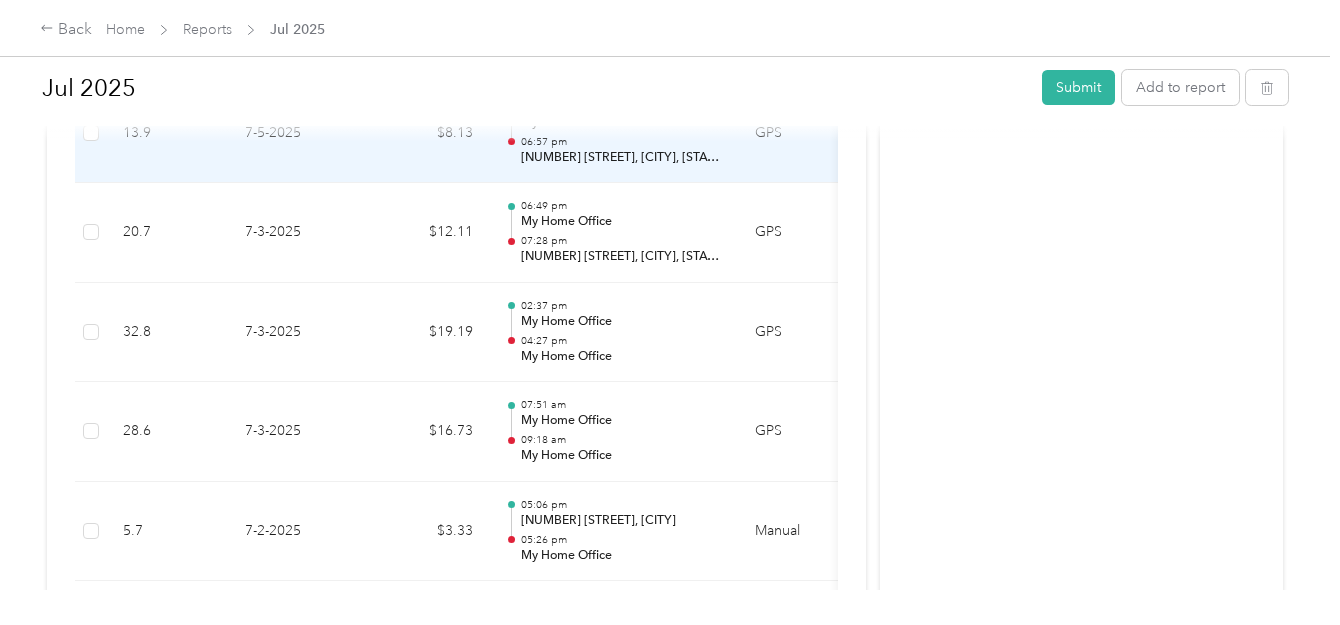 scroll, scrollTop: 6000, scrollLeft: 0, axis: vertical 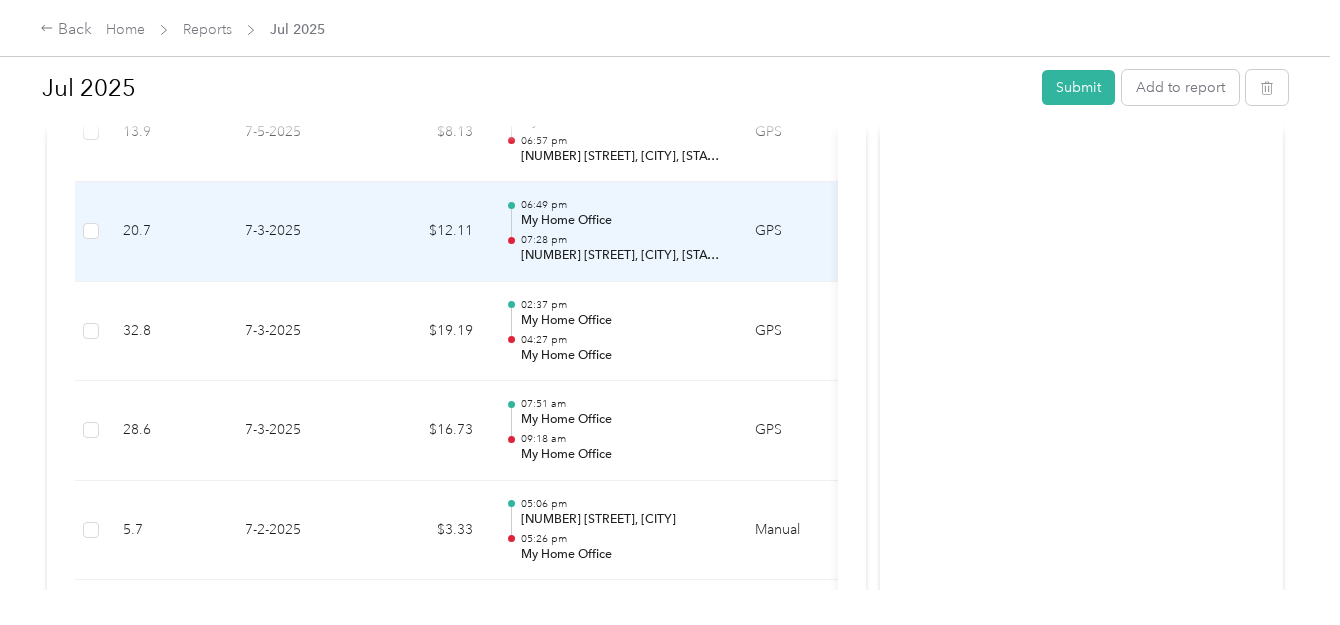 click on "07:28 pm" at bounding box center (622, 240) 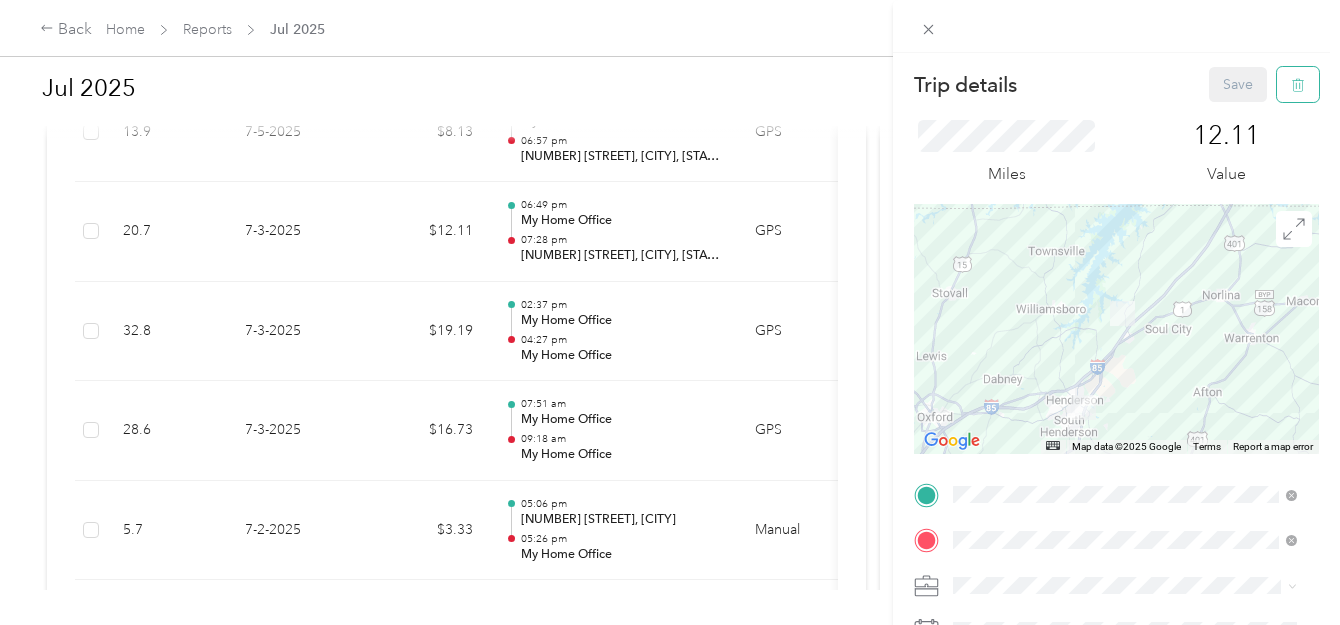 click at bounding box center [1298, 84] 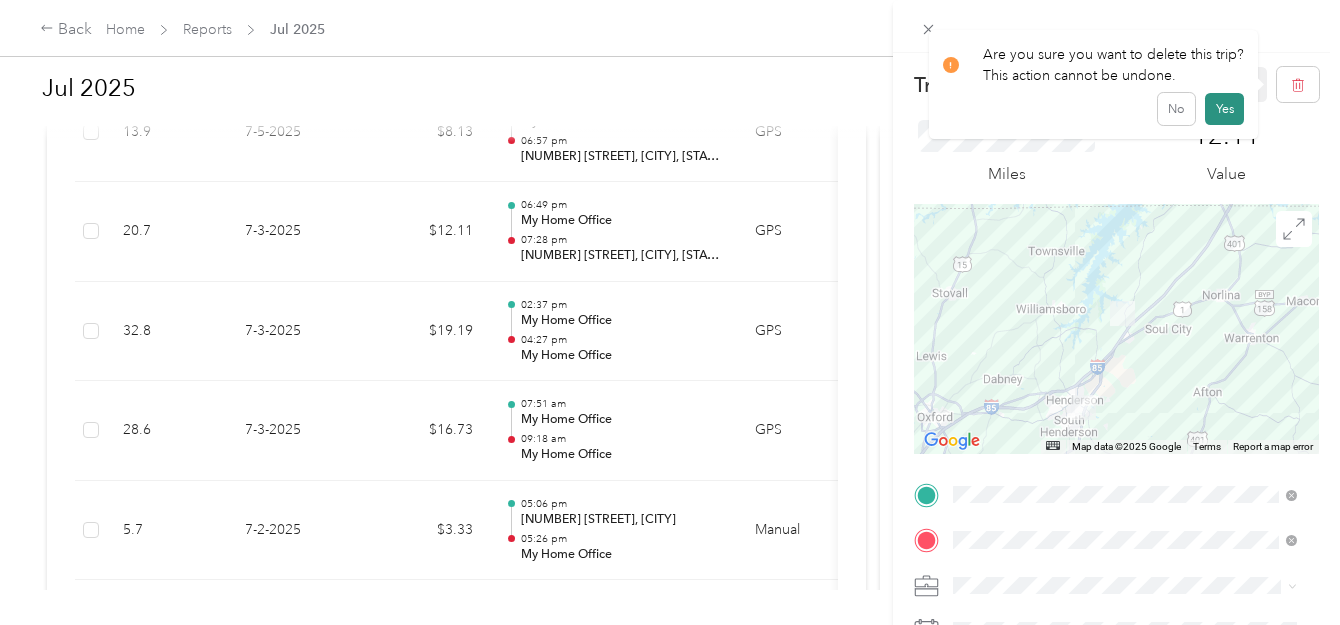click on "Yes" at bounding box center (1224, 109) 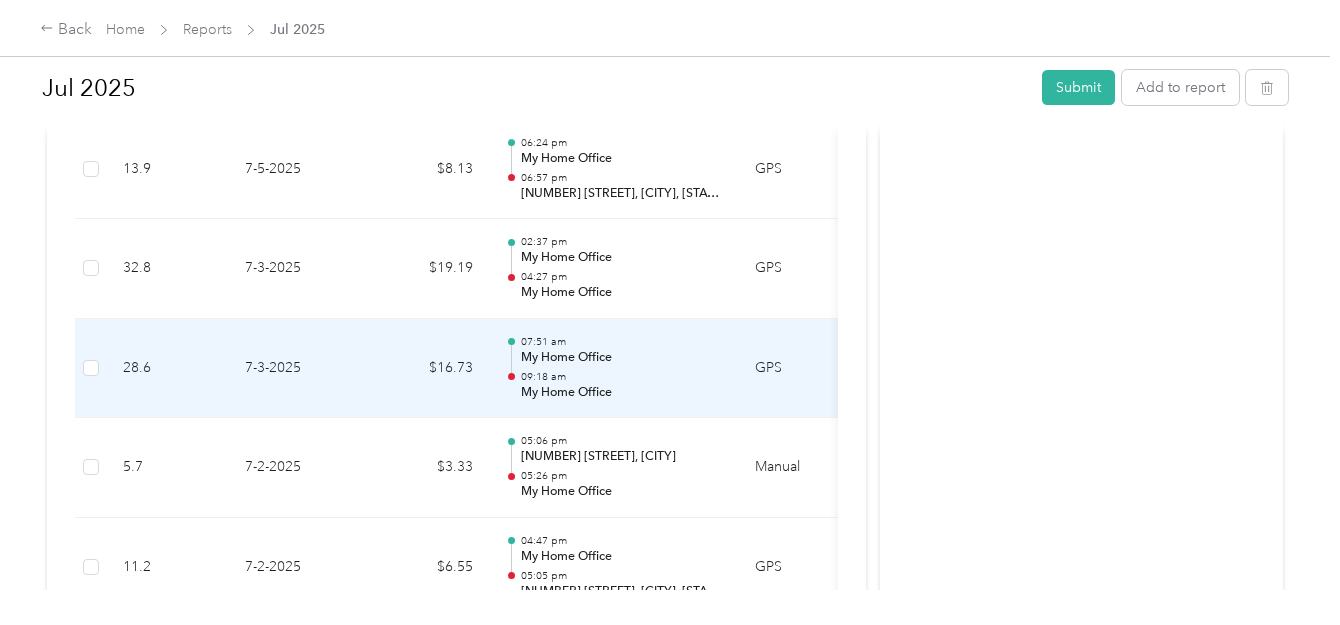 scroll, scrollTop: 5933, scrollLeft: 0, axis: vertical 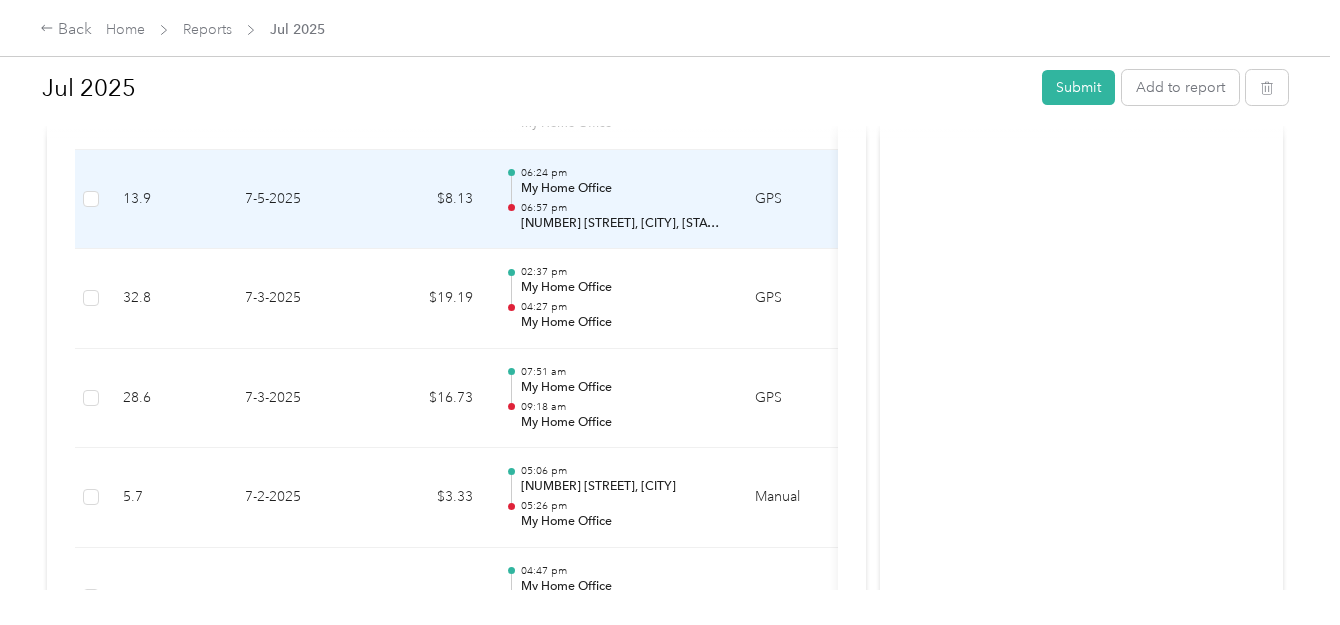 click on "06:57 pm" at bounding box center [622, 208] 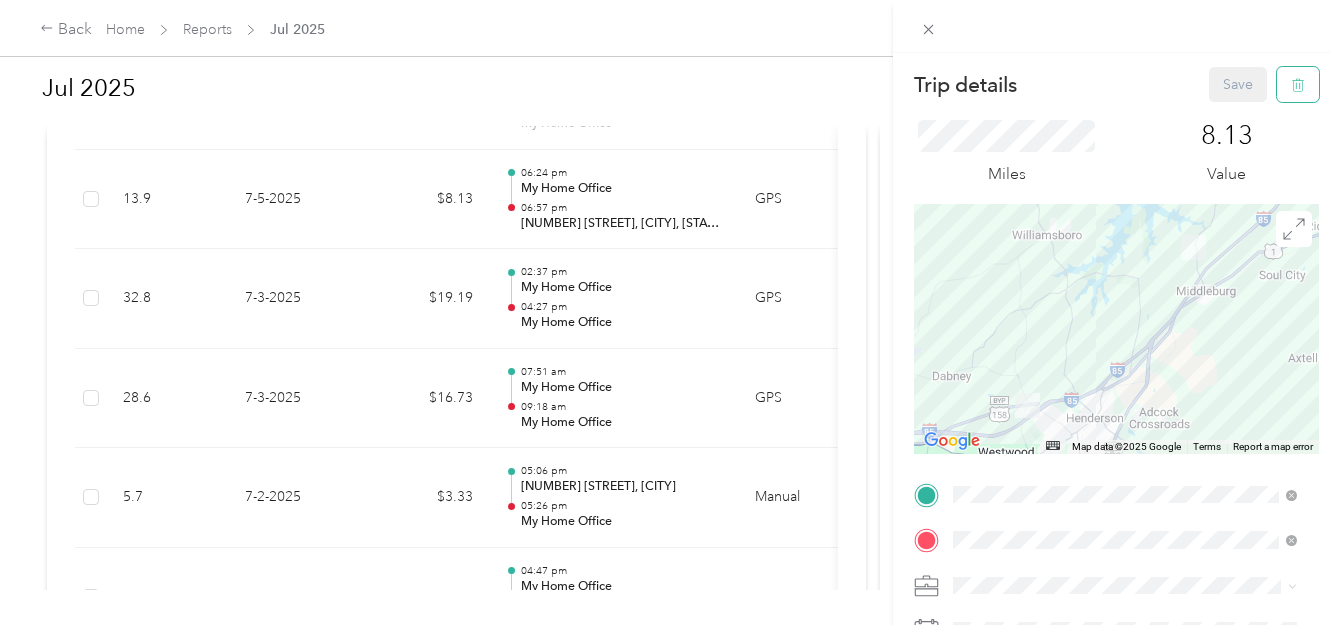 click at bounding box center (1298, 84) 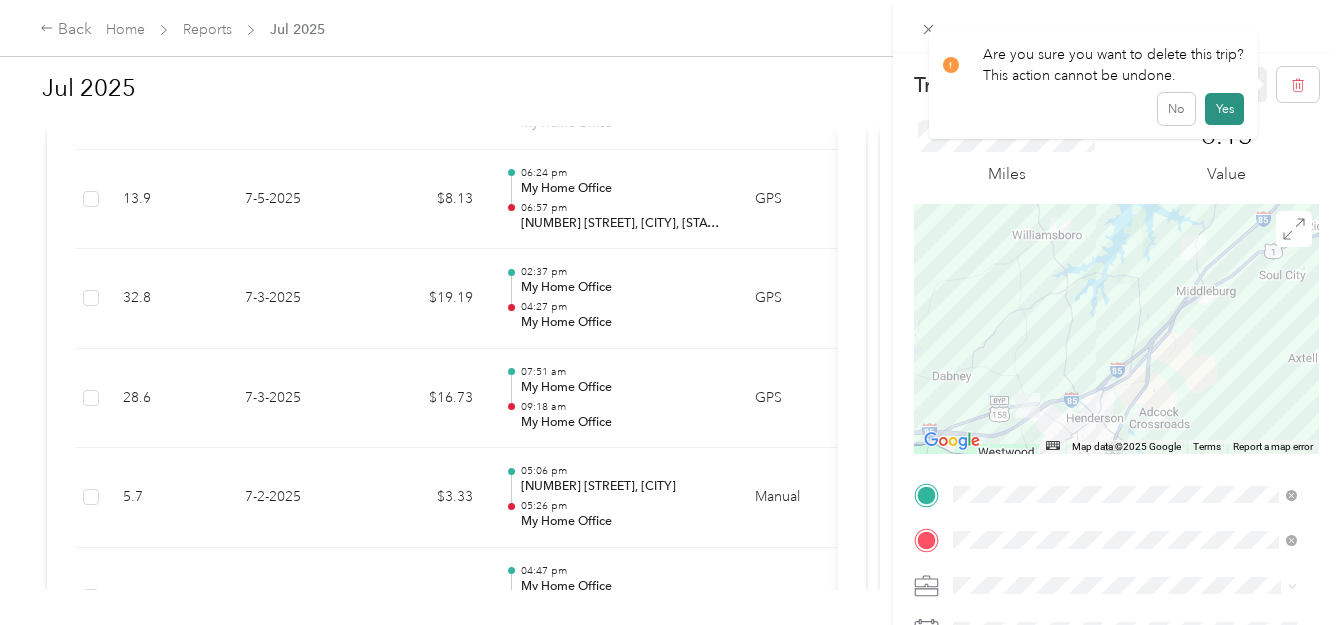 click on "Yes" at bounding box center [1224, 109] 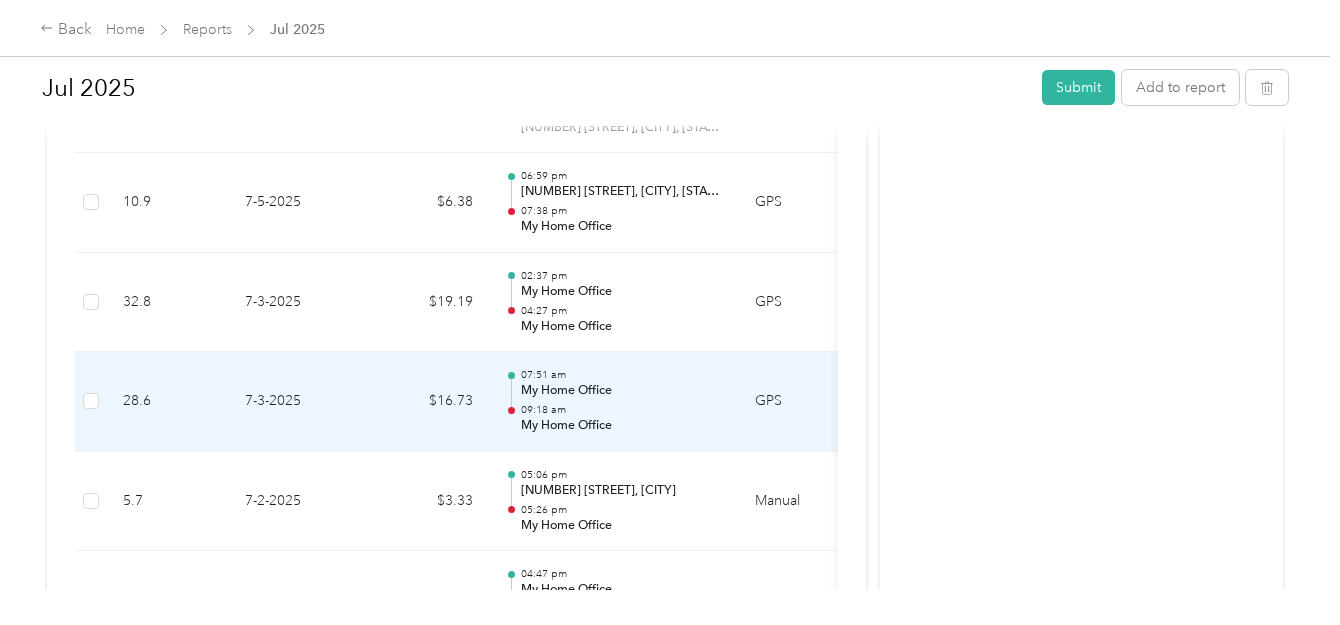 scroll, scrollTop: 5800, scrollLeft: 0, axis: vertical 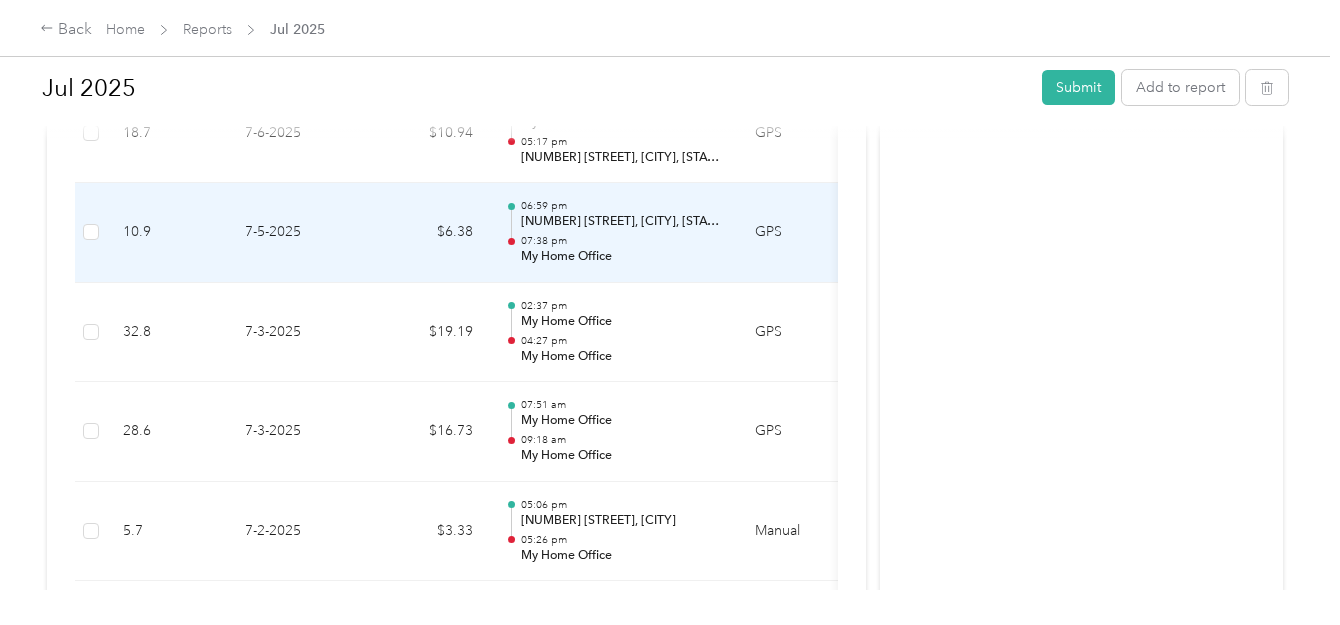 click on "06:59 pm [NUMBER] [STREET], [CITY], [STATE] [ZIP], [COUNTRY]  07:38 pm My Home Office" at bounding box center (622, 232) 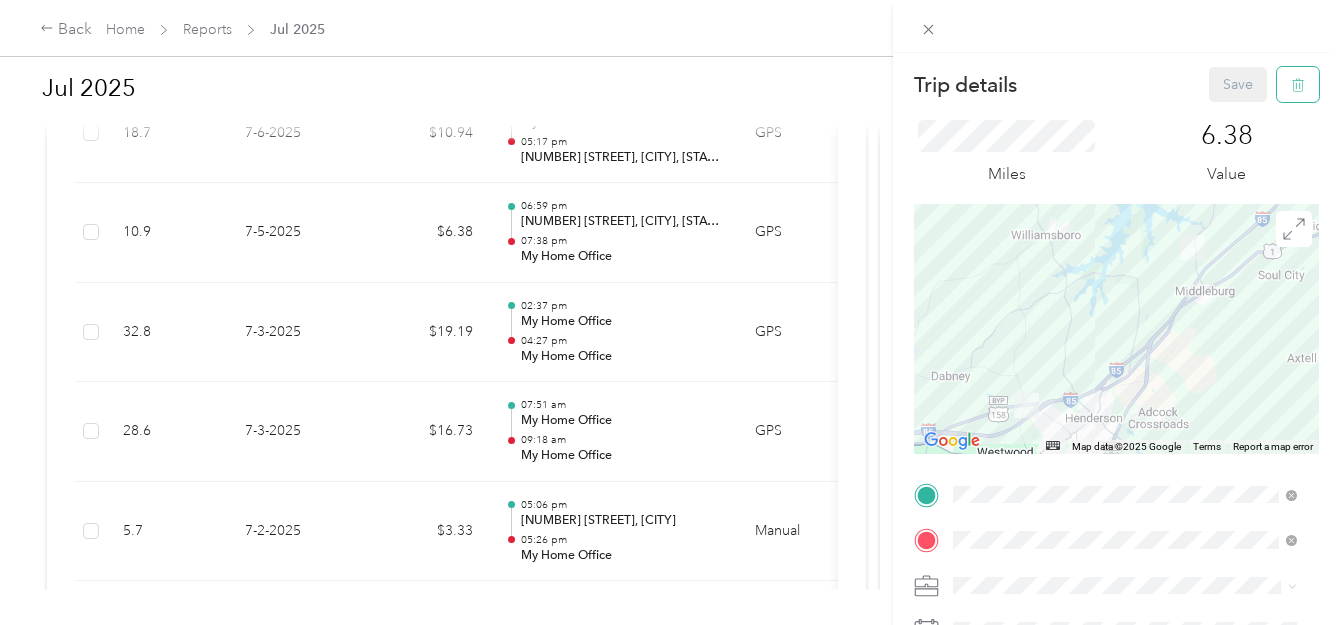 click 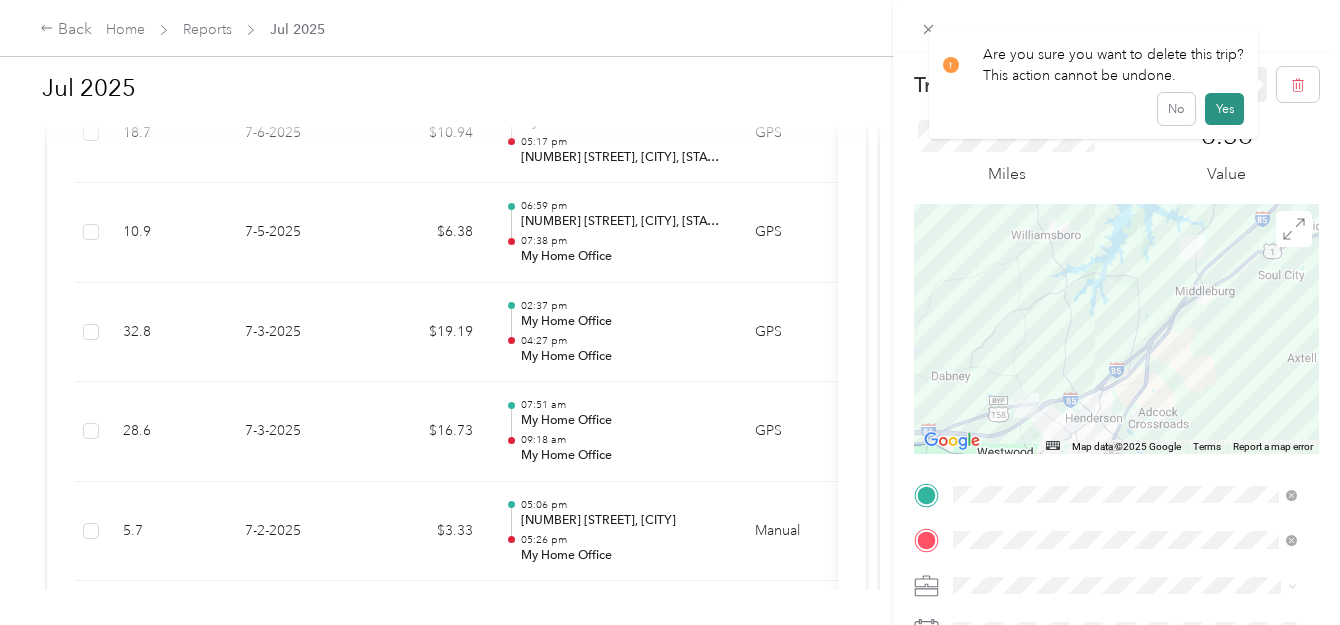 click on "Yes" at bounding box center (1224, 109) 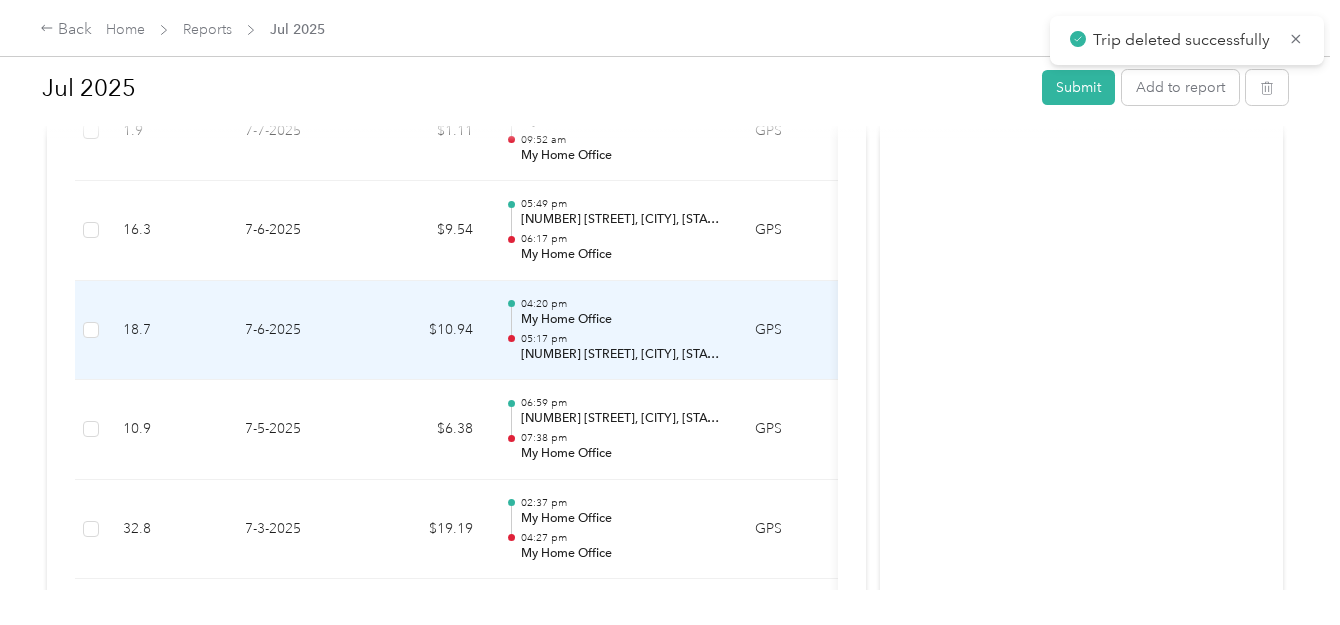 scroll, scrollTop: 5600, scrollLeft: 0, axis: vertical 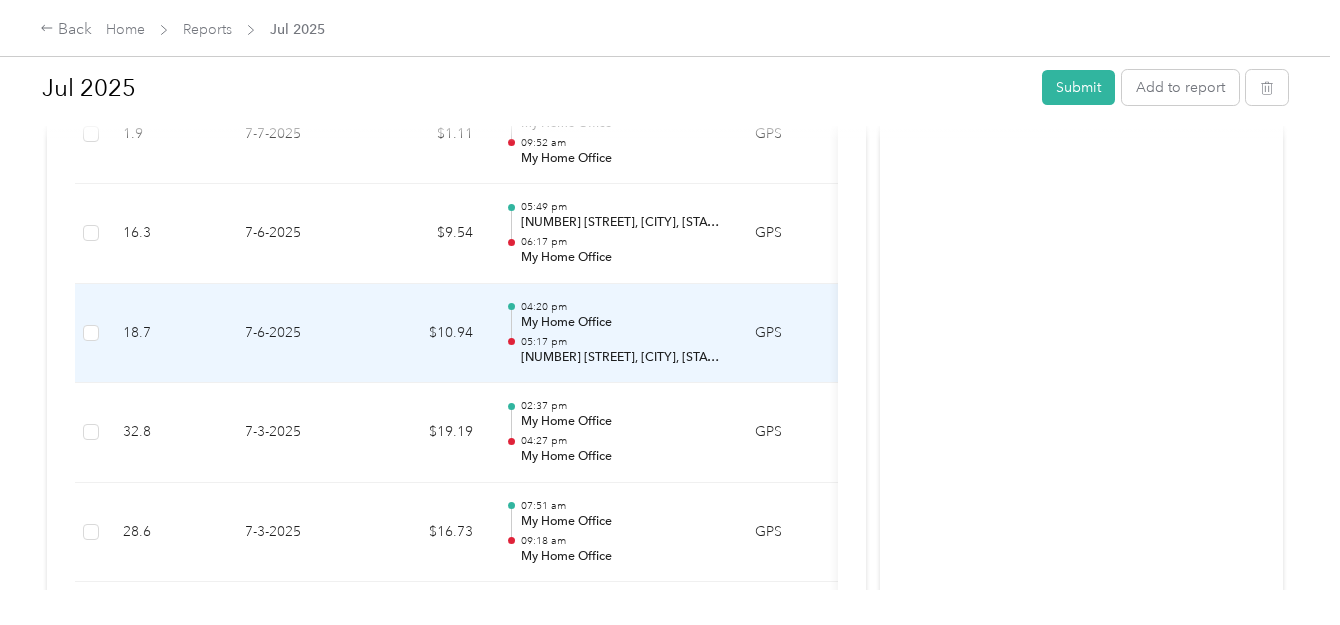 click on "05:17 pm" at bounding box center [622, 342] 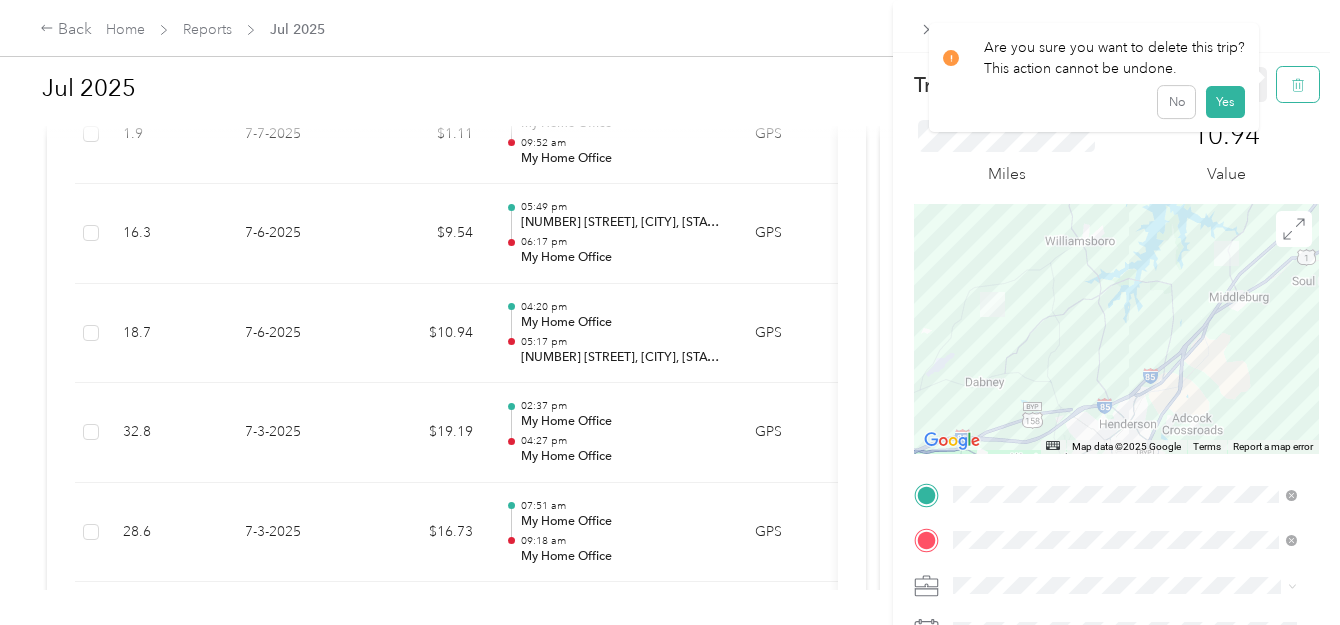 click 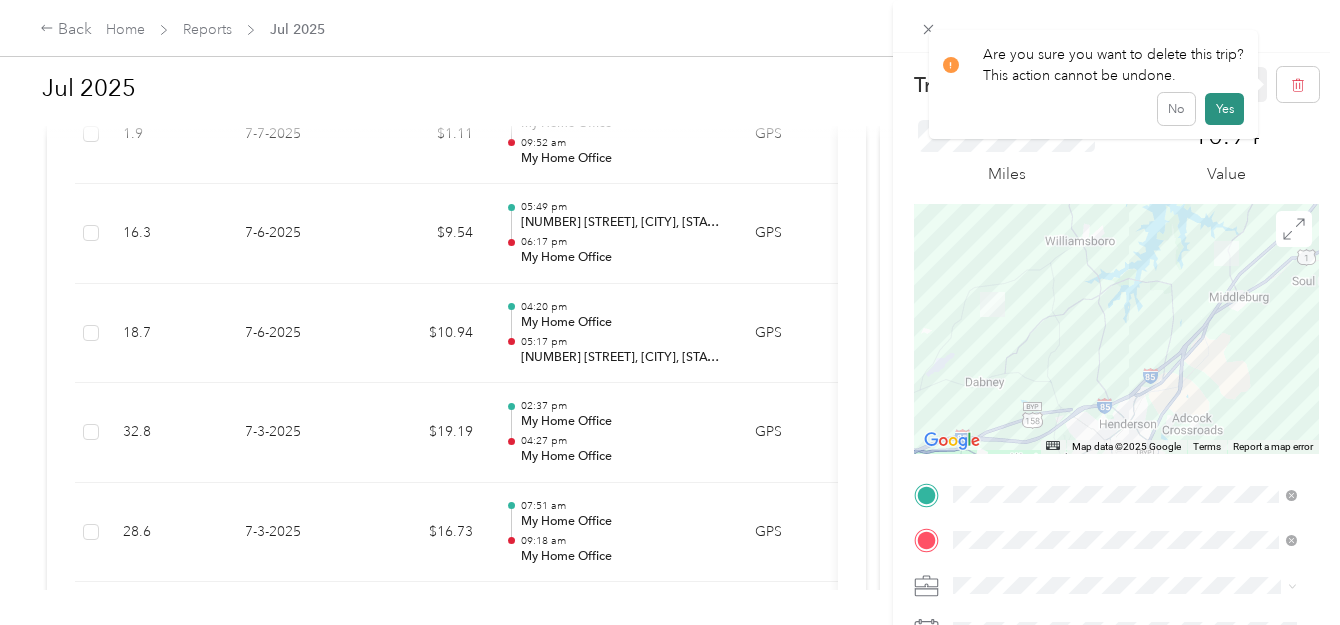 click on "Yes" at bounding box center (1224, 109) 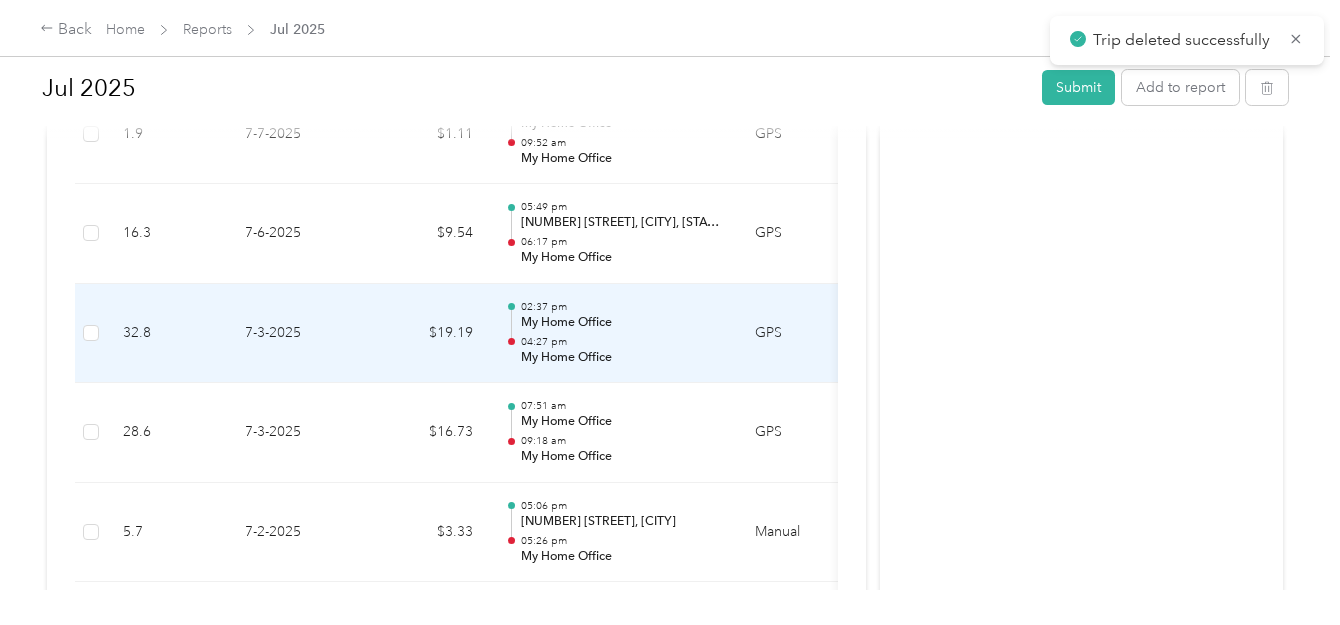 click on "My Home Office" at bounding box center (622, 323) 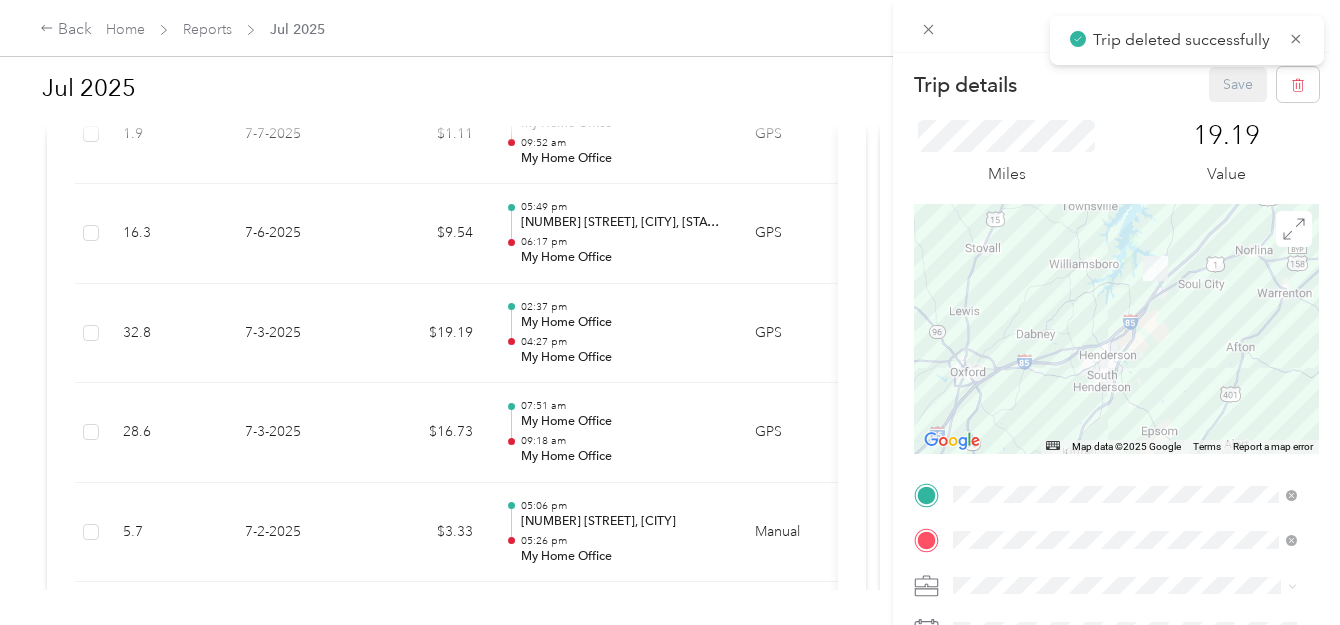 click on "Trip details Save This trip cannot be edited because it is either under review, approved, or paid. Contact your Team Manager to edit it. Miles 19.19 Value  ← Move left → Move right ↑ Move up ↓ Move down + Zoom in - Zoom out Home Jump left by 75% End Jump right by 75% Page Up Jump up by 75% Page Down Jump down by 75% Map Data Map data ©2025 Google Map data ©2025 Google 5 km  Click to toggle between metric and imperial units Terms Report a map error TO Add photo" at bounding box center [670, 312] 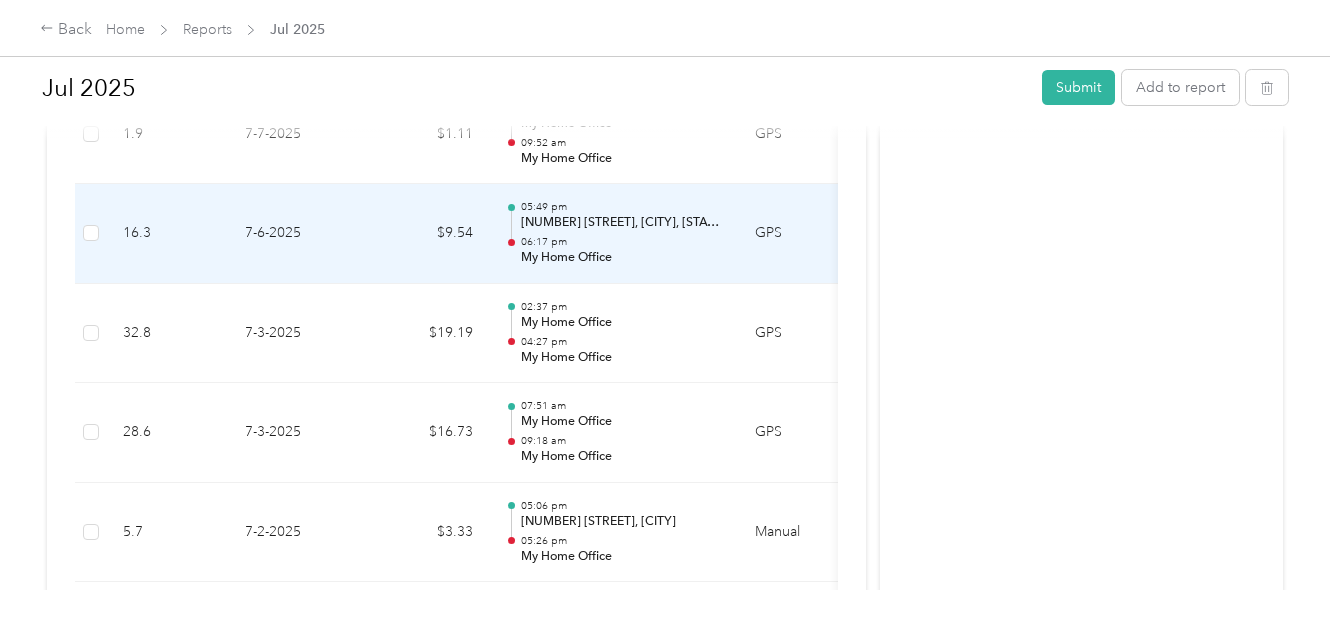 click on "[NUMBER] [STREET], [CITY], [STATE] [ZIP], [COUNTRY]" at bounding box center [622, 223] 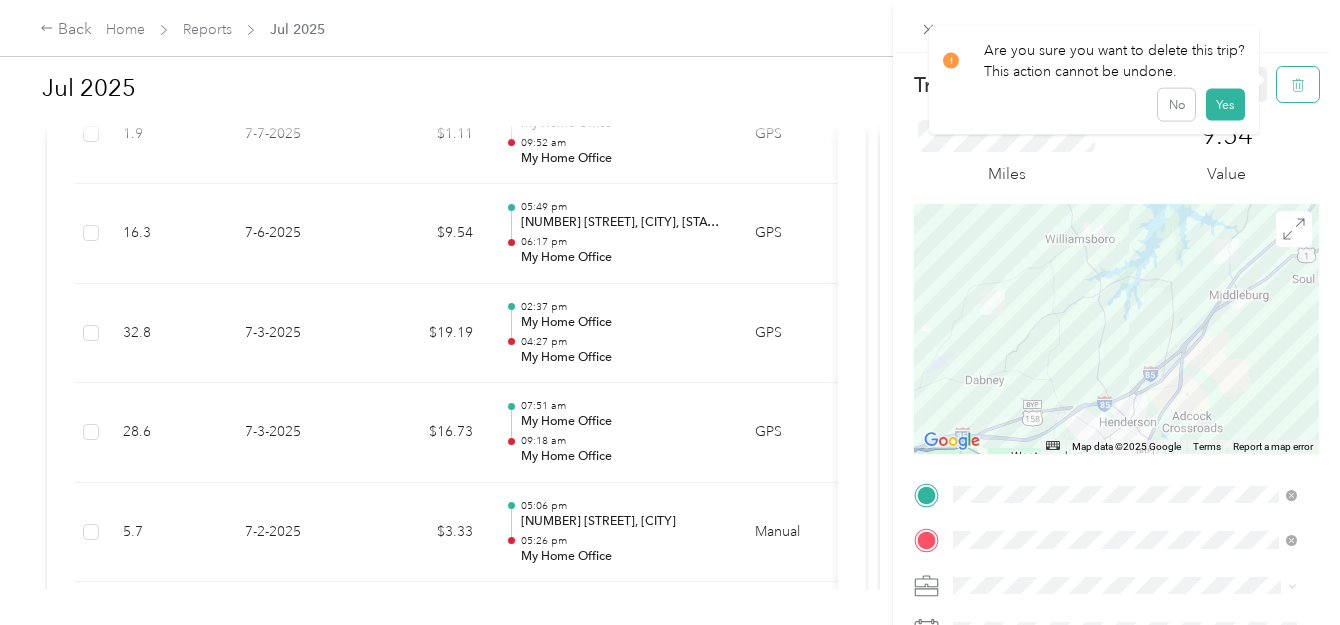 click 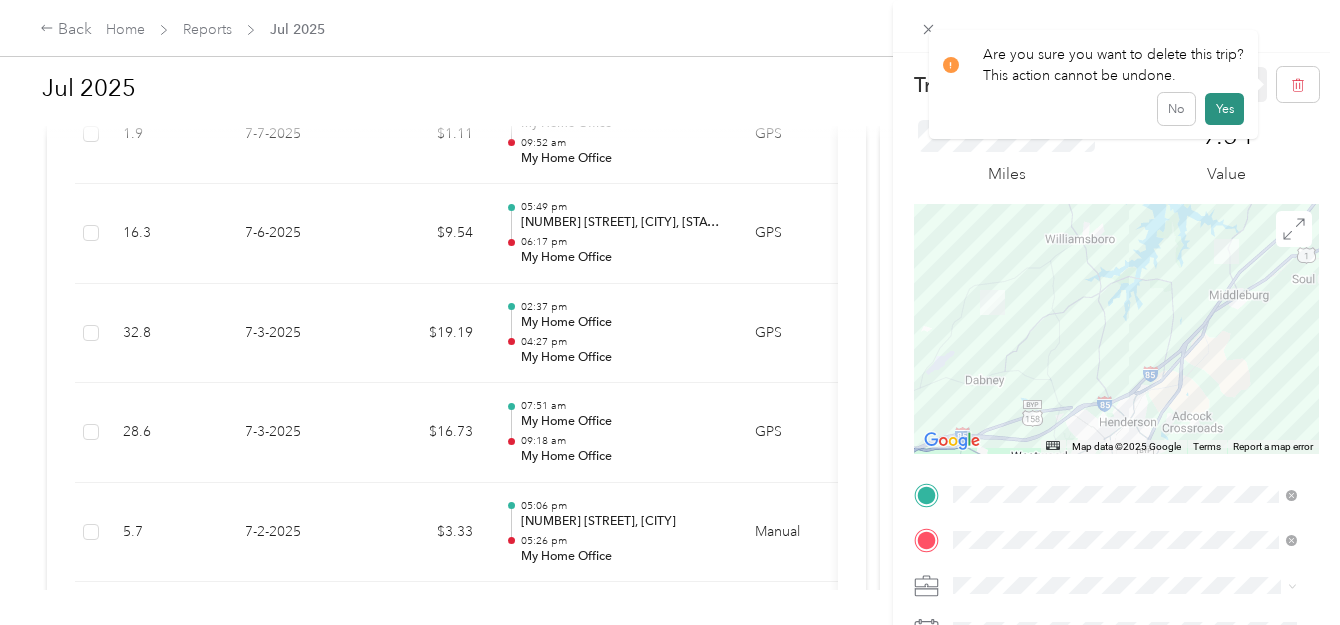 click on "Yes" at bounding box center [1224, 109] 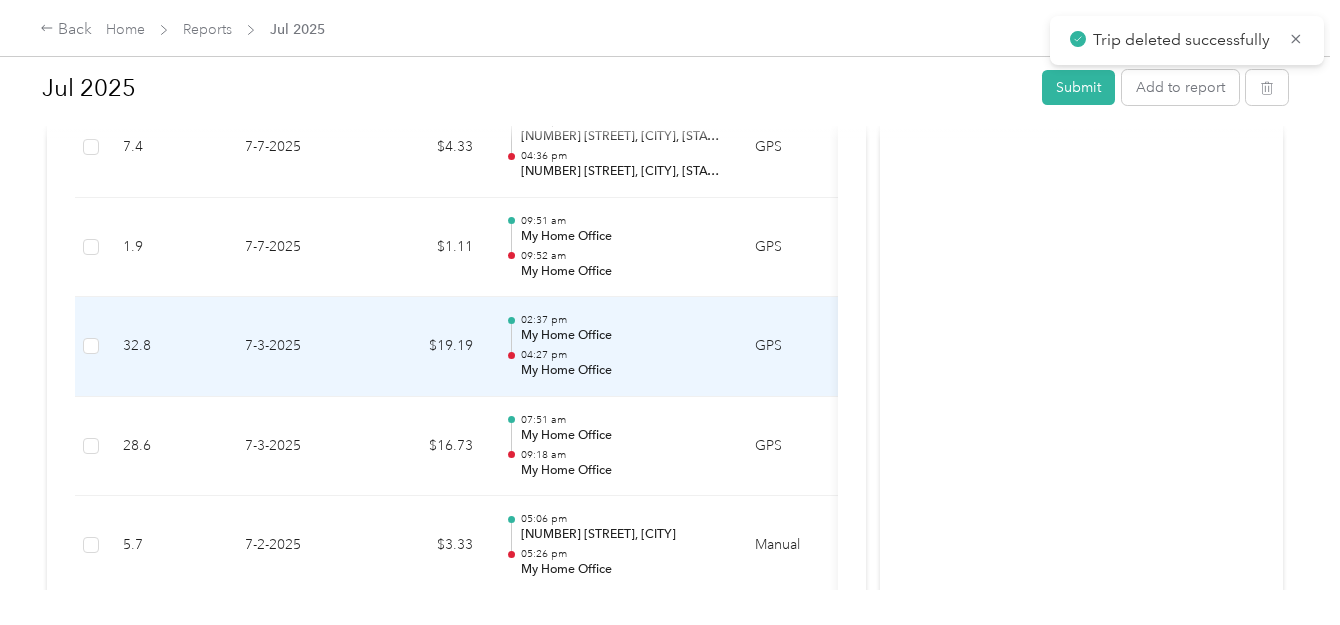 scroll, scrollTop: 5467, scrollLeft: 0, axis: vertical 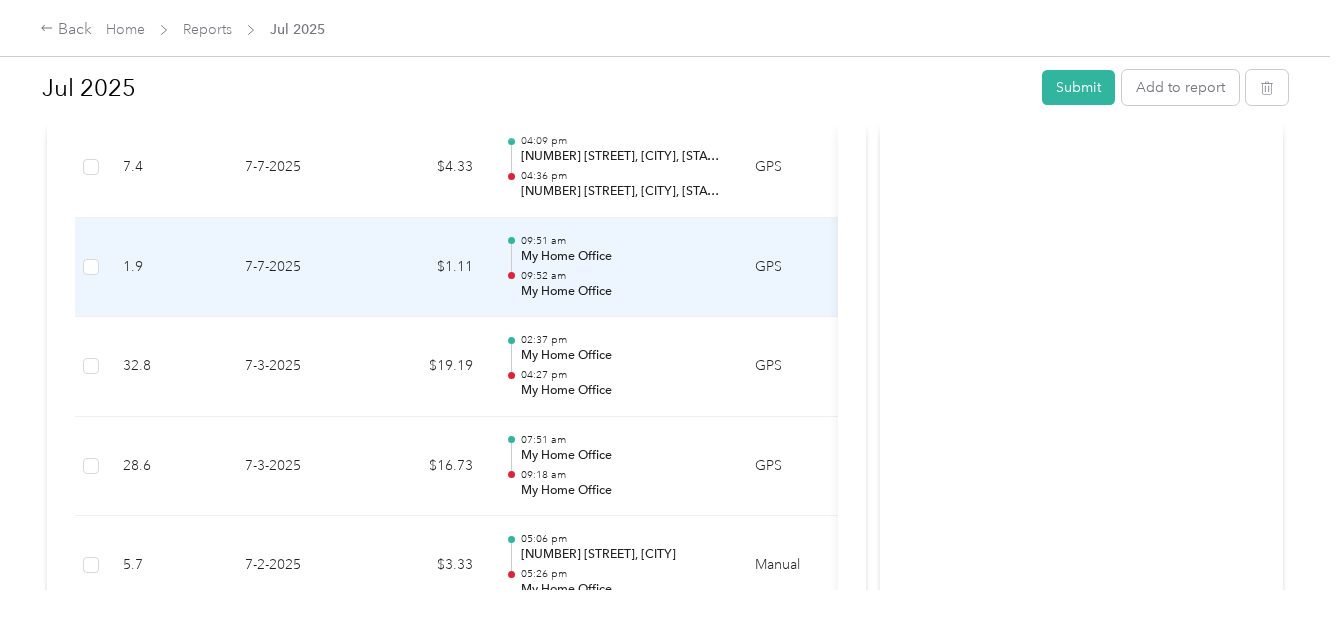 click on "09:52 am" at bounding box center [622, 276] 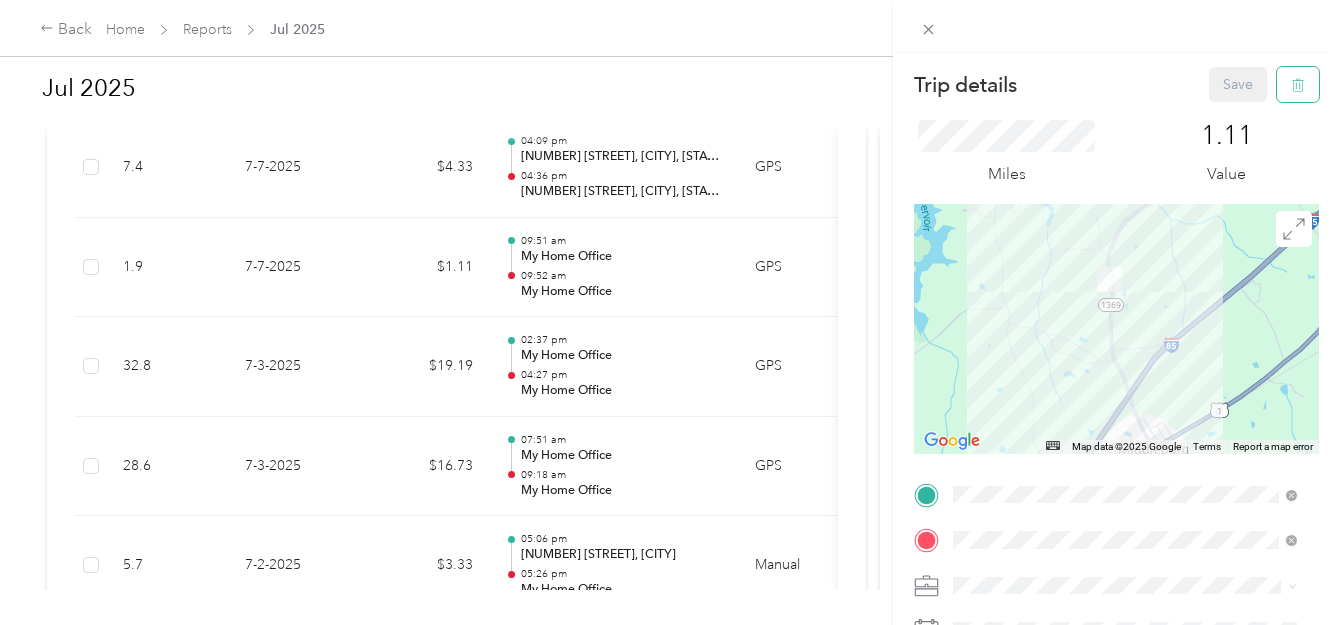 click 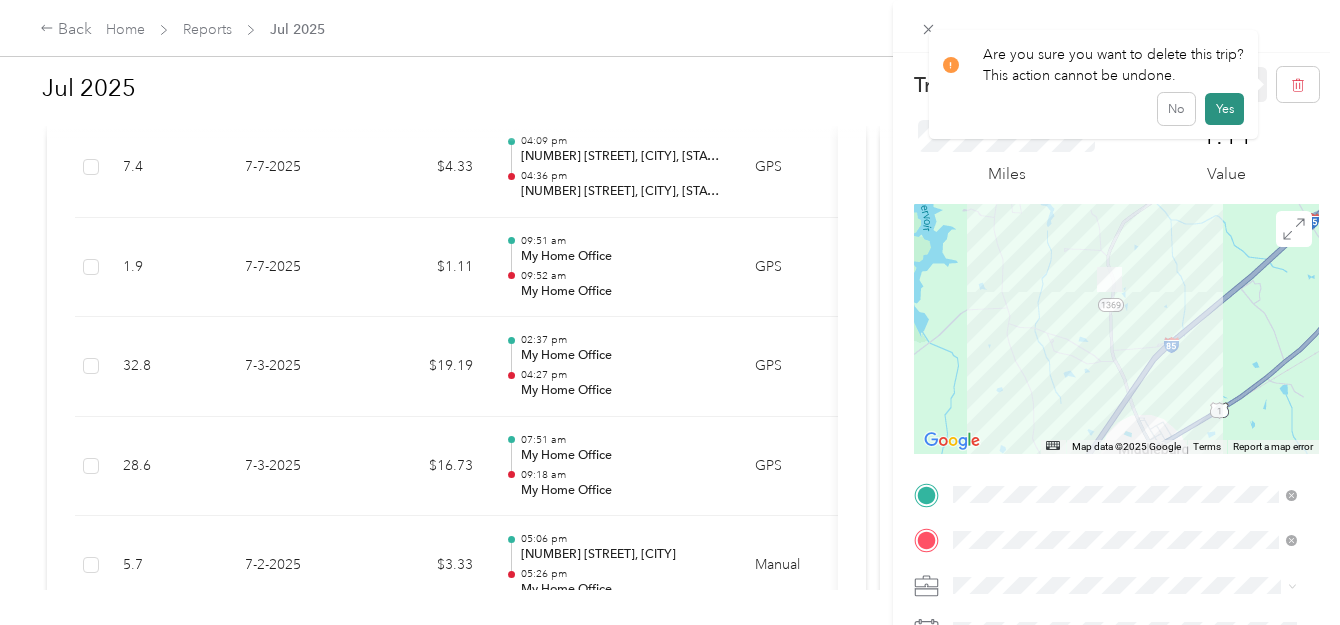 click on "Yes" at bounding box center (1224, 109) 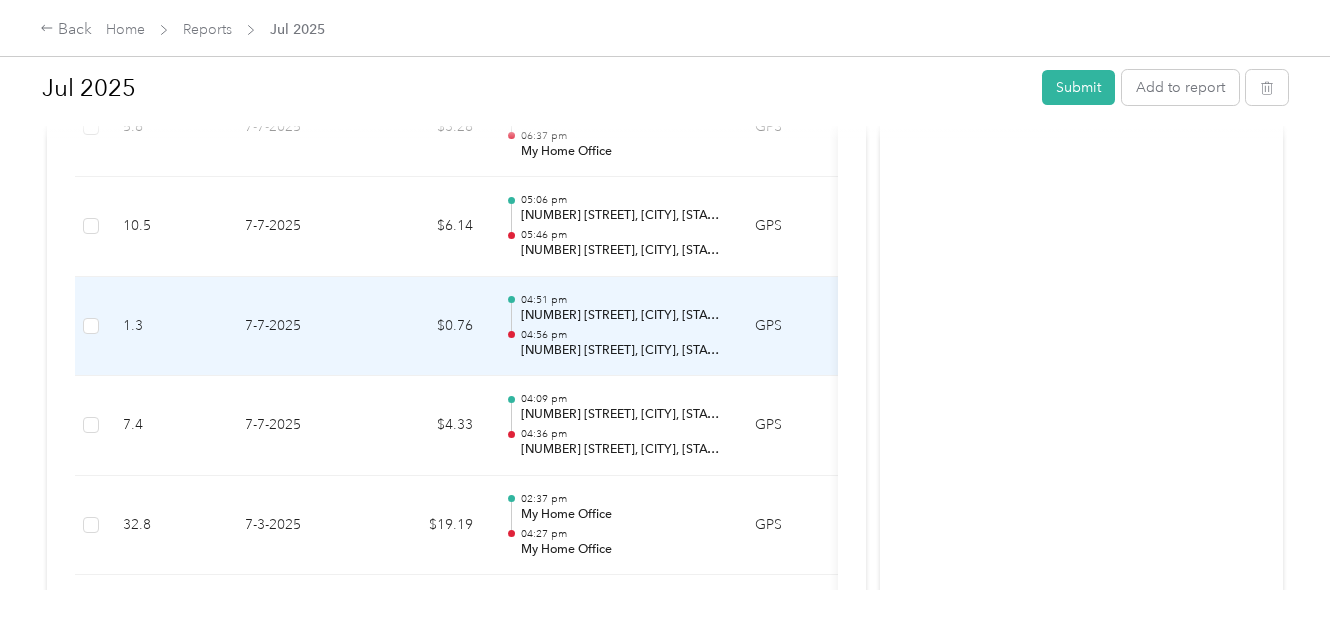 scroll, scrollTop: 5200, scrollLeft: 0, axis: vertical 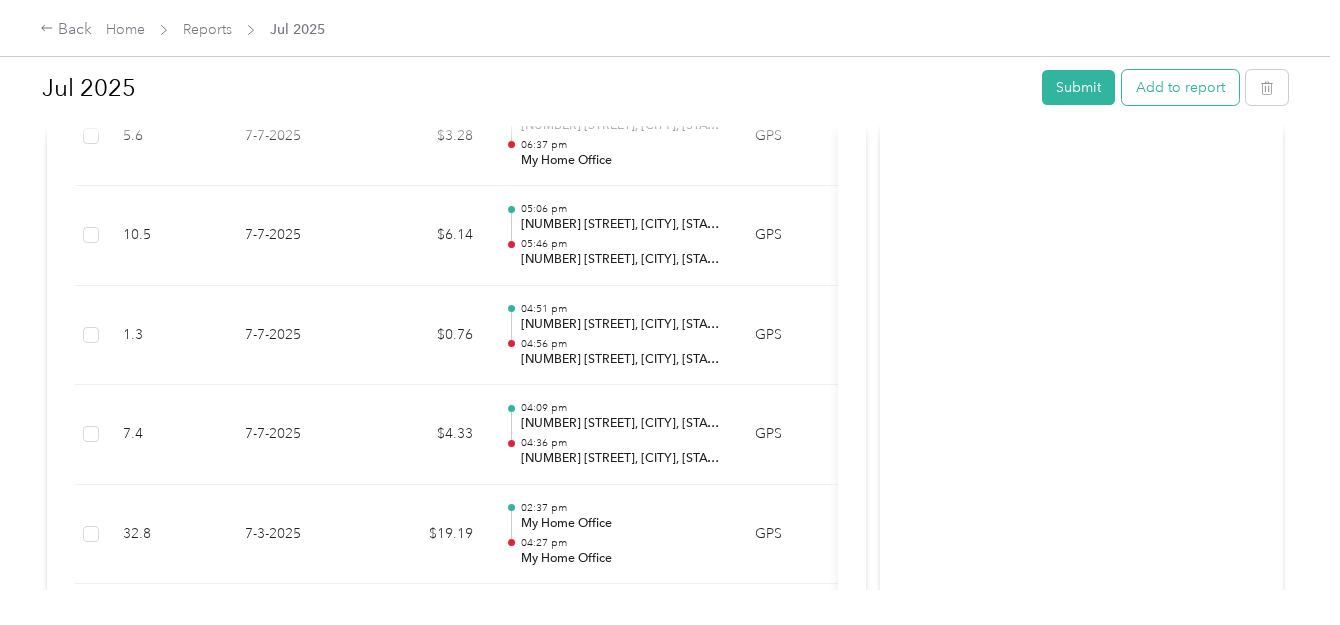 click on "Add to report" at bounding box center (1180, 87) 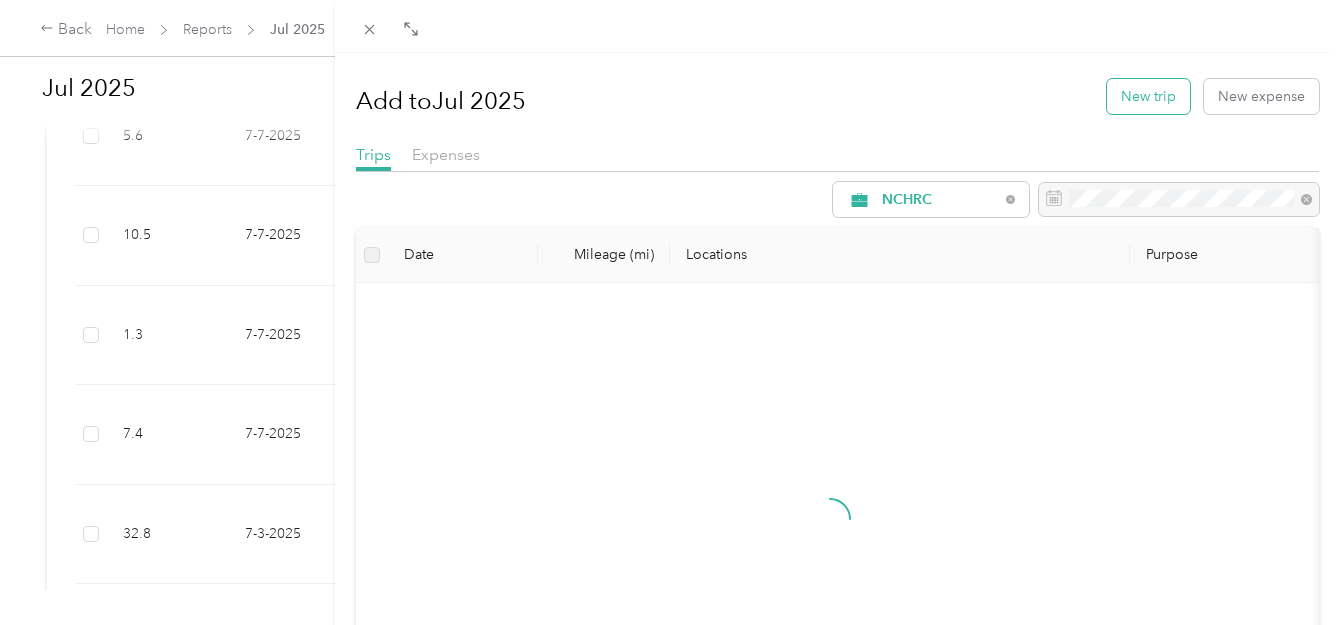 click on "New trip" at bounding box center (1148, 96) 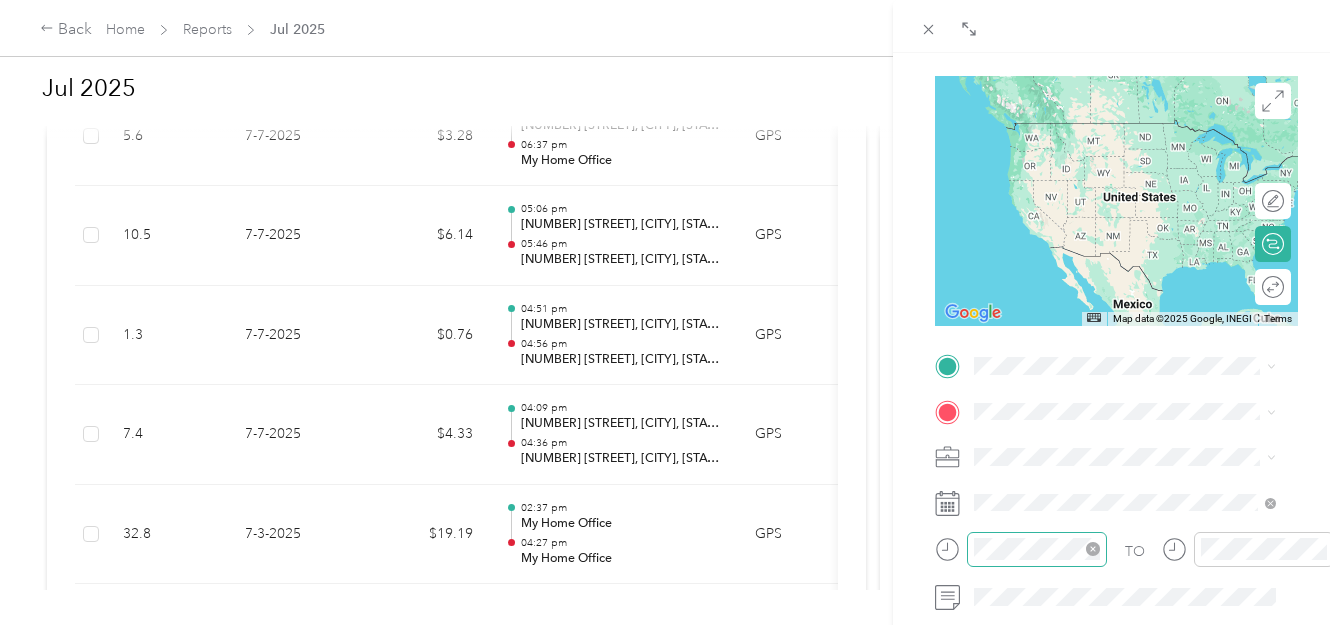 scroll, scrollTop: 200, scrollLeft: 0, axis: vertical 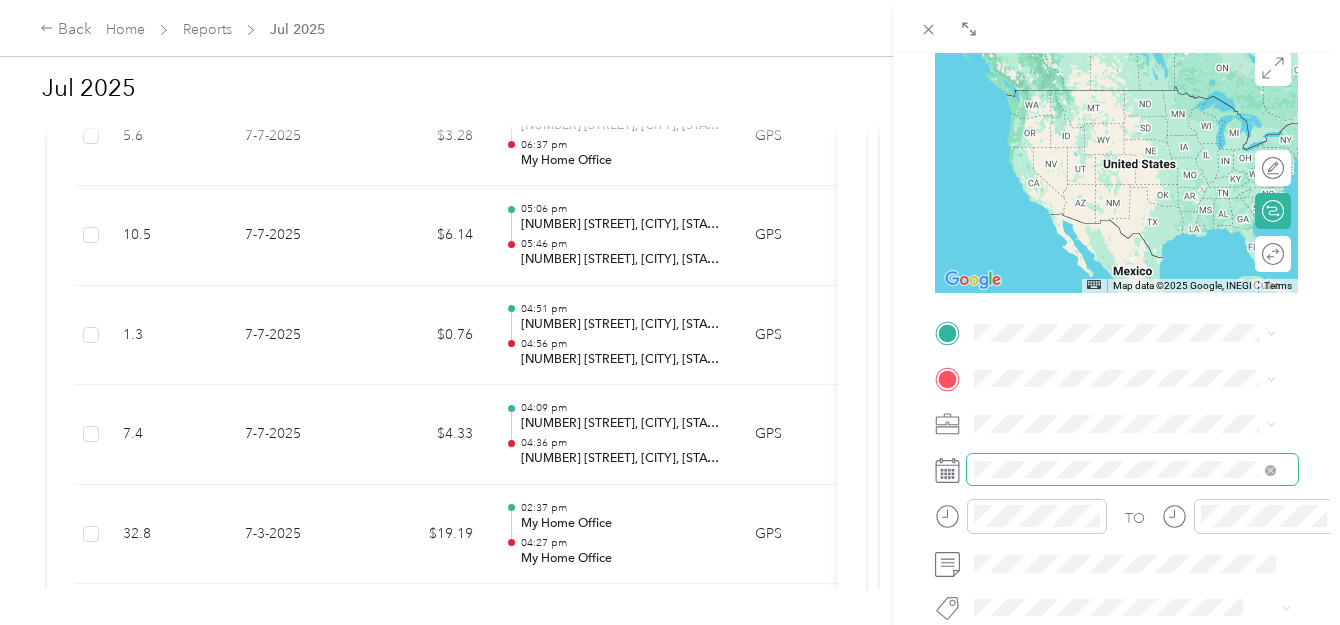 click at bounding box center (1132, 470) 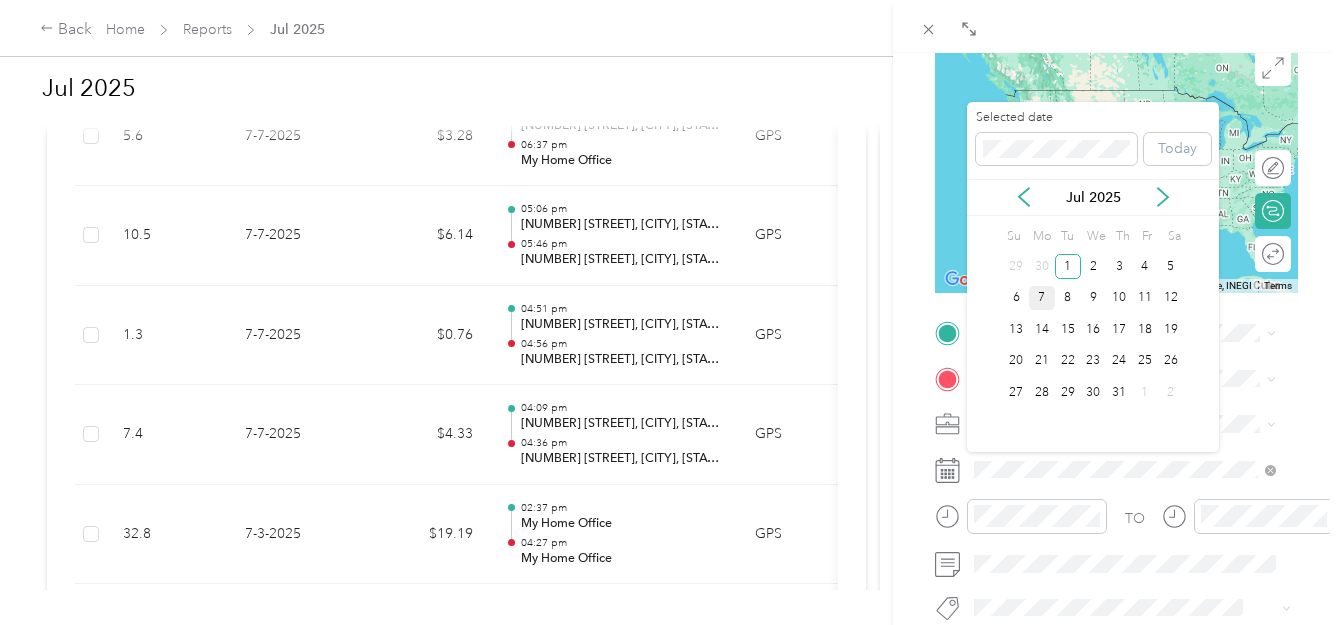 click on "7" at bounding box center (1042, 298) 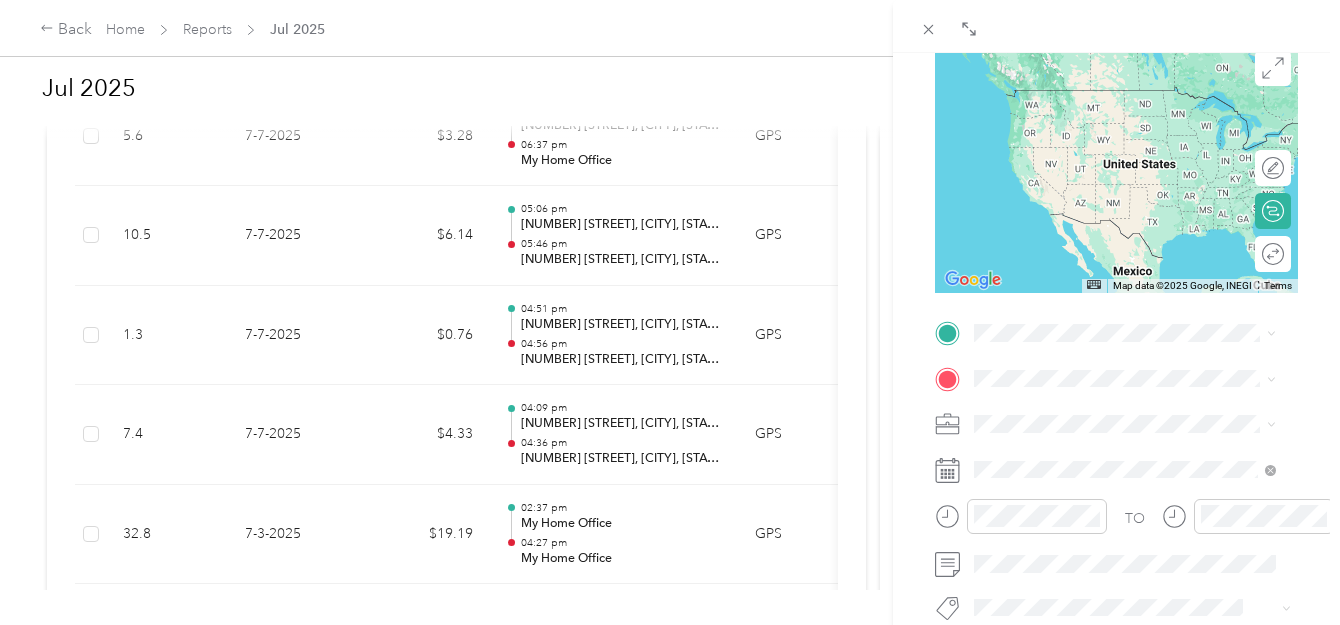 click on "BACK New Trip Save This trip cannot be edited because it is either under review, approved, or paid. Contact your Team Manager to edit it. Miles ← Move left → Move right ↑ Move up ↓ Move down + Zoom in - Zoom out Home Jump left by 75% End Jump right by 75% Page Up Jump up by 75% Page Down Jump down by 75% Map Data Map data ©2025 Google, INEGI Map data ©2025 Google, INEGI 1000 km  Click to toggle between metric and imperial units Terms Report a map error Edit route Calculate route Round trip TO Add photo" at bounding box center (670, 312) 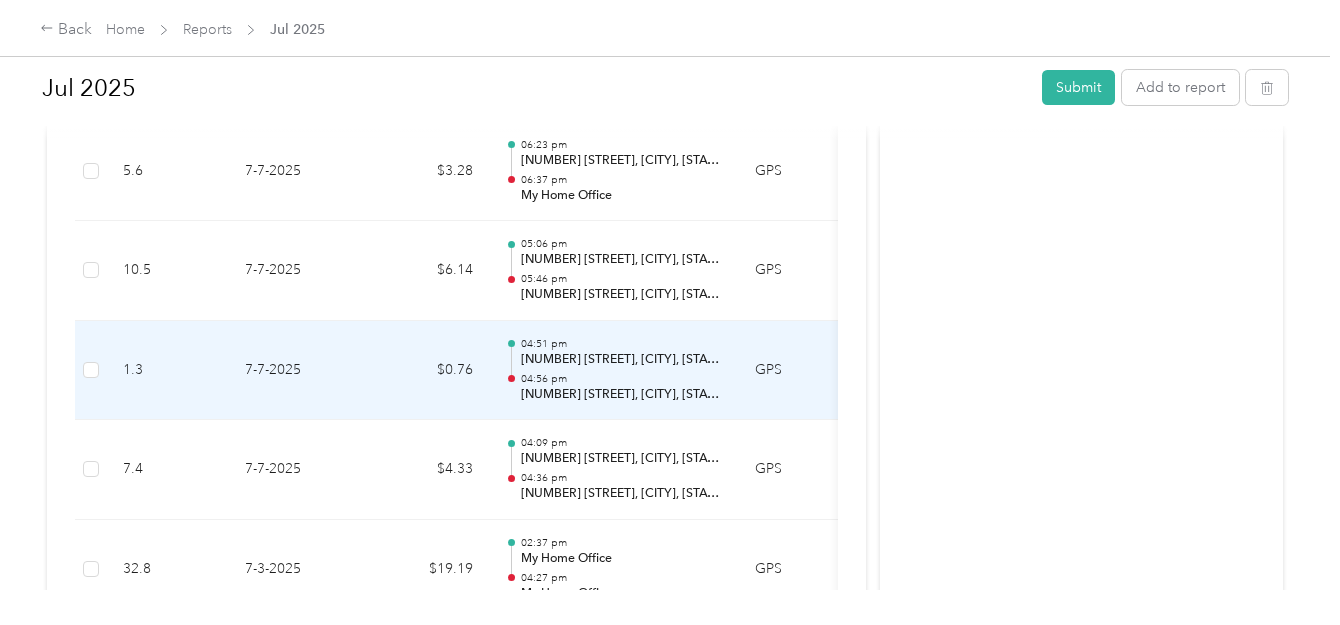 scroll, scrollTop: 5200, scrollLeft: 0, axis: vertical 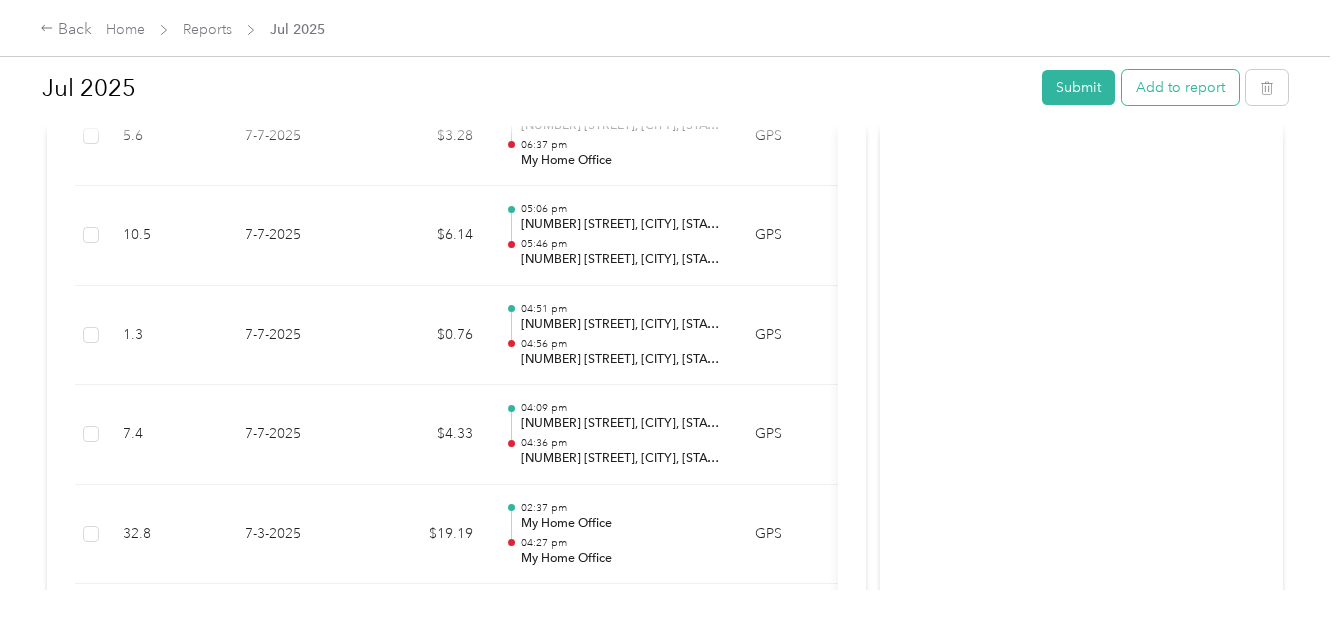 click on "Add to report" at bounding box center [1180, 87] 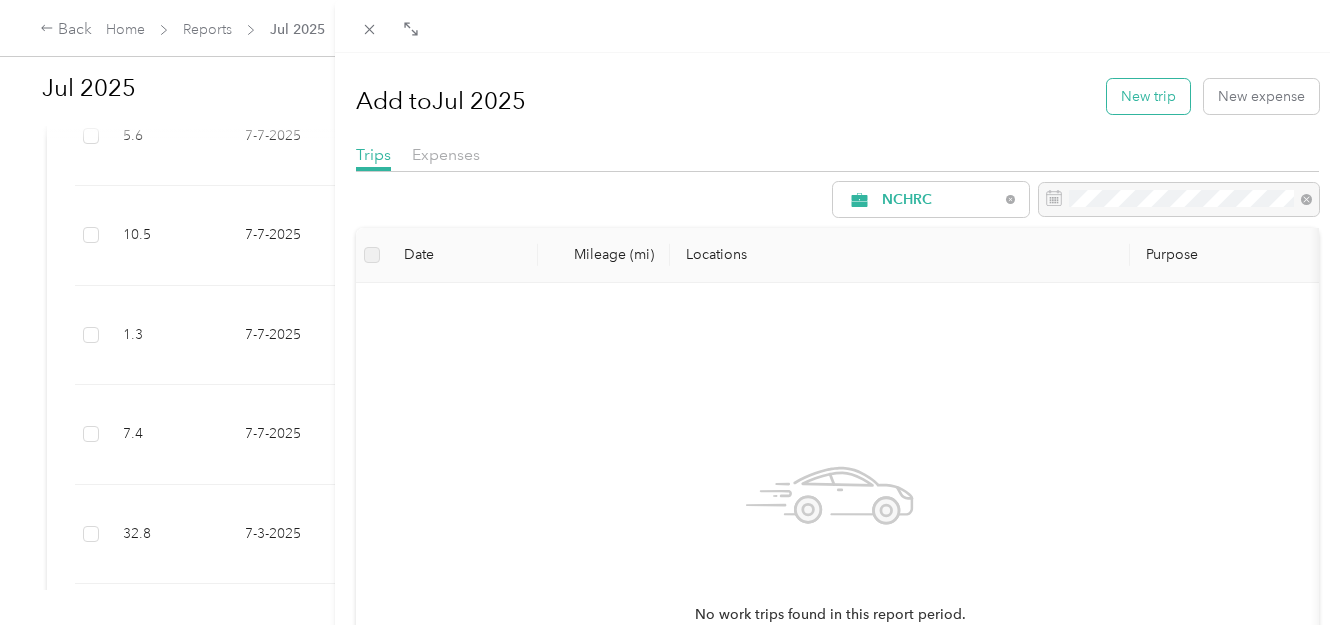 click on "New trip" at bounding box center [1148, 96] 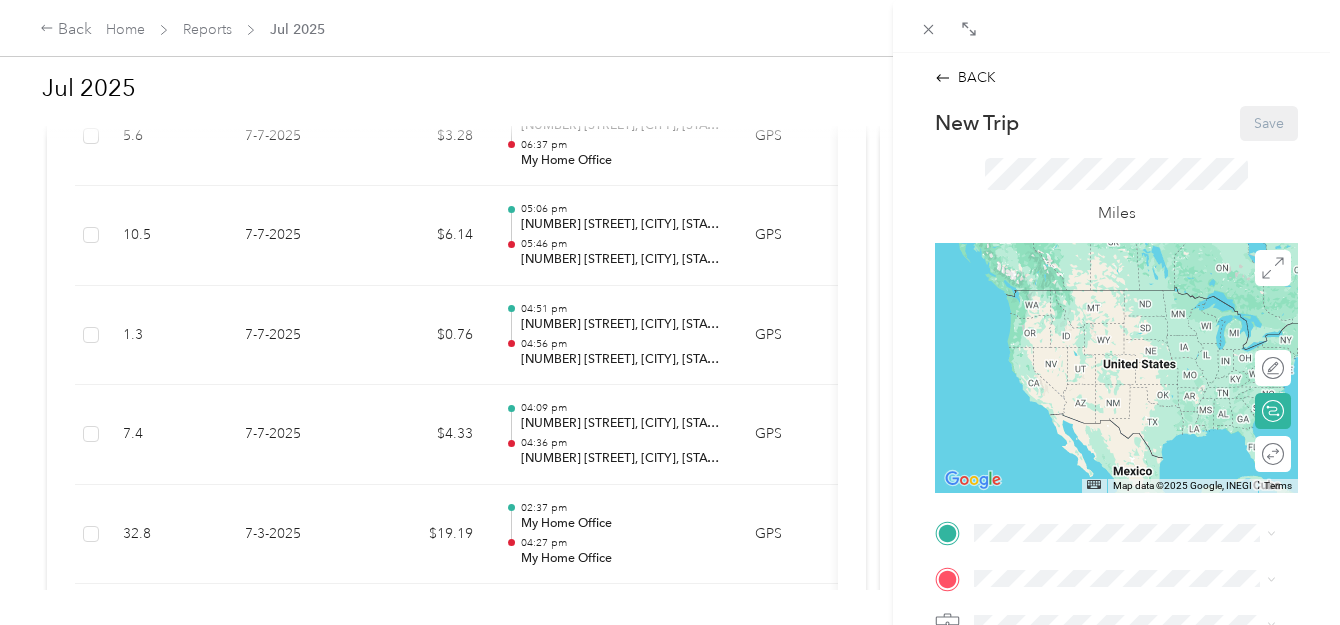 click on "[NUMBER] [STREET], [ZIP], [CITY], [STATE], [COUNTRY]" at bounding box center [1118, 329] 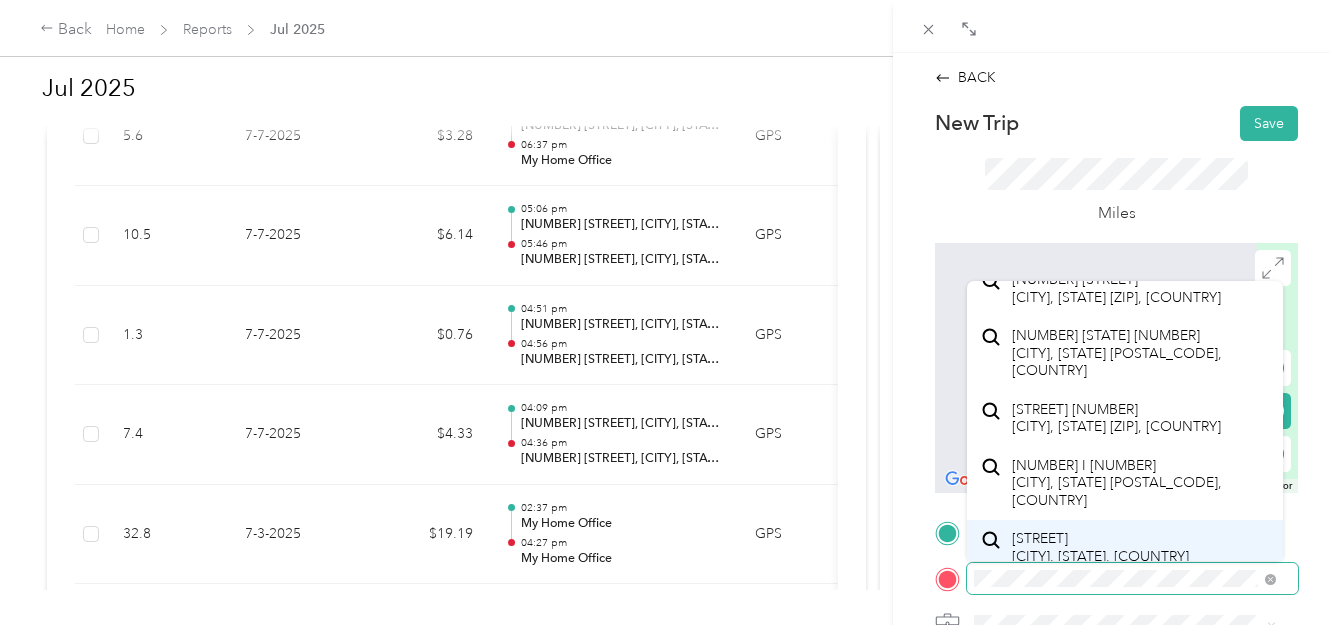 scroll, scrollTop: 0, scrollLeft: 0, axis: both 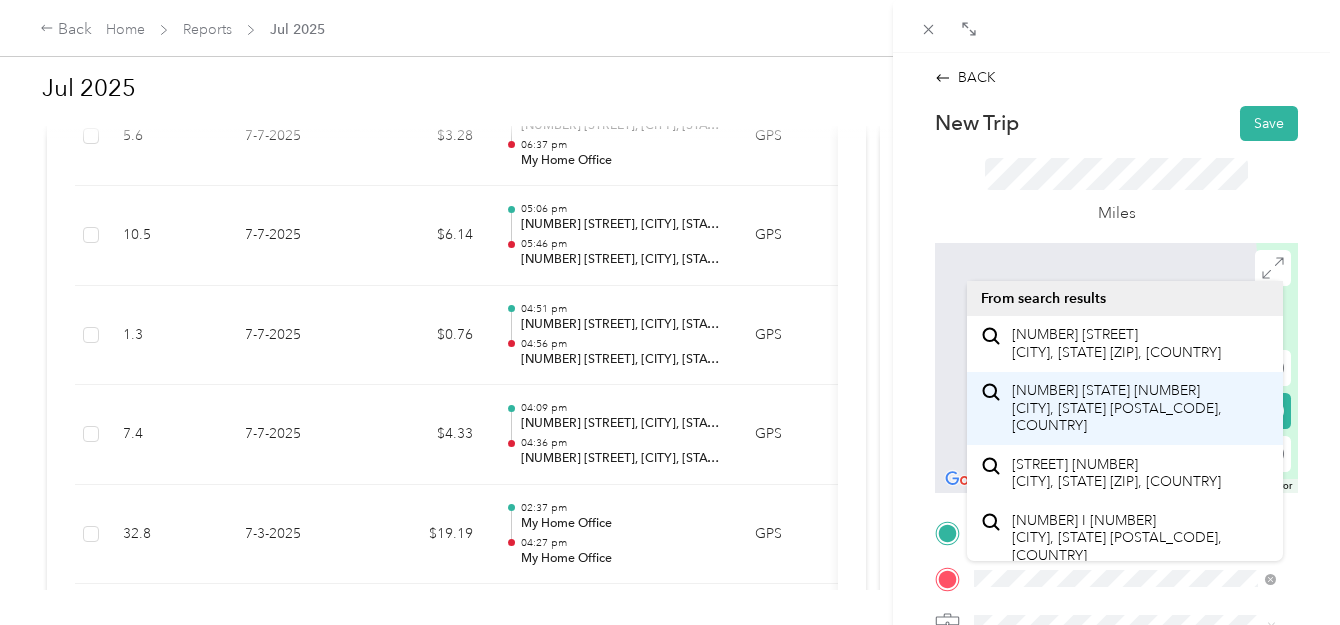 click on "[NUMBER] [STATE] [NUMBER]
[CITY], [STATE] [POSTAL_CODE], [COUNTRY]" at bounding box center (1140, 408) 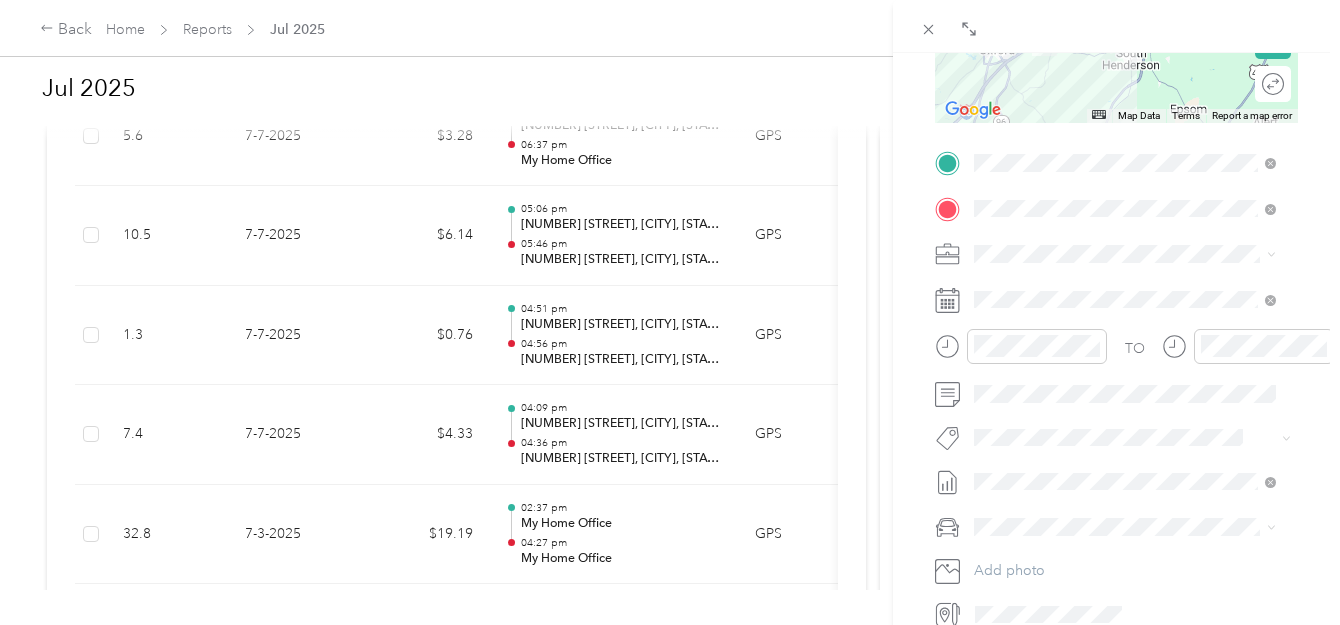 scroll, scrollTop: 400, scrollLeft: 0, axis: vertical 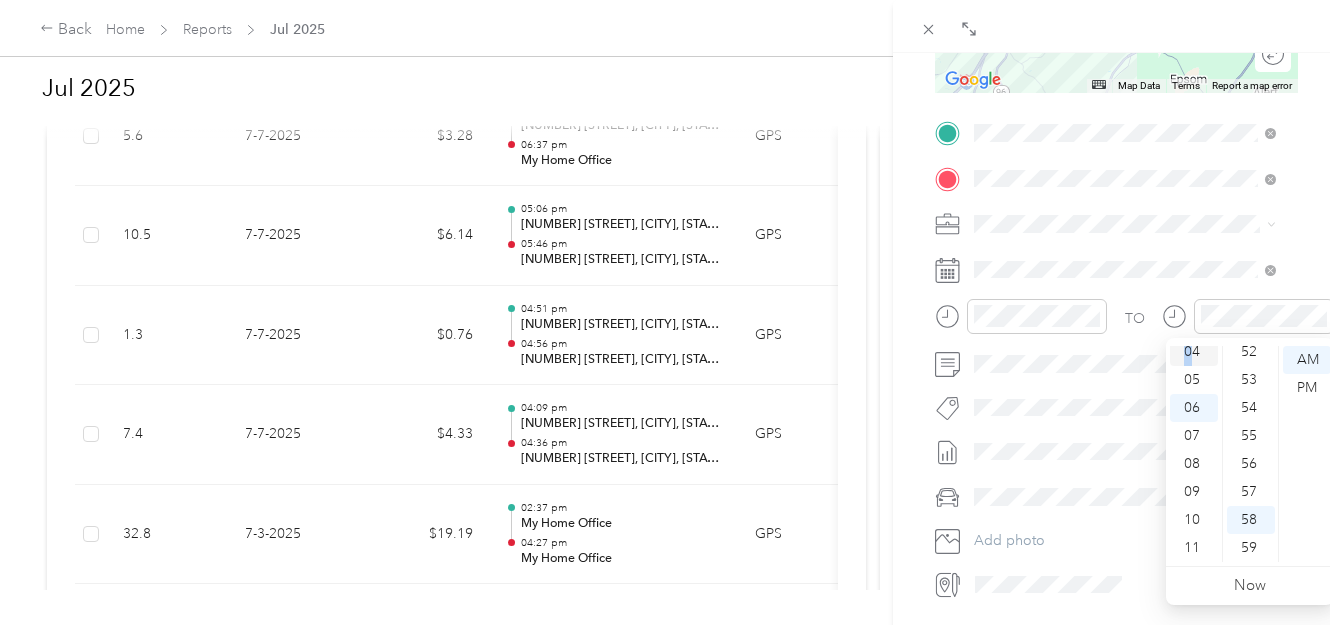 click on "12 01 02 03 04 05 06 07 08 09 10 11" at bounding box center (1194, 454) 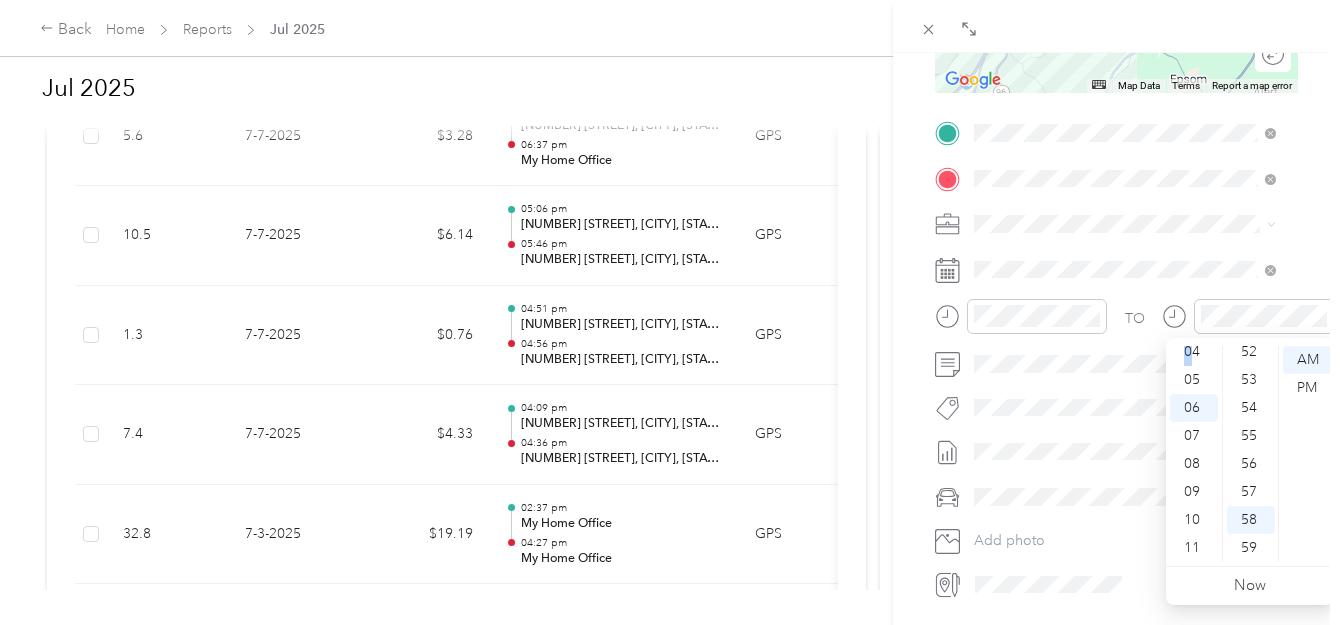 scroll, scrollTop: 35, scrollLeft: 0, axis: vertical 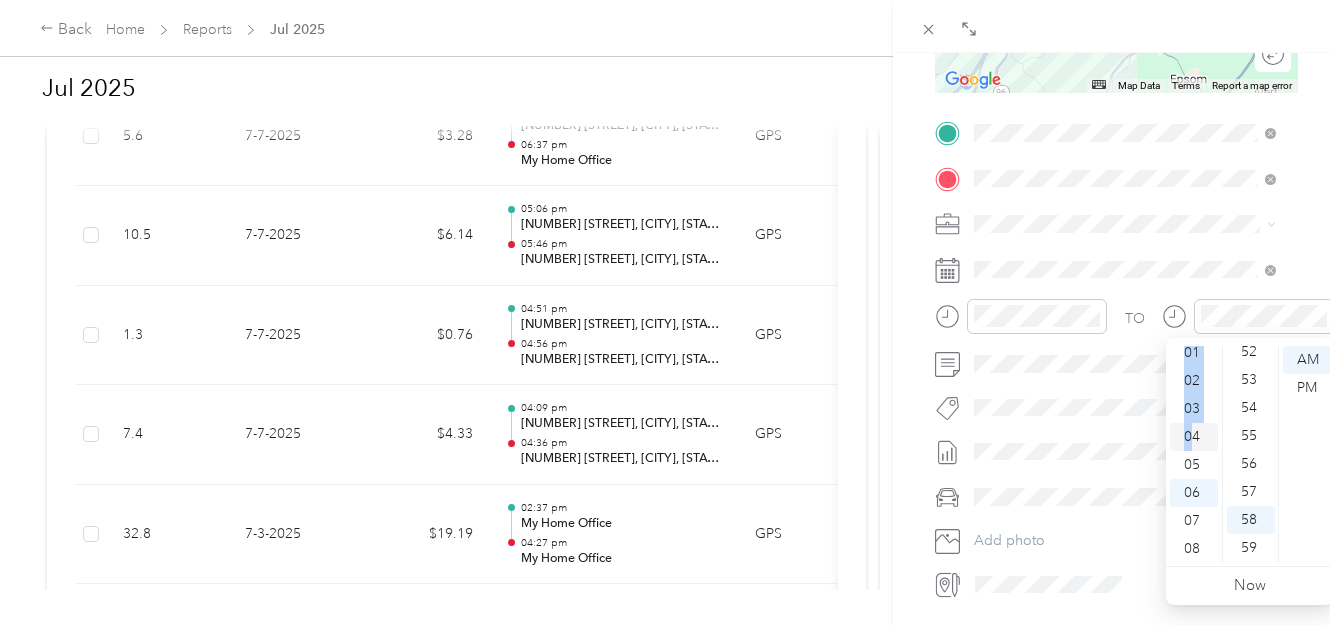 click on "04" at bounding box center [1194, 437] 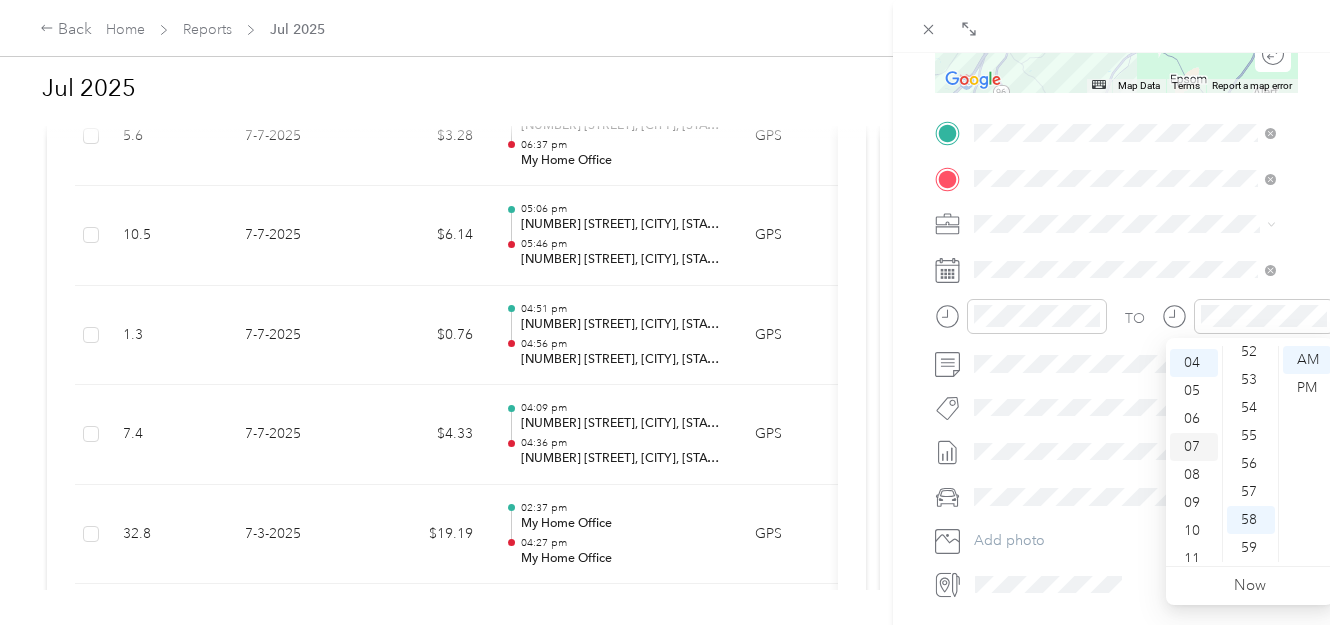 scroll, scrollTop: 112, scrollLeft: 0, axis: vertical 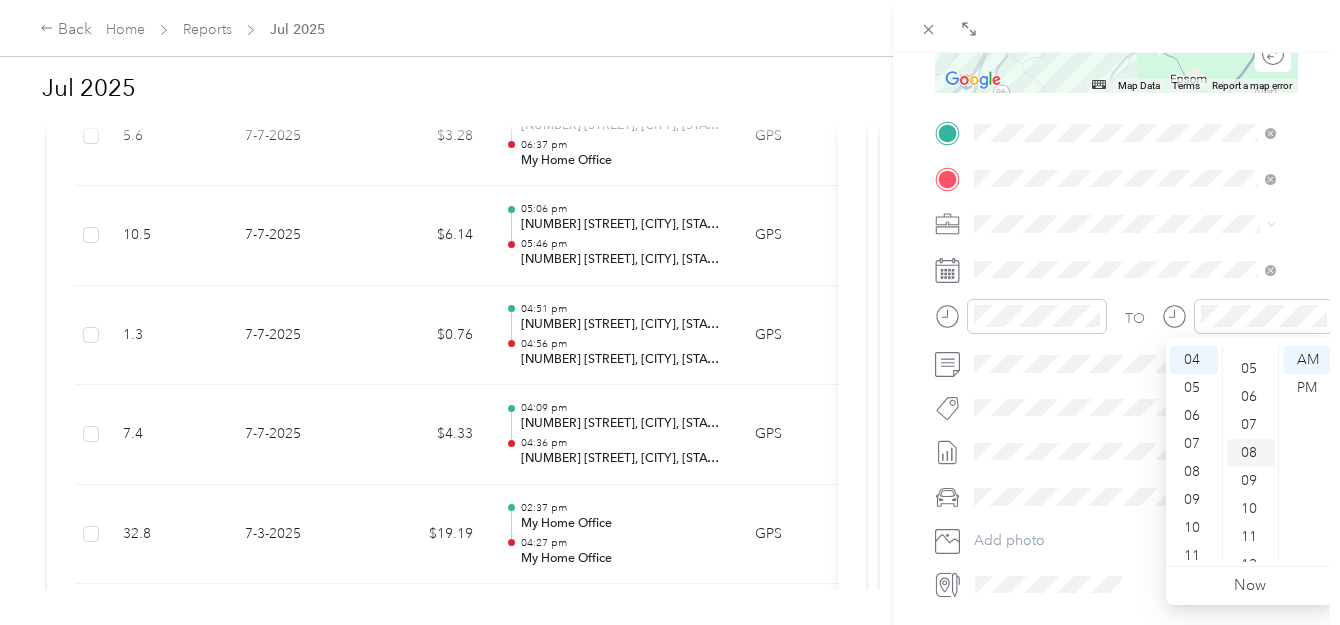 click on "08" at bounding box center [1251, 453] 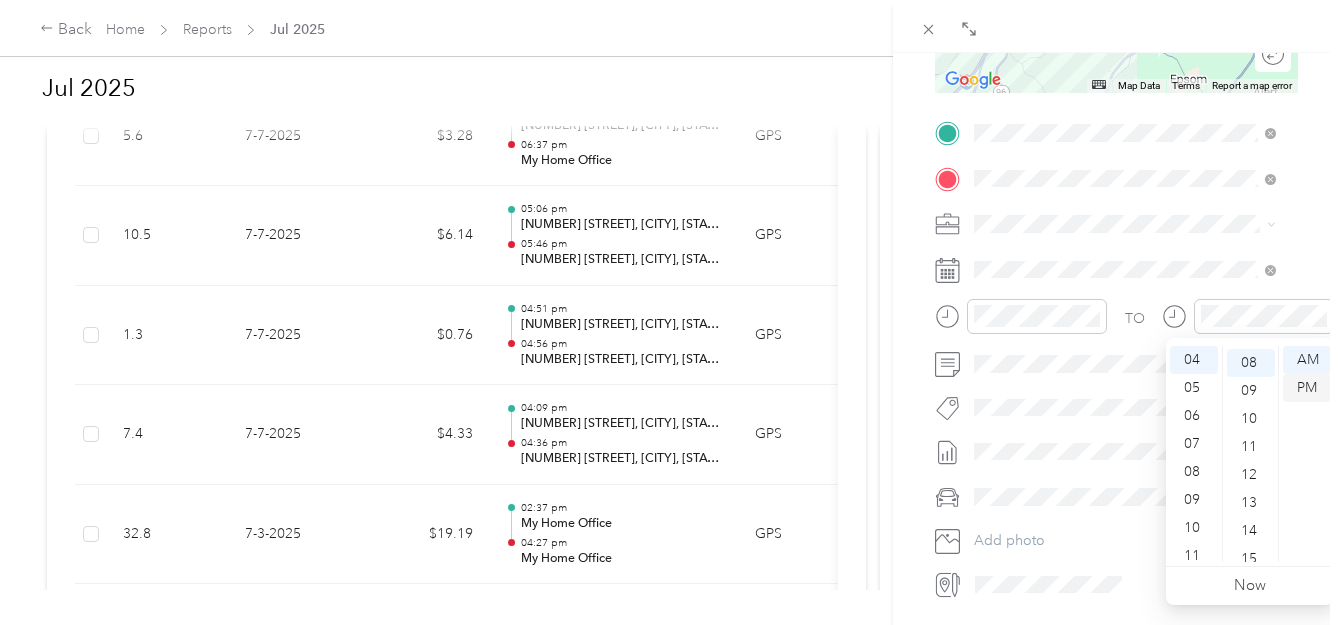 scroll, scrollTop: 224, scrollLeft: 0, axis: vertical 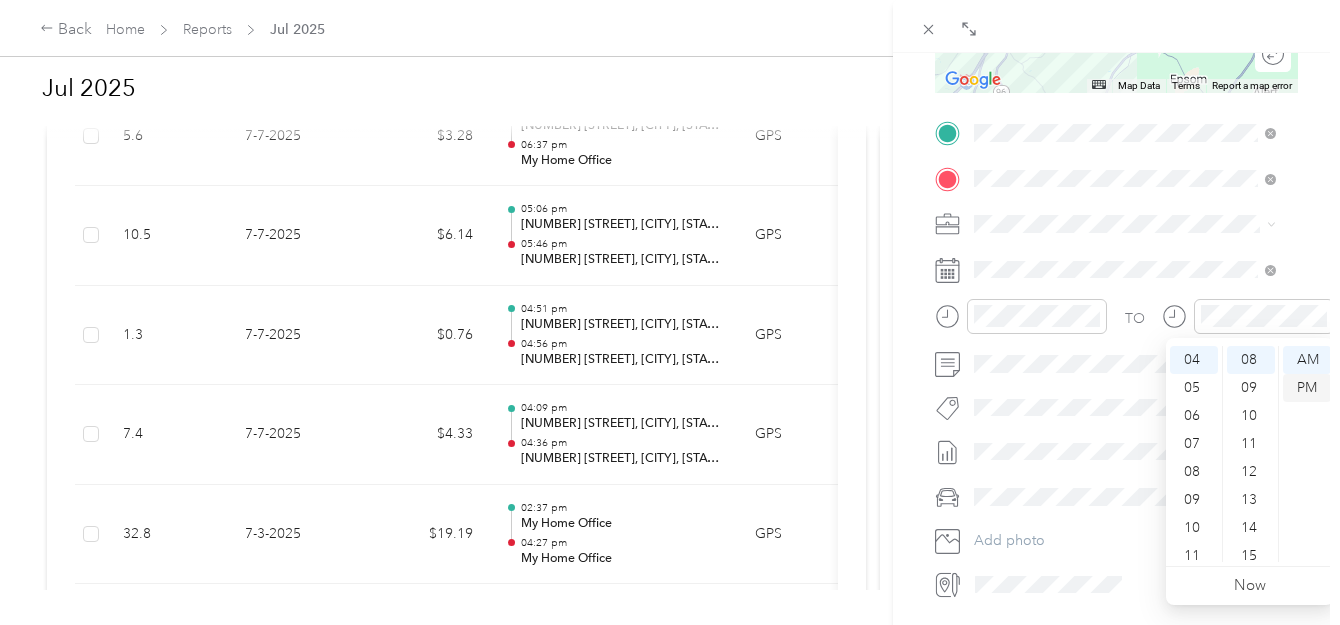 click on "PM" at bounding box center (1307, 388) 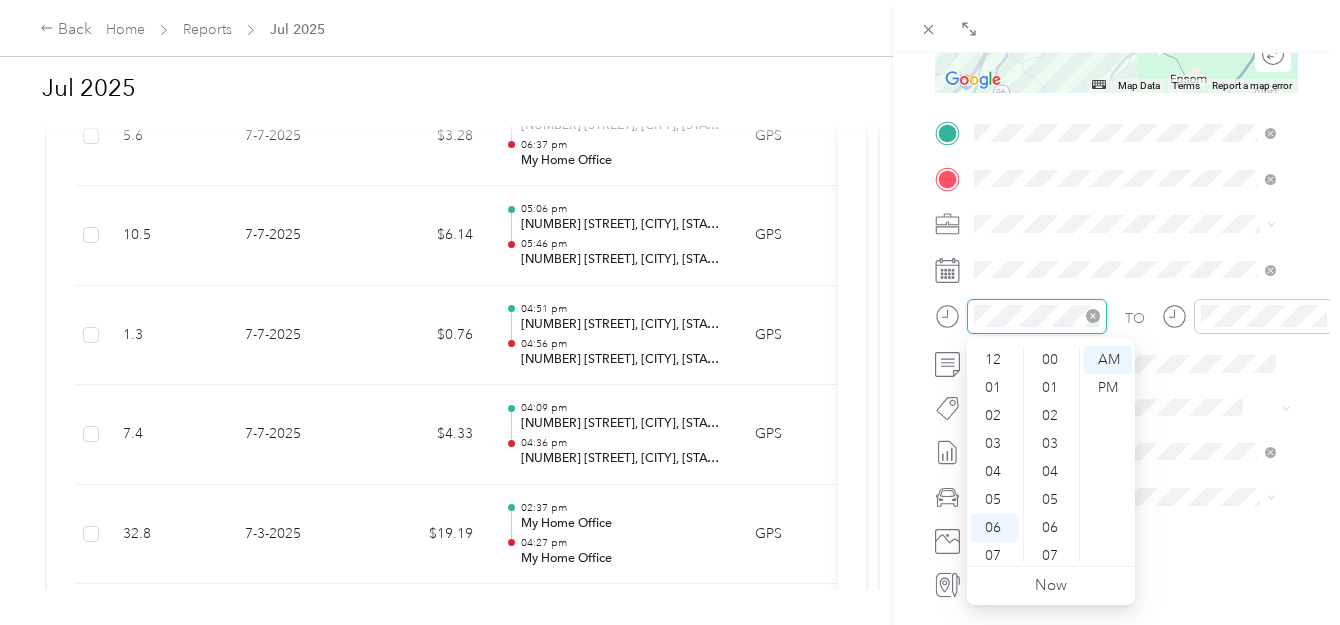 scroll, scrollTop: 120, scrollLeft: 0, axis: vertical 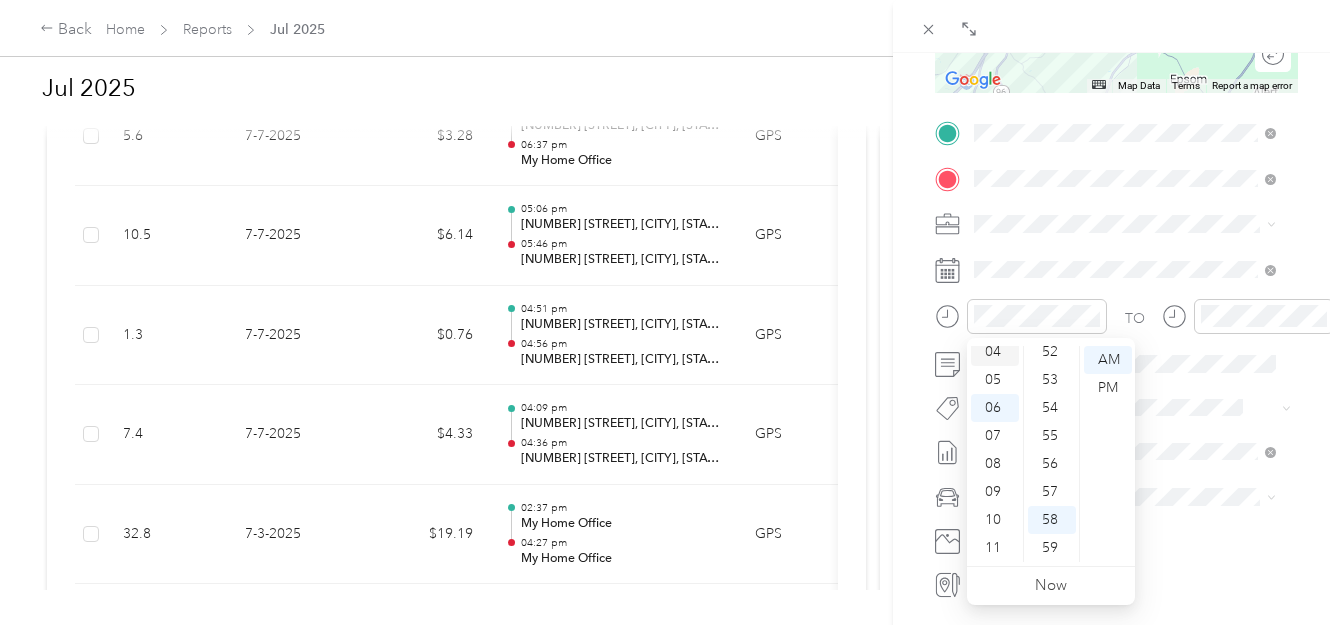 click on "04" at bounding box center (995, 352) 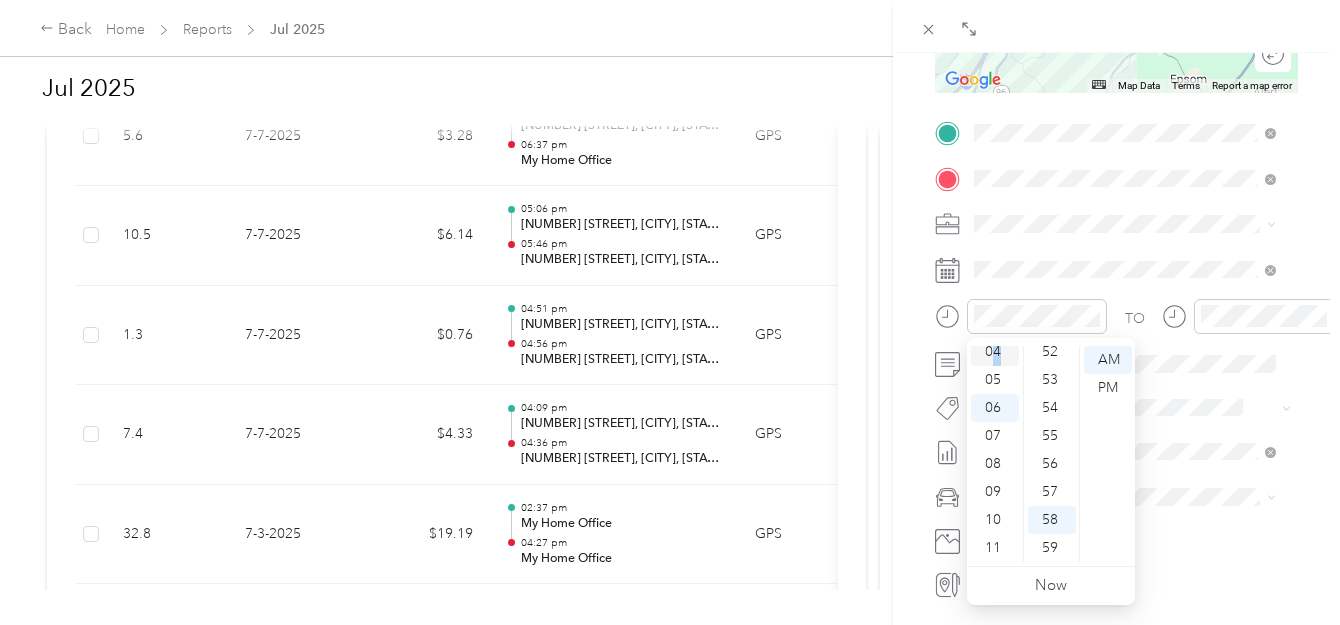 scroll, scrollTop: 112, scrollLeft: 0, axis: vertical 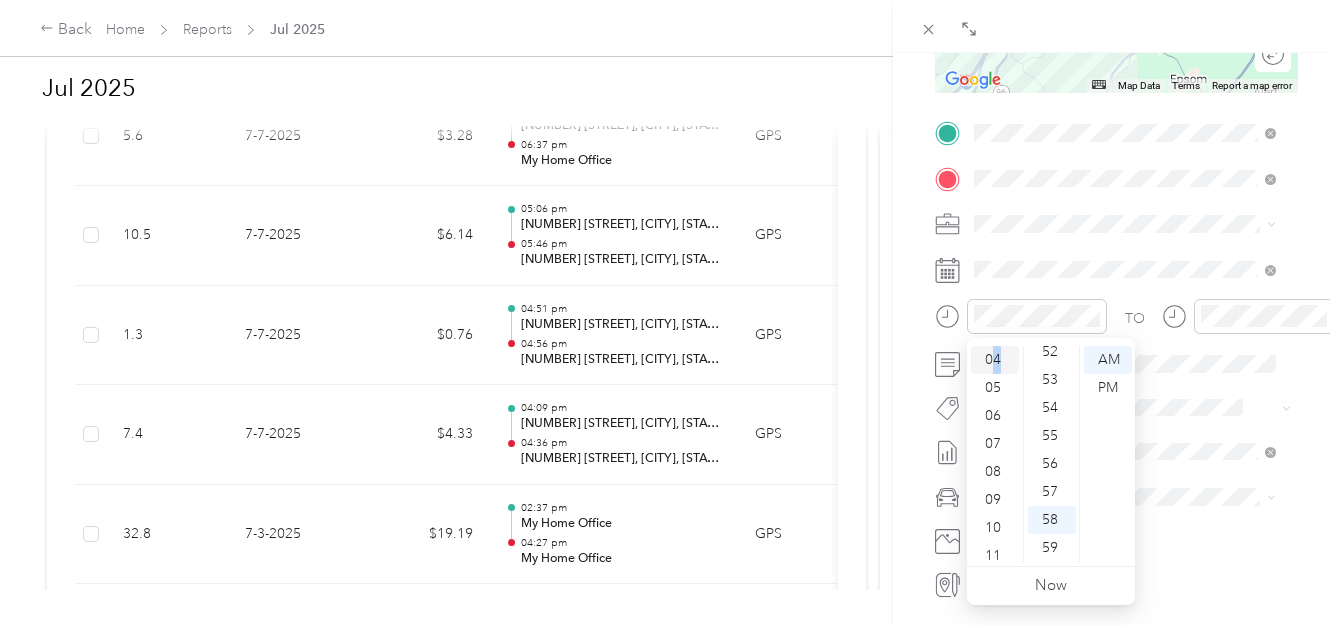 click on "04" at bounding box center (995, 360) 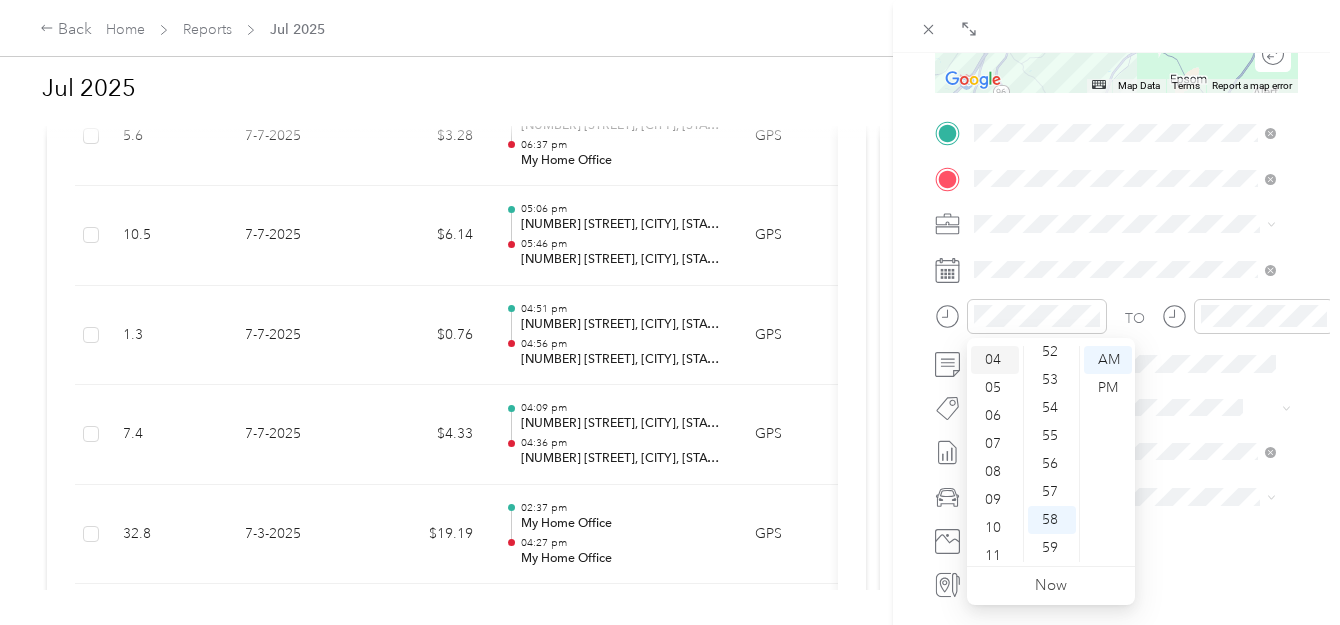 scroll, scrollTop: 45, scrollLeft: 0, axis: vertical 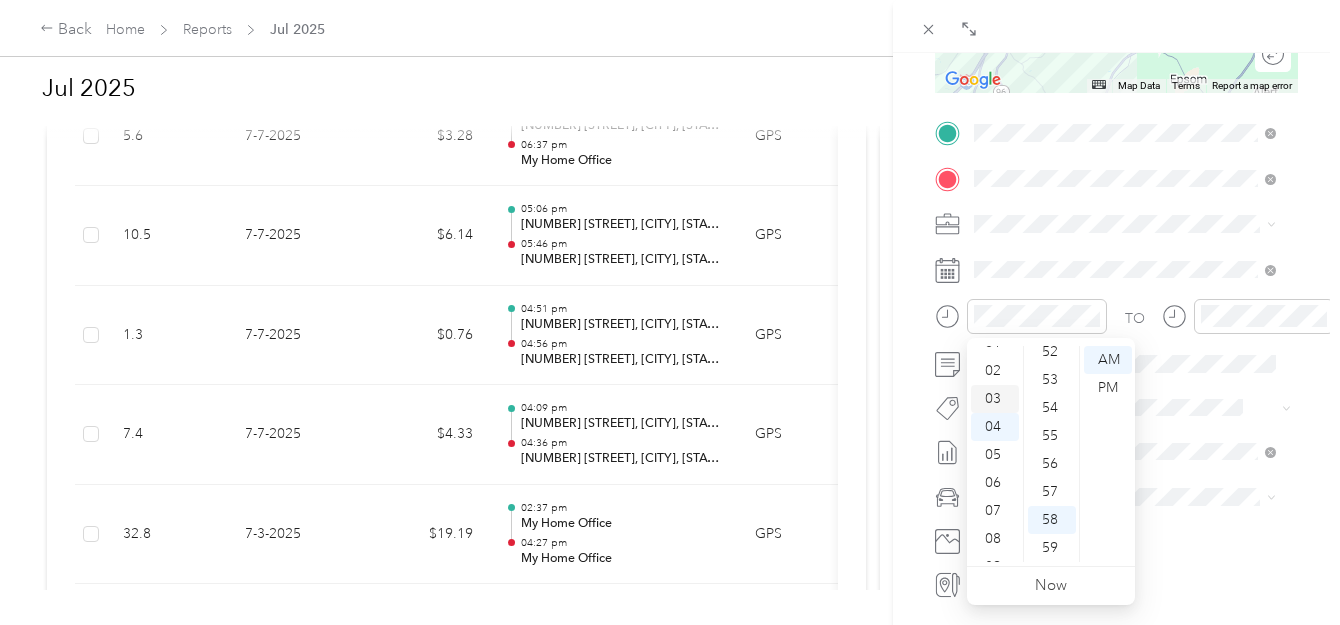 click on "03" at bounding box center [995, 399] 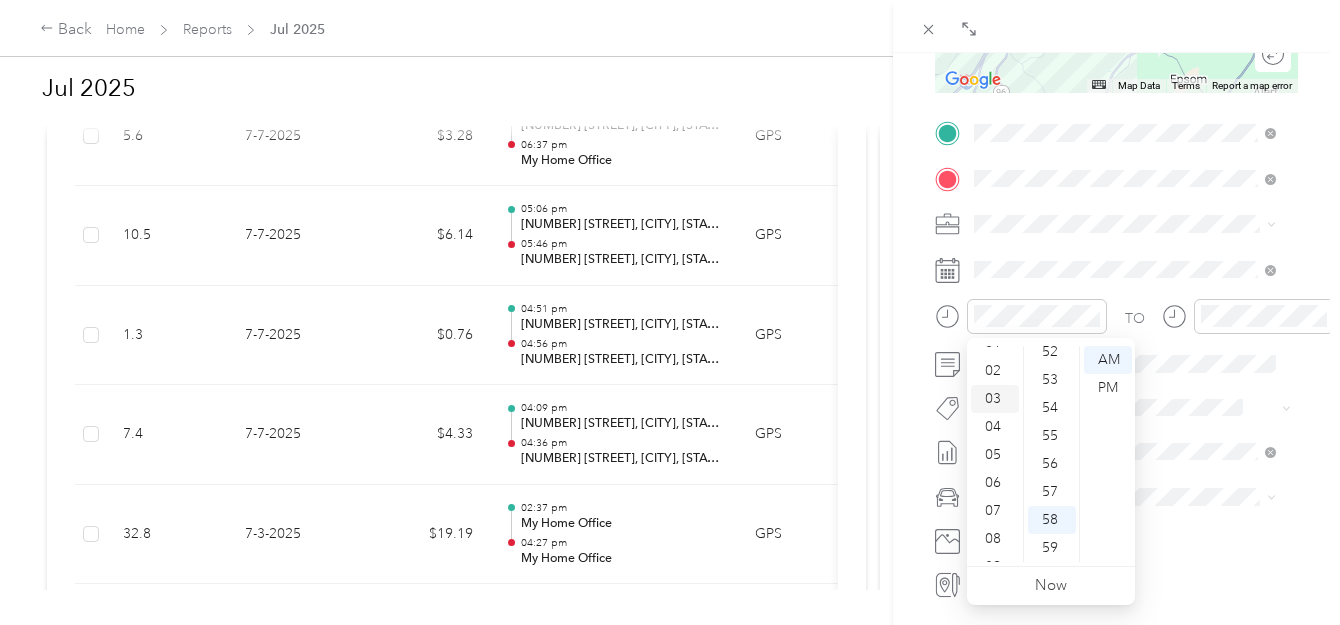 scroll, scrollTop: 84, scrollLeft: 0, axis: vertical 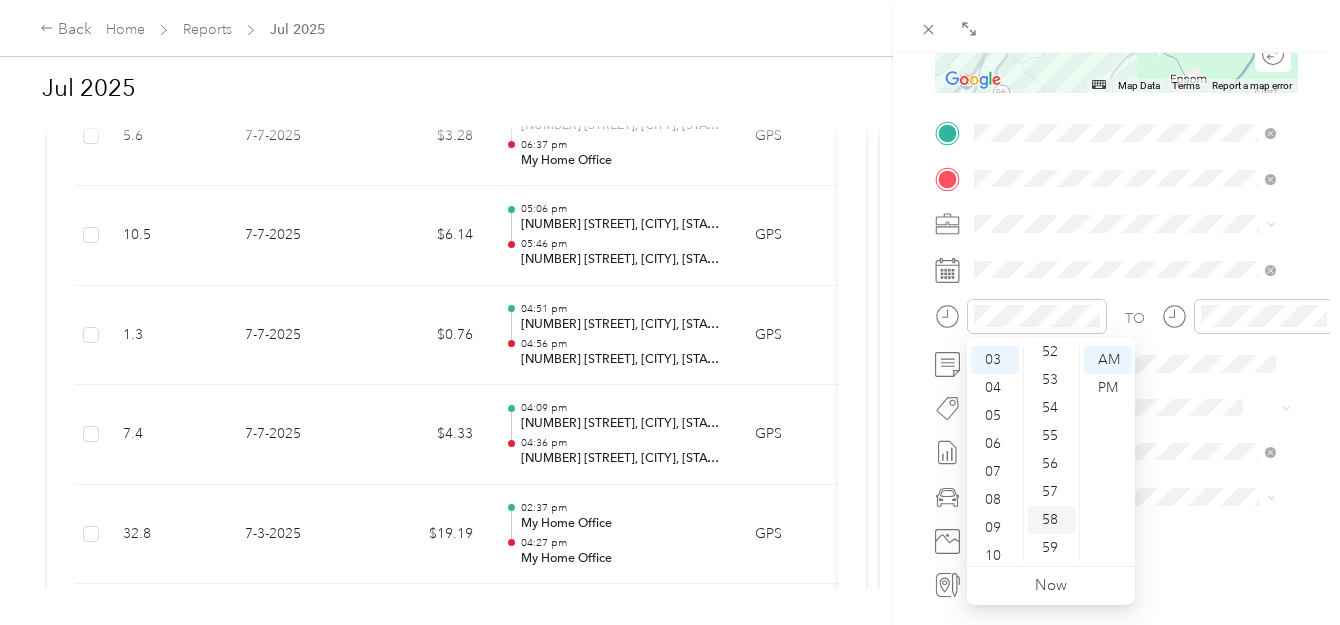 click on "58" at bounding box center [1052, 520] 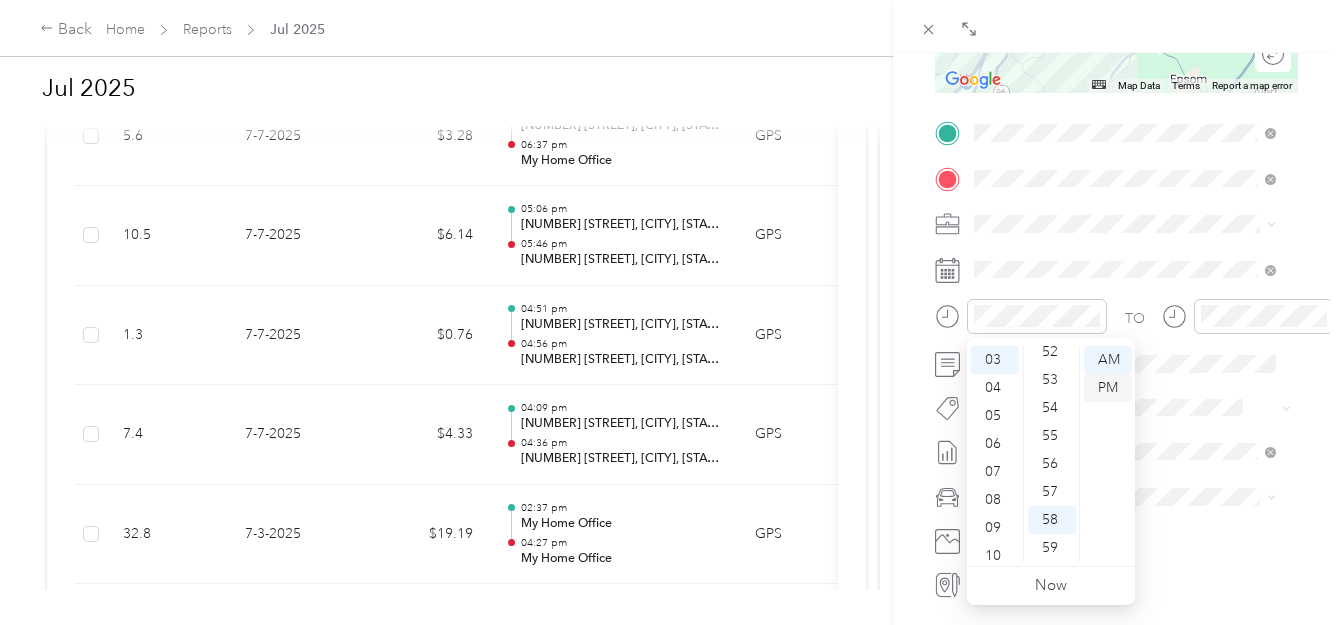 click on "PM" at bounding box center [1108, 388] 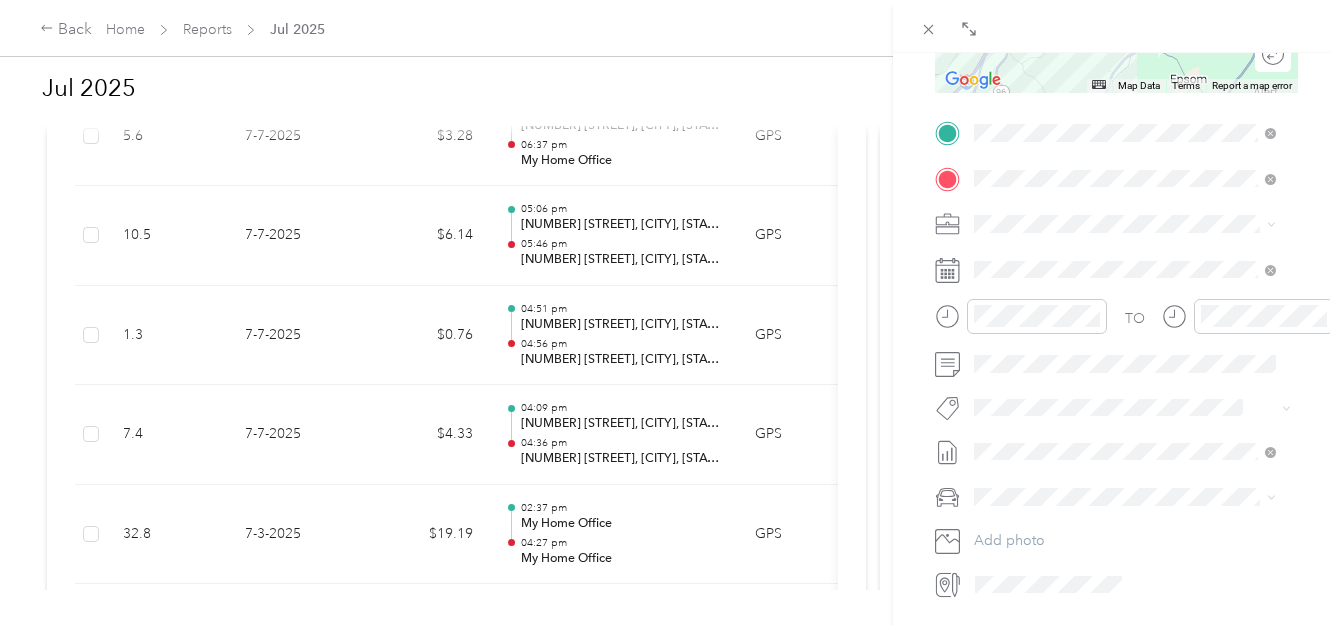 click on "[TITLE] [LAST]" at bounding box center [1125, 522] 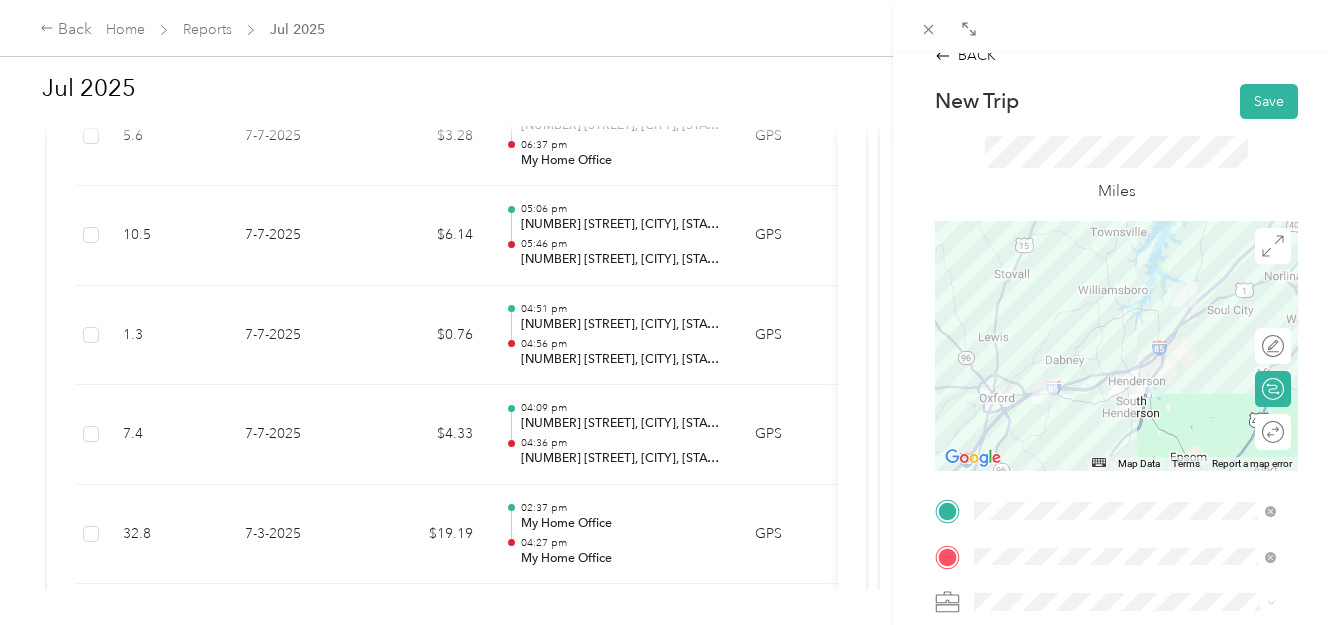 scroll, scrollTop: 0, scrollLeft: 0, axis: both 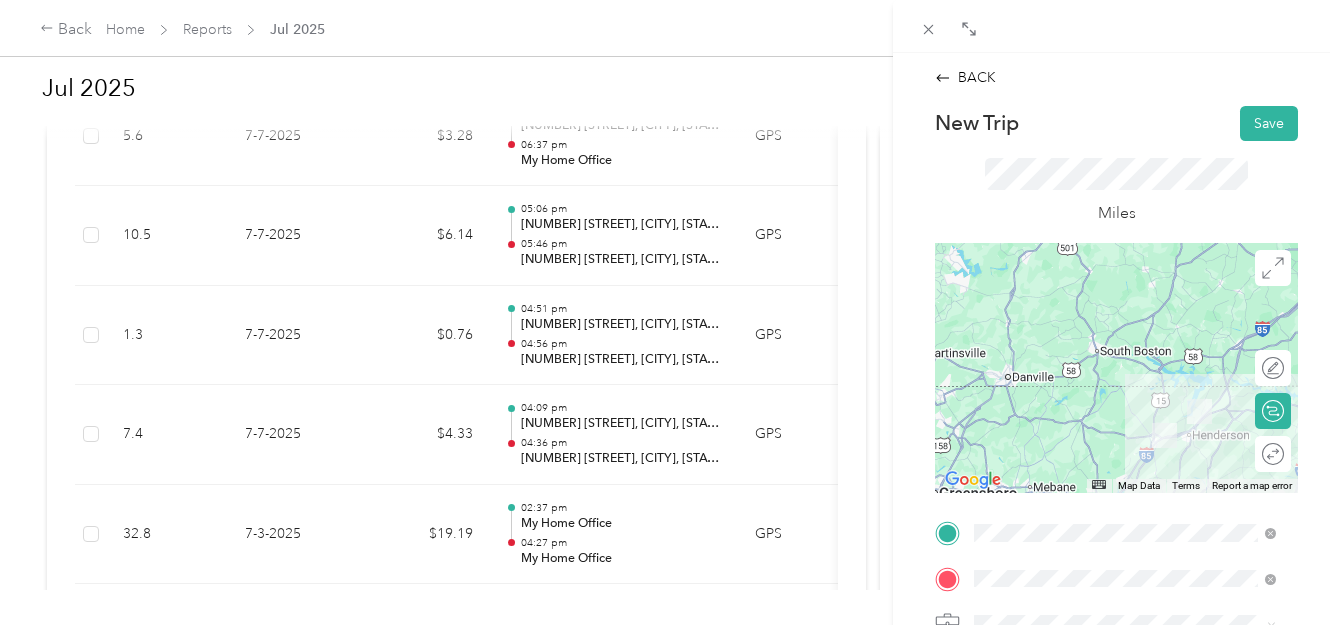 click on "[STREET] [NUMBER]
[CITY], [STATE] [ZIP], [COUNTRY]" at bounding box center [1116, 473] 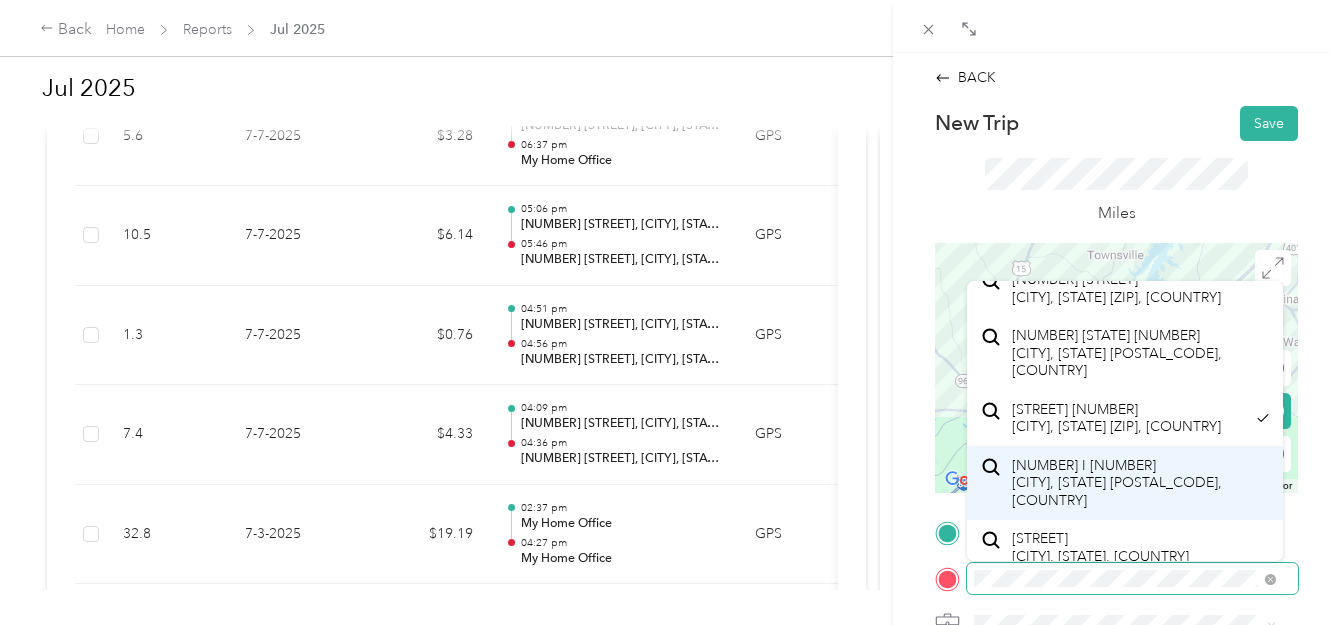 scroll, scrollTop: 122, scrollLeft: 0, axis: vertical 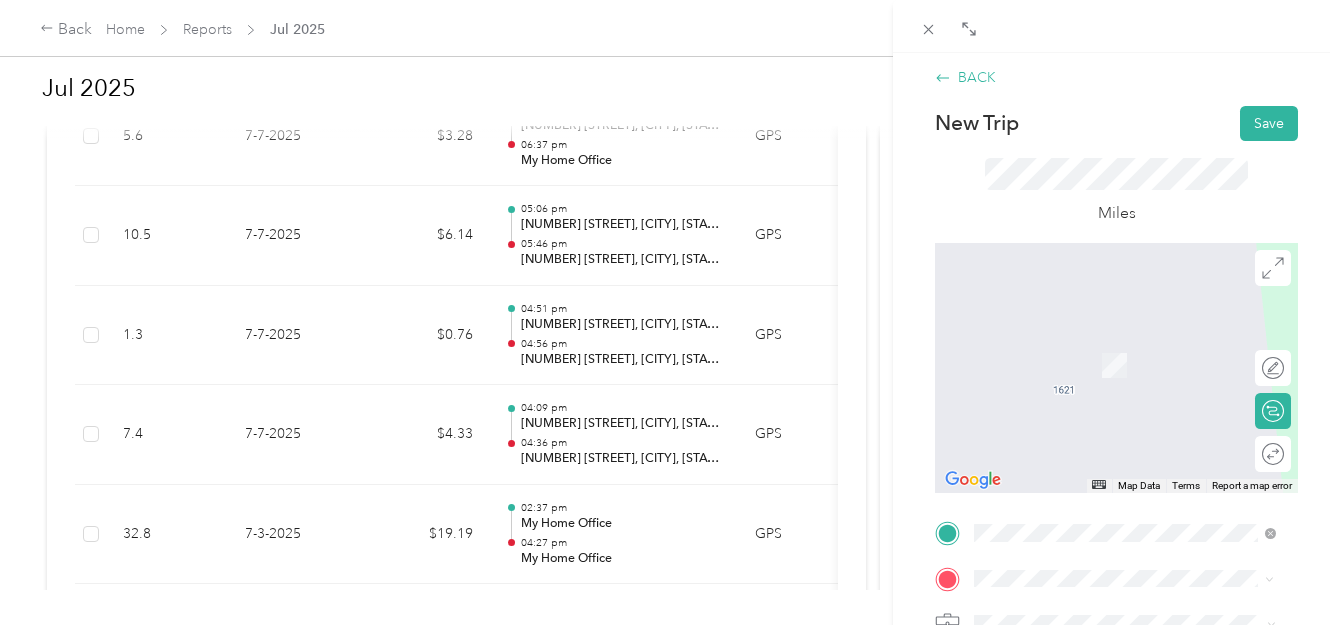 click on "BACK" at bounding box center [965, 77] 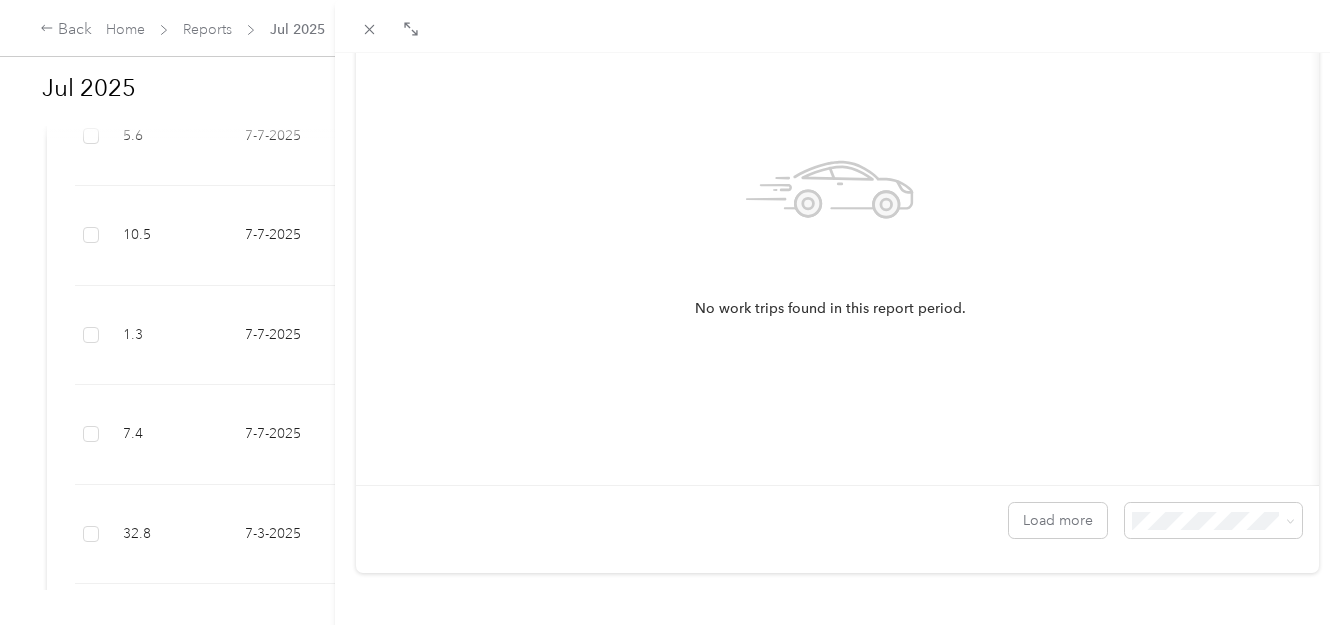 scroll, scrollTop: 0, scrollLeft: 0, axis: both 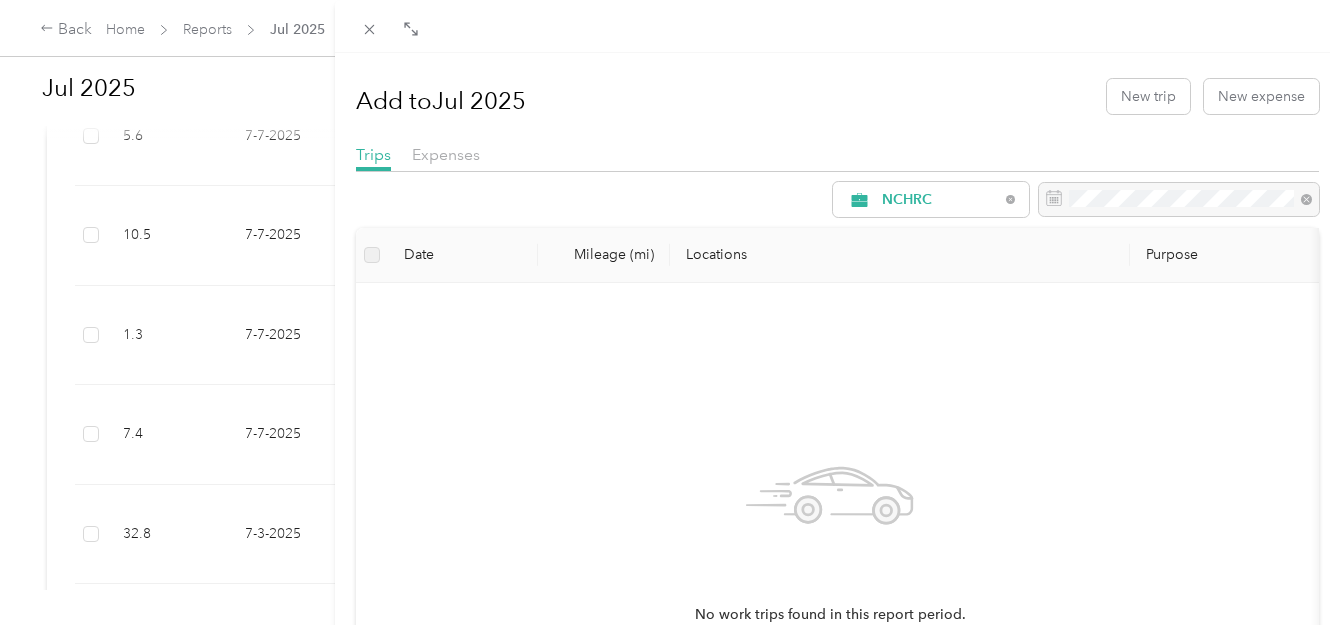 click on "Add to  [DATE] New trip New expense Trips Expenses NCHRC Date Mileage (mi) Locations Purpose           No work trips found in this report period. Load more" at bounding box center (670, 312) 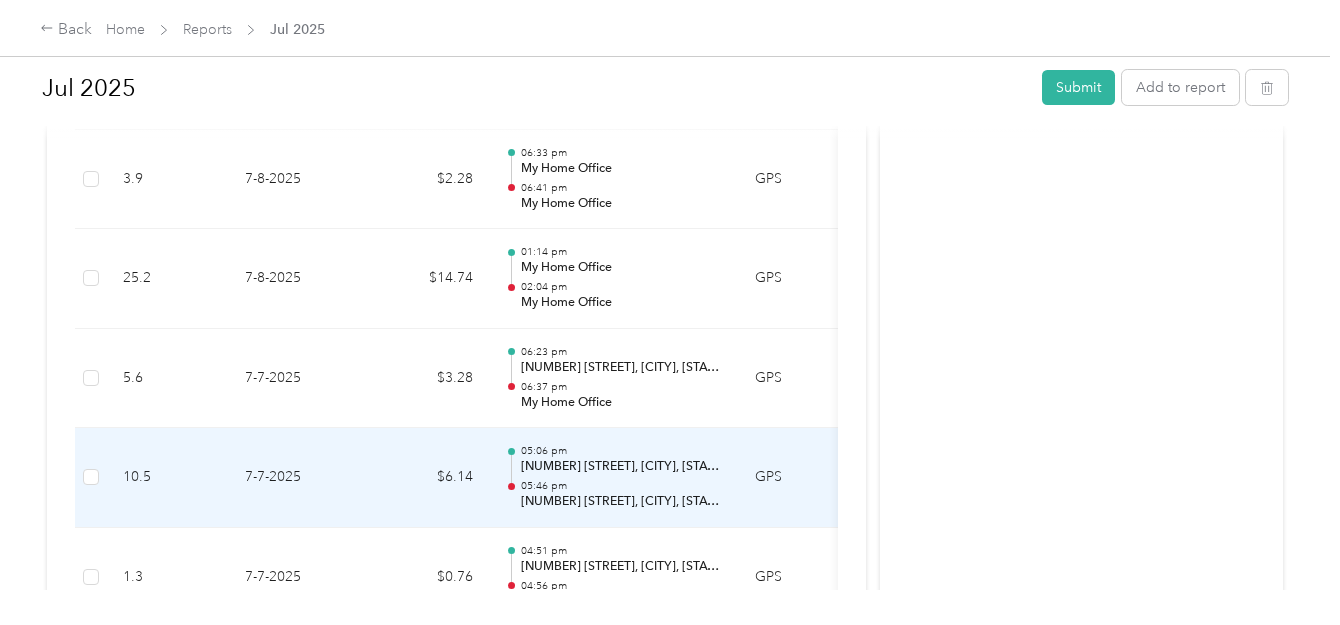 scroll, scrollTop: 4933, scrollLeft: 0, axis: vertical 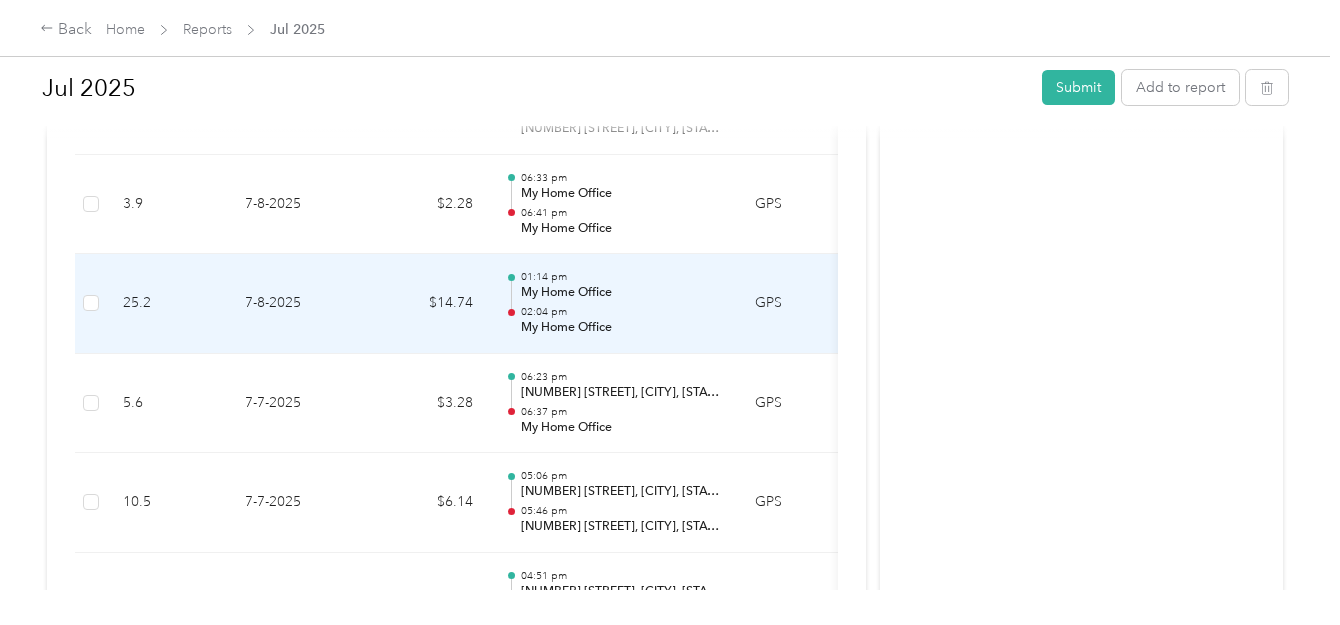 click on "02:04 pm" at bounding box center [622, 312] 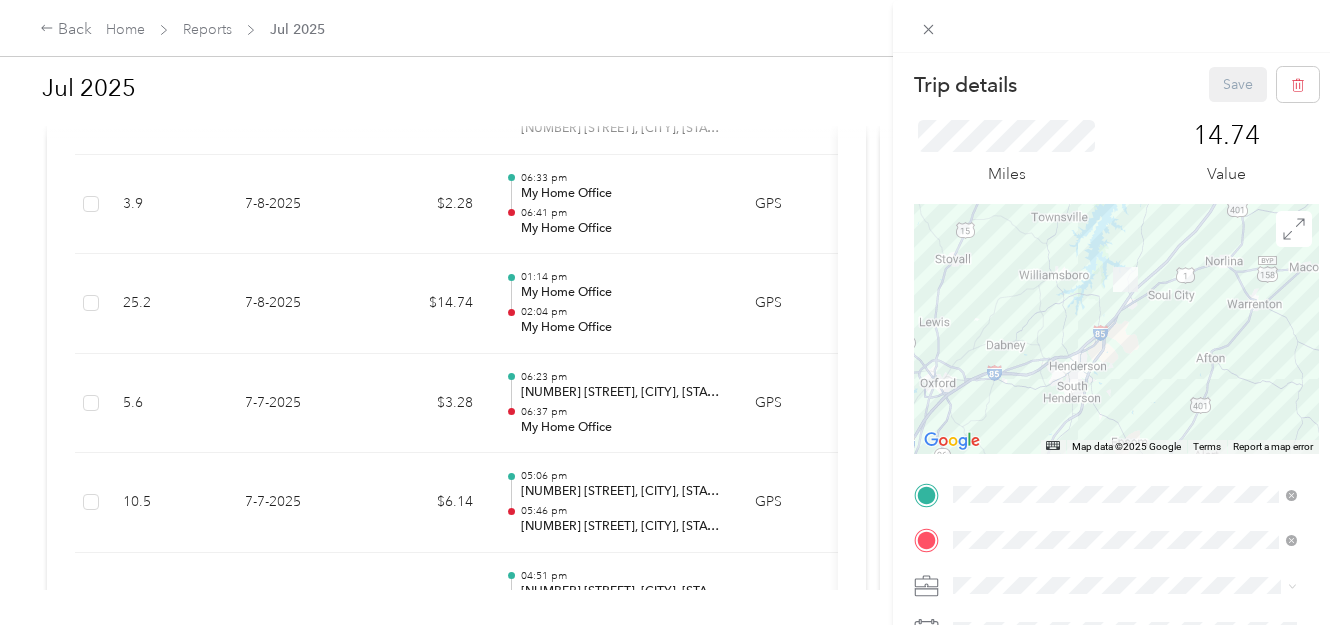 click on "Trip details Save This trip cannot be edited because it is either under review, approved, or paid. Contact your Team Manager to edit it. Miles [NUMBER] Value  ← Move left → Move right ↑ Move up ↓ Move down + Zoom in - Zoom out Home Jump left by 75% End Jump right by 75% Page Up Jump up by 75% Page Down Jump down by 75% Map Data Map data ©2025 Google Map data ©2025 Google 5 km  Click to toggle between metric and imperial units Terms Report a map error TO Add photo" at bounding box center [670, 312] 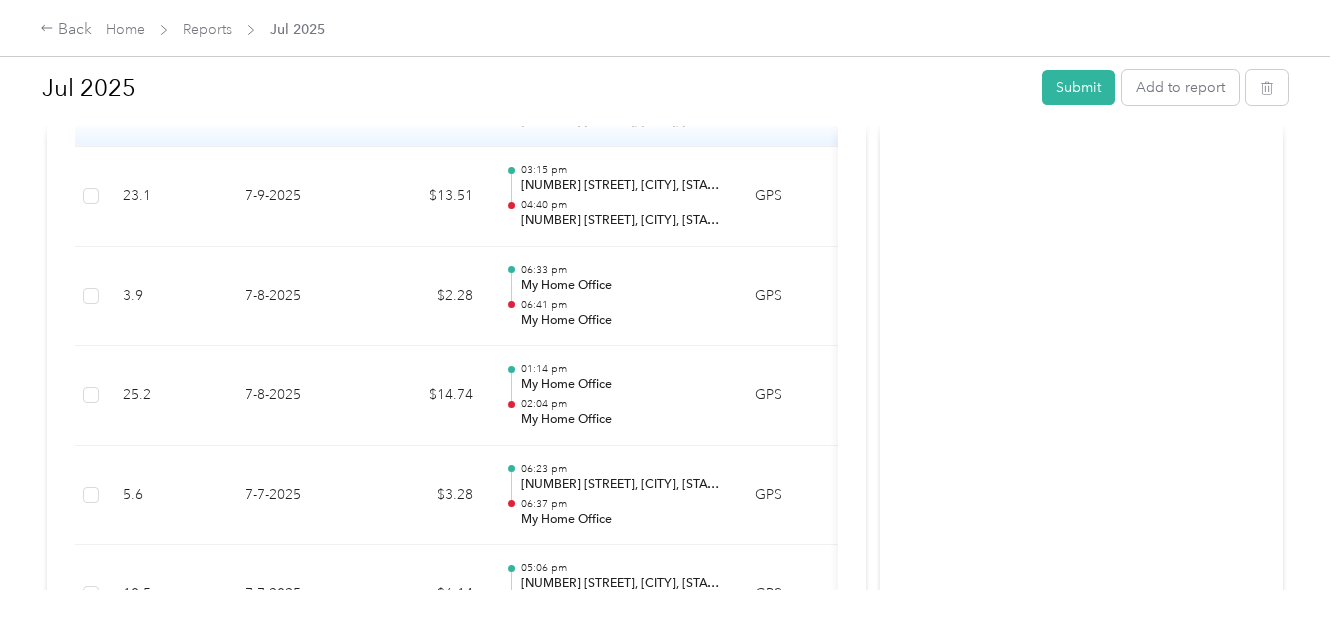 scroll, scrollTop: 4867, scrollLeft: 0, axis: vertical 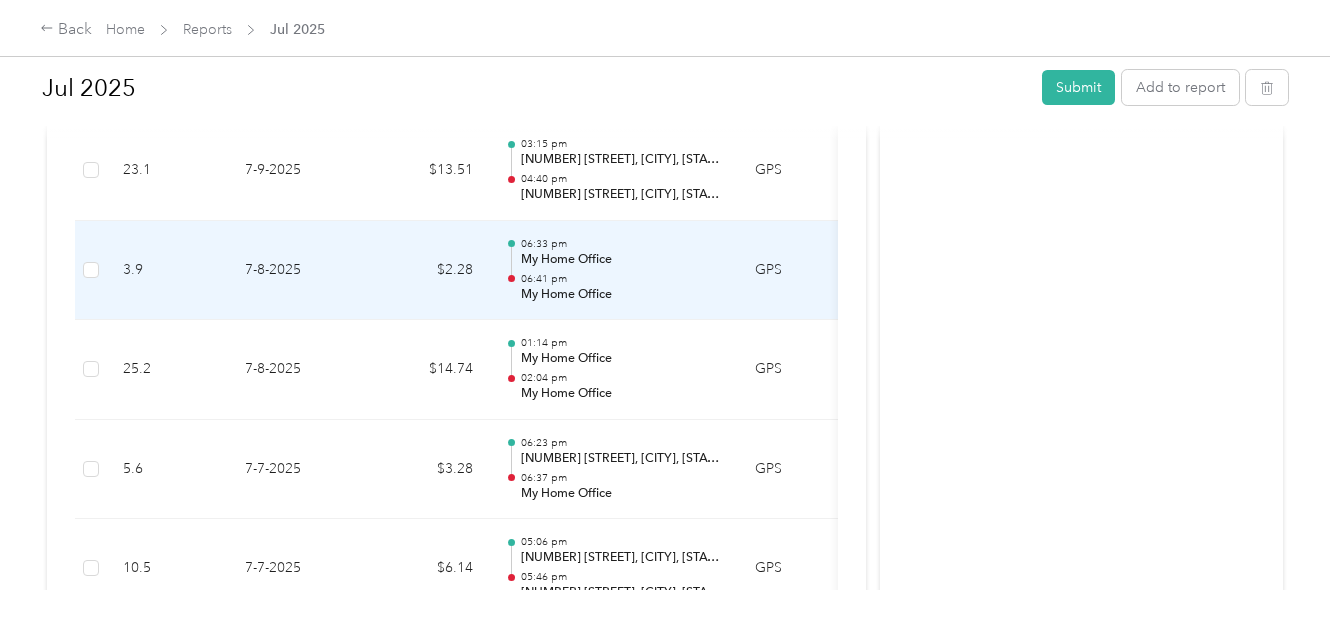 click on "06:41 pm" at bounding box center [622, 279] 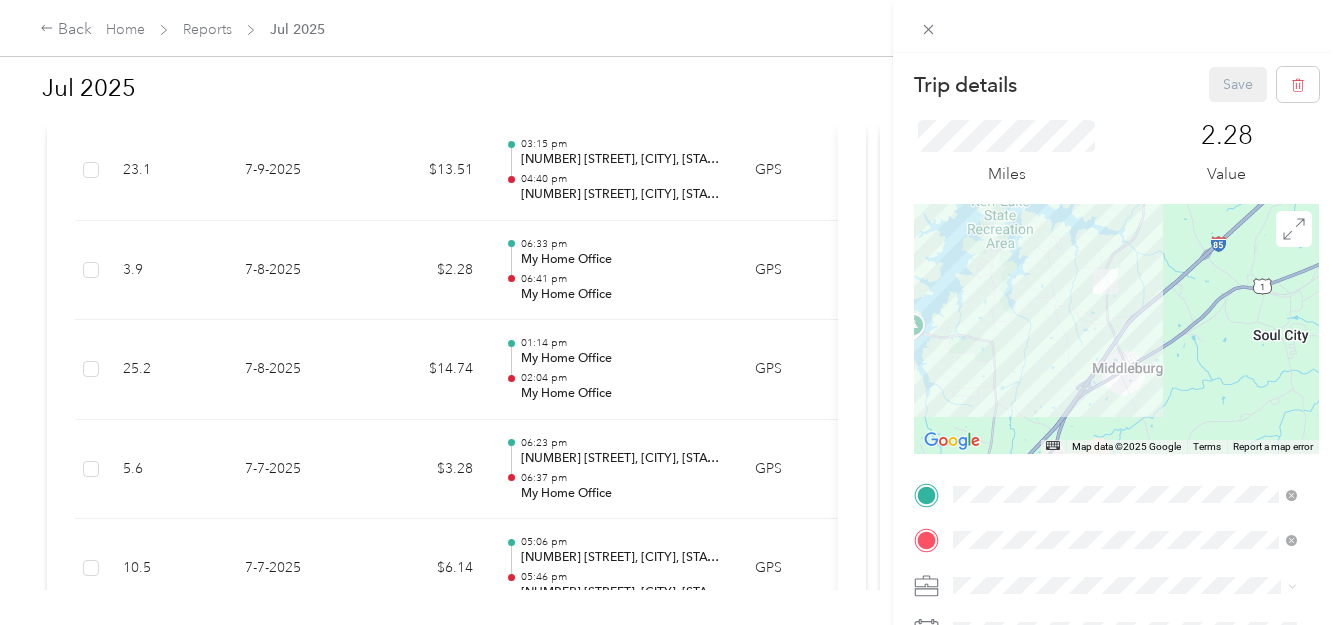 click on "Trip details Save This trip cannot be edited because it is either under review, approved, or paid. Contact your Team Manager to edit it. Miles [NUMBER] Value  ← Move left → Move right ↑ Move up ↓ Move down + Zoom in - Zoom out Home Jump left by 75% End Jump right by 75% Page Up Jump up by 75% Page Down Jump down by 75% Map Data Map data ©2025 Google Map data ©2025 Google 2 km  Click to toggle between metric and imperial units Terms Report a map error TO Add photo" at bounding box center (670, 312) 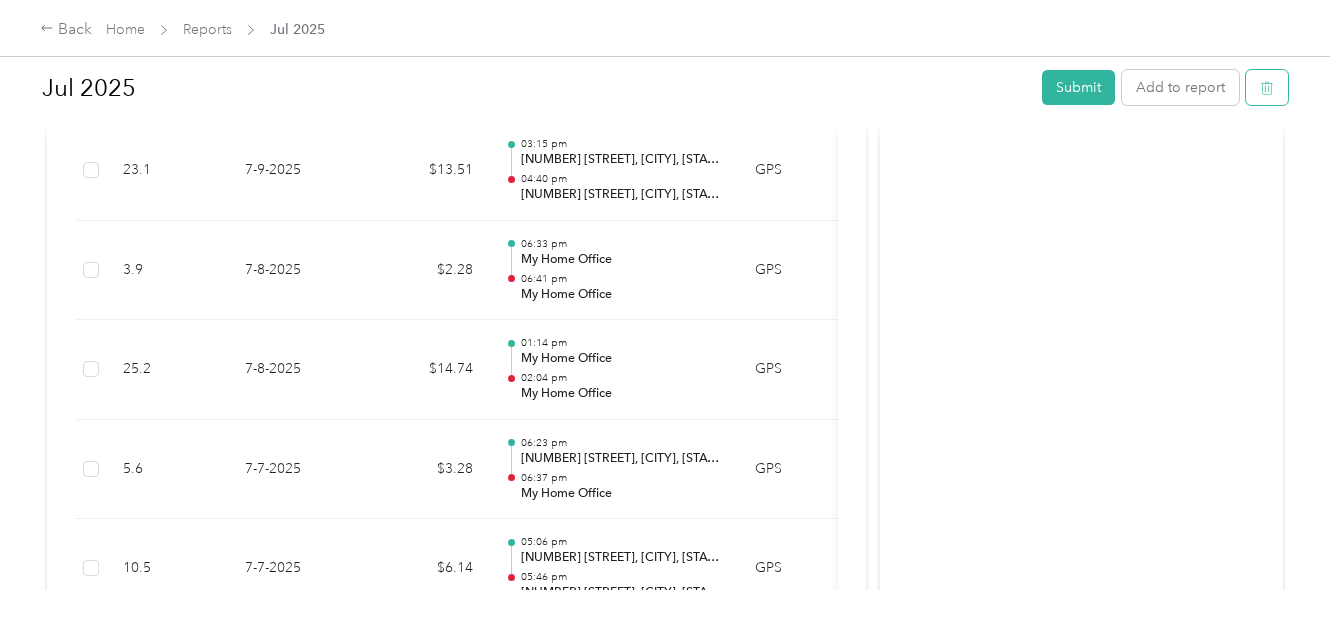 click at bounding box center [1267, 87] 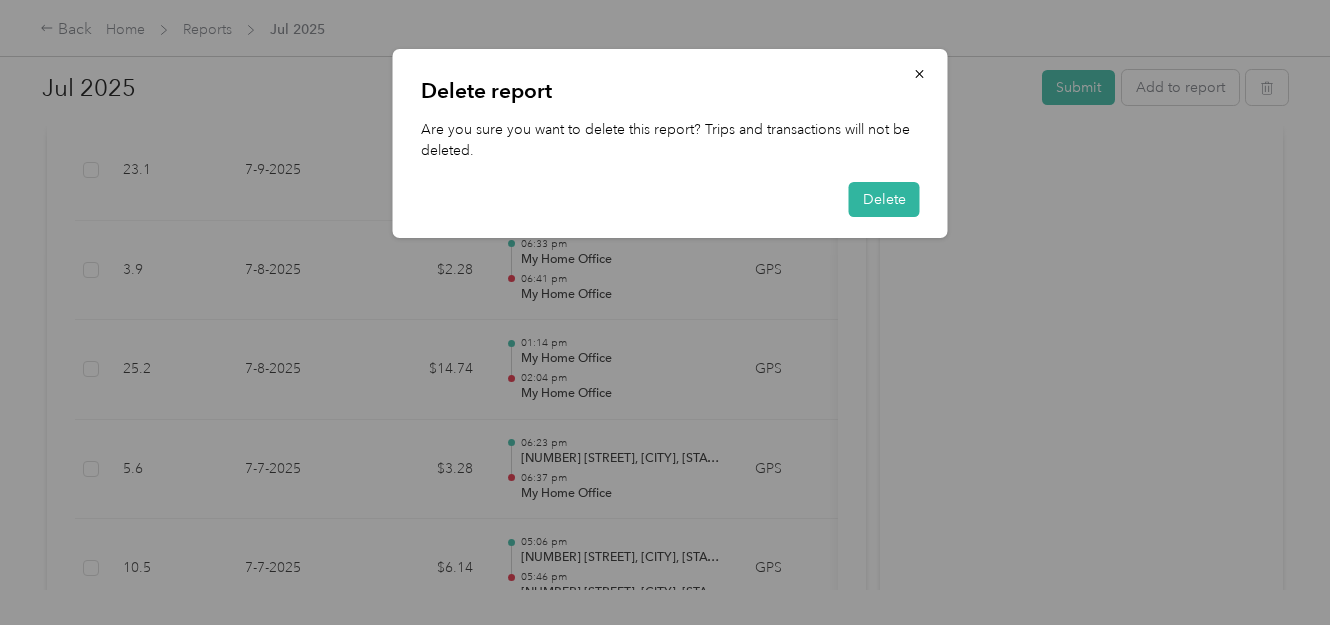 click on "Delete report Are you sure you want to delete this report? Trips and transactions will not be deleted. Delete" at bounding box center (947, 146) 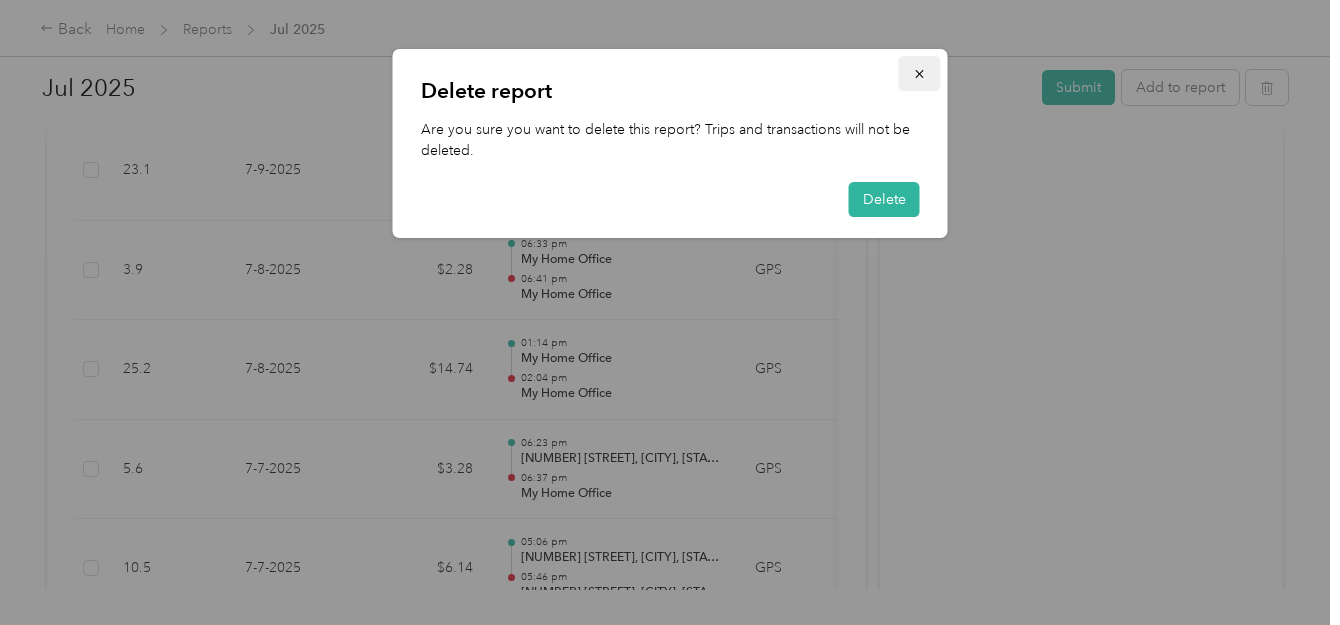 click at bounding box center (920, 73) 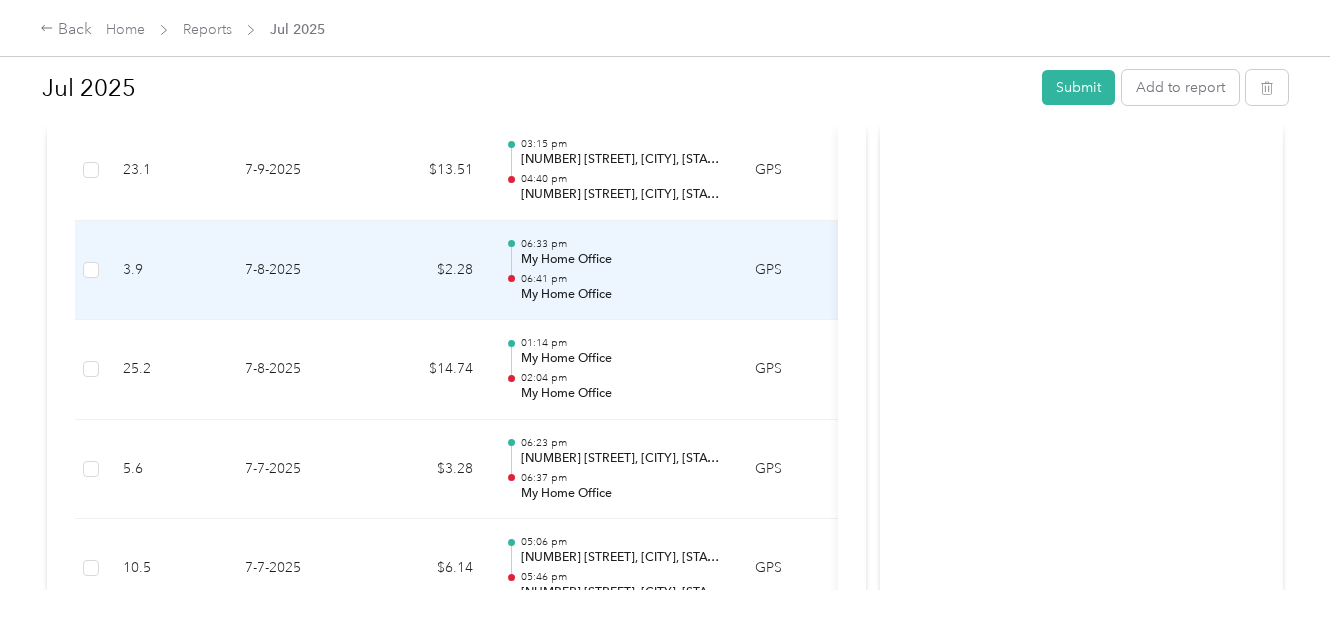 click on "06:41 pm" at bounding box center [622, 279] 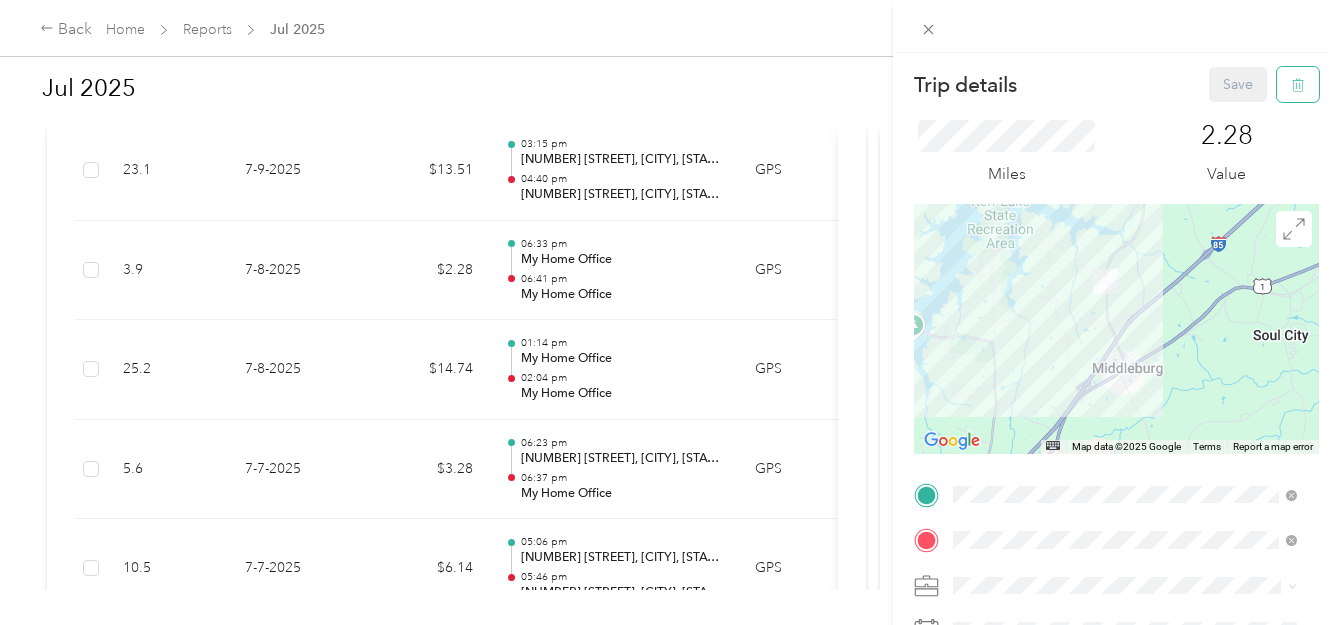 click at bounding box center [1298, 84] 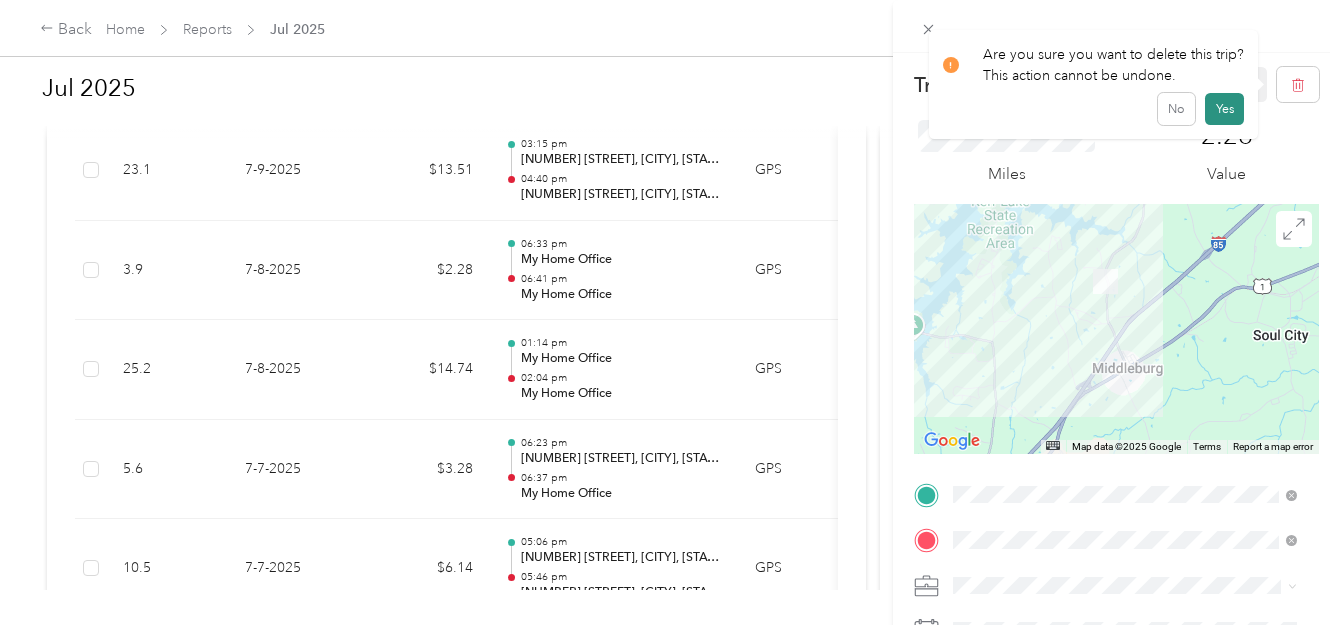 click on "Yes" at bounding box center (1224, 109) 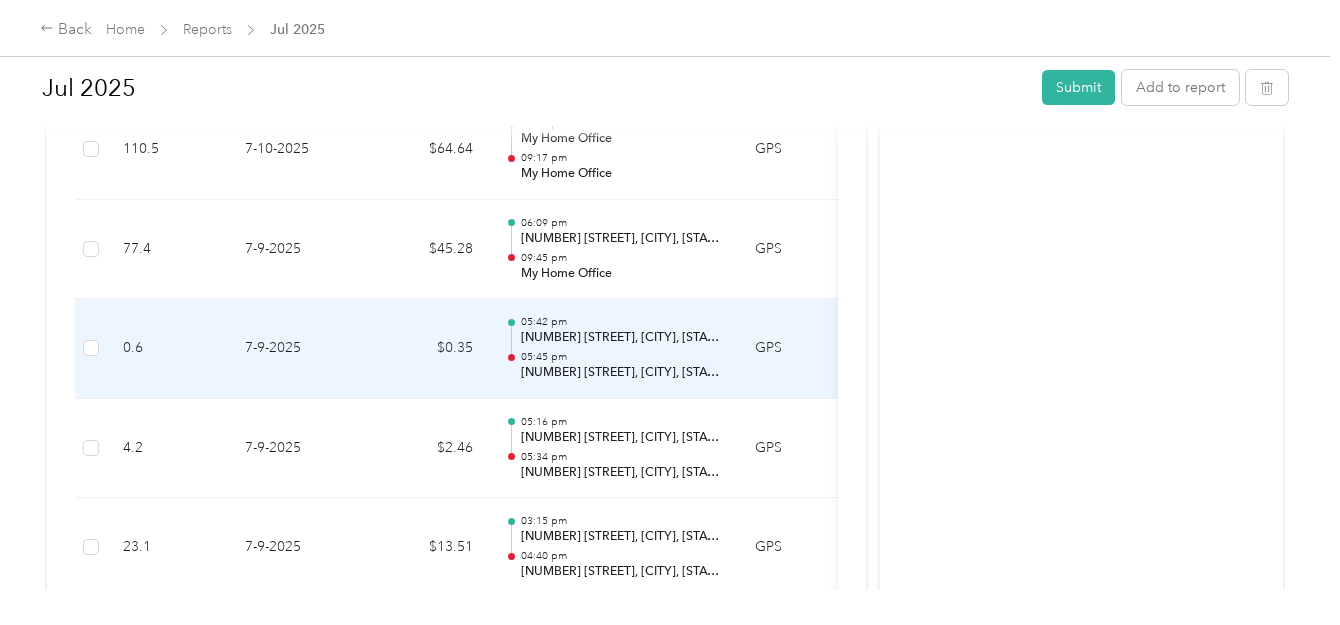 scroll, scrollTop: 4467, scrollLeft: 0, axis: vertical 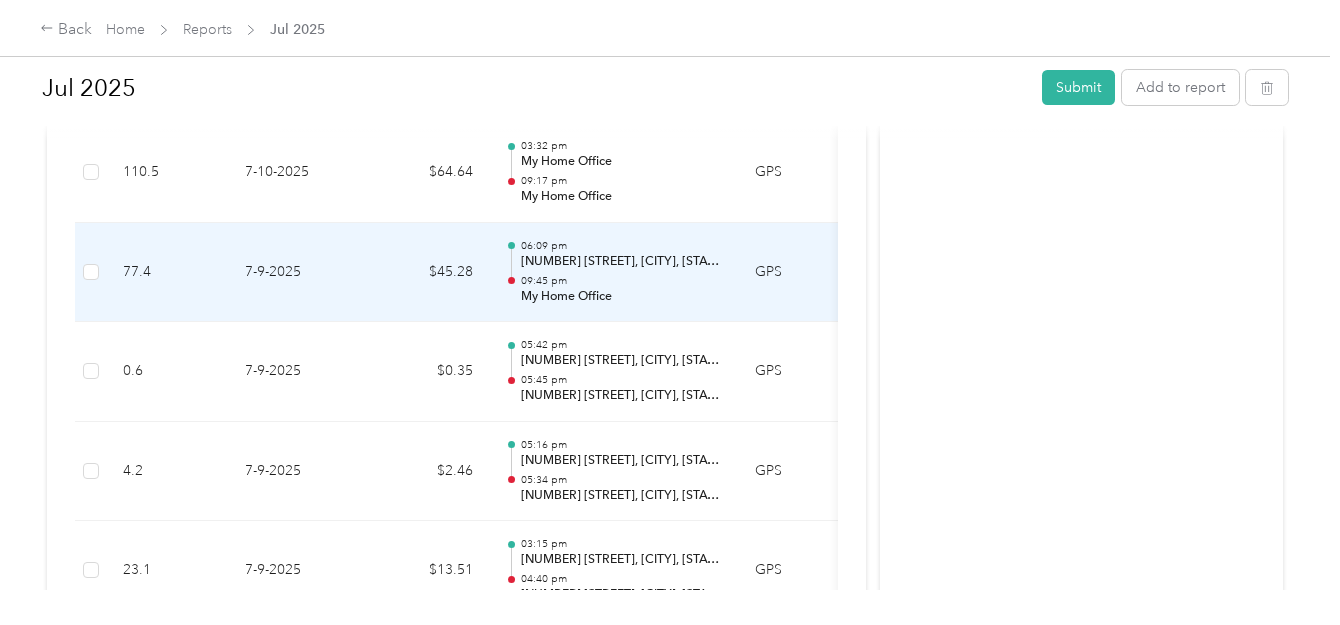 click on "[NUMBER] [STREET], [CITY], [STATE] [ZIP], [COUNTRY]" at bounding box center (622, 262) 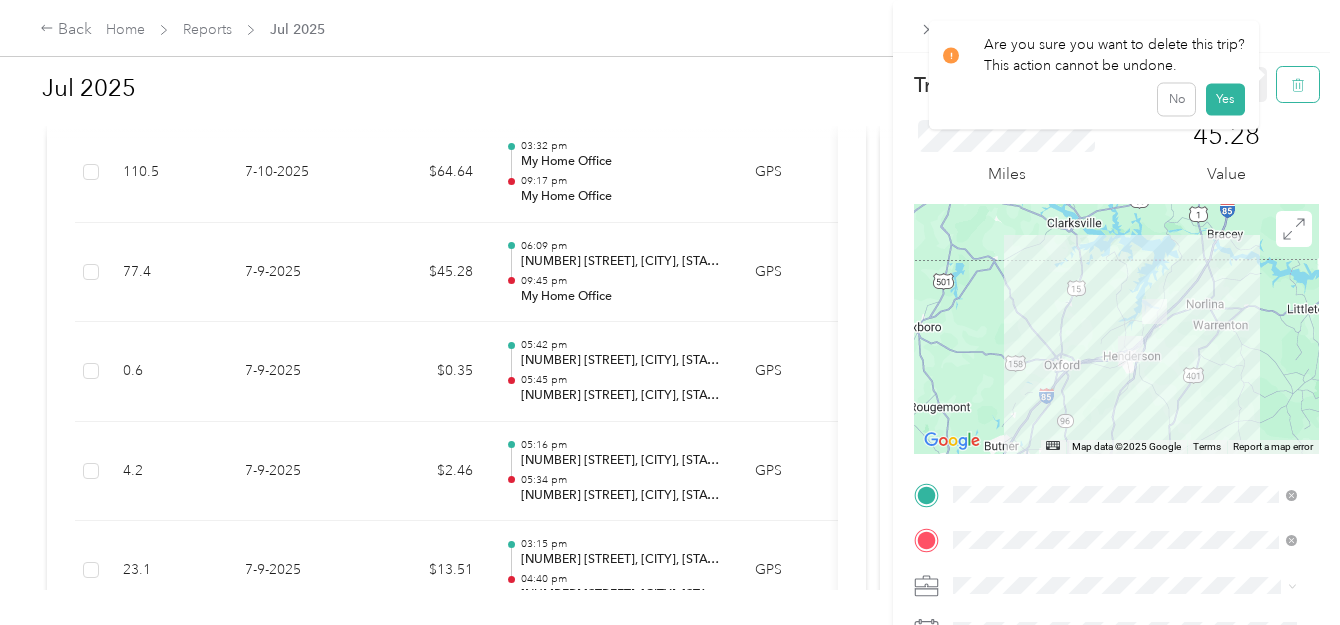 click at bounding box center [1298, 84] 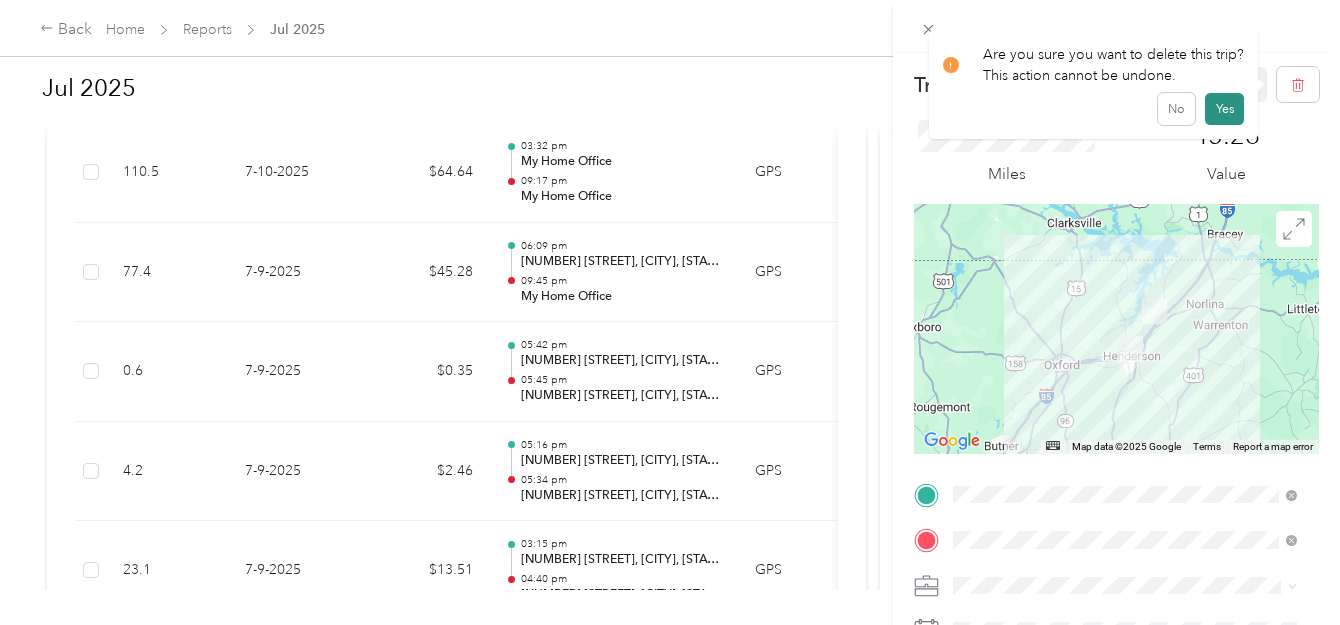 click on "Yes" at bounding box center [1224, 109] 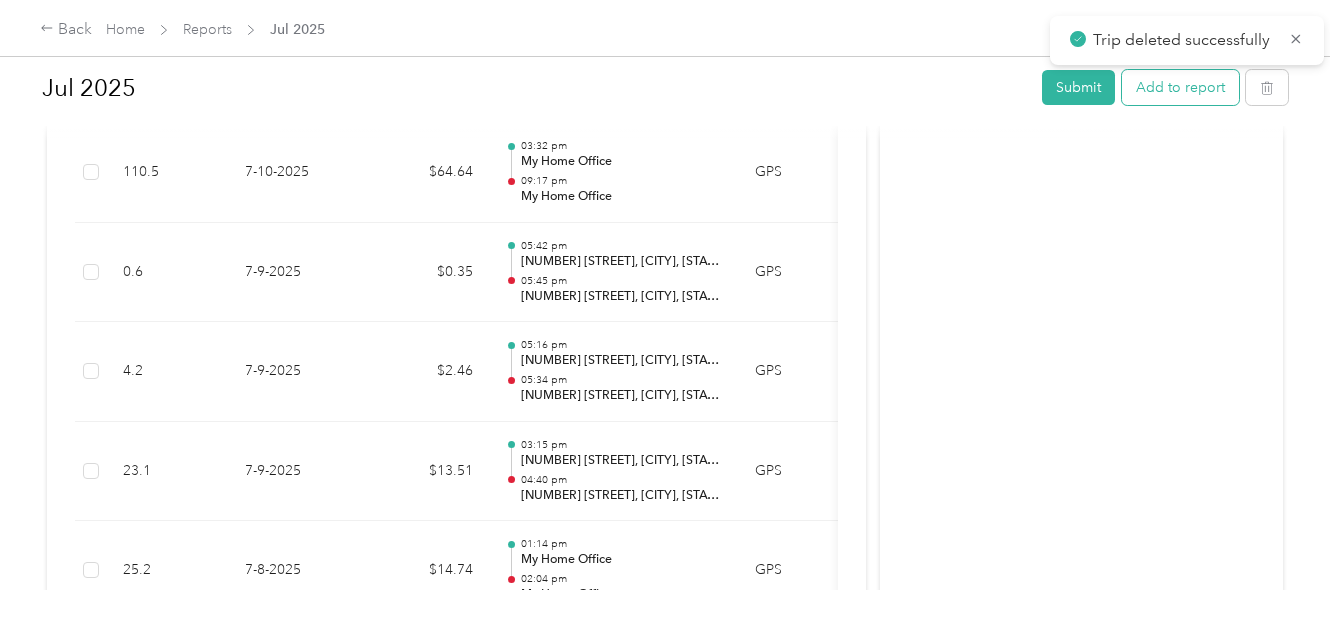 click on "Add to report" at bounding box center (1180, 87) 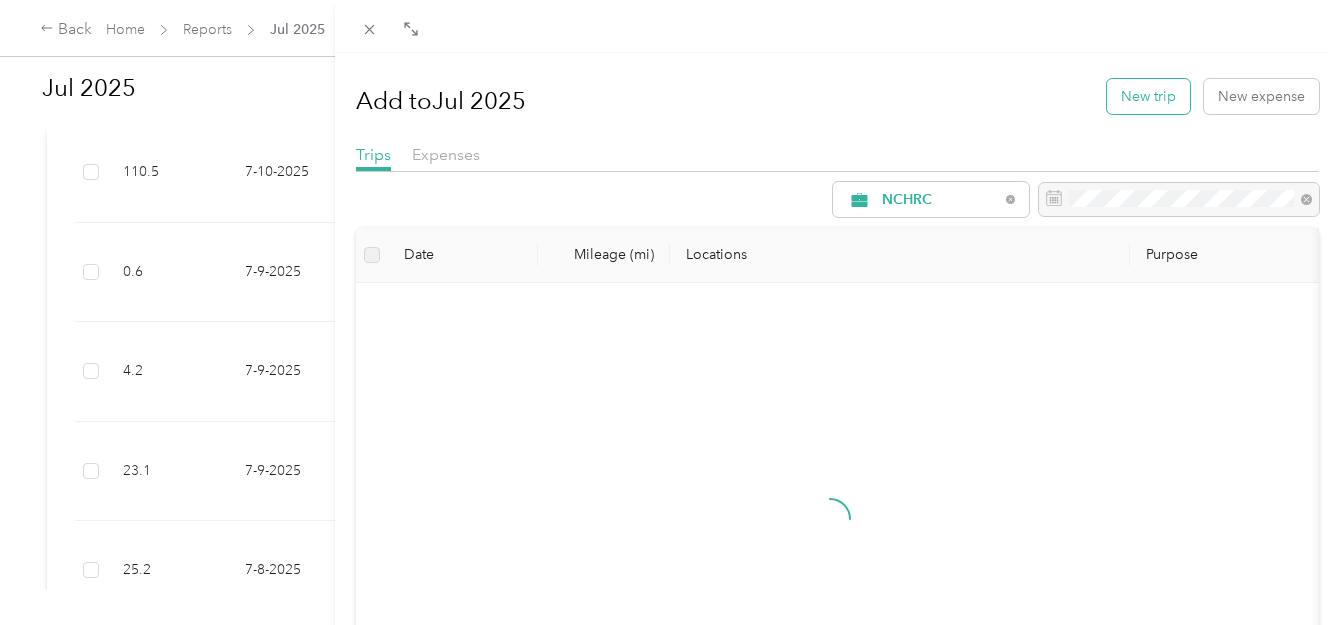 click on "New trip" at bounding box center (1148, 96) 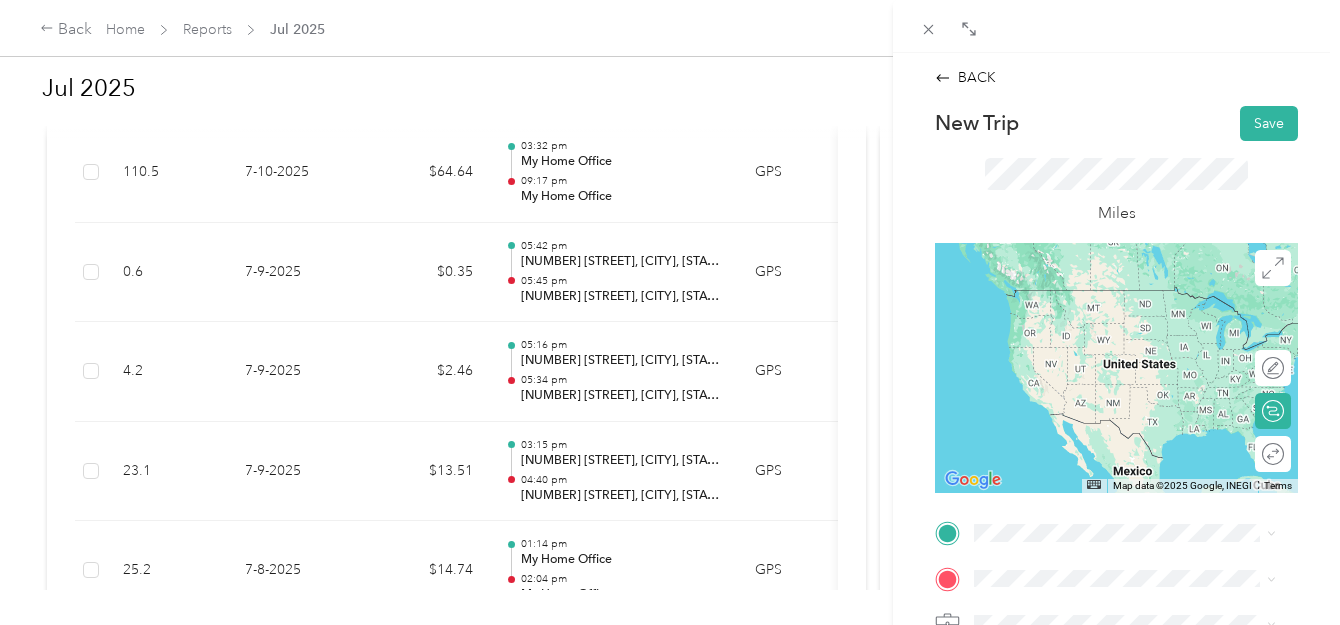 click on "[NUMBER] [STREET]
[CITY], [STATE] [ZIP], [COUNTRY]" at bounding box center [1116, 351] 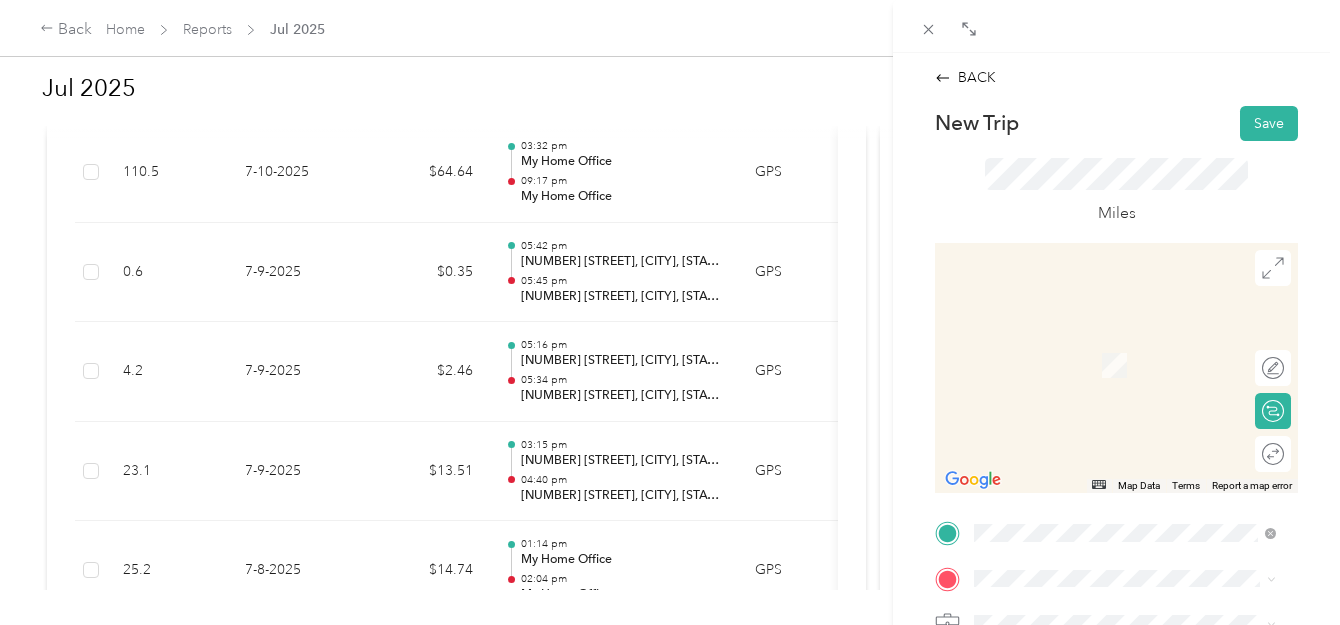 click on "[NUMBER] [STREET], [ZIP], [CITY], [STATE], [COUNTRY]" at bounding box center [1118, 375] 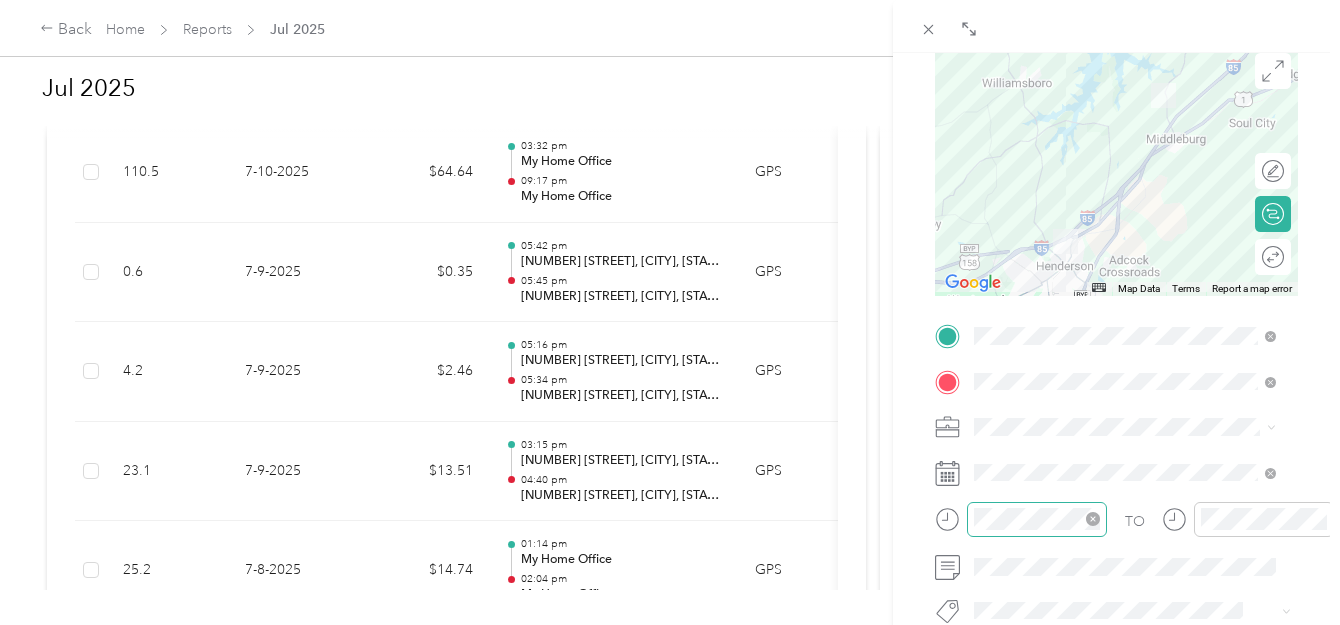 scroll, scrollTop: 200, scrollLeft: 0, axis: vertical 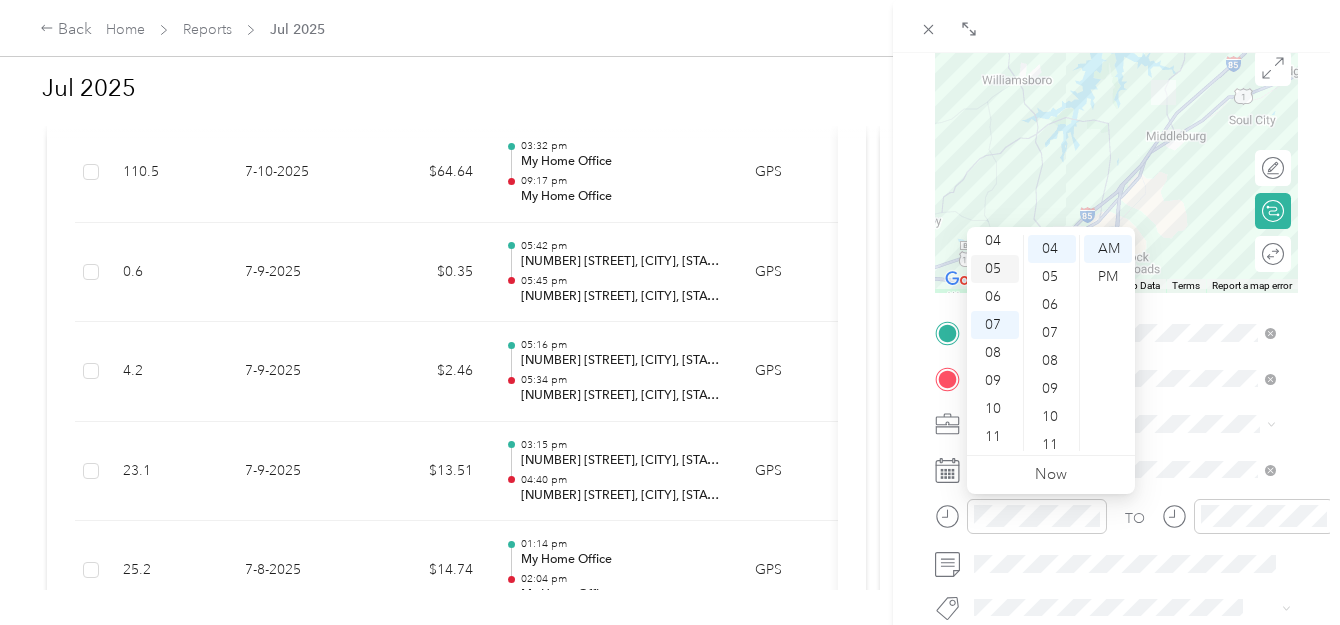 click on "05" at bounding box center [995, 269] 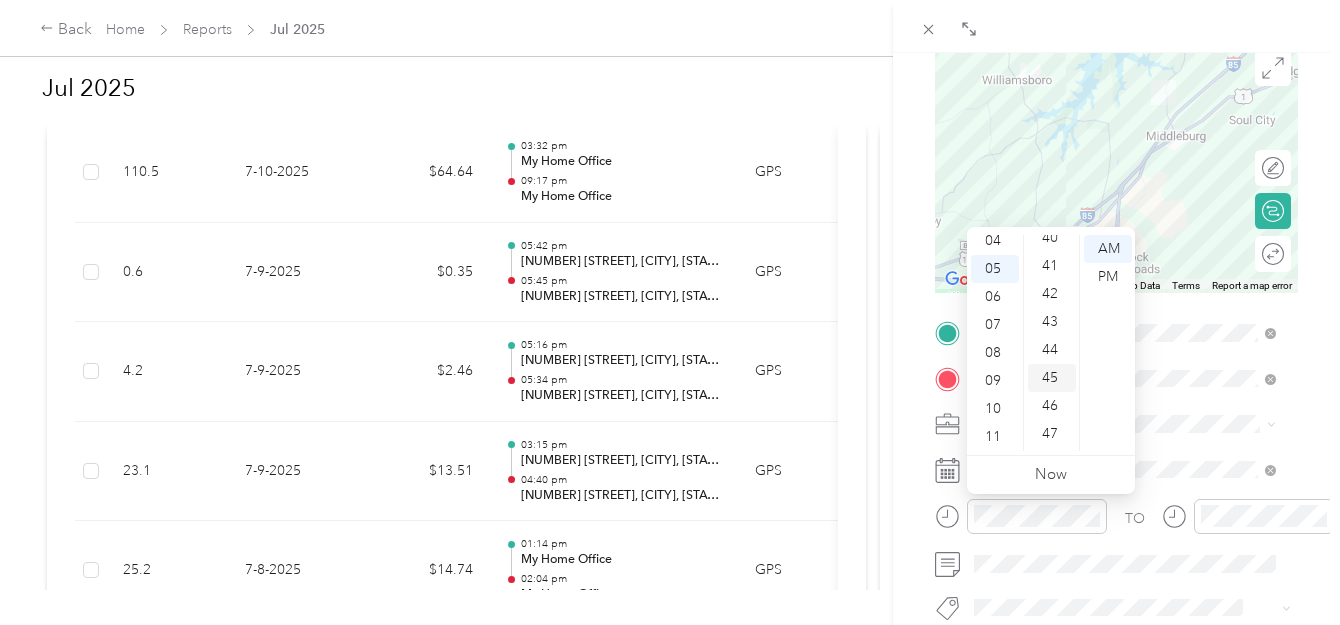 scroll, scrollTop: 1133, scrollLeft: 0, axis: vertical 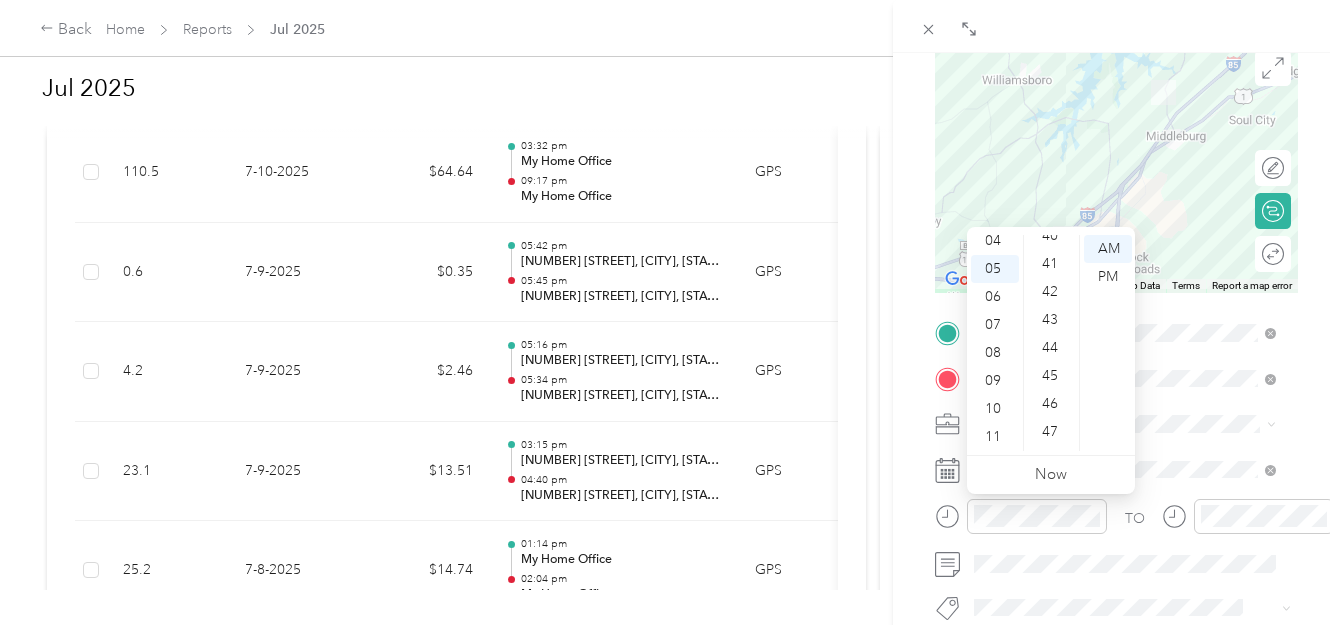 click on "46" at bounding box center (1052, 404) 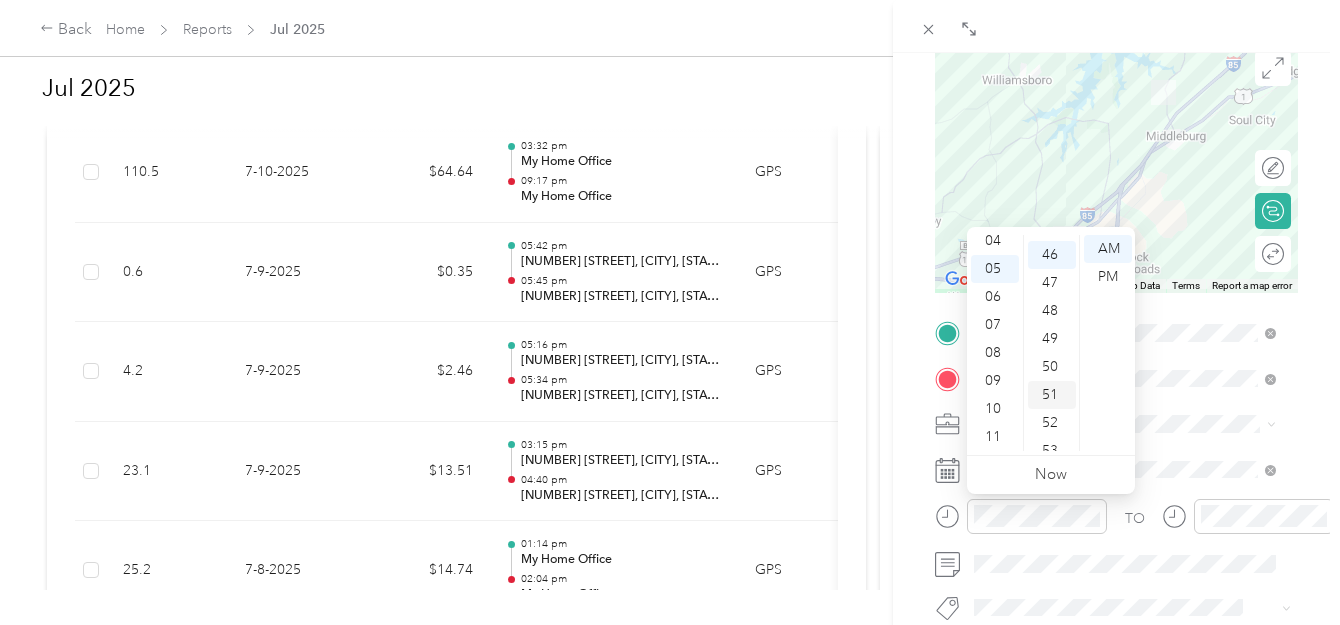 scroll, scrollTop: 1288, scrollLeft: 0, axis: vertical 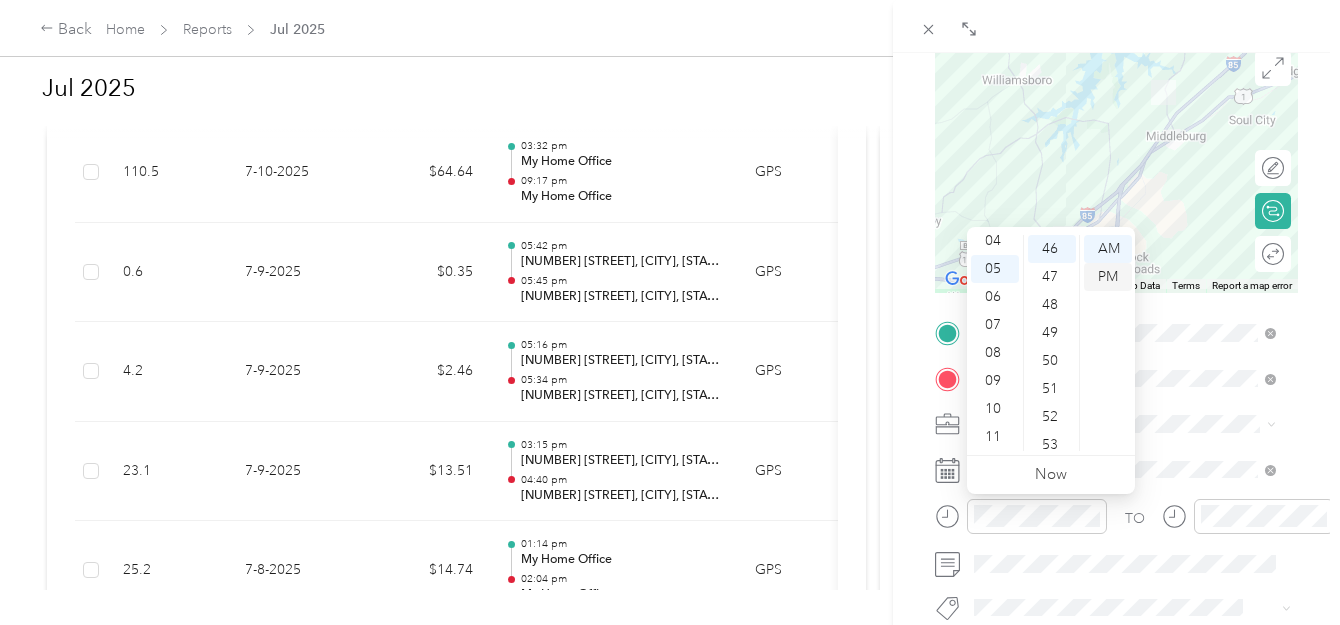 click on "PM" at bounding box center (1108, 277) 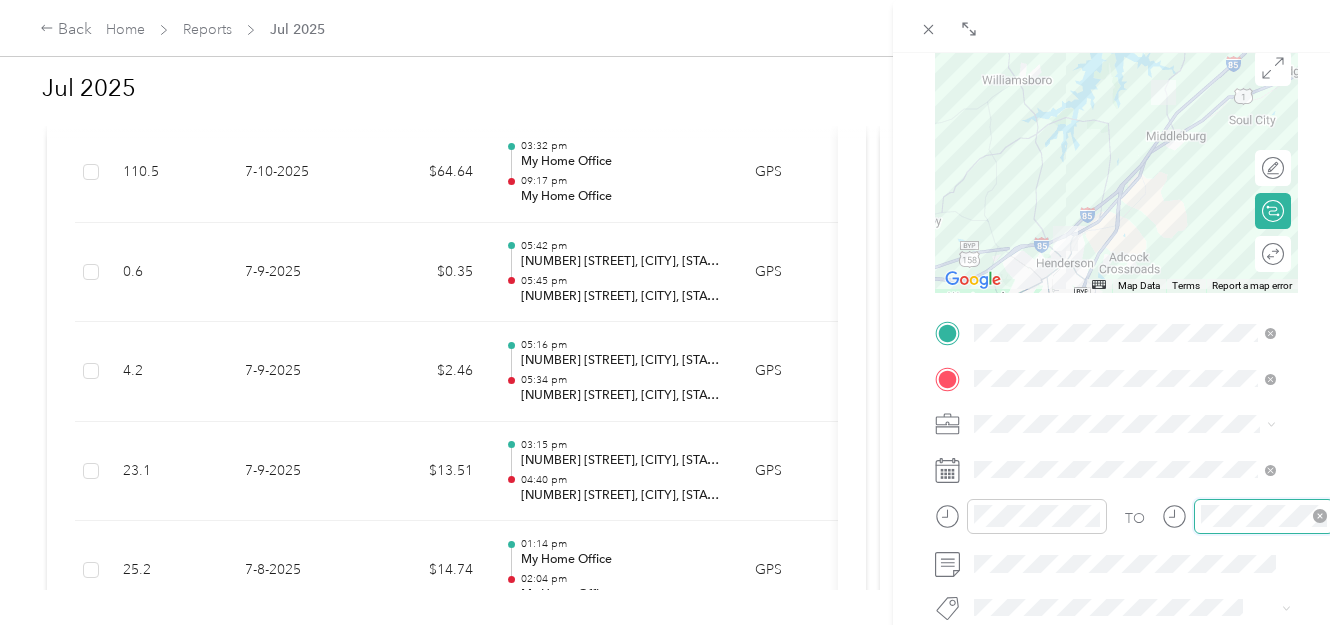 scroll, scrollTop: 120, scrollLeft: 0, axis: vertical 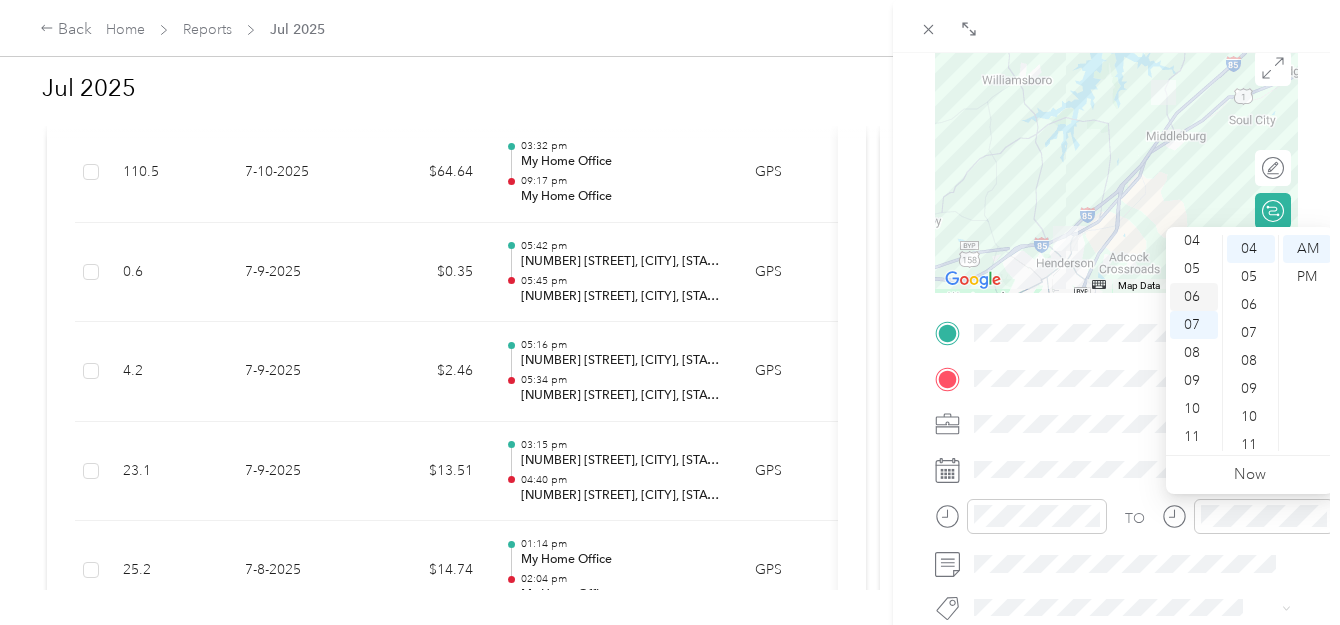 click on "06" at bounding box center [1194, 297] 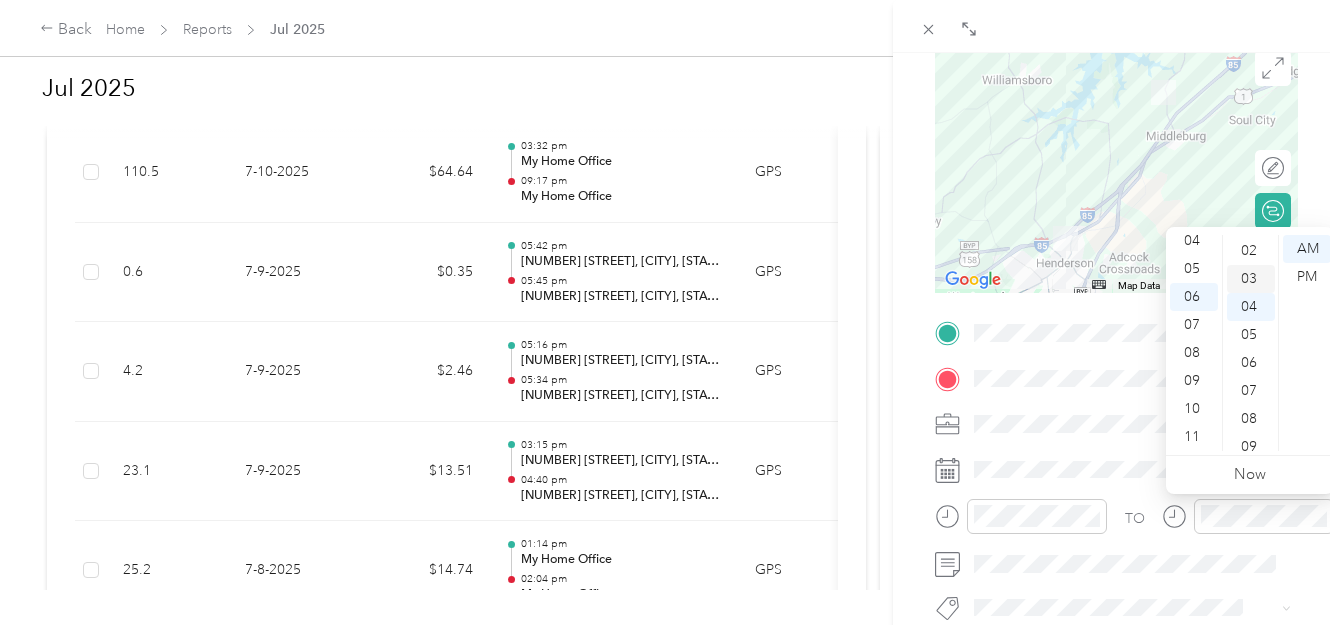 scroll, scrollTop: 0, scrollLeft: 0, axis: both 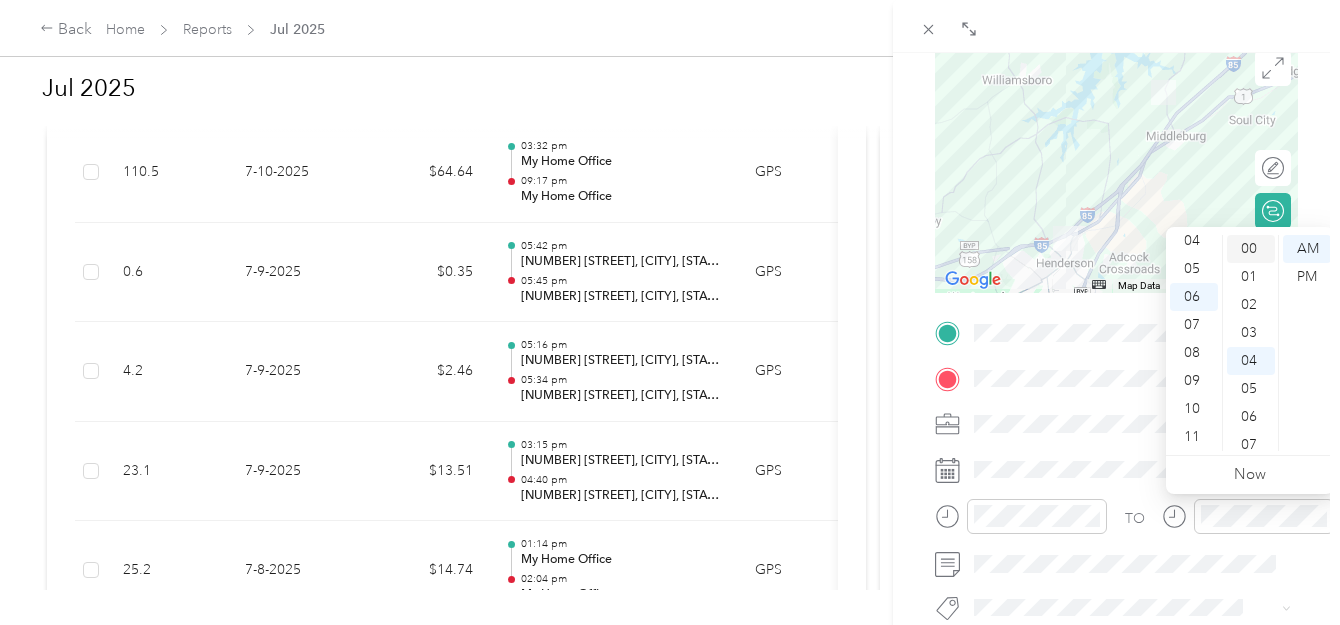 click on "00" at bounding box center (1251, 249) 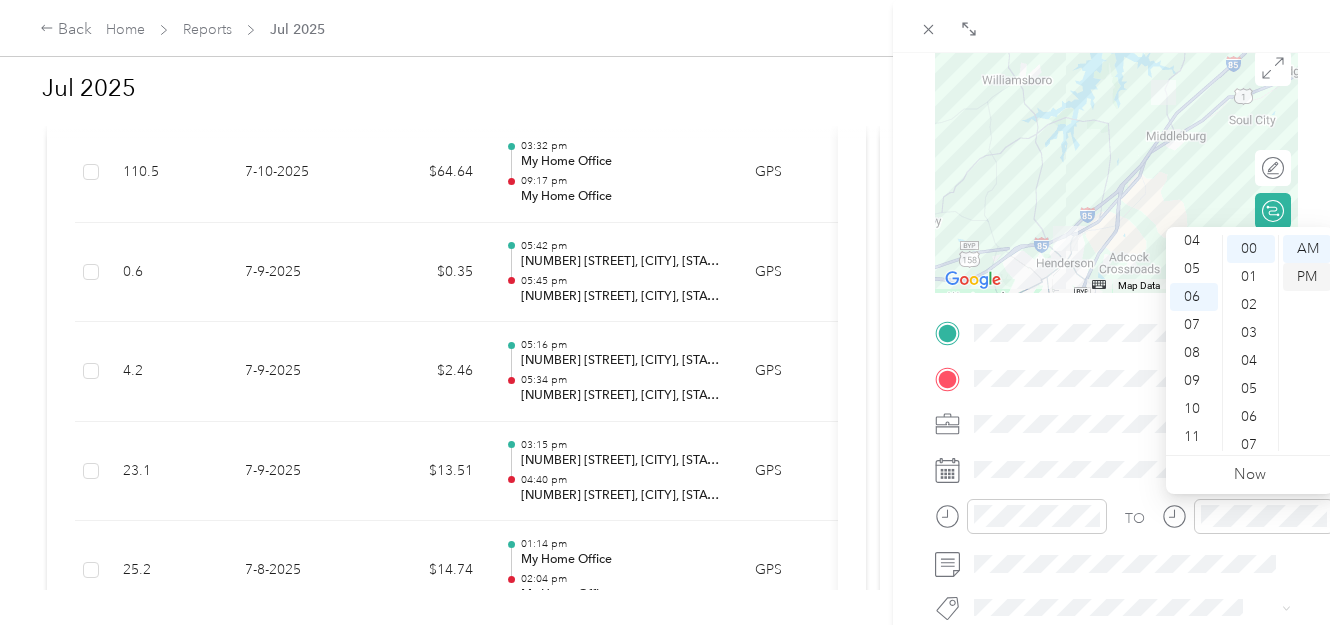 click on "PM" at bounding box center (1307, 277) 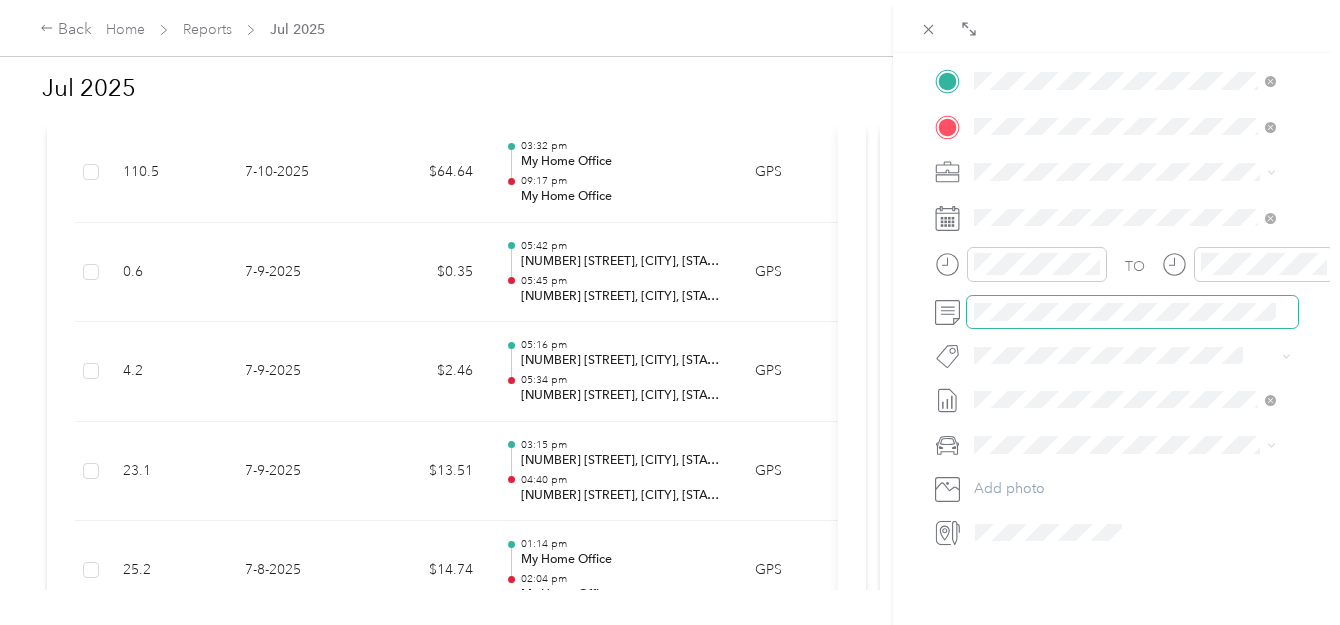 scroll, scrollTop: 467, scrollLeft: 0, axis: vertical 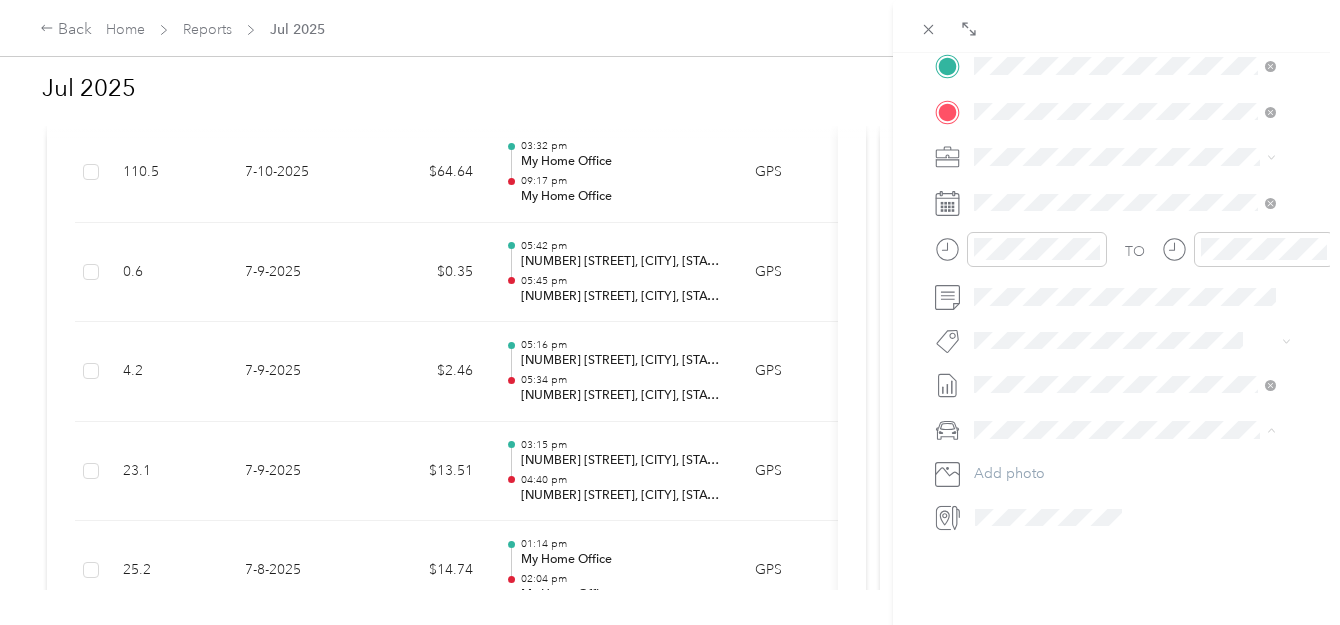 click on "[TITLE] [LAST]" at bounding box center [1125, 465] 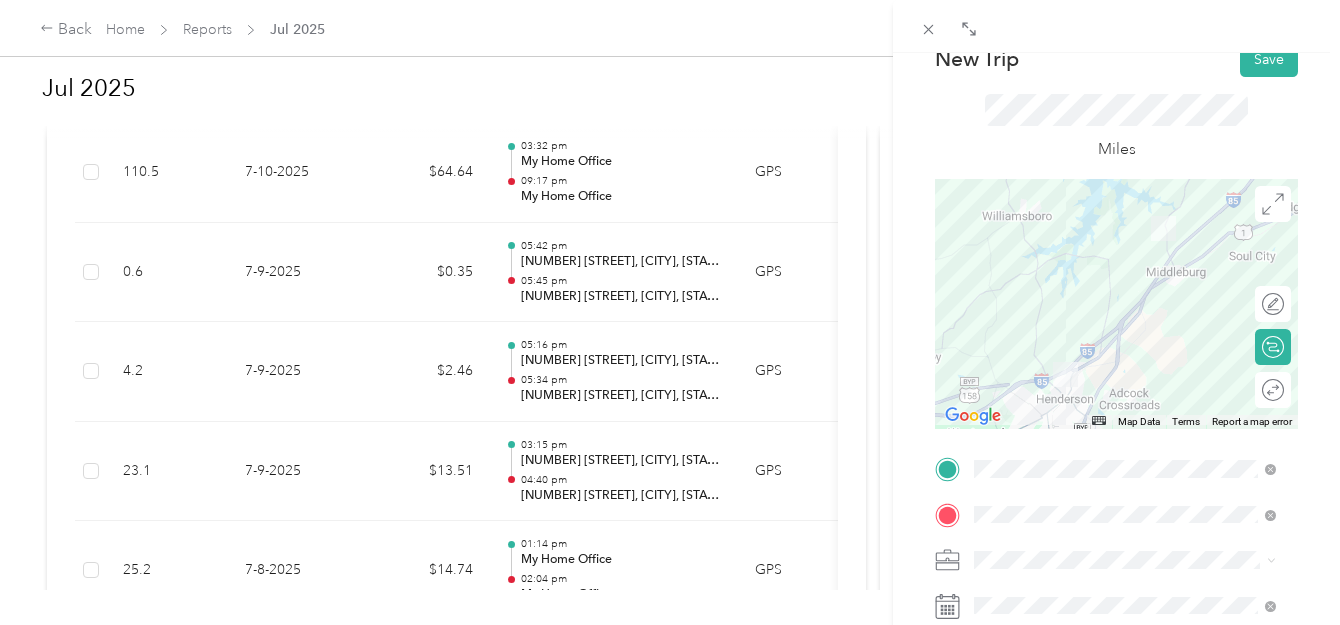 scroll, scrollTop: 0, scrollLeft: 0, axis: both 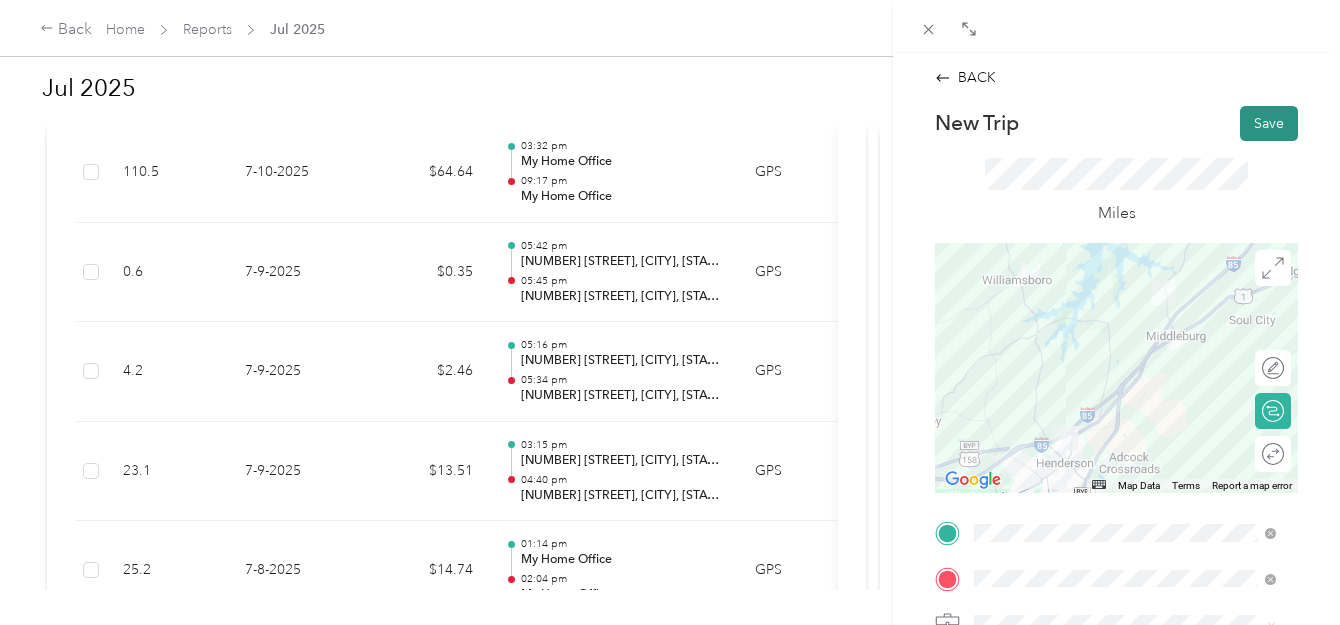 click on "Save" at bounding box center (1269, 123) 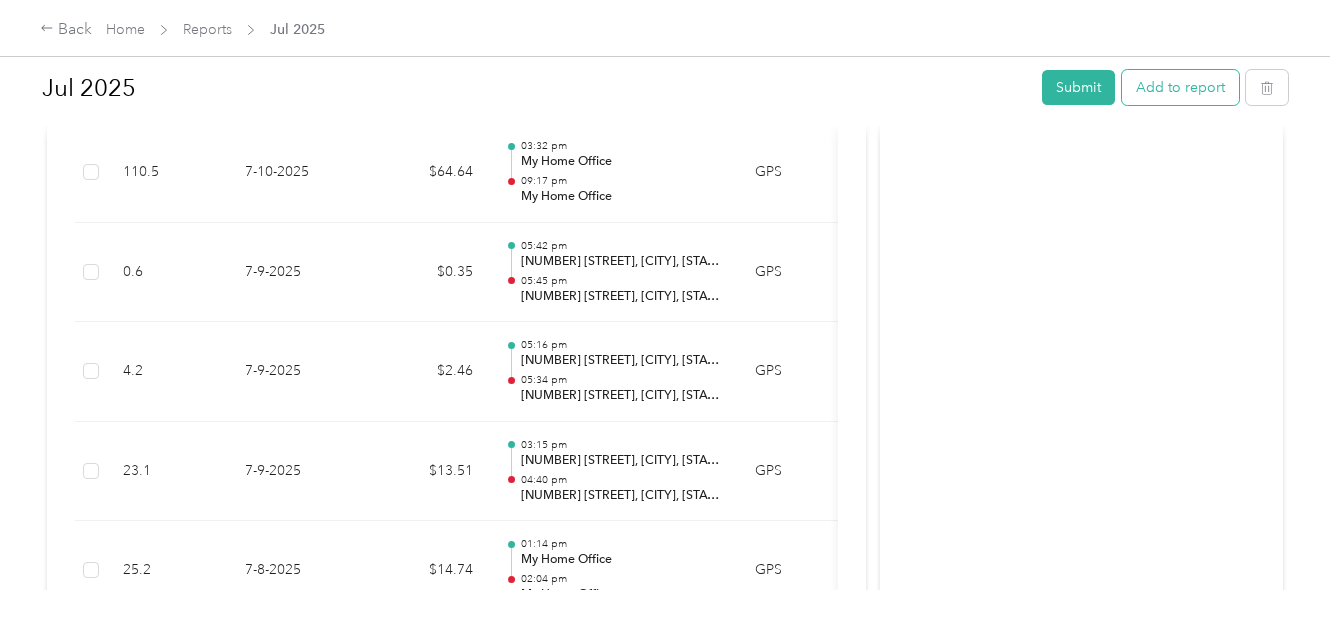 click on "Add to report" at bounding box center (1180, 87) 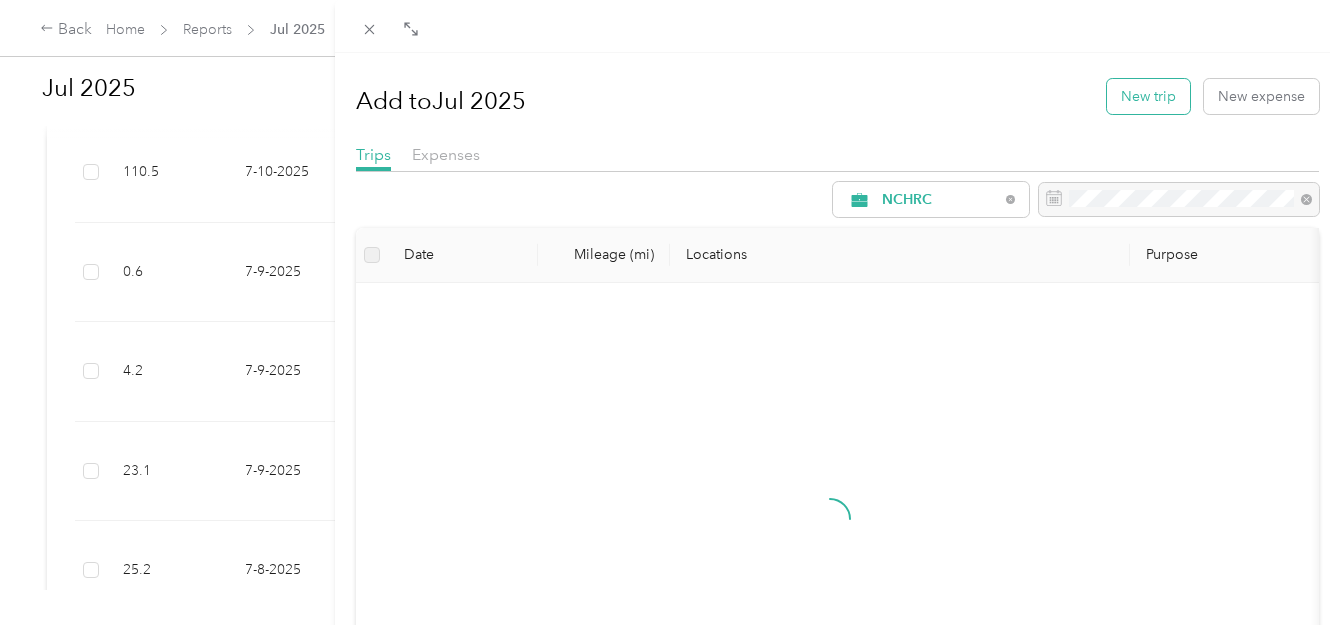 click on "New trip" at bounding box center (1148, 96) 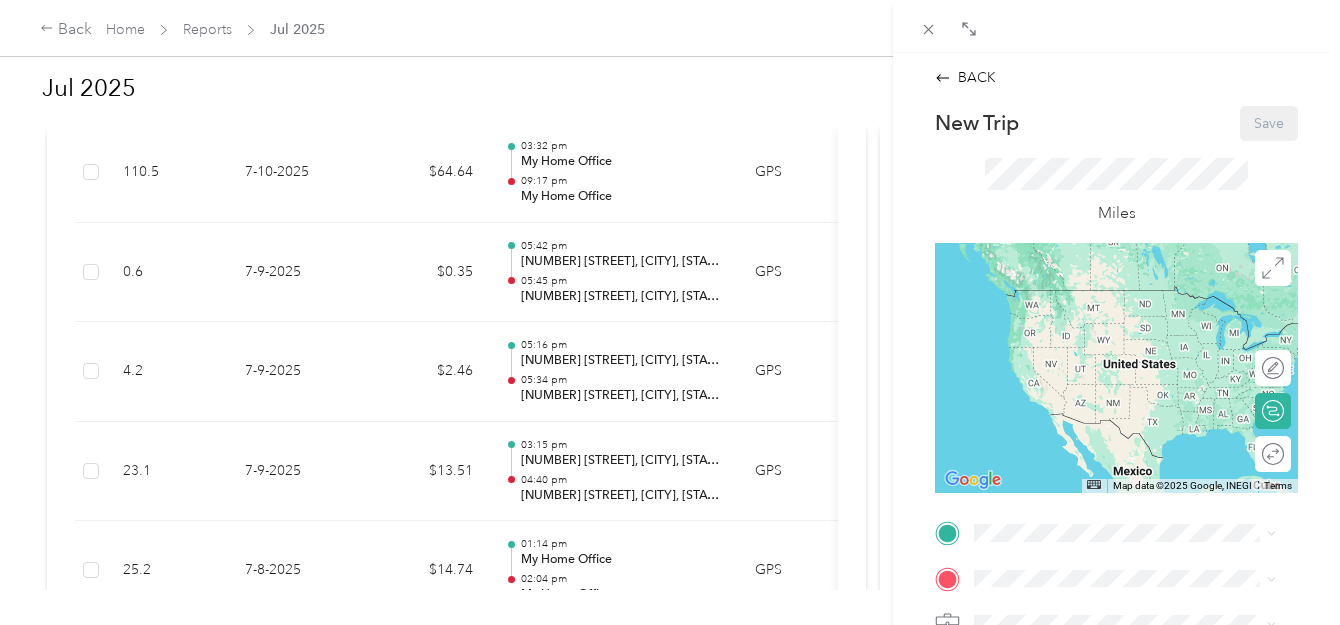 click on "BACK New Trip Save This trip cannot be edited because it is either under review, approved, or paid. Contact your Team Manager to edit it. Miles ← Move left → Move right ↑ Move up ↓ Move down + Zoom in - Zoom out Home Jump left by 75% End Jump right by 75% Page Up Jump up by 75% Page Down Jump down by 75% Map Data Map data ©2025 Google, INEGI Map data ©2025 Google, INEGI 1000 km  Click to toggle between metric and imperial units Terms Report a map error Edit route Calculate route Round trip TO Add photo" at bounding box center (670, 312) 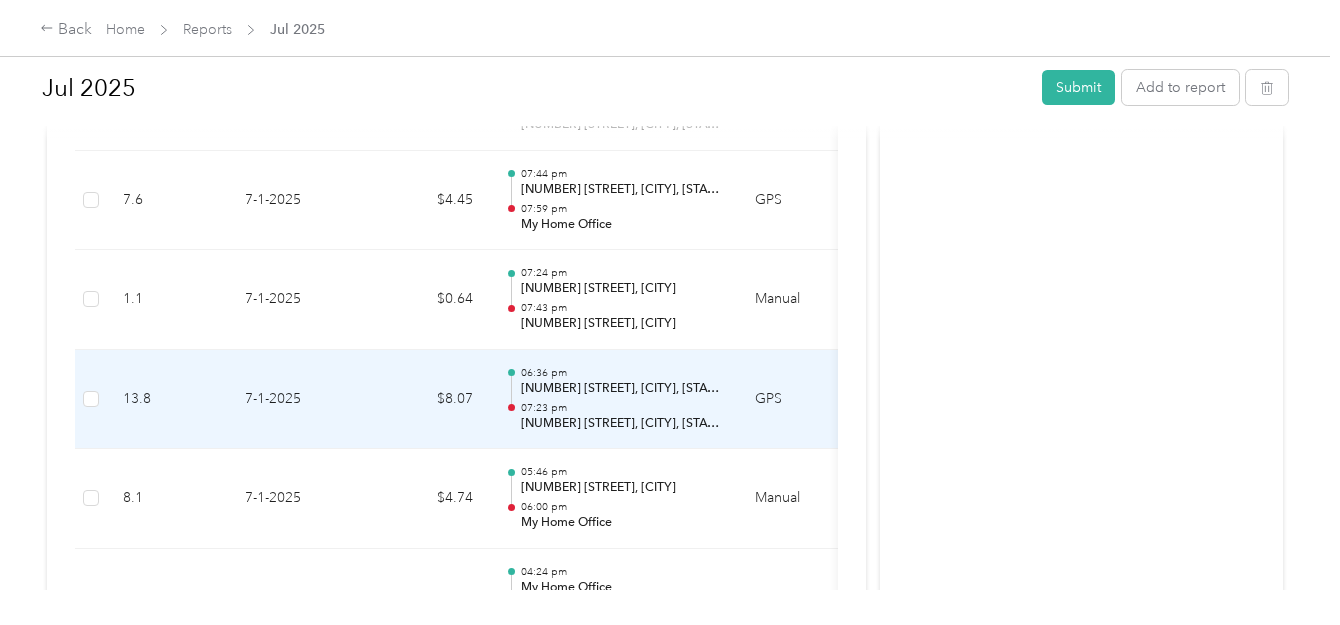 scroll, scrollTop: 6055, scrollLeft: 0, axis: vertical 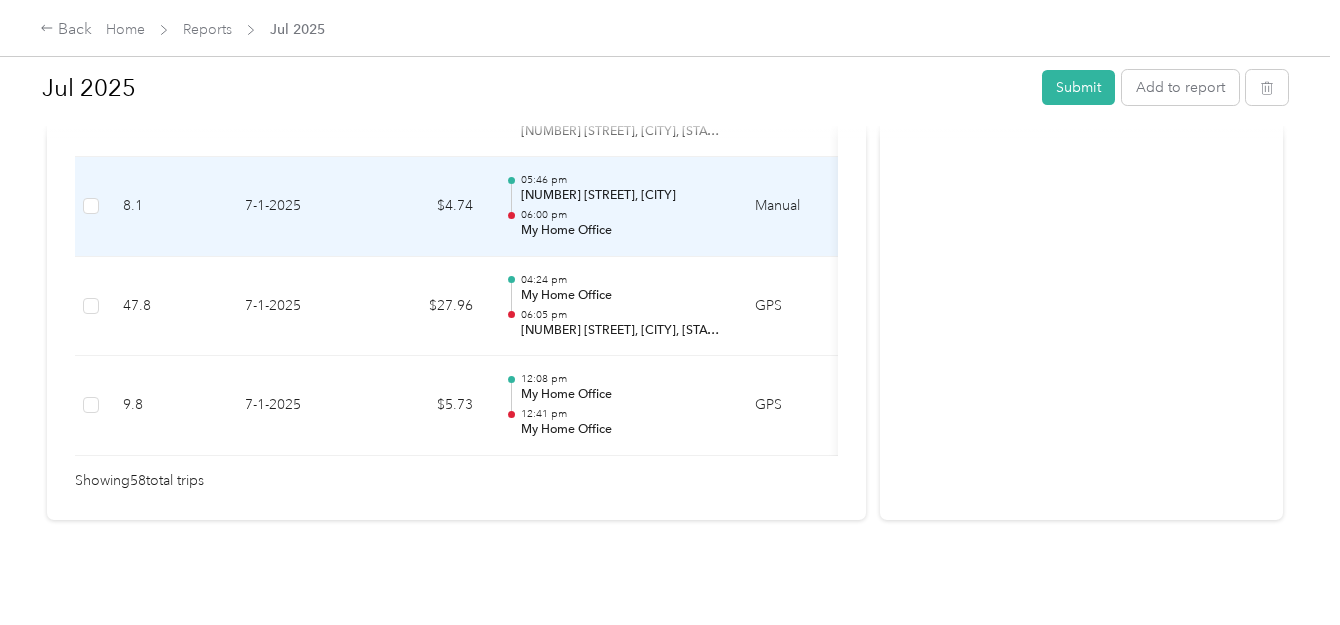 click on "[TIME] [NUMBER] [STREET], [CITY] [TIME] My Home Office" at bounding box center [622, 206] 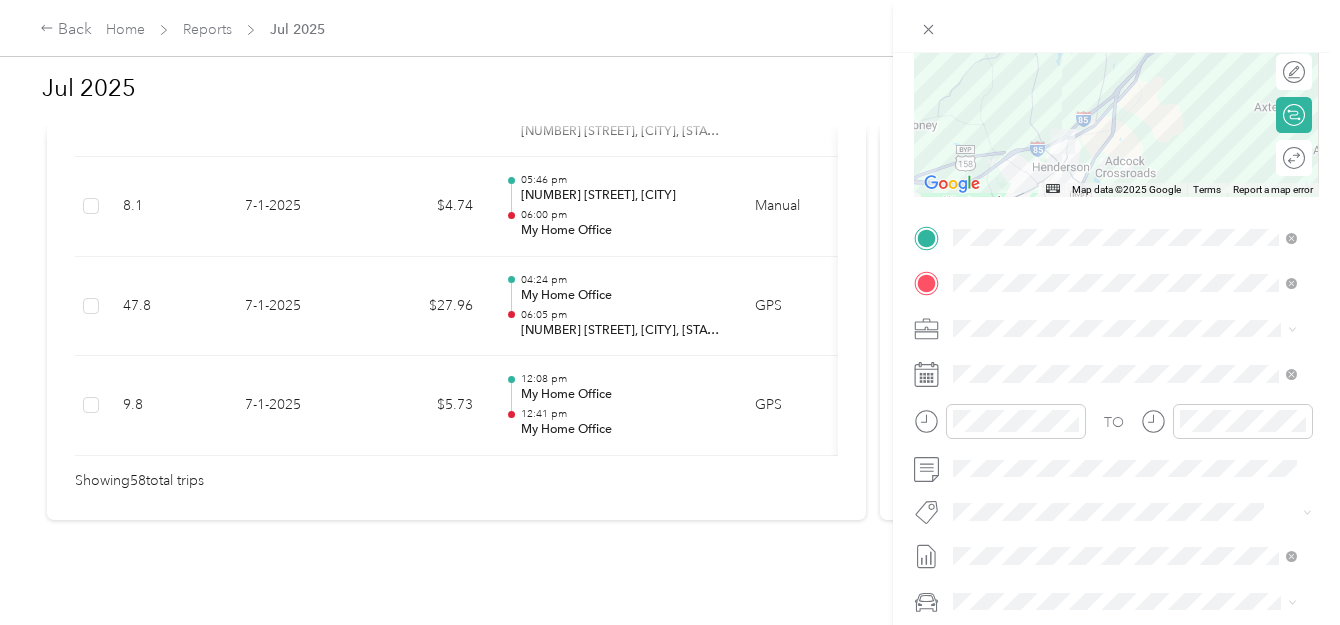 scroll, scrollTop: 267, scrollLeft: 0, axis: vertical 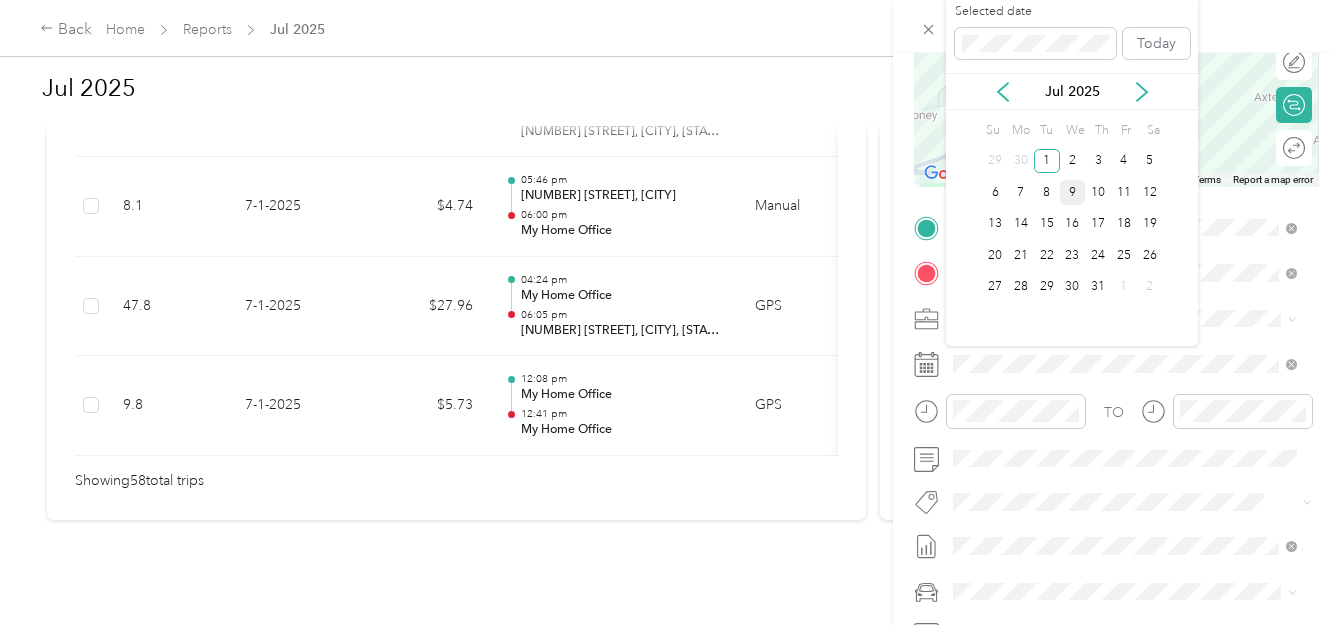 click on "9" at bounding box center (1073, 192) 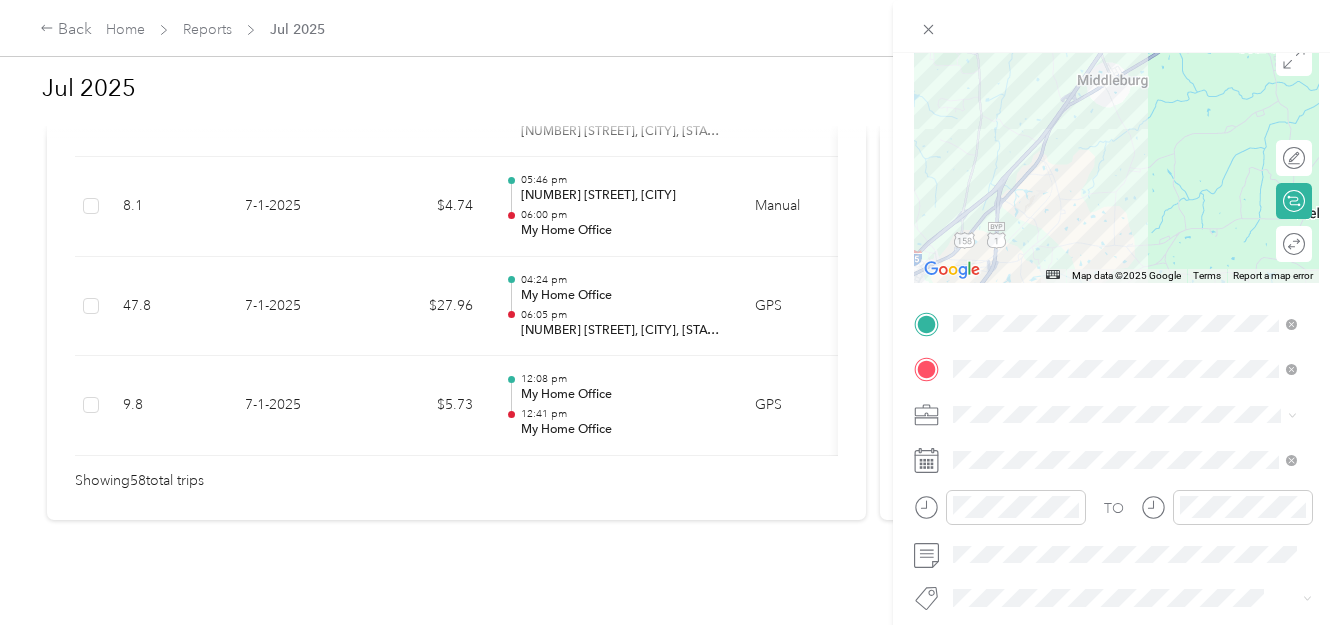 scroll, scrollTop: 0, scrollLeft: 0, axis: both 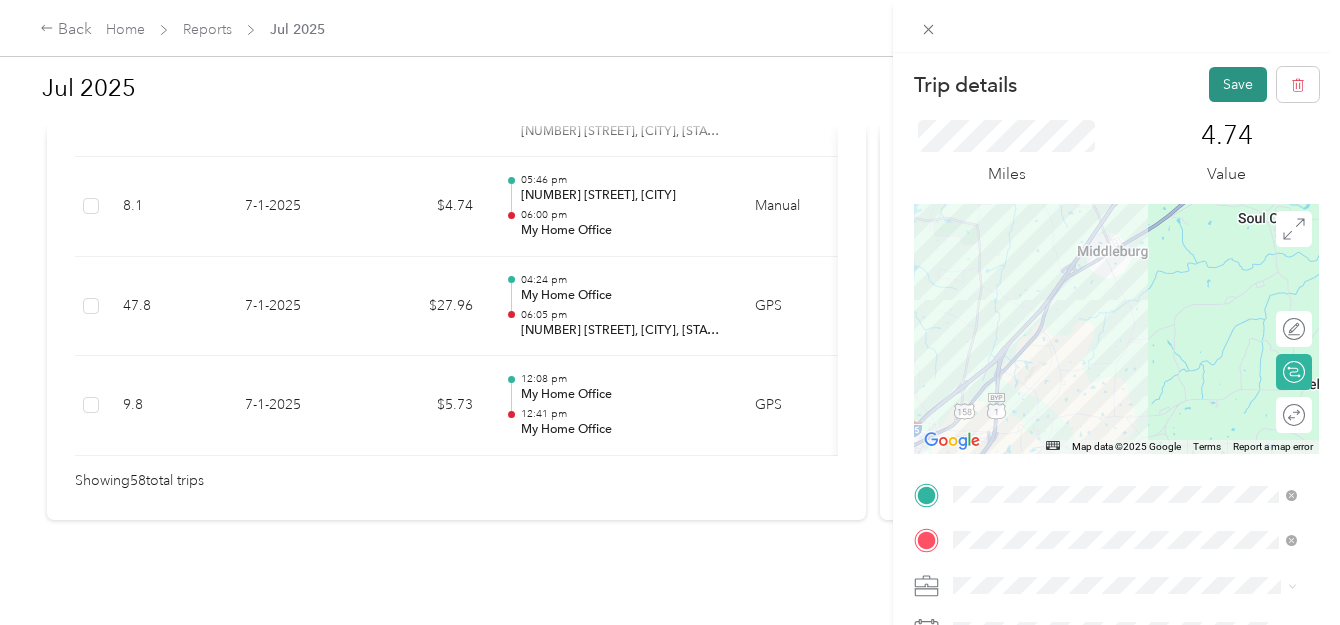 click on "Save" at bounding box center (1238, 84) 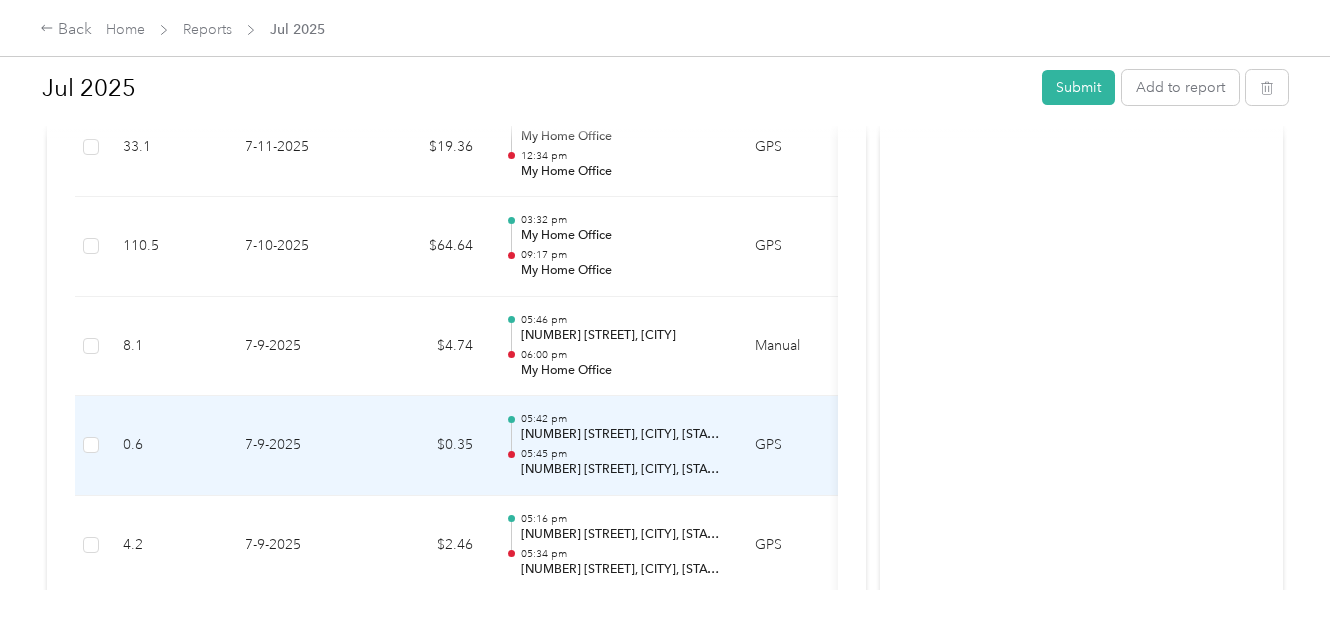 scroll, scrollTop: 4388, scrollLeft: 0, axis: vertical 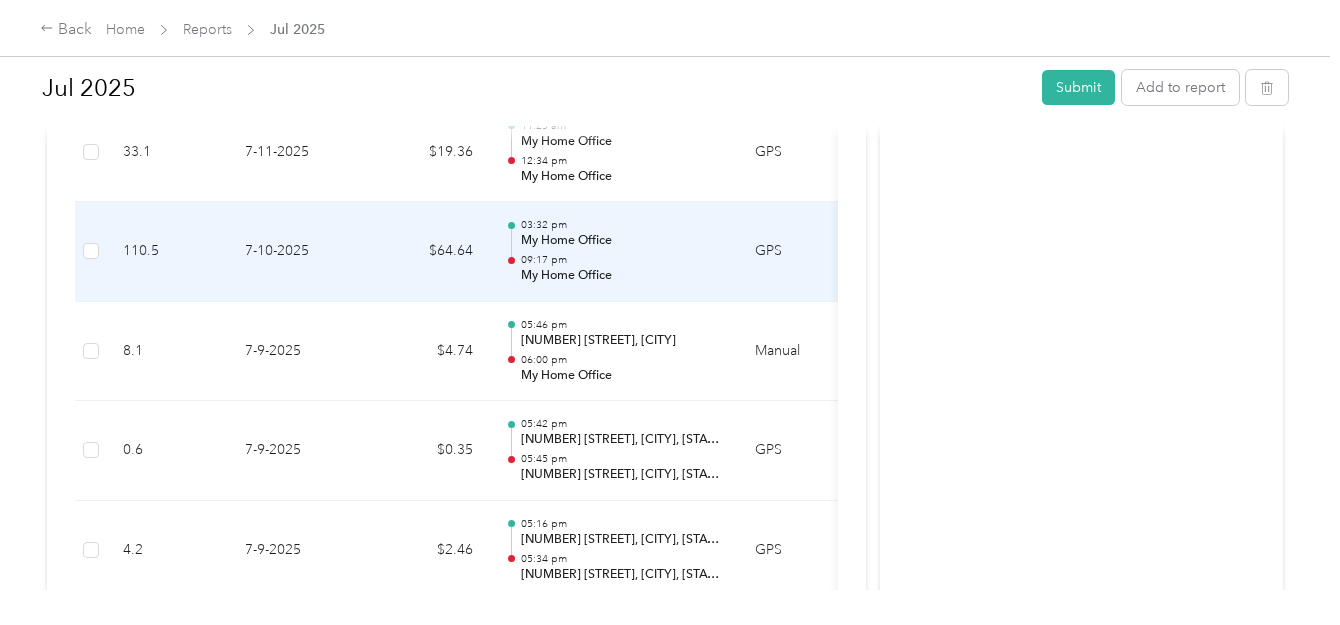 click on "My Home Office" at bounding box center [622, 241] 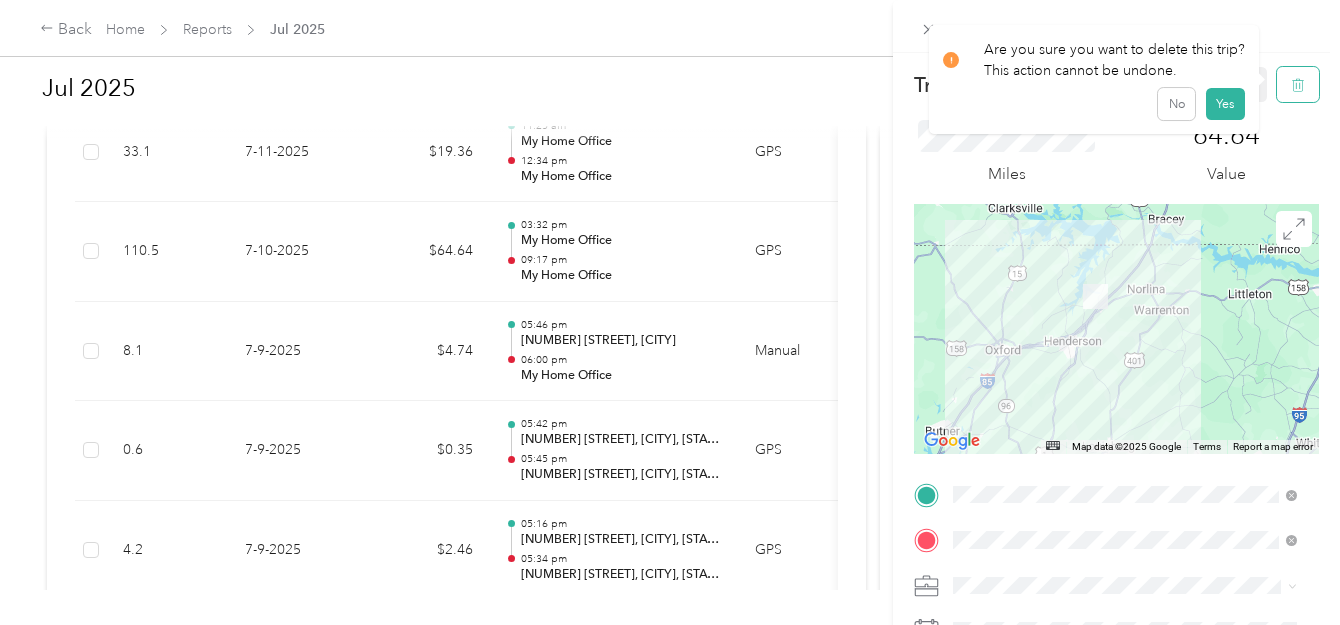 click 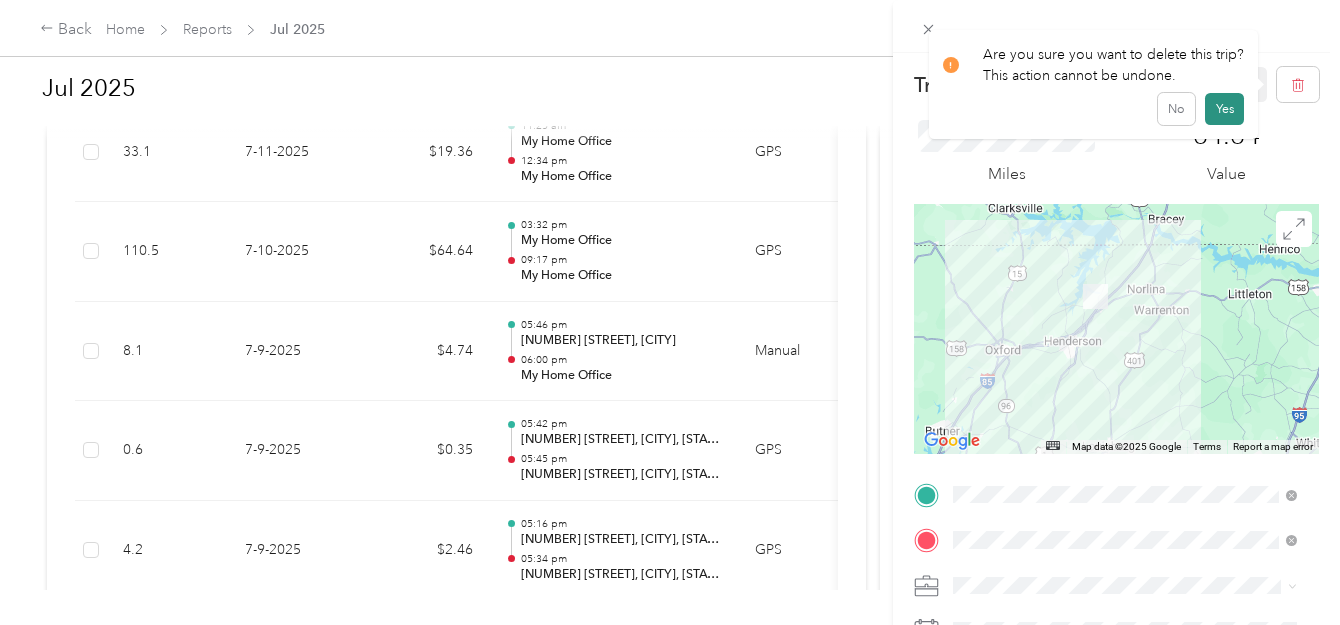 click on "Yes" at bounding box center [1224, 109] 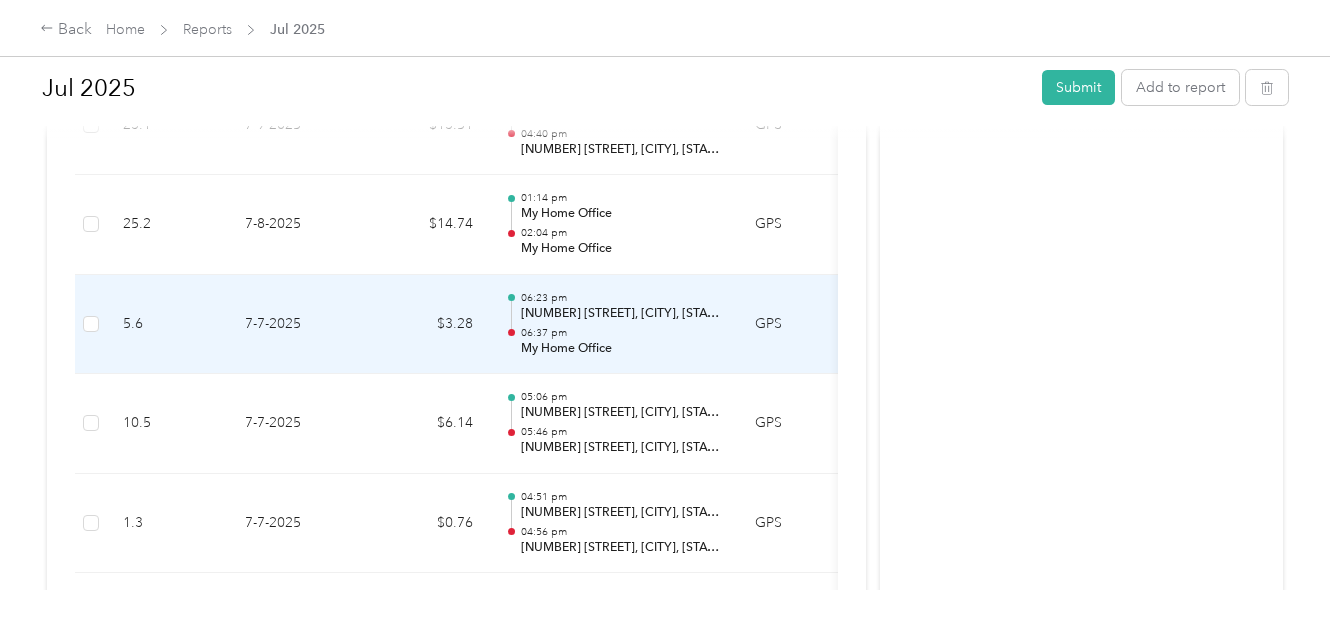 scroll, scrollTop: 4788, scrollLeft: 0, axis: vertical 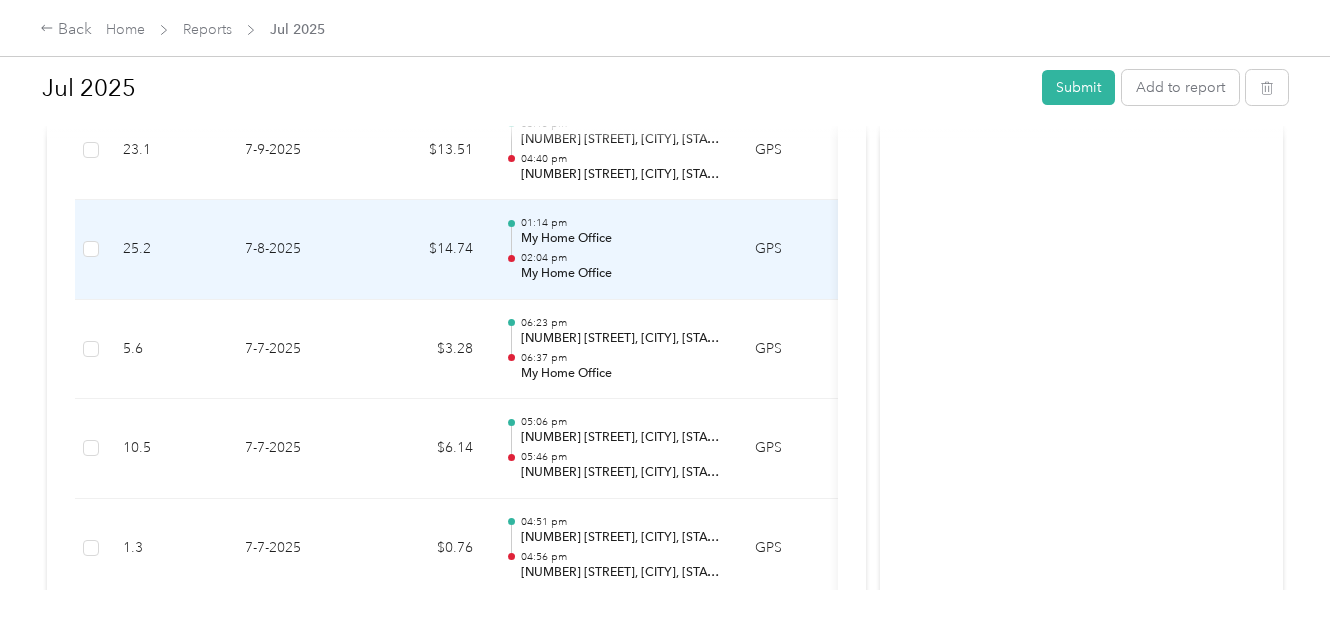 click on "02:04 pm" at bounding box center (622, 258) 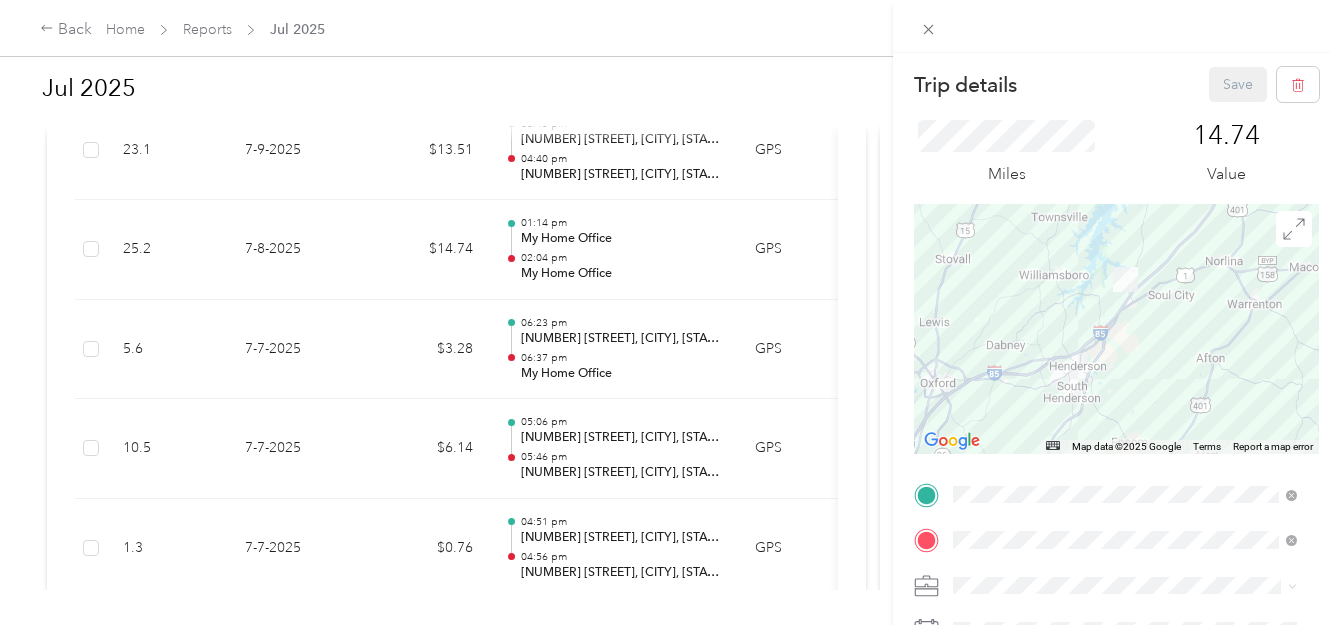 click on "Trip details Save This trip cannot be edited because it is either under review, approved, or paid. Contact your Team Manager to edit it. Miles [NUMBER] Value  ← Move left → Move right ↑ Move up ↓ Move down + Zoom in - Zoom out Home Jump left by 75% End Jump right by 75% Page Up Jump up by 75% Page Down Jump down by 75% Map Data Map data ©2025 Google Map data ©2025 Google 5 km  Click to toggle between metric and imperial units Terms Report a map error TO Add photo" at bounding box center (670, 312) 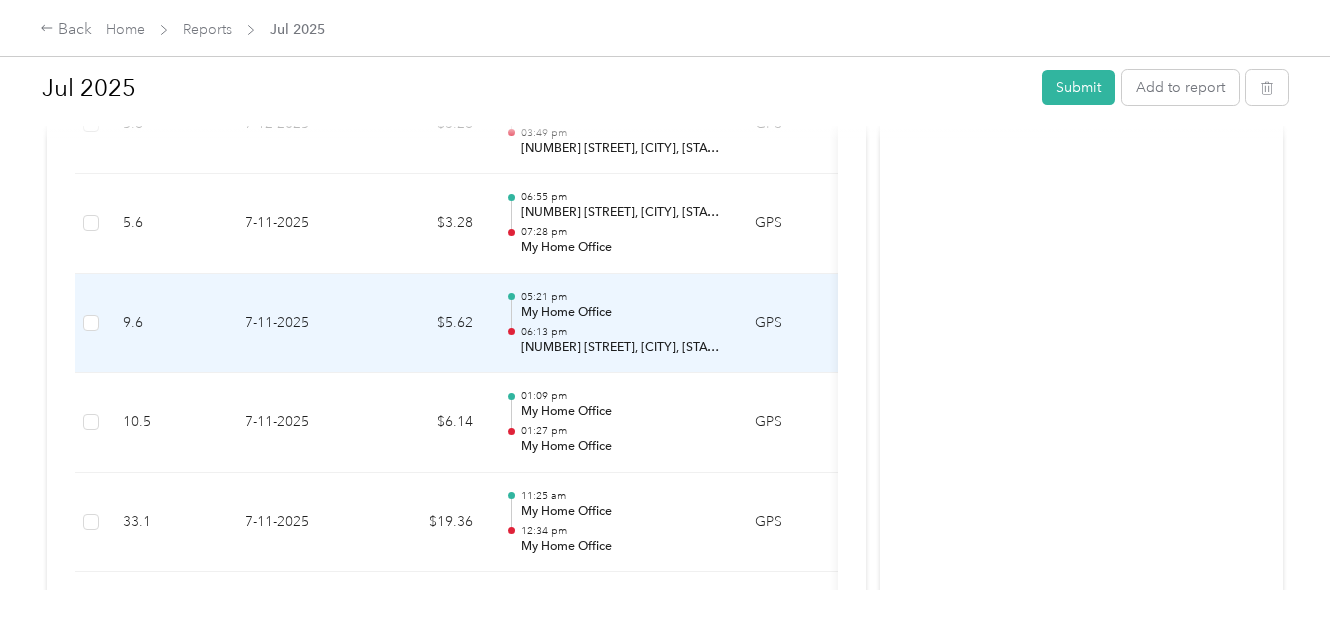 scroll, scrollTop: 3988, scrollLeft: 0, axis: vertical 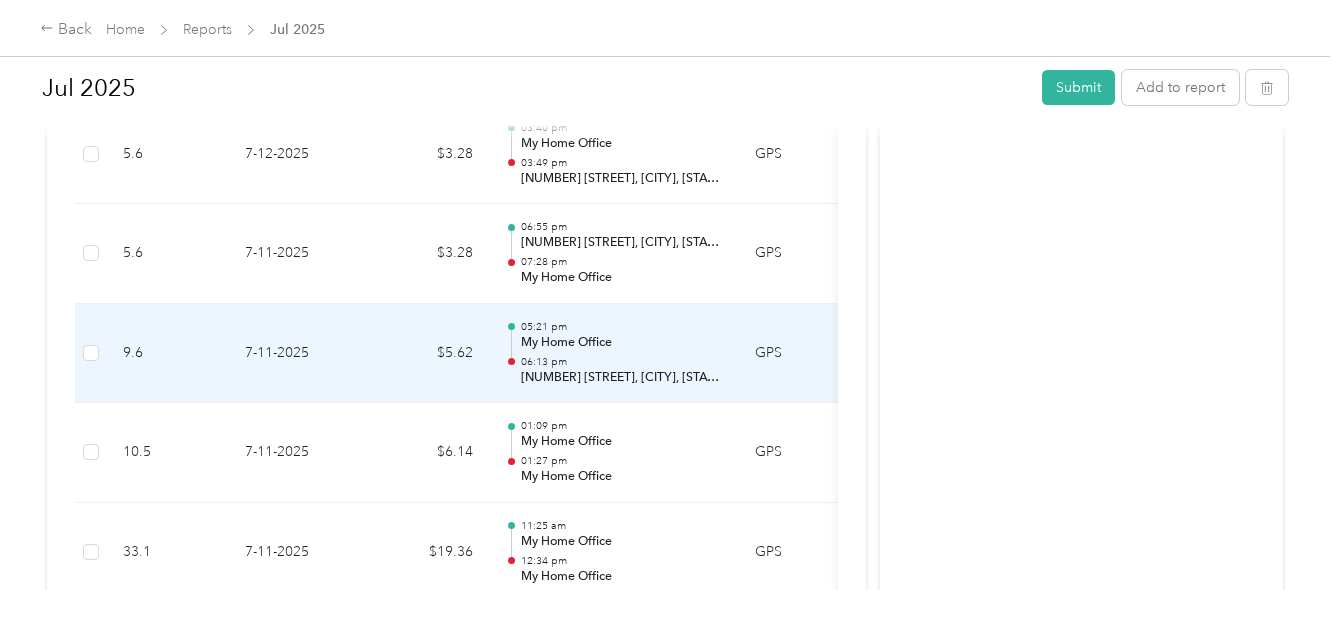 click on "My Home Office" at bounding box center [622, 343] 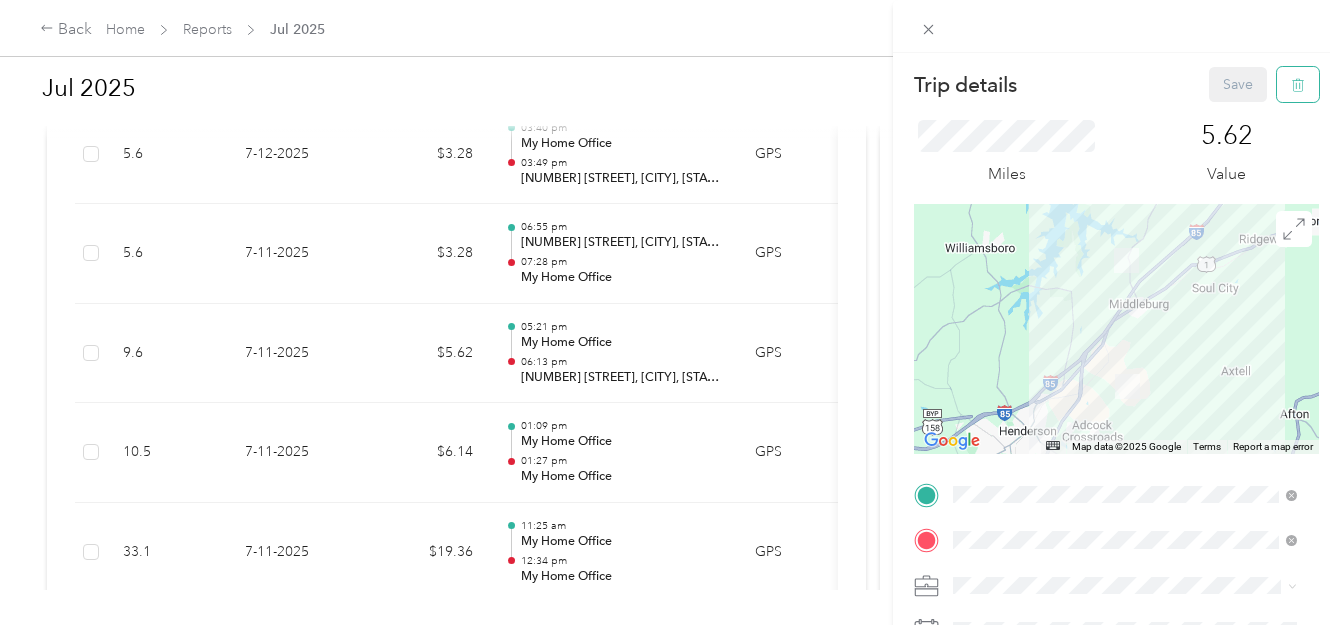 click 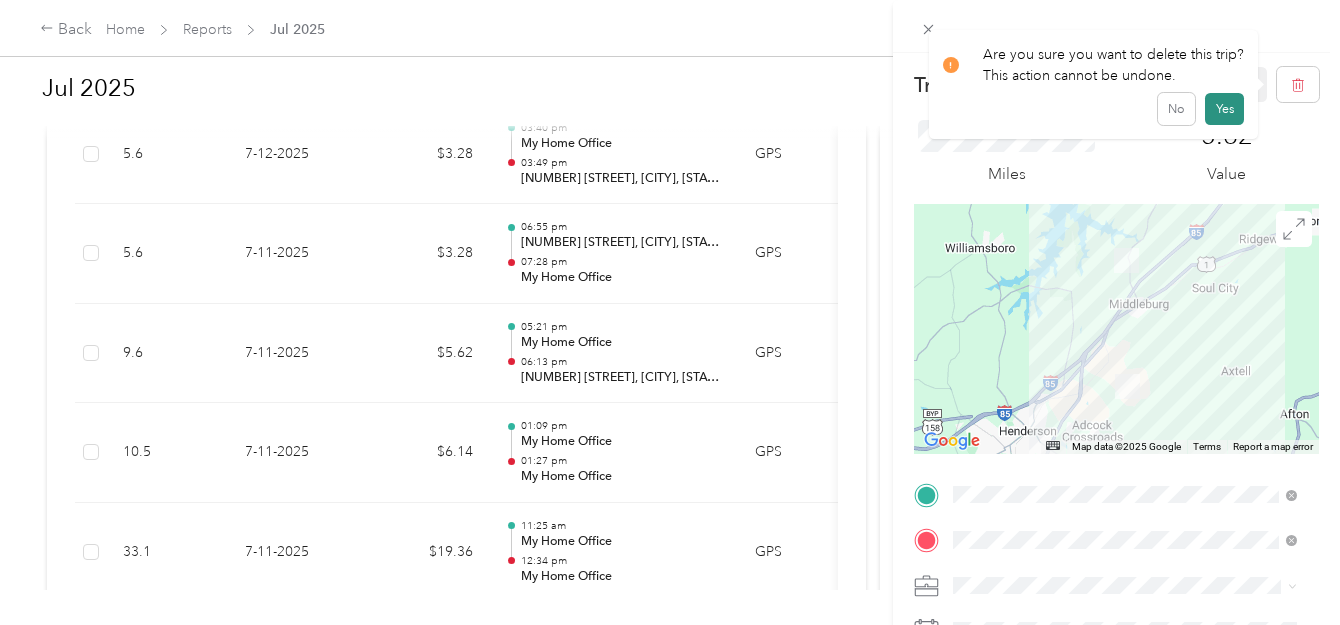 click on "Yes" at bounding box center [1224, 109] 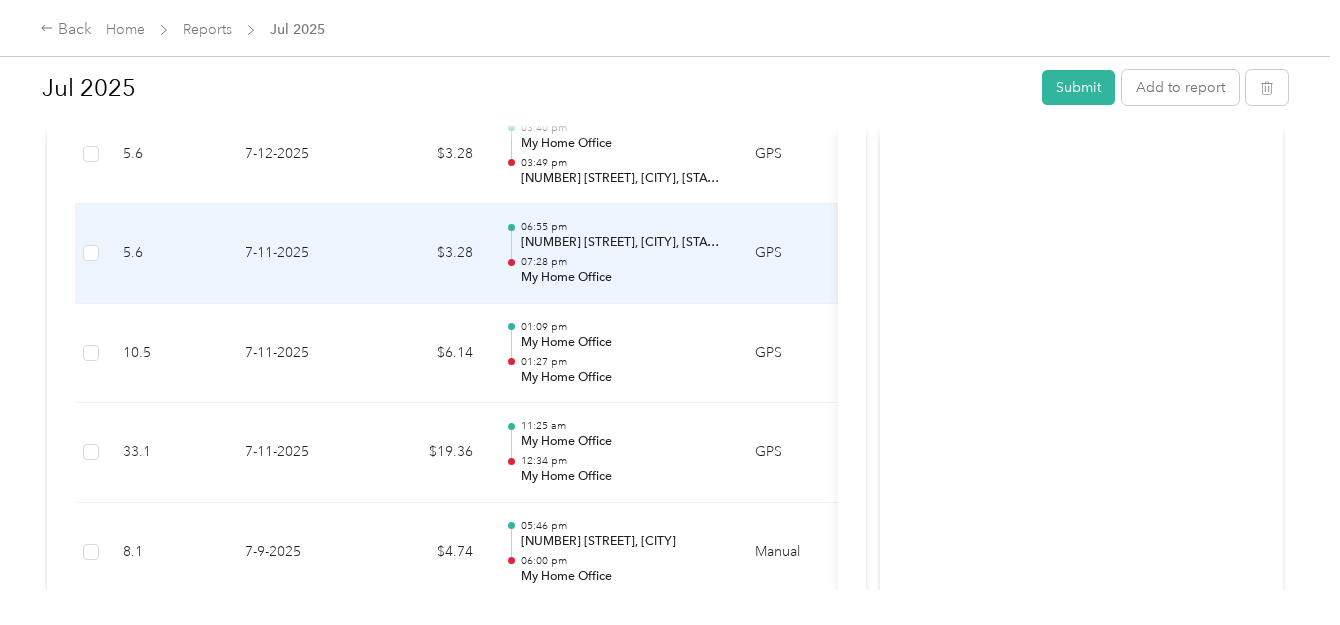 click on "[NUMBER] [STREET], [CITY], [STATE], [COUNTRY]" at bounding box center (622, 243) 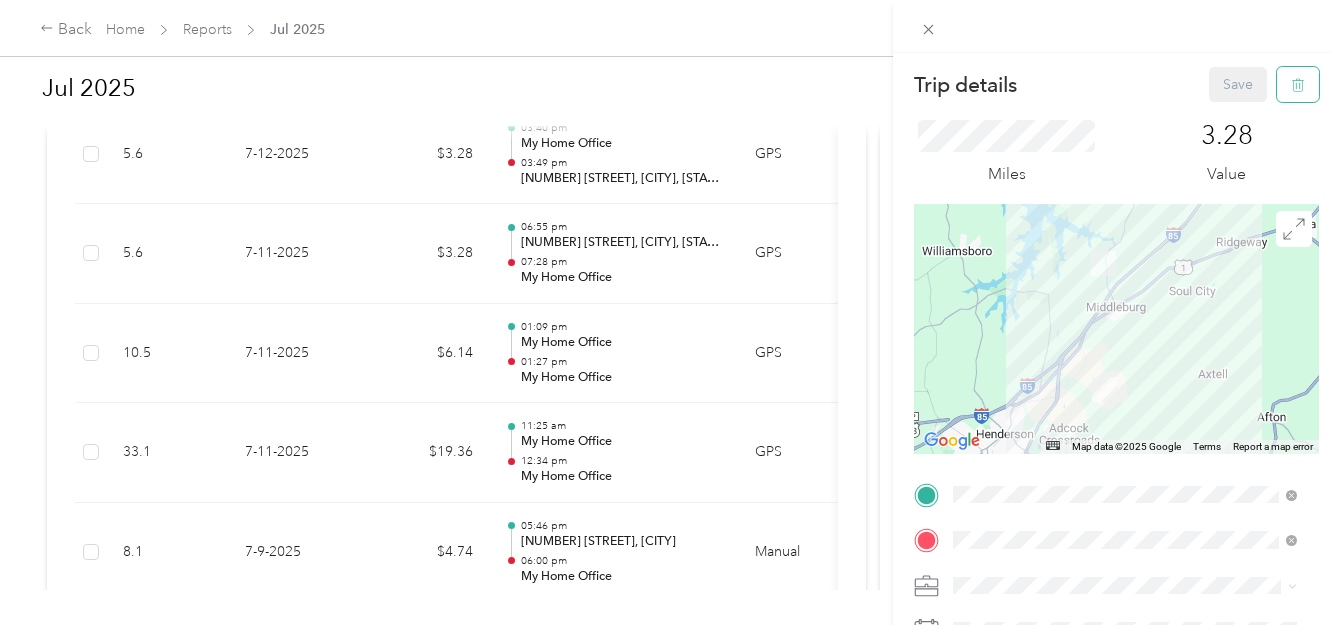 click at bounding box center [1298, 84] 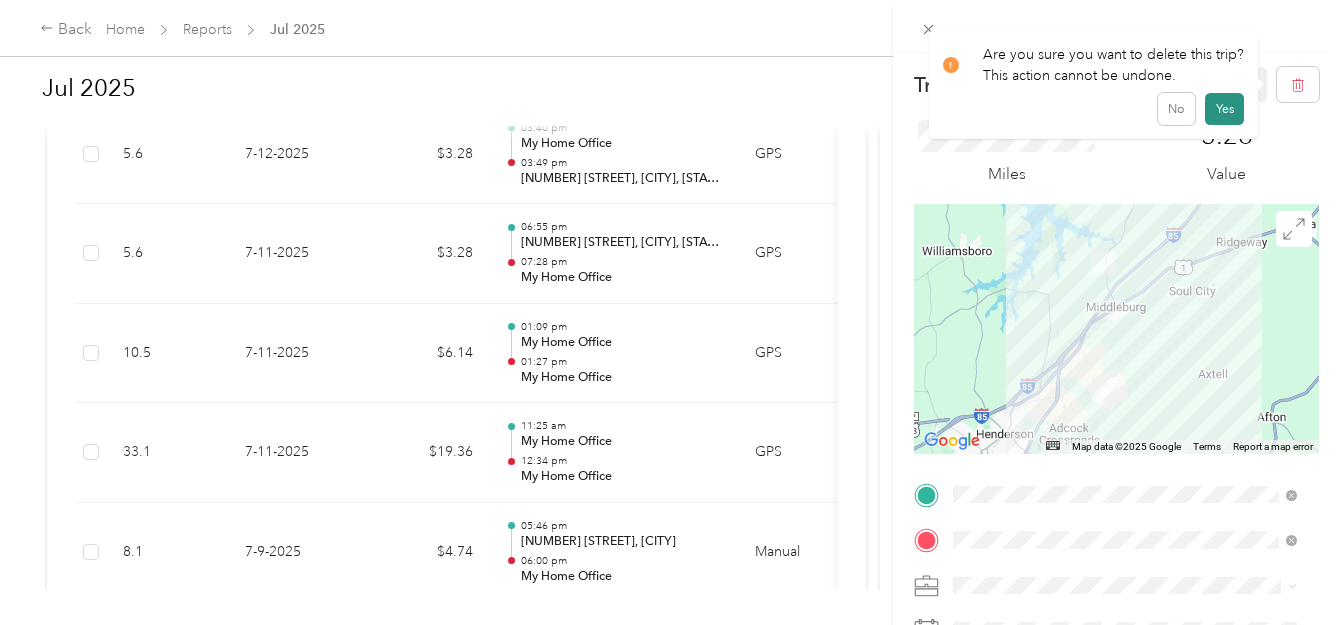click on "Yes" at bounding box center [1224, 109] 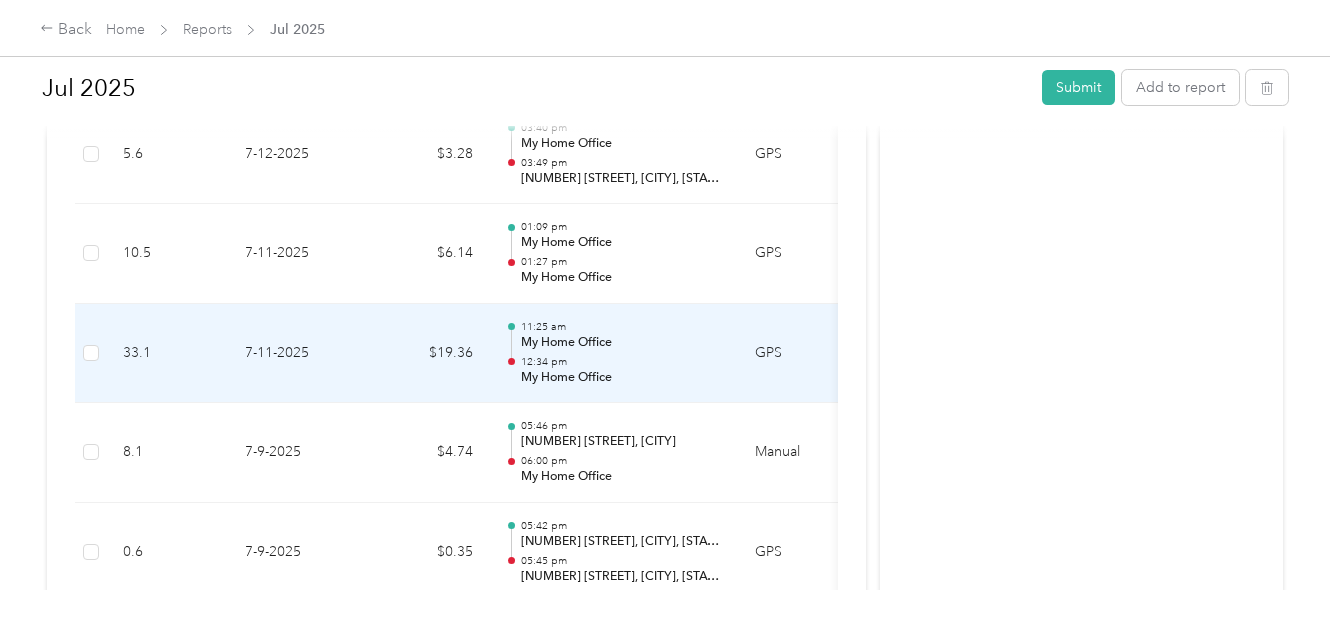 click on "My Home Office" at bounding box center [622, 343] 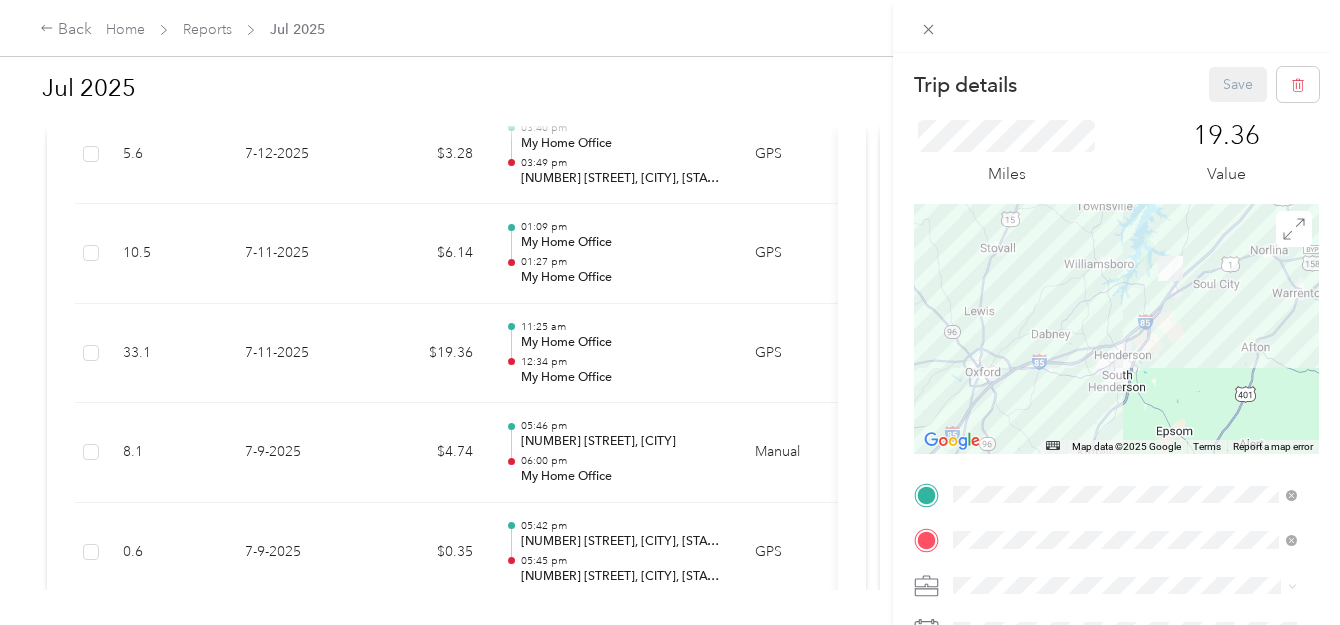 click on "Trip details Save This trip cannot be edited because it is either under review, approved, or paid. Contact your Team Manager to edit it. Miles 19.36 Value  ← Move left → Move right ↑ Move up ↓ Move down + Zoom in - Zoom out Home Jump left by 75% End Jump right by 75% Page Up Jump up by 75% Page Down Jump down by 75% Map Data Map data ©2025 Google Map data ©2025 Google 5 km  Click to toggle between metric and imperial units Terms Report a map error TO Add photo" at bounding box center (670, 312) 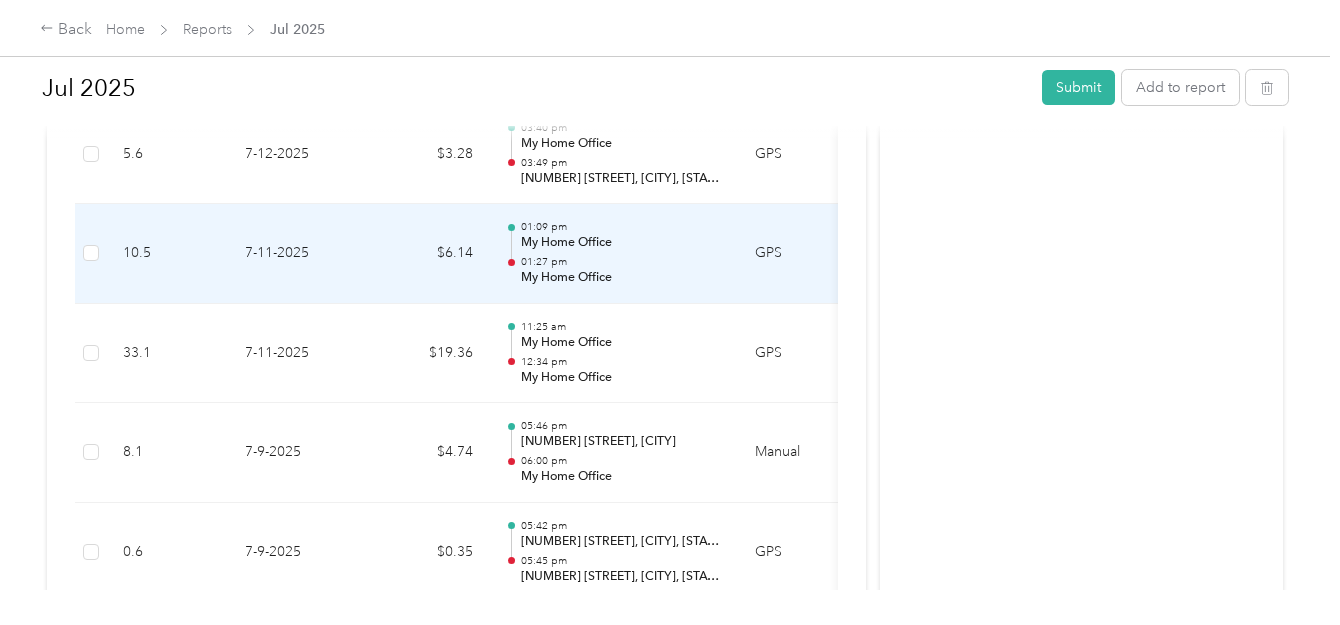 click on "01:27 pm" at bounding box center [622, 262] 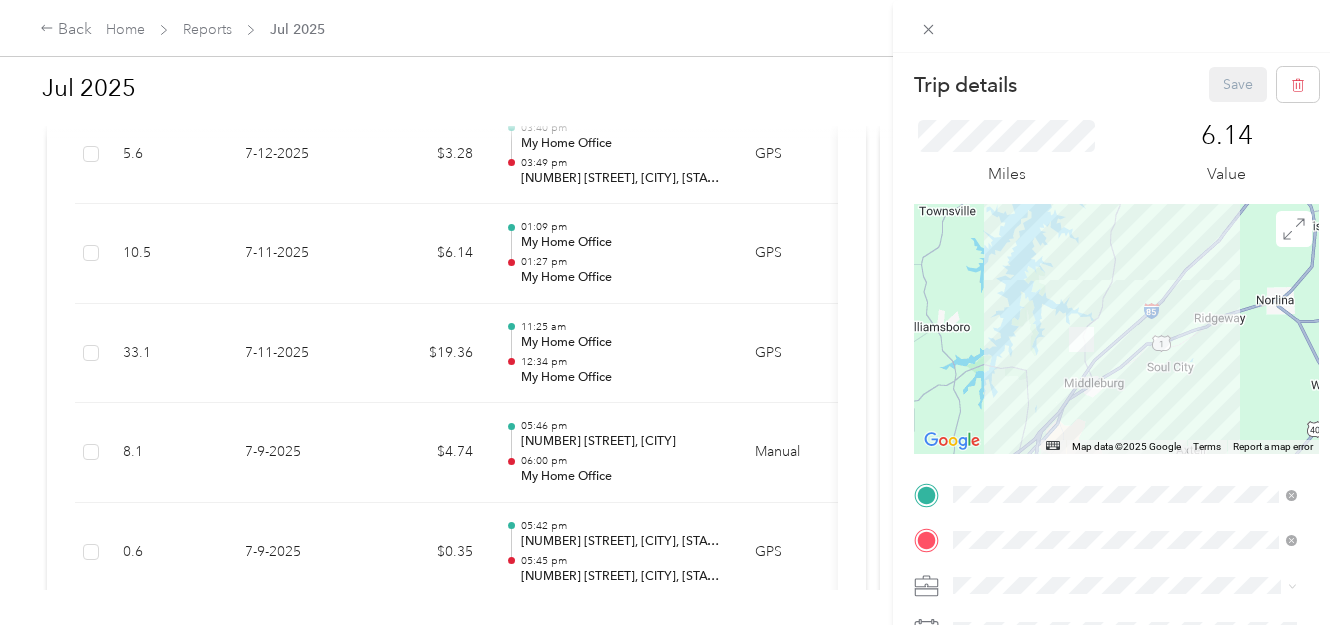 click on "Trip details Save This trip cannot be edited because it is either under review, approved, or paid. Contact your Team Manager to edit it. Miles 6.14 Value  ← Move left → Move right ↑ Move up ↓ Move down + Zoom in - Zoom out Home Jump left by 75% End Jump right by 75% Page Up Jump up by 75% Page Down Jump down by 75% Map Data Map data ©2025 Google Map data ©2025 Google 2 km  Click to toggle between metric and imperial units Terms Report a map error TO Add photo" at bounding box center [670, 312] 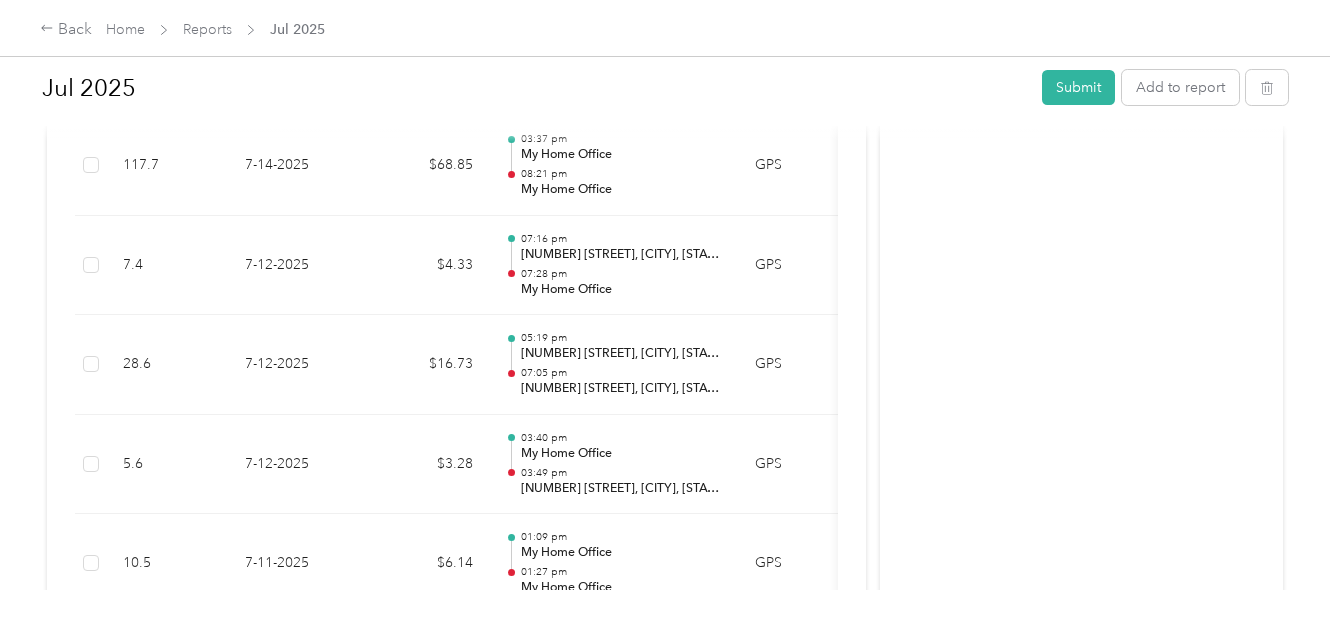 scroll, scrollTop: 3655, scrollLeft: 0, axis: vertical 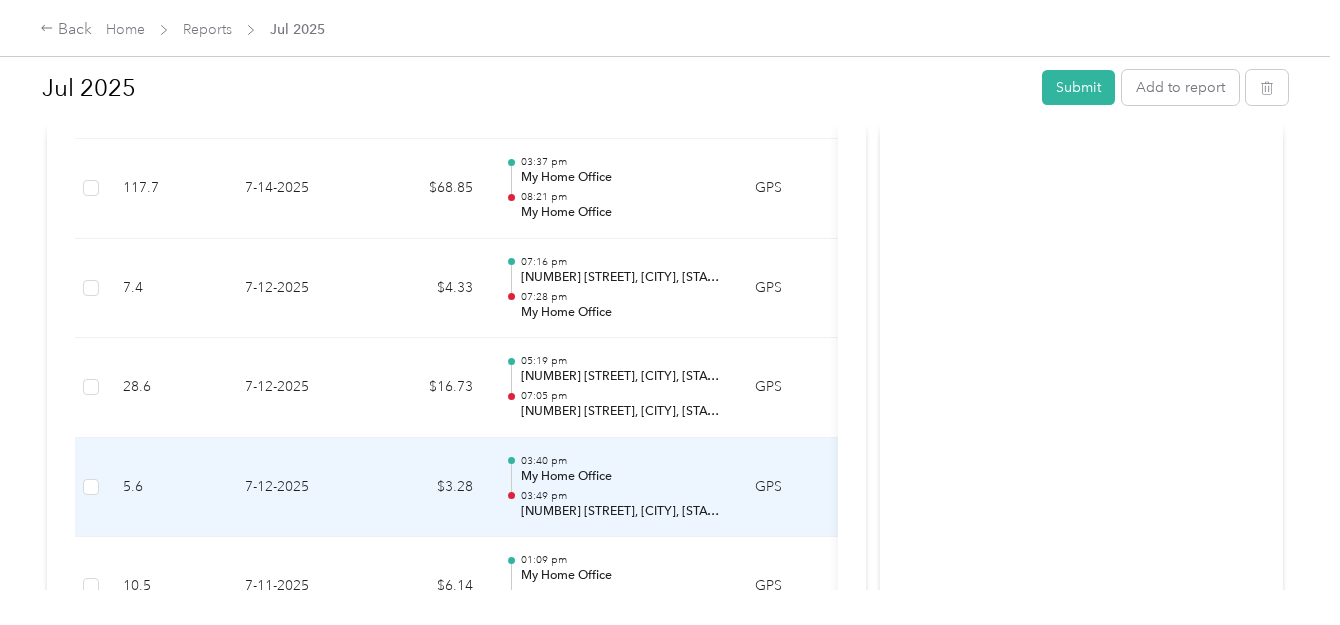 click on "7-12-2025" at bounding box center [299, 488] 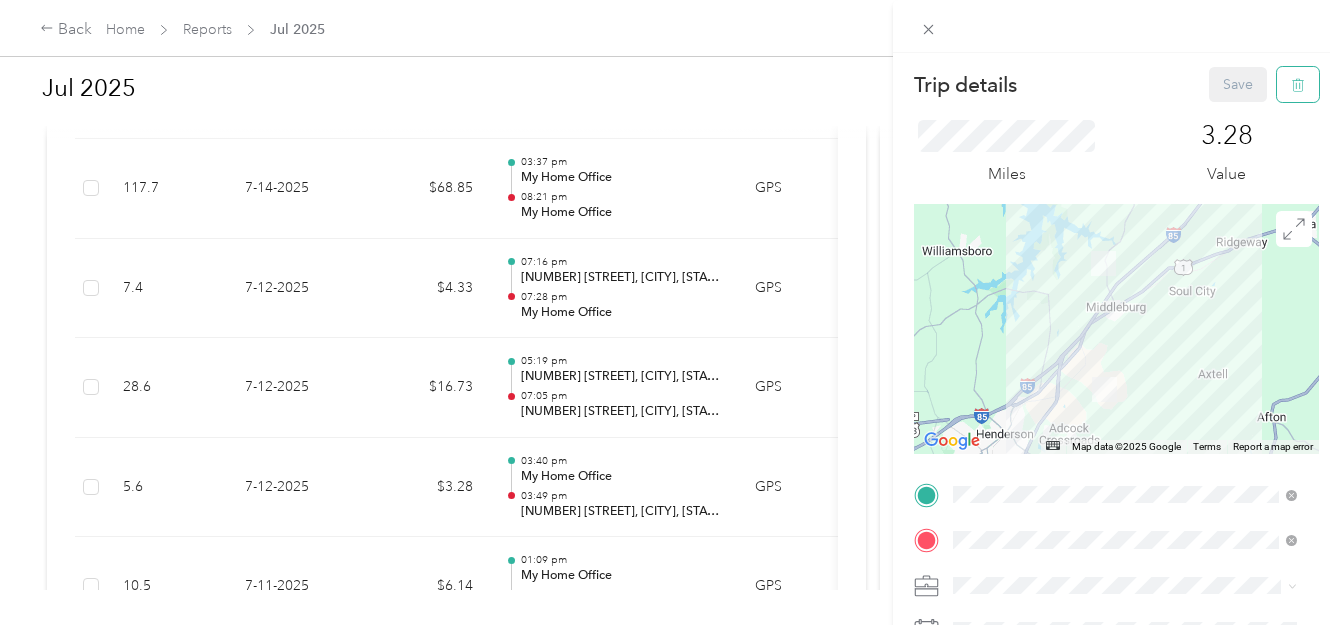 click 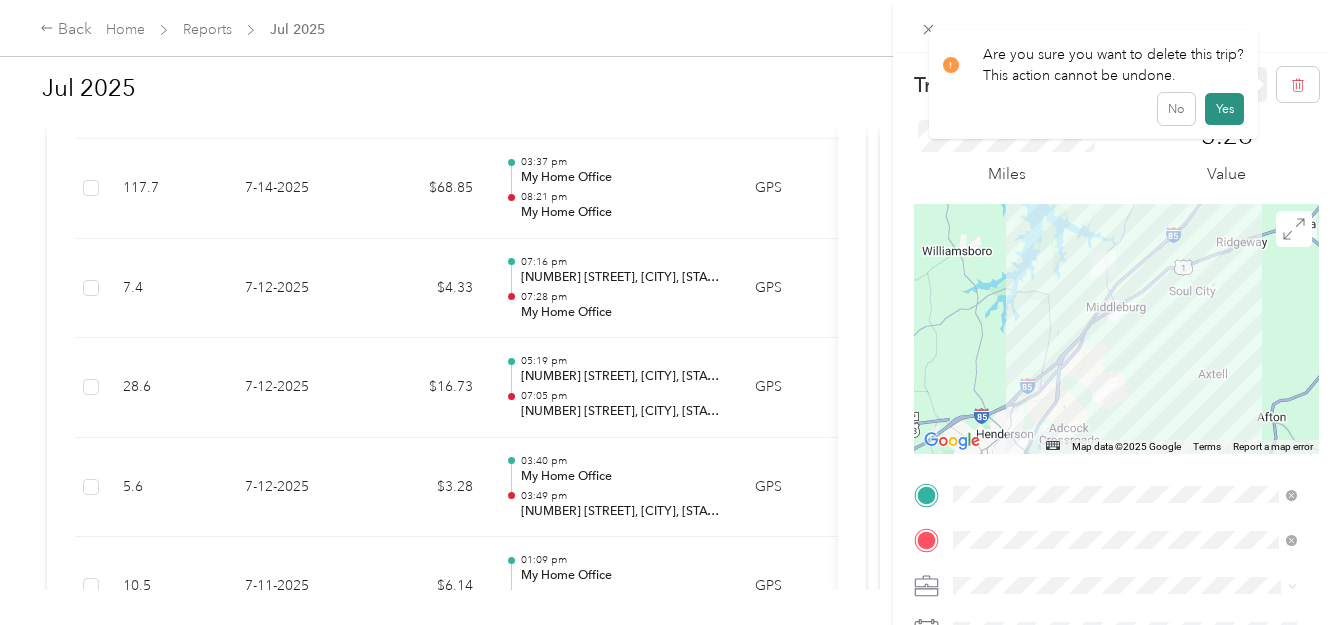click on "Yes" at bounding box center (1224, 109) 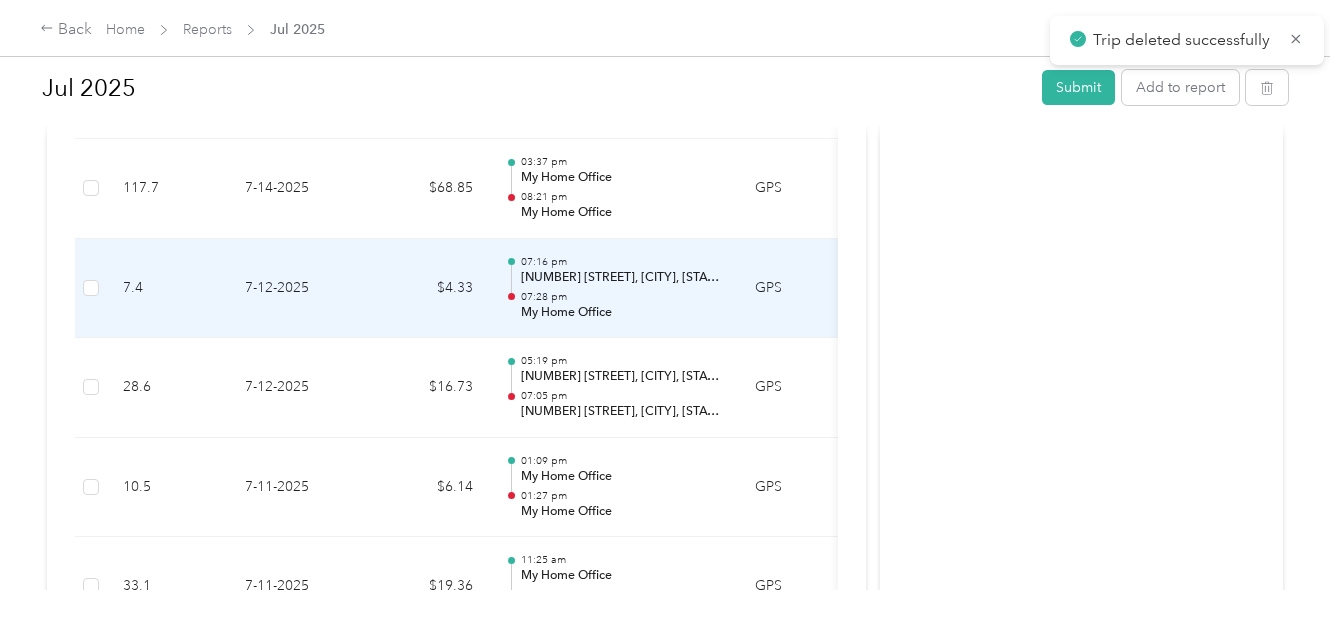 click on "7-12-2025" at bounding box center (299, 289) 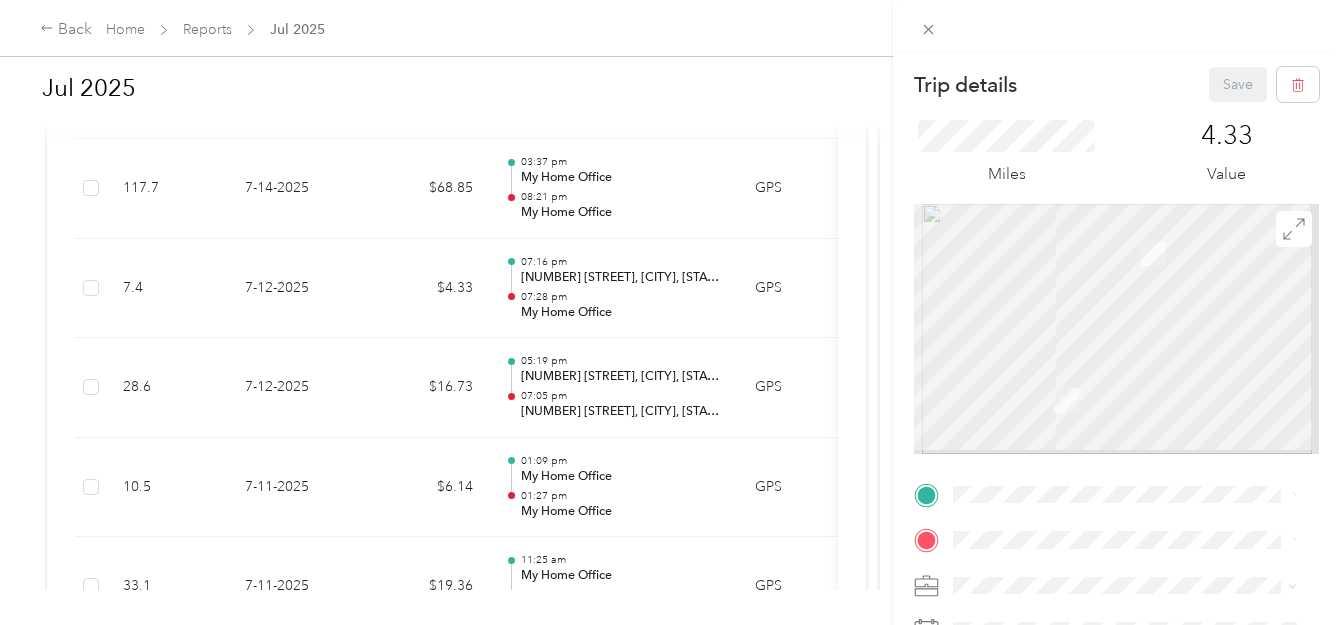 click on "Trip details Save This trip cannot be edited because it is either under review, approved, or paid. Contact your Team Manager to edit it. Miles [NUMBER] Value  TO Add photo" at bounding box center (670, 312) 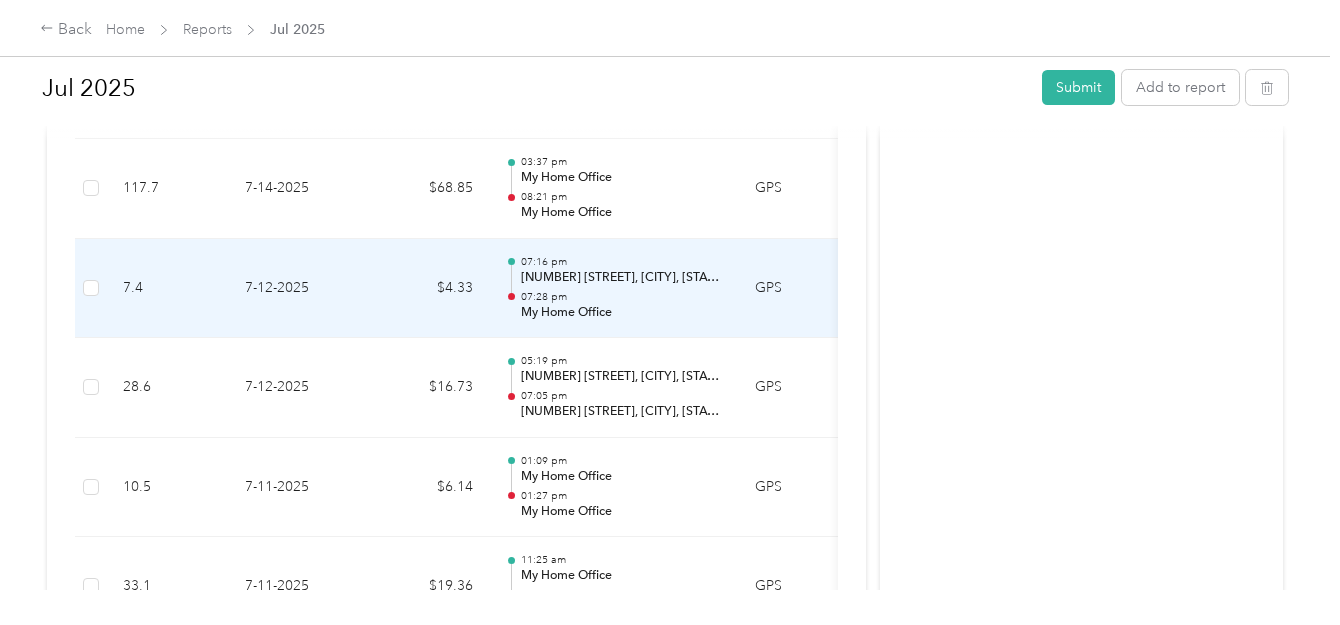 click on "7-12-2025" at bounding box center [299, 289] 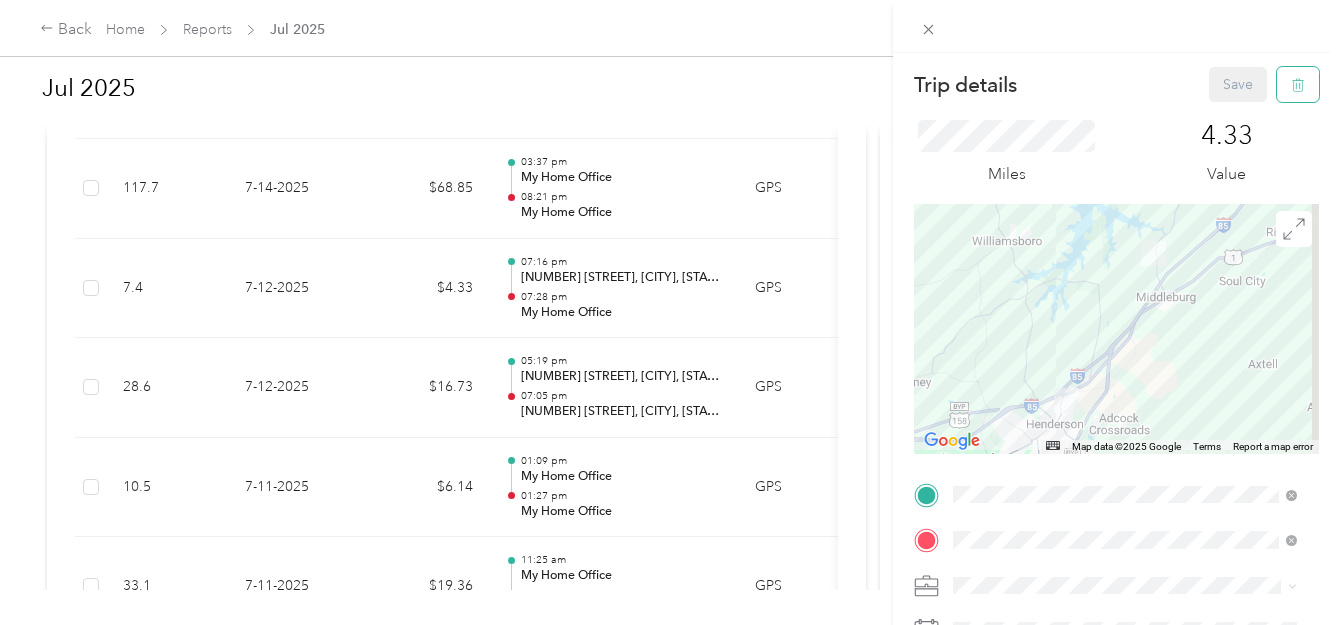 click at bounding box center (1298, 84) 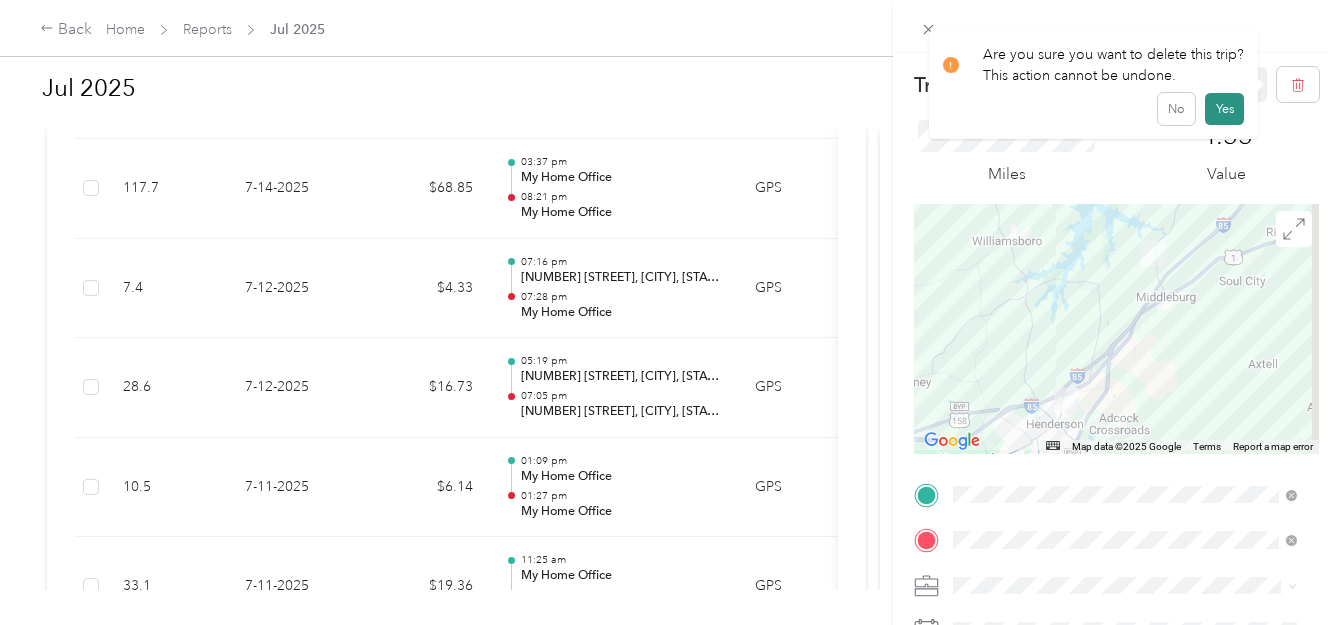 click on "Yes" at bounding box center (1224, 109) 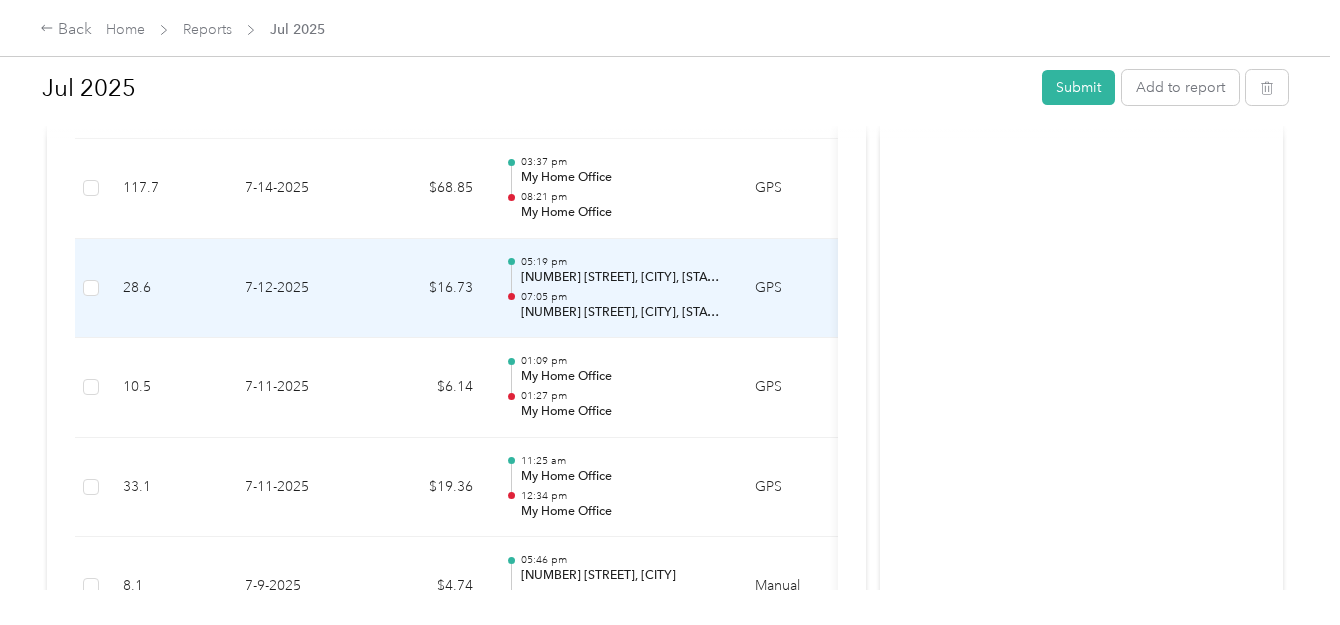 click on "7-12-2025" at bounding box center (299, 289) 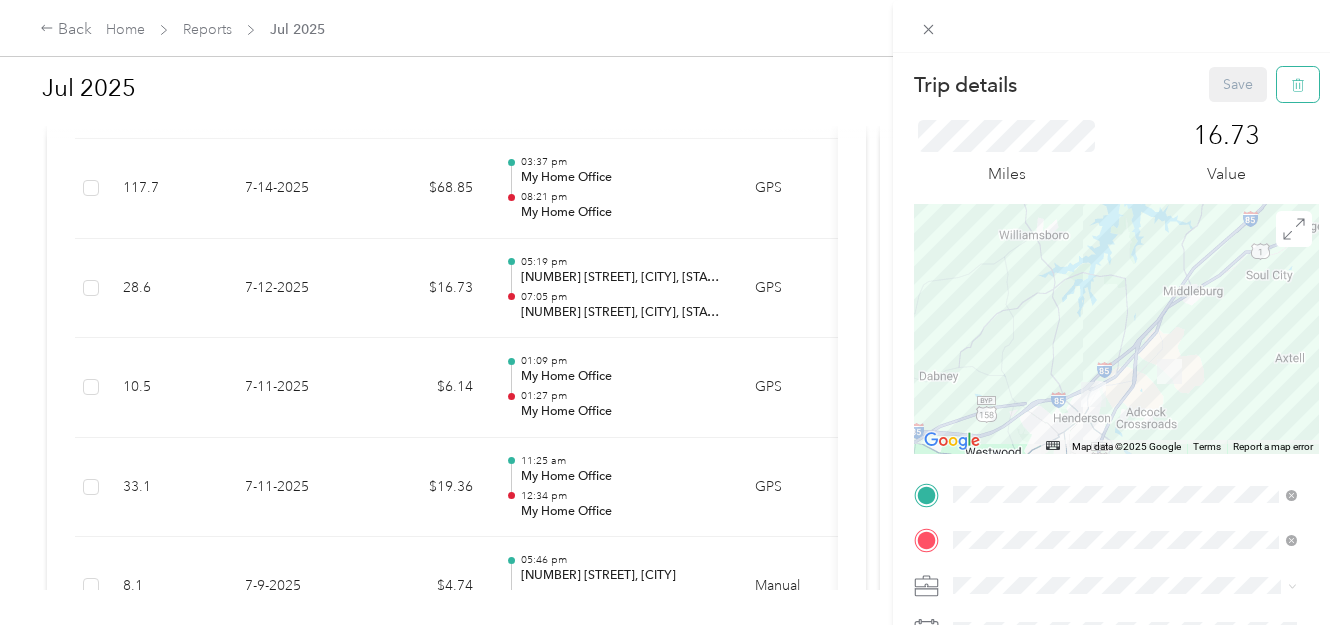 click at bounding box center (1298, 84) 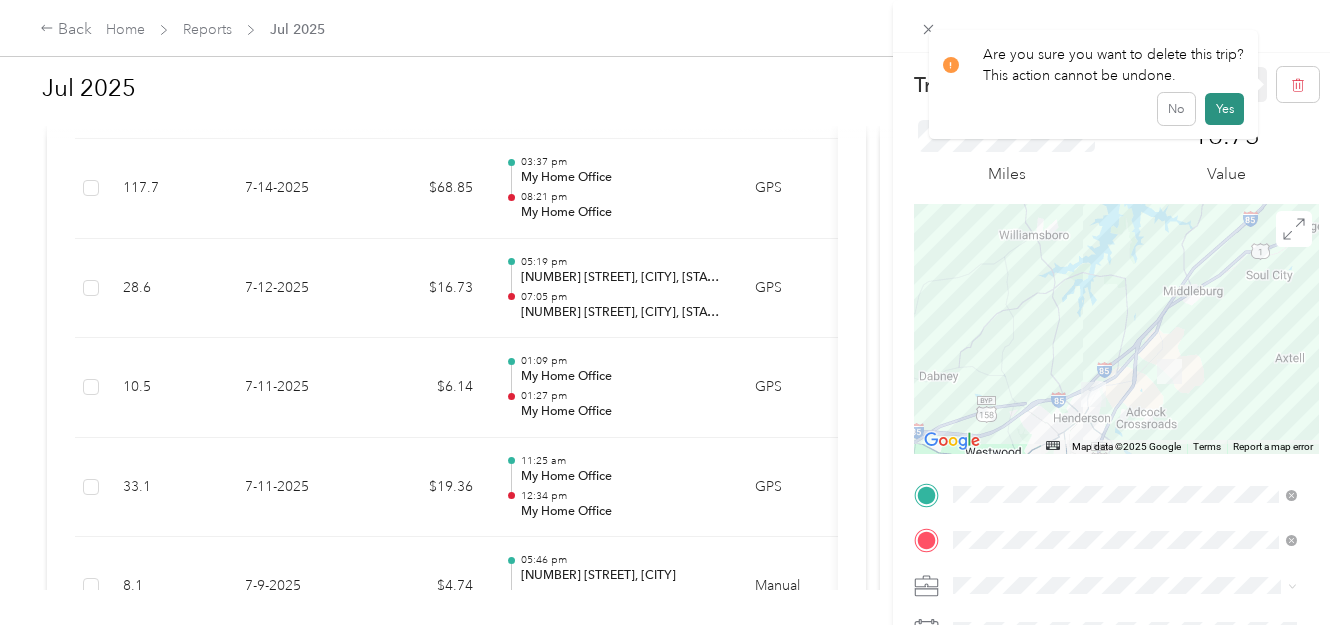 click on "Yes" at bounding box center [1224, 109] 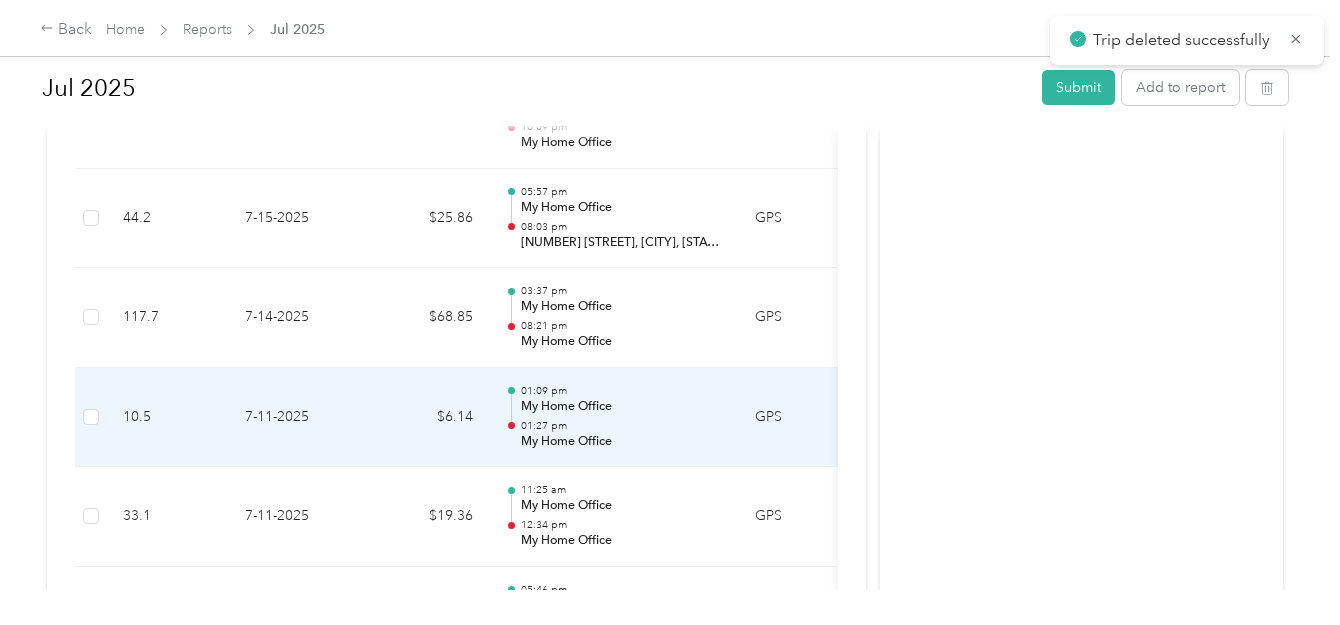 scroll, scrollTop: 3522, scrollLeft: 0, axis: vertical 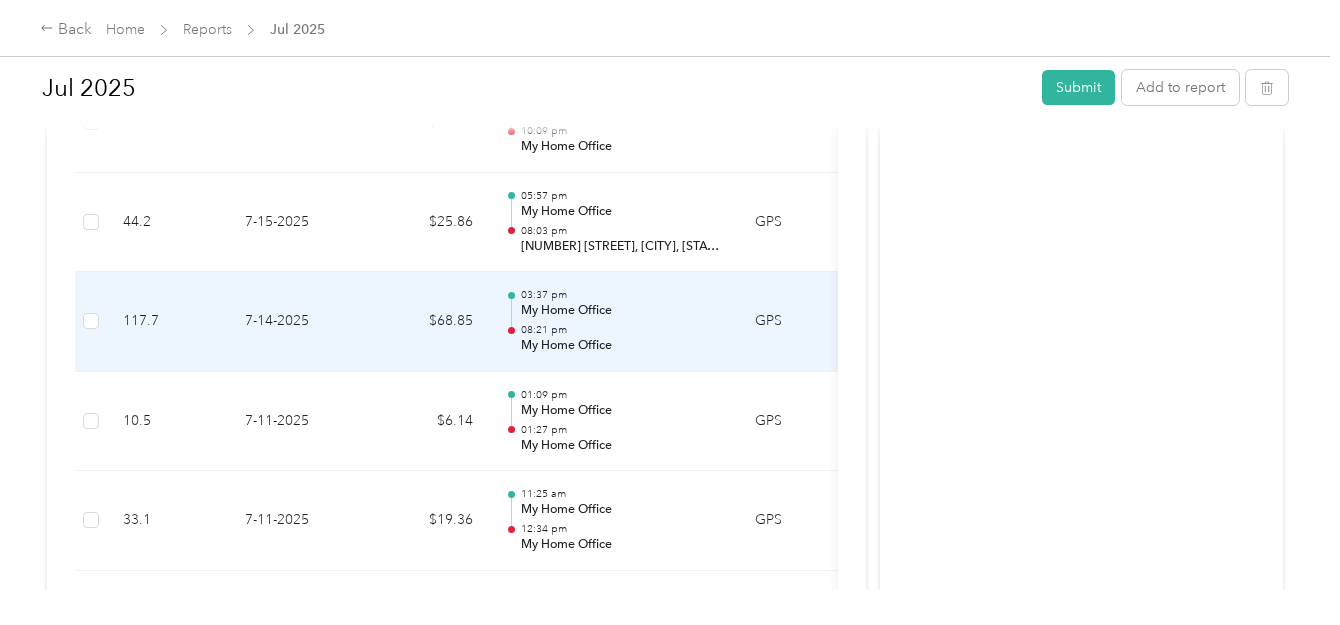 click on "$68.85" at bounding box center (429, 322) 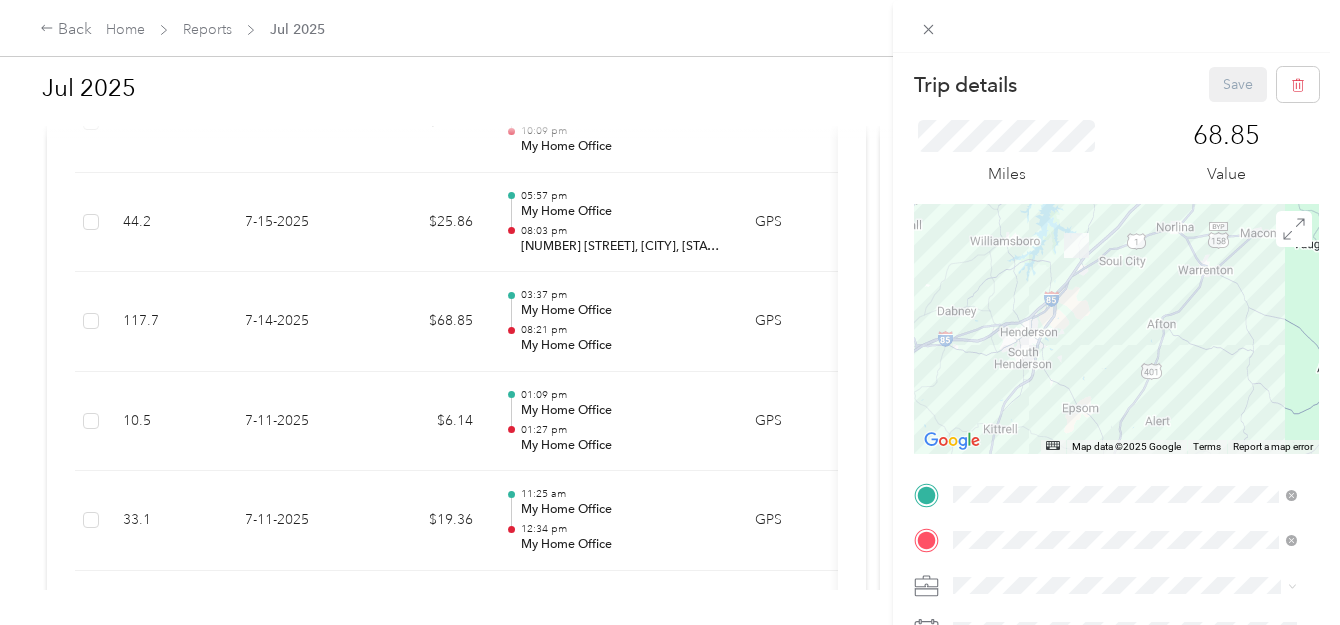 click on "Trip details Save This trip cannot be edited because it is either under review, approved, or paid. Contact your Team Manager to edit it. Miles [NUMBER] Value  ← Move left → Move right ↑ Move up ↓ Move down + Zoom in - Zoom out Home Jump left by 75% End Jump right by 75% Page Up Jump up by 75% Page Down Jump down by 75% Map Data Map data ©2025 Google Map data ©2025 Google 5 km  Click to toggle between metric and imperial units Terms Report a map error TO Add photo" at bounding box center [670, 312] 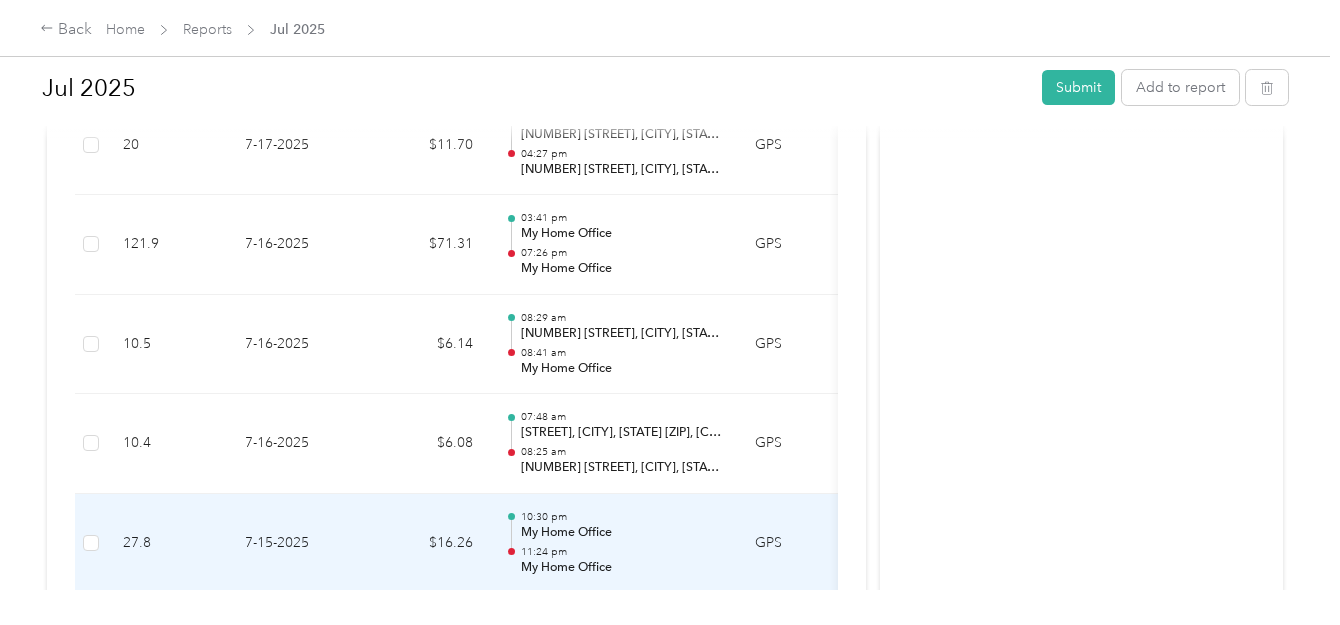 scroll, scrollTop: 2988, scrollLeft: 0, axis: vertical 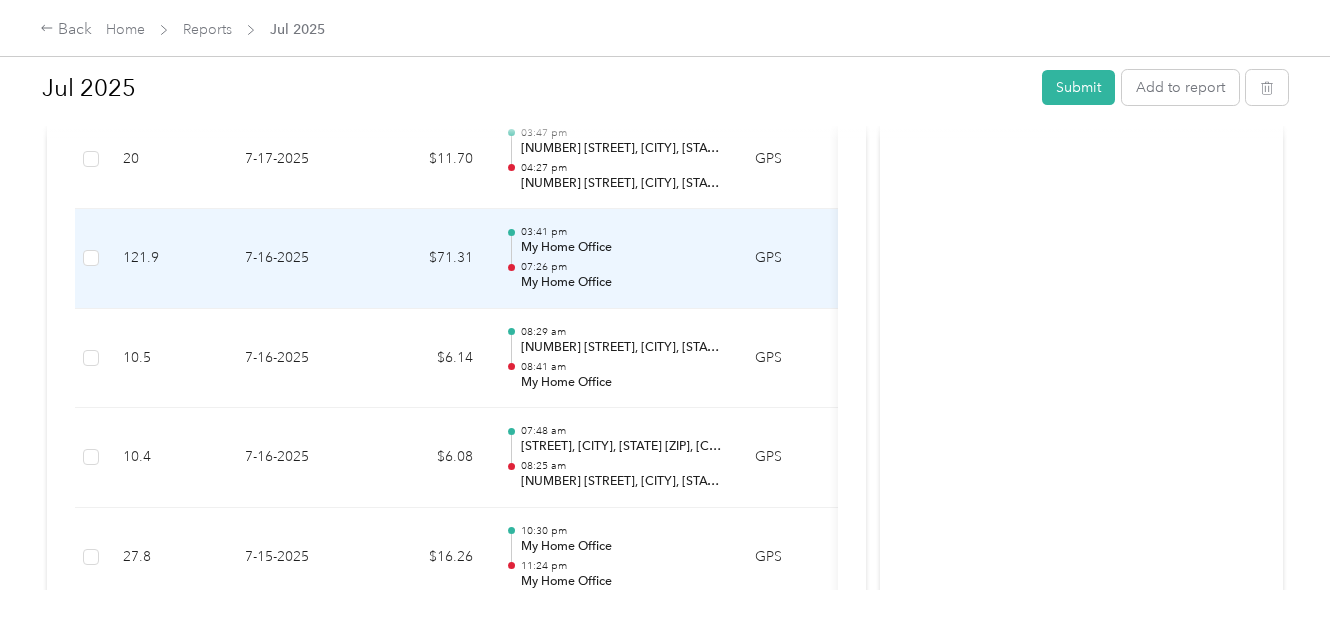 click on "My Home Office" at bounding box center [622, 283] 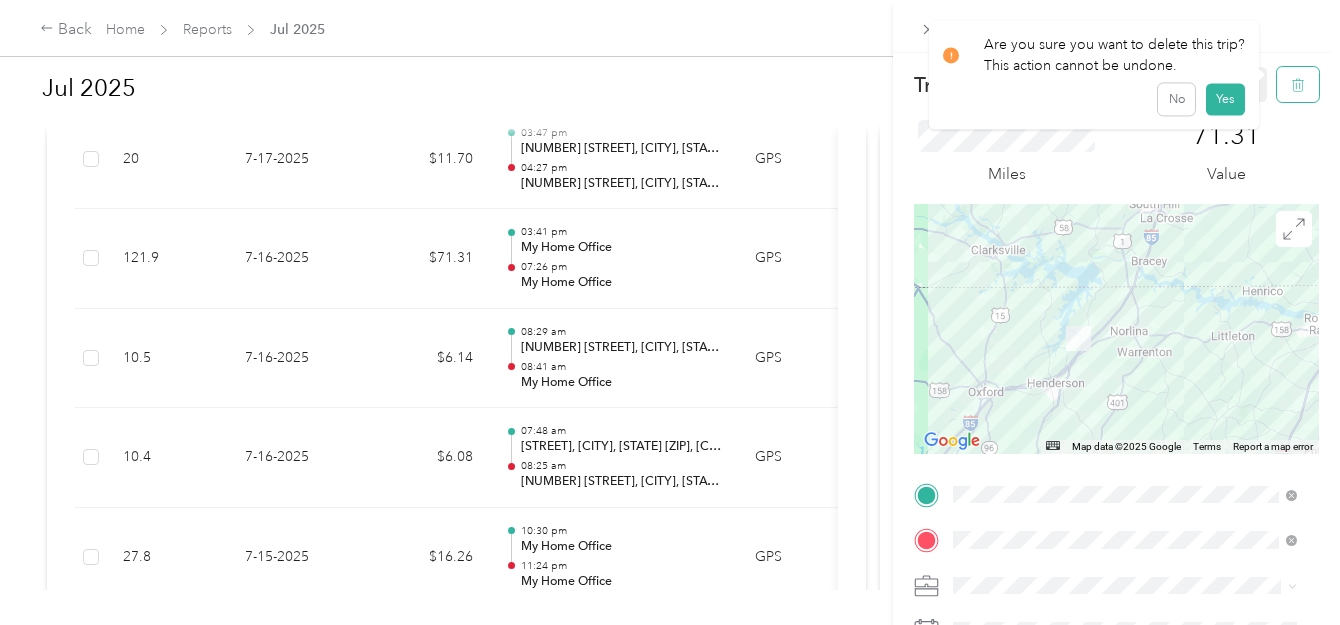 click at bounding box center [1298, 84] 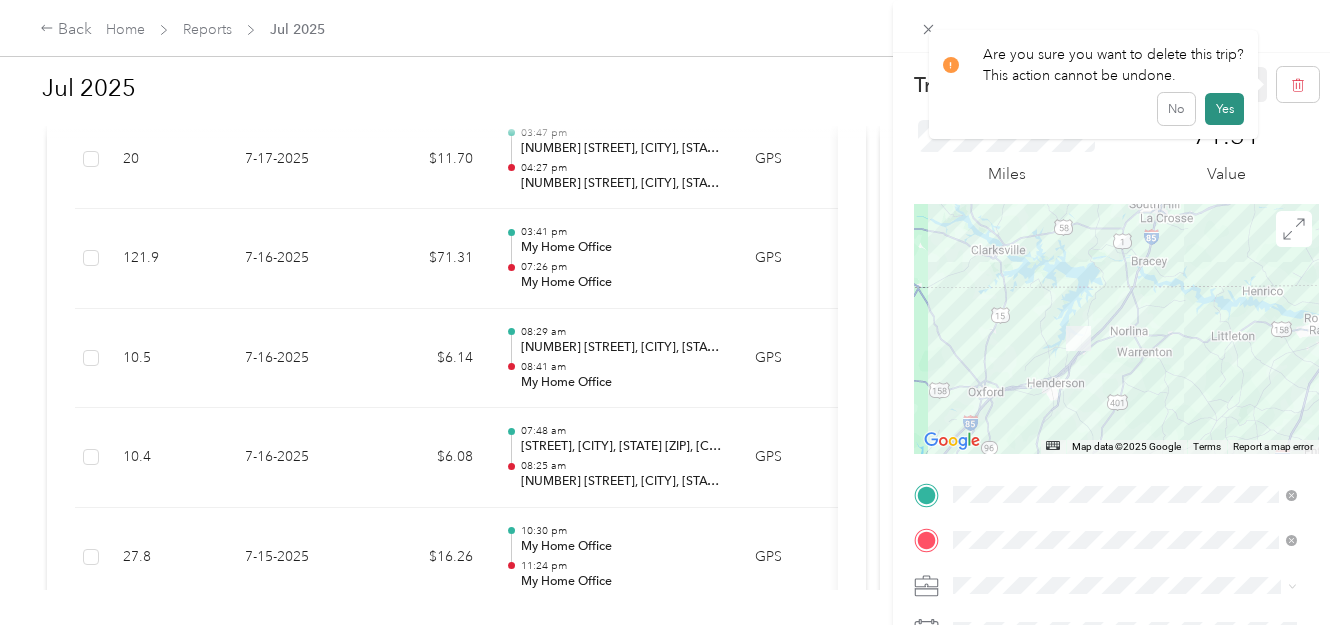 click on "Yes" at bounding box center [1224, 109] 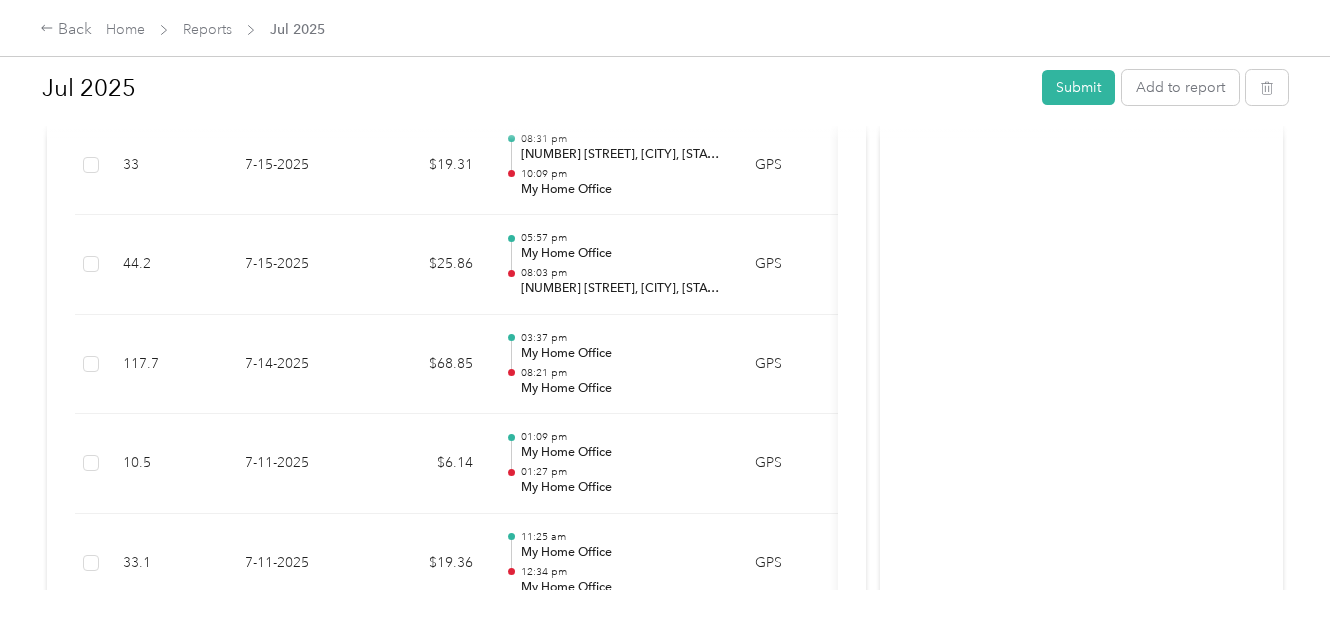 scroll, scrollTop: 3388, scrollLeft: 0, axis: vertical 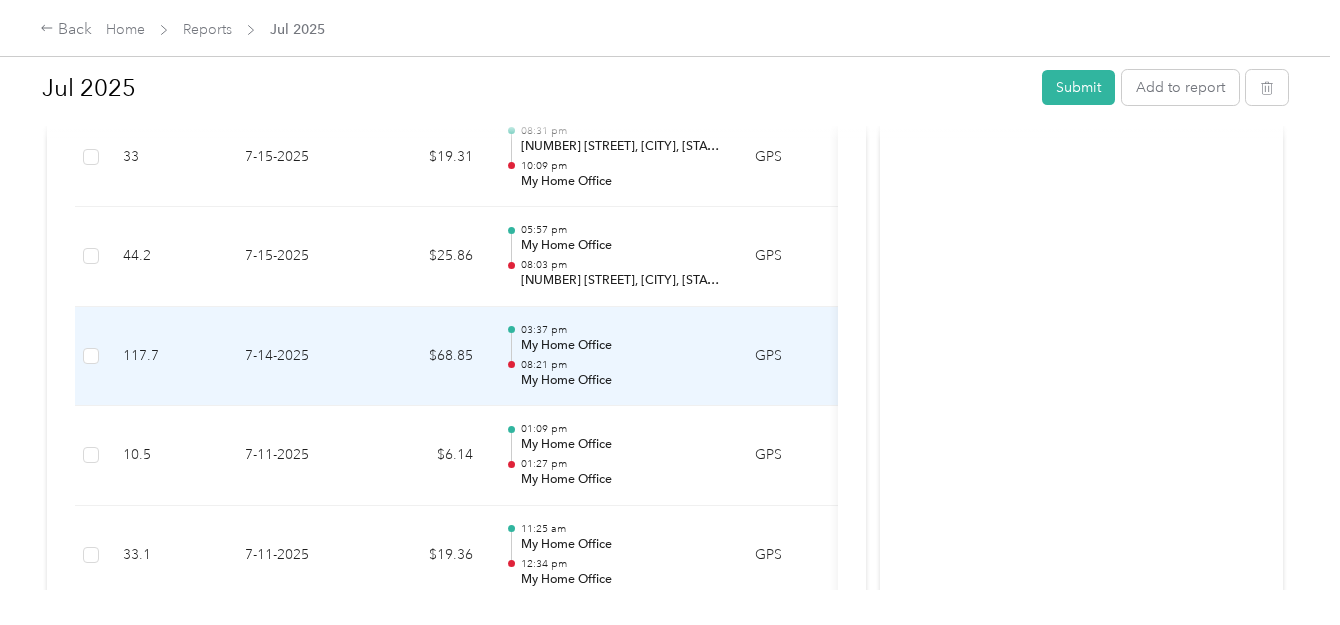click on "[TIME] [LOCATION_NAME] [TIME] [LOCATION_NAME]" at bounding box center [614, 357] 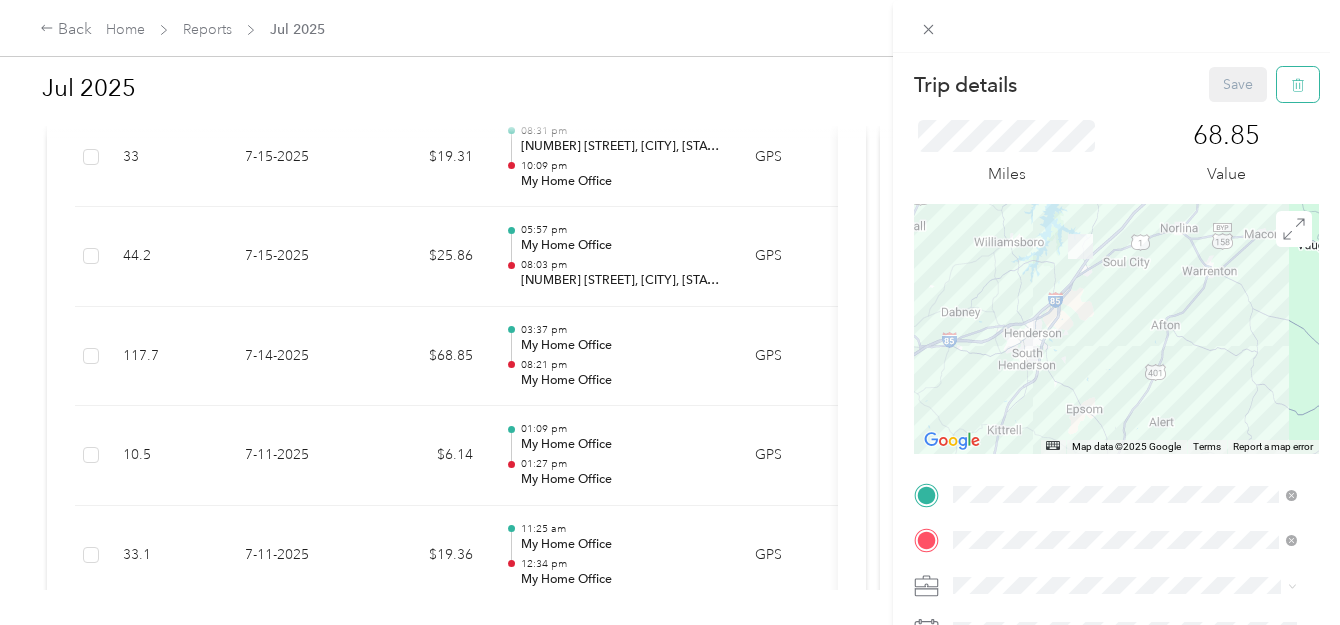 click at bounding box center [1298, 84] 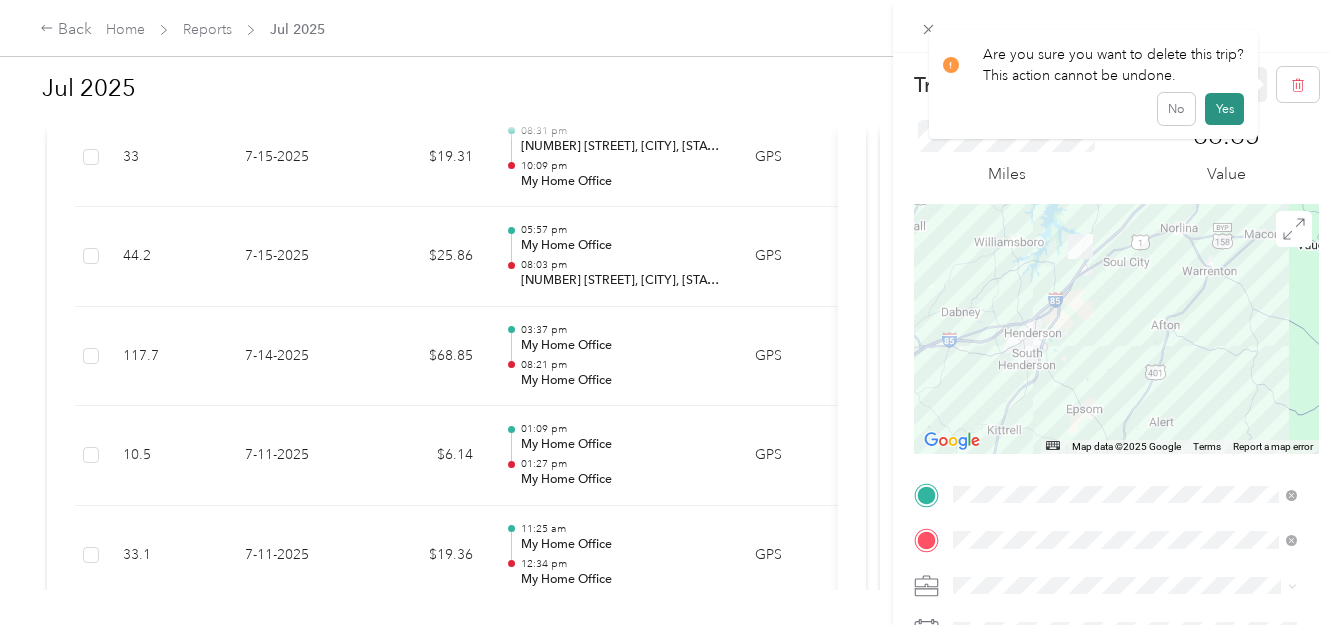 click on "Yes" at bounding box center (1224, 109) 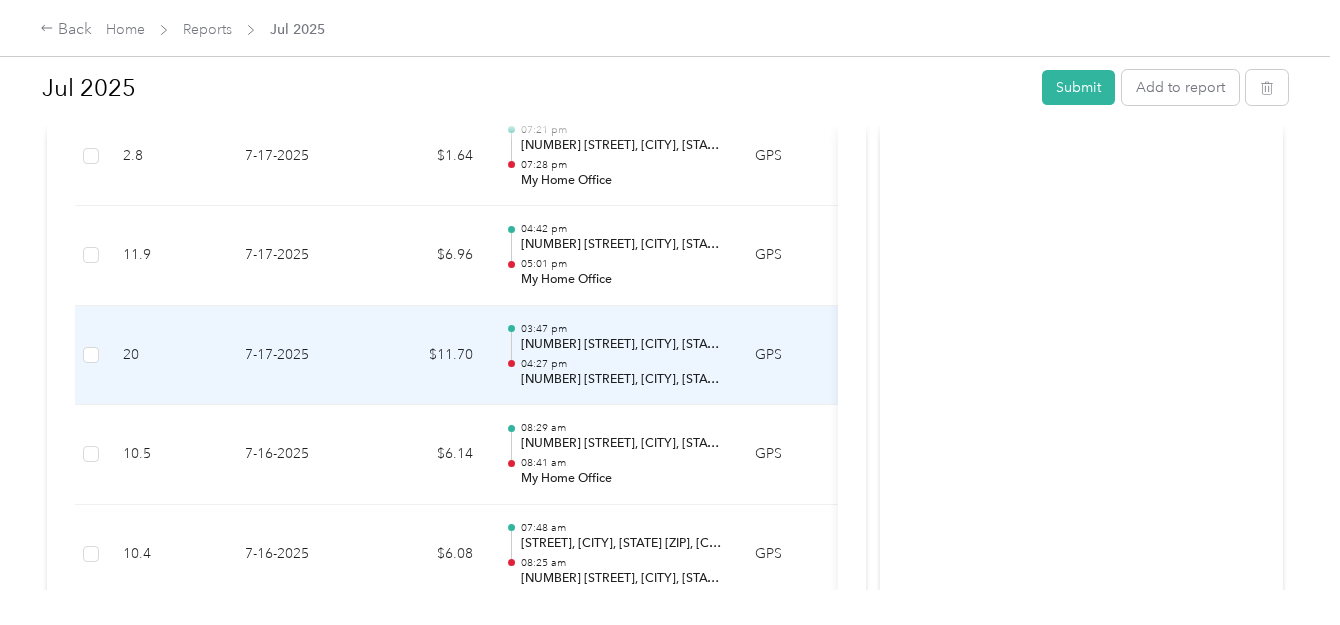 scroll, scrollTop: 2788, scrollLeft: 0, axis: vertical 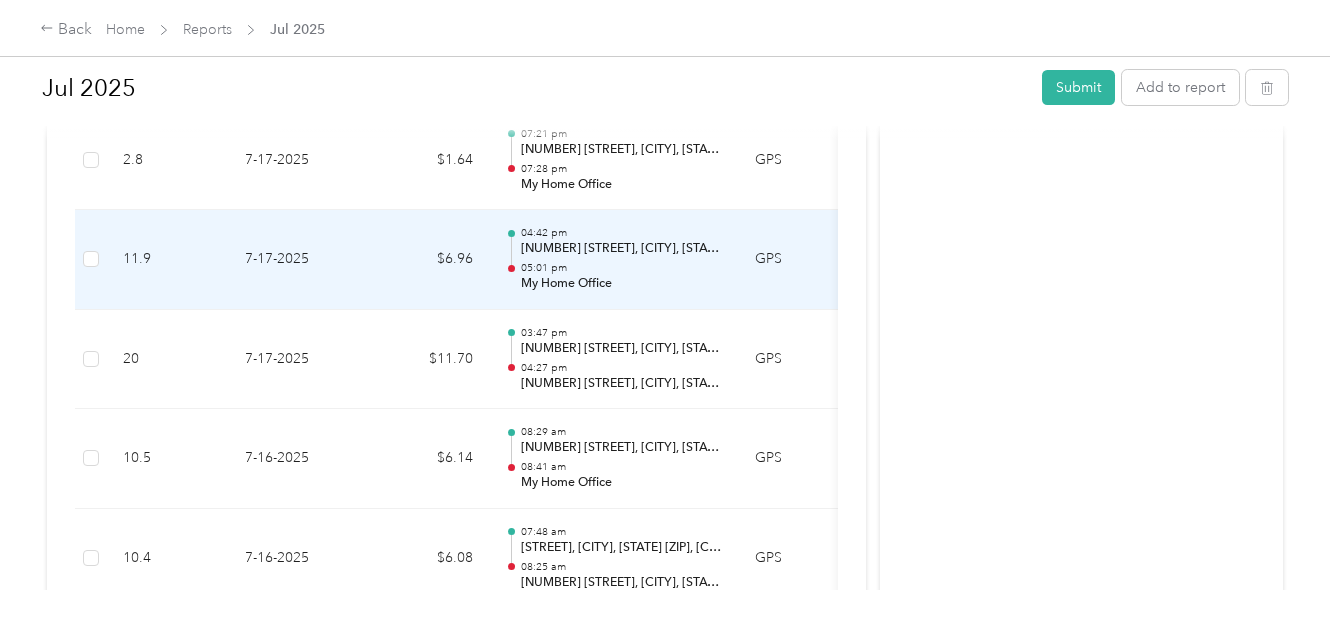 click on "My Home Office" at bounding box center (622, 284) 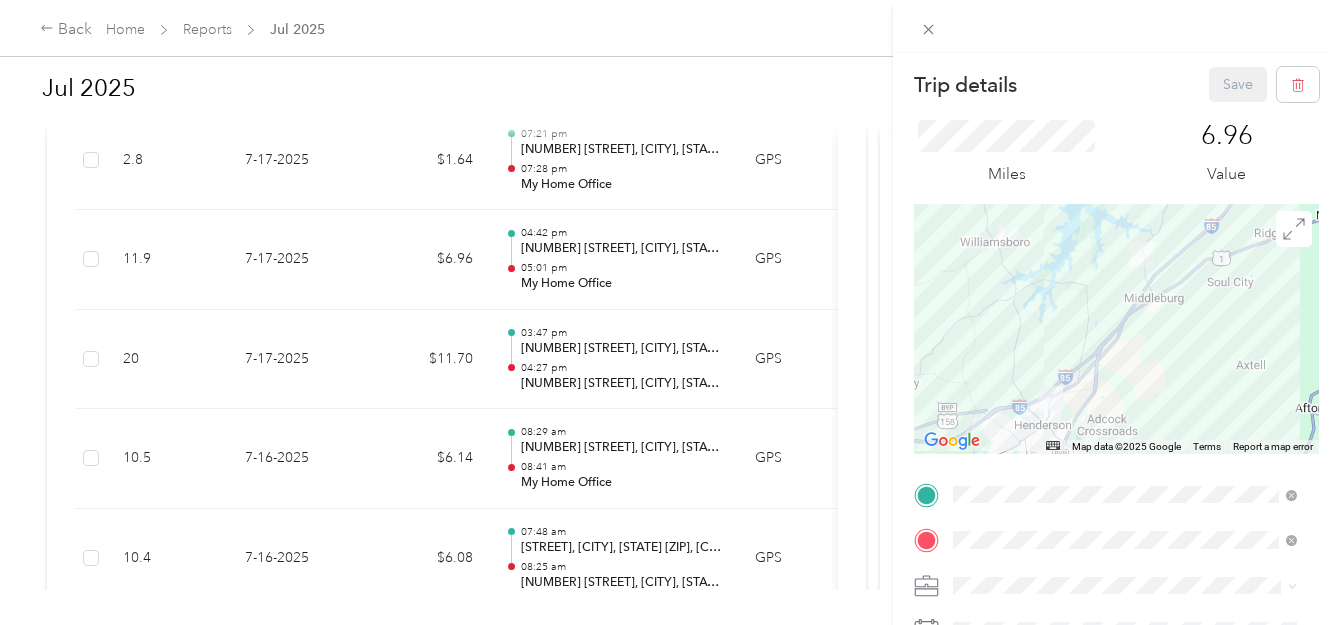 click on "Trip details Save This trip cannot be edited because it is either under review, approved, or paid. Contact your Team Manager to edit it. Miles [NUMBER] Value  ← Move left → Move right ↑ Move up ↓ Move down + Zoom in - Zoom out Home Jump left by 75% End Jump right by 75% Page Up Jump up by 75% Page Down Jump down by 75% Map Data Map data ©2025 Google Map data ©2025 Google 2 km  Click to toggle between metric and imperial units Terms Report a map error TO Add photo" at bounding box center (670, 312) 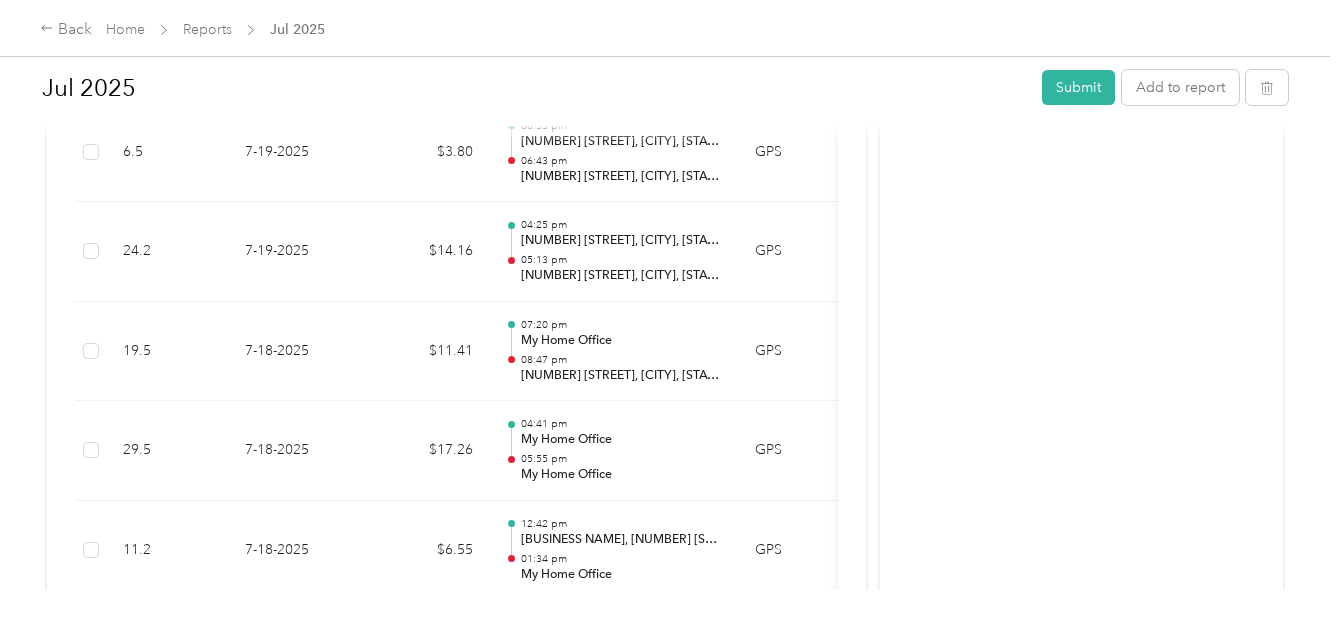 scroll, scrollTop: 1788, scrollLeft: 0, axis: vertical 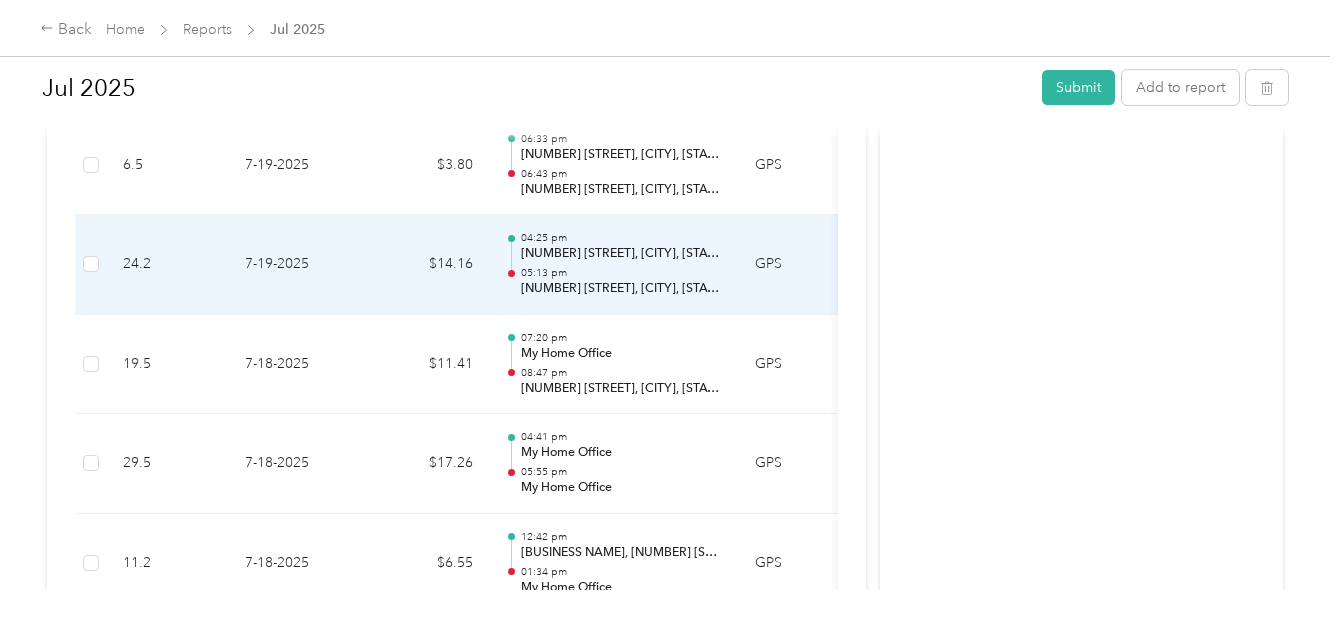 click on "05:13 pm" at bounding box center (622, 273) 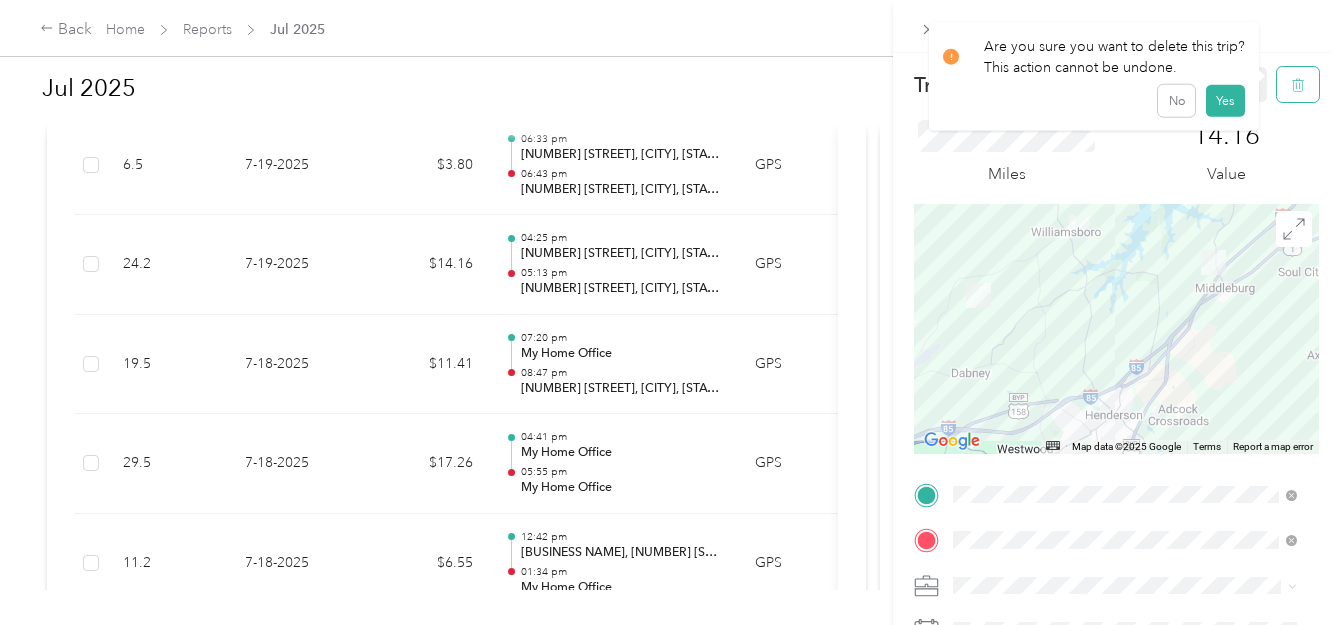 click at bounding box center [1298, 84] 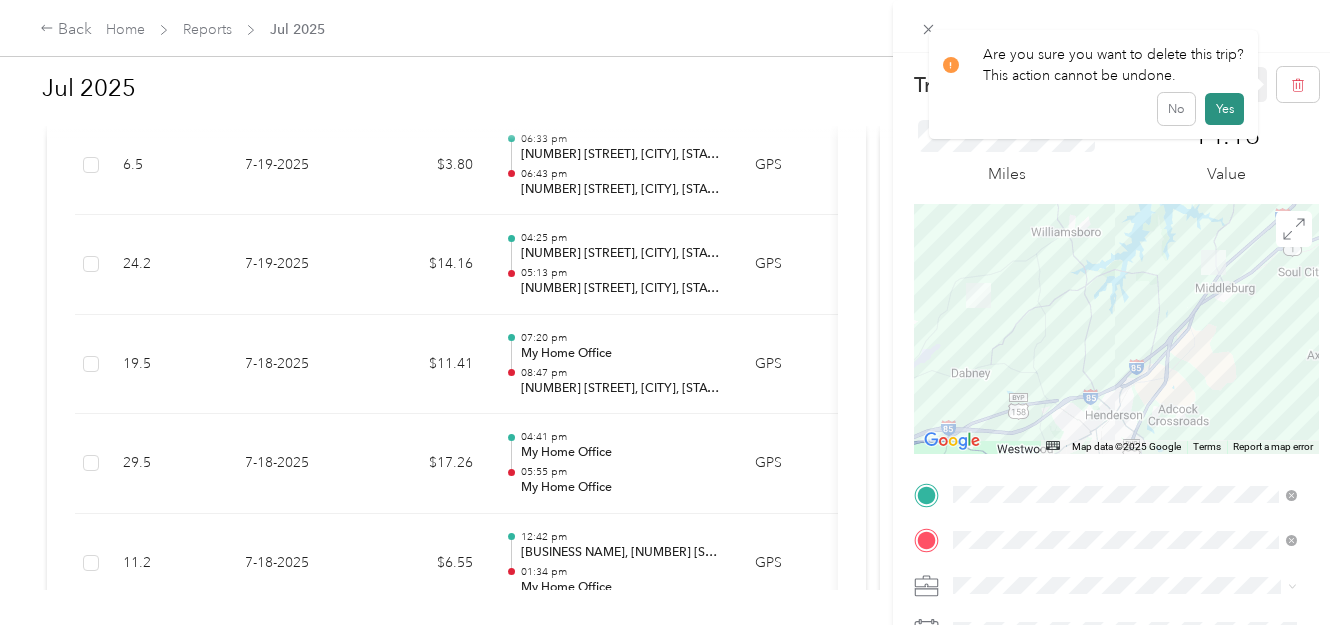 click on "Yes" at bounding box center (1224, 109) 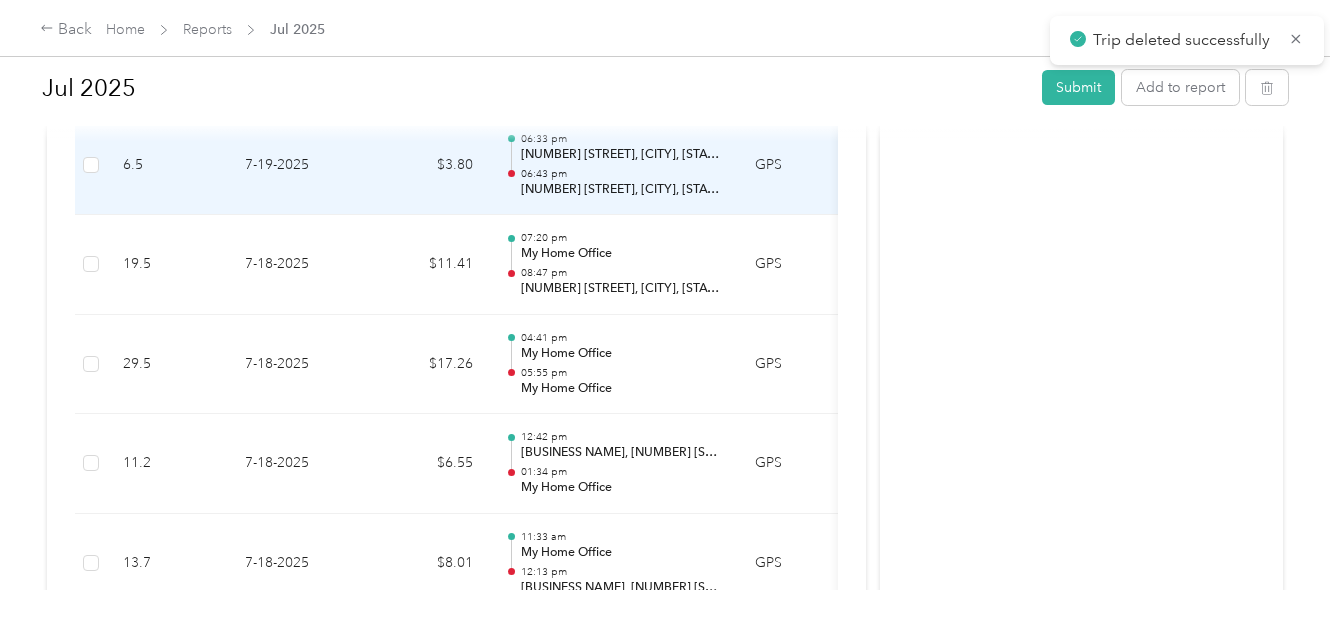 click on "06:43 pm" at bounding box center [622, 174] 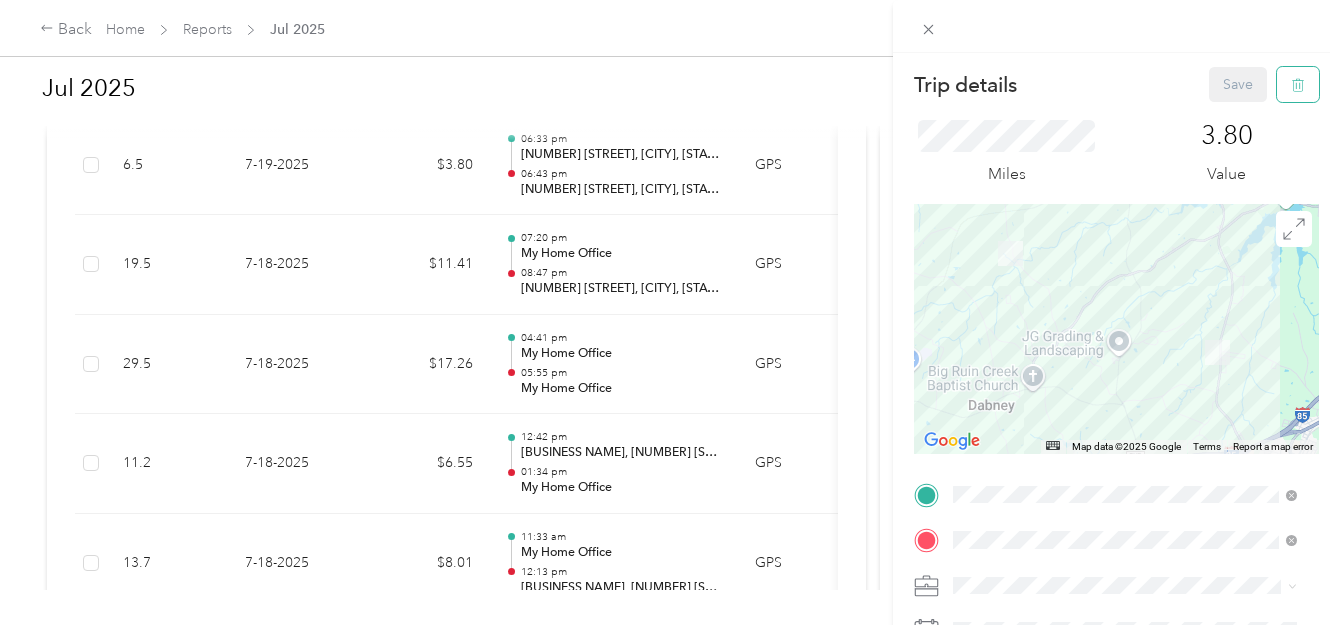click 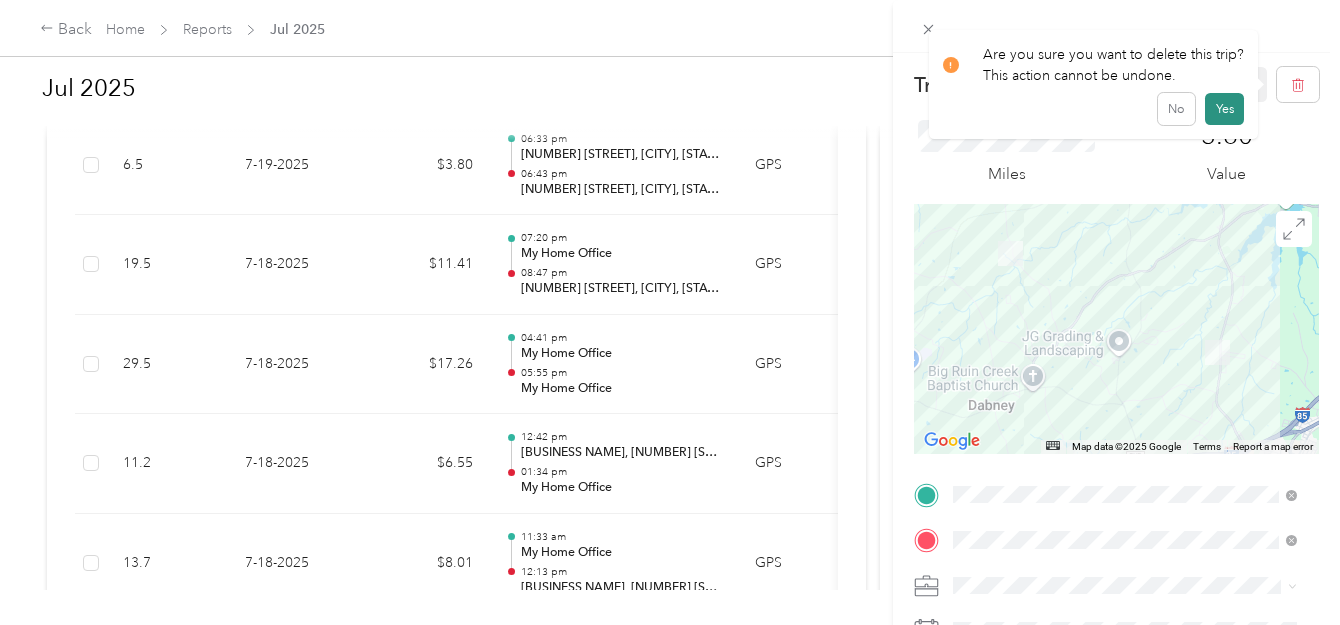 click on "Yes" at bounding box center (1224, 109) 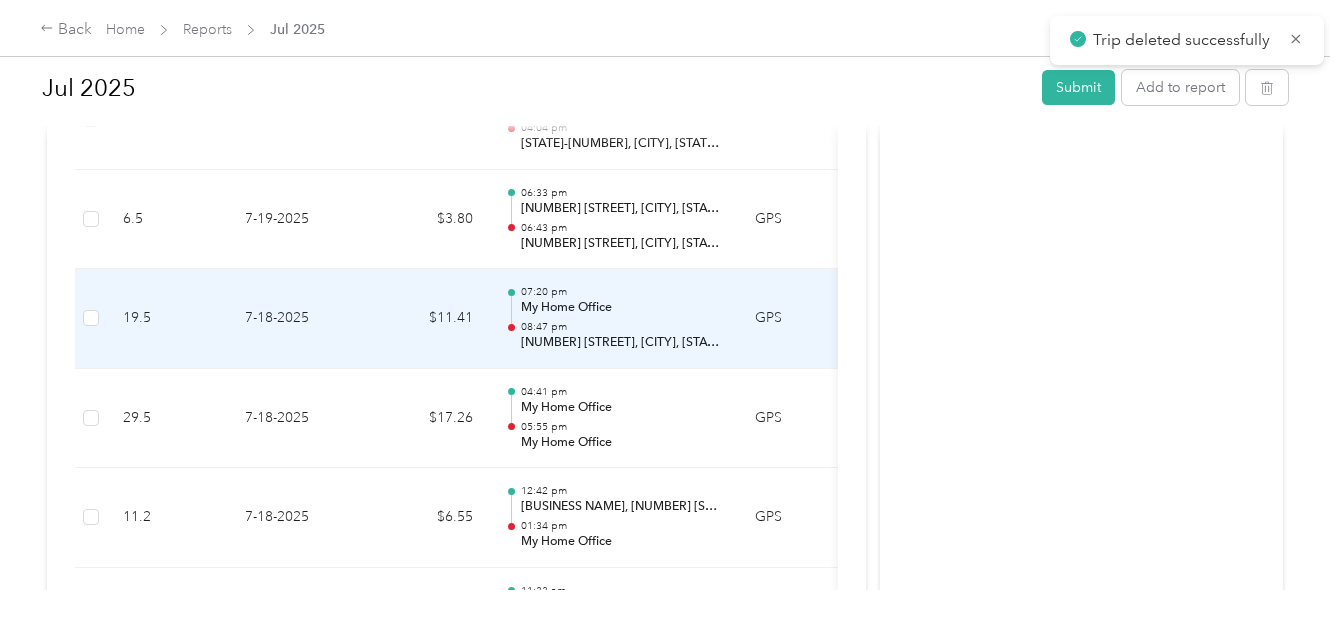 scroll, scrollTop: 1655, scrollLeft: 0, axis: vertical 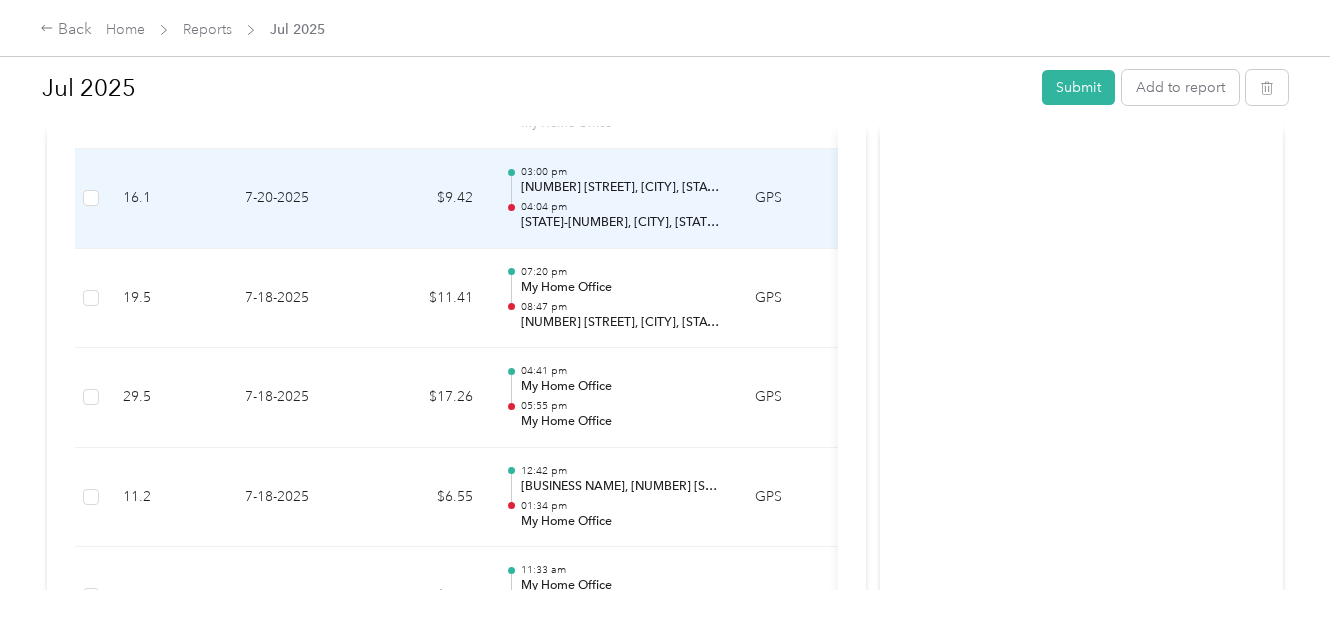click on "[STATE]-[NUMBER], [CITY], [STATE] [POSTAL_CODE], [COUNTRY_ABBR]" at bounding box center (622, 223) 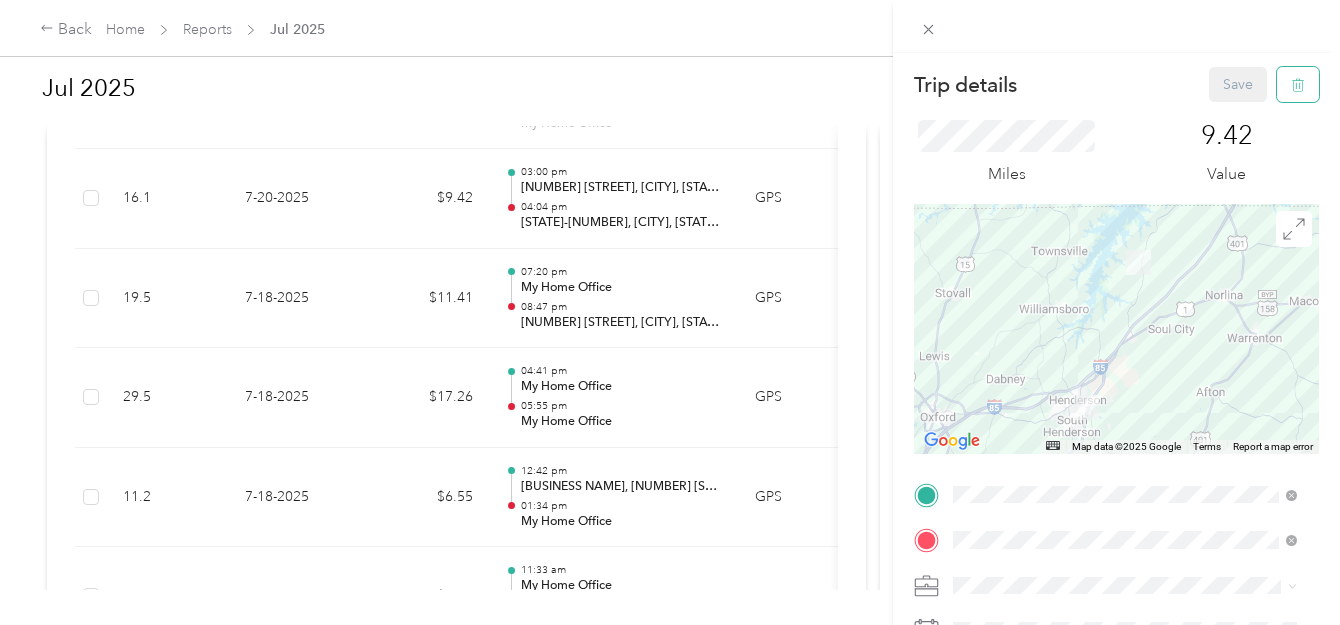 click 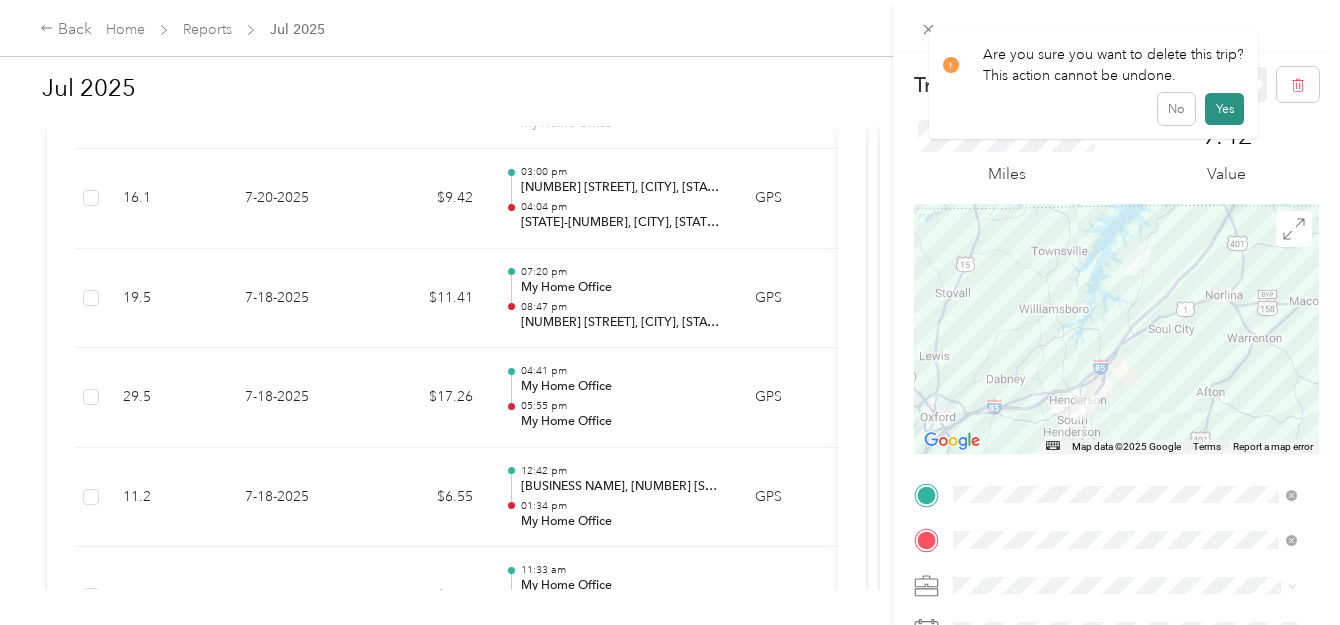 click on "Yes" at bounding box center [1224, 109] 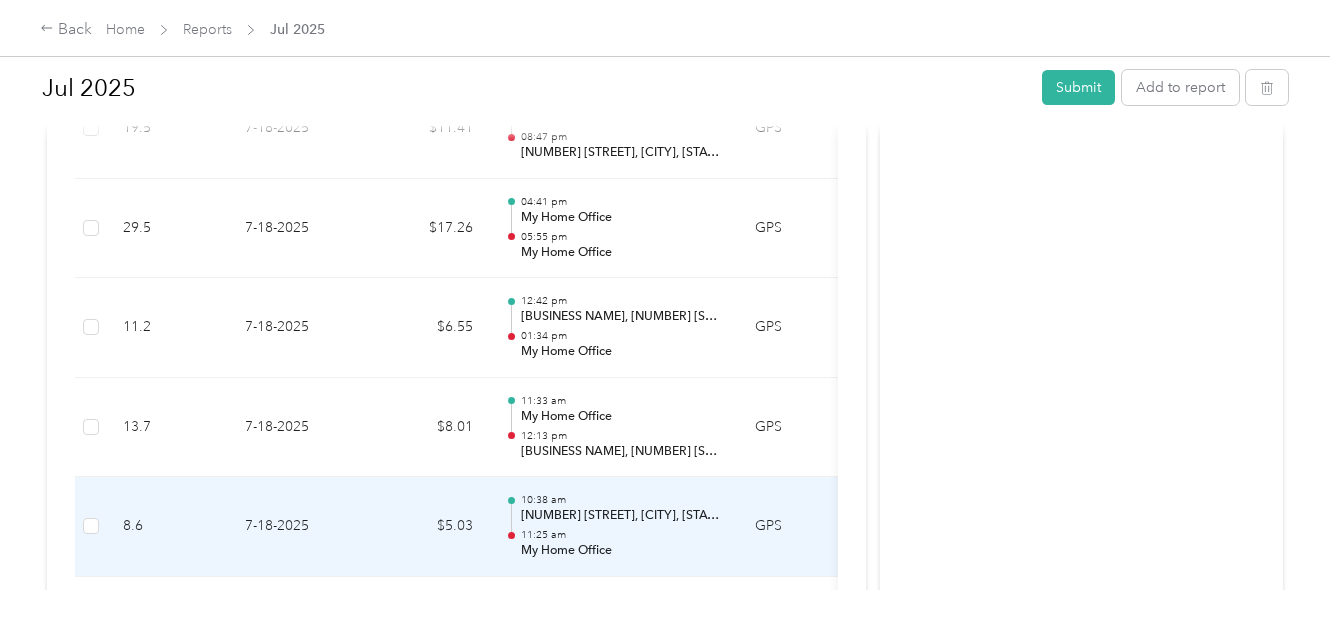 scroll, scrollTop: 1722, scrollLeft: 0, axis: vertical 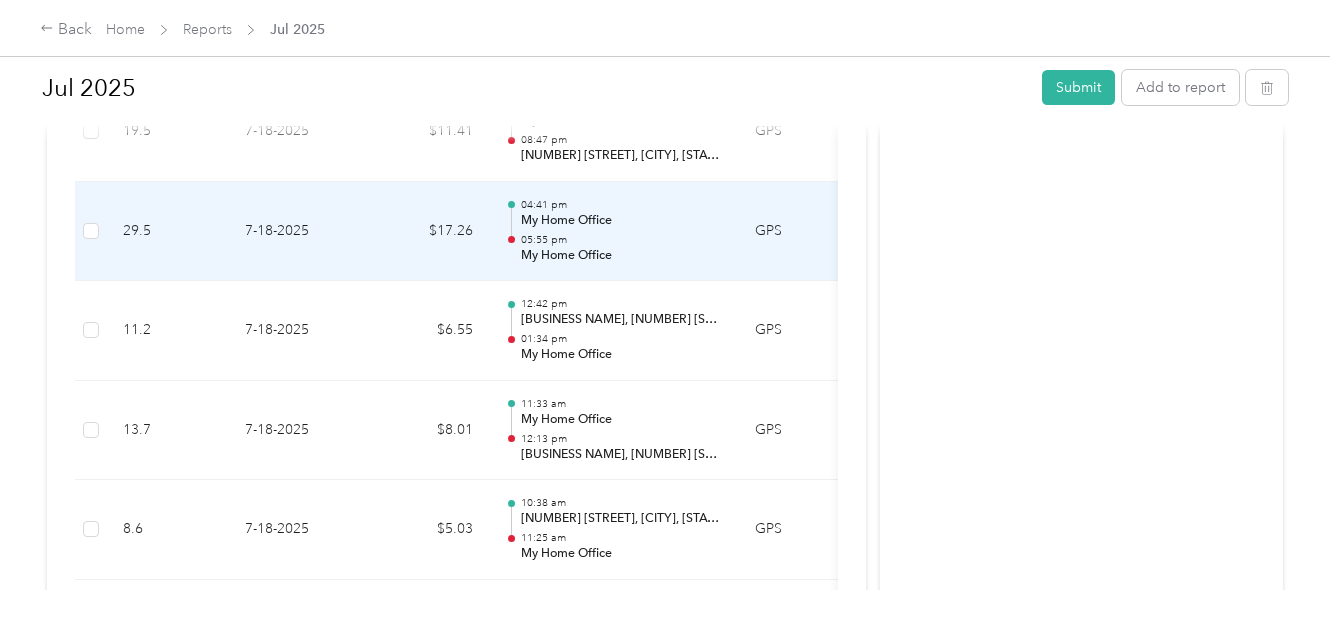 click on "05:55 pm" at bounding box center [622, 240] 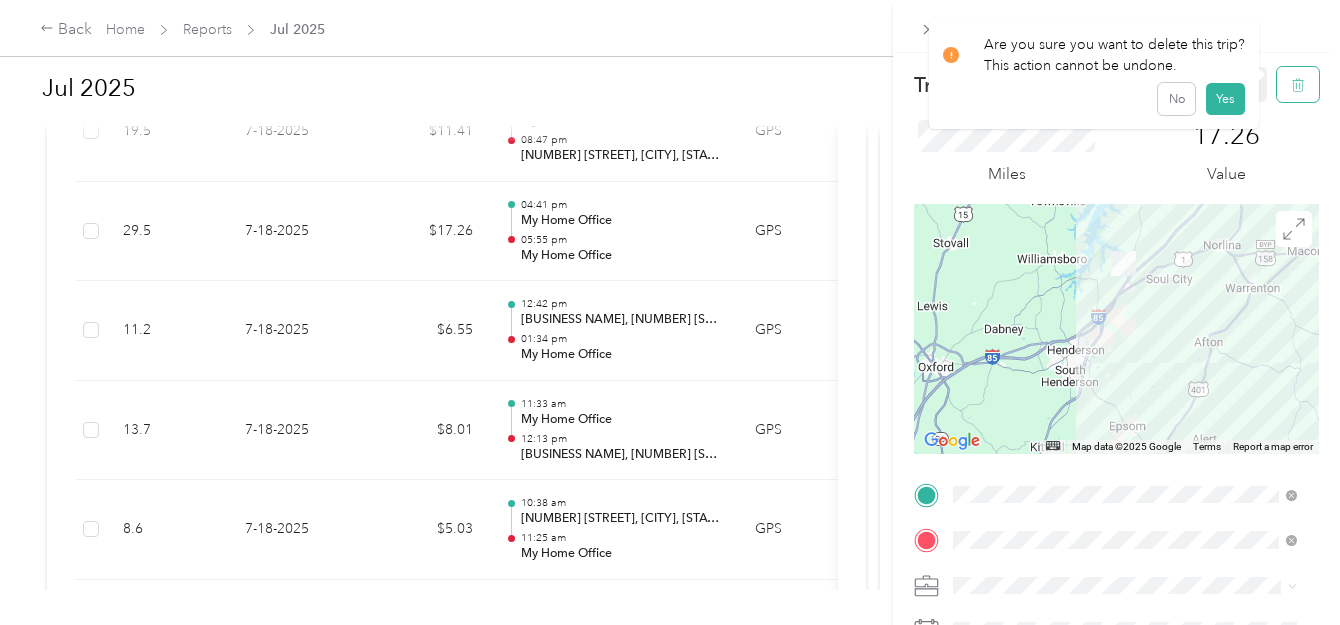 click 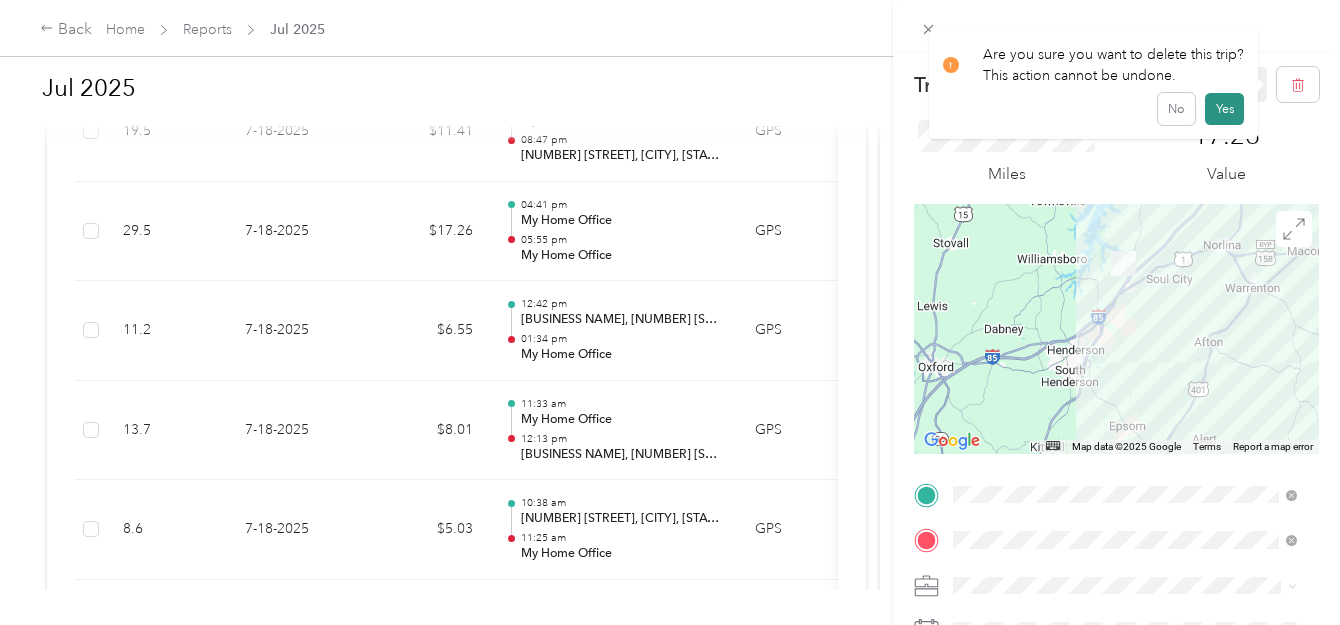 click on "Yes" at bounding box center (1224, 109) 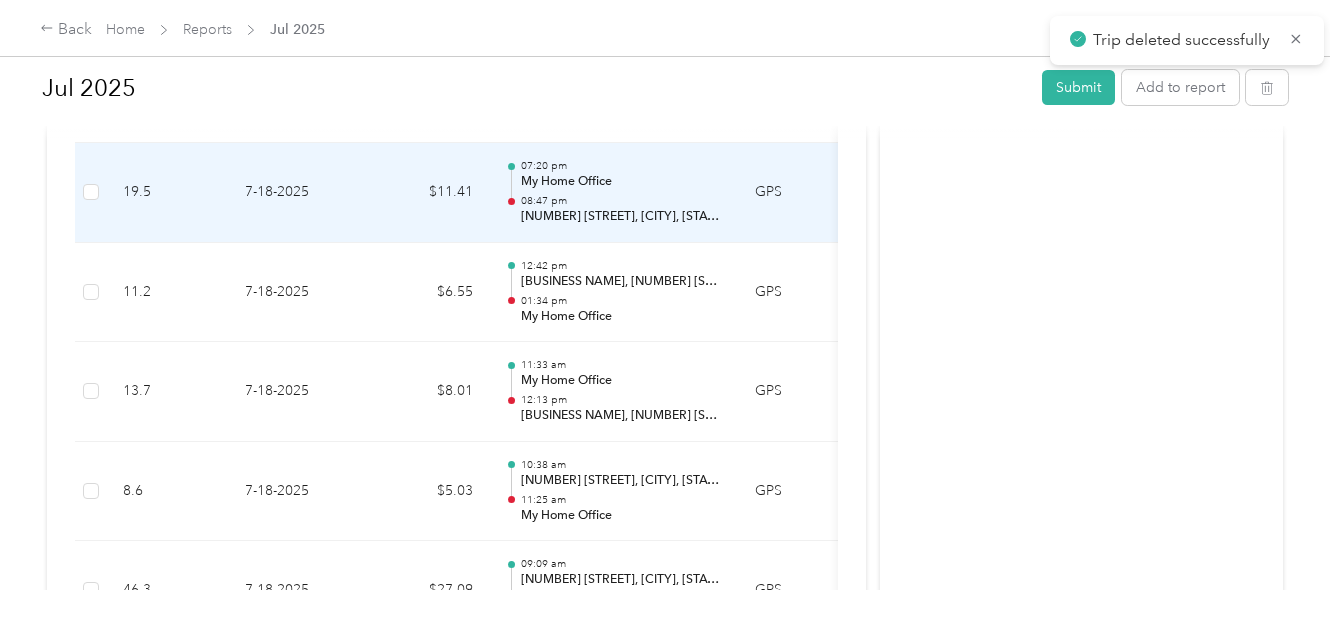 scroll, scrollTop: 1588, scrollLeft: 0, axis: vertical 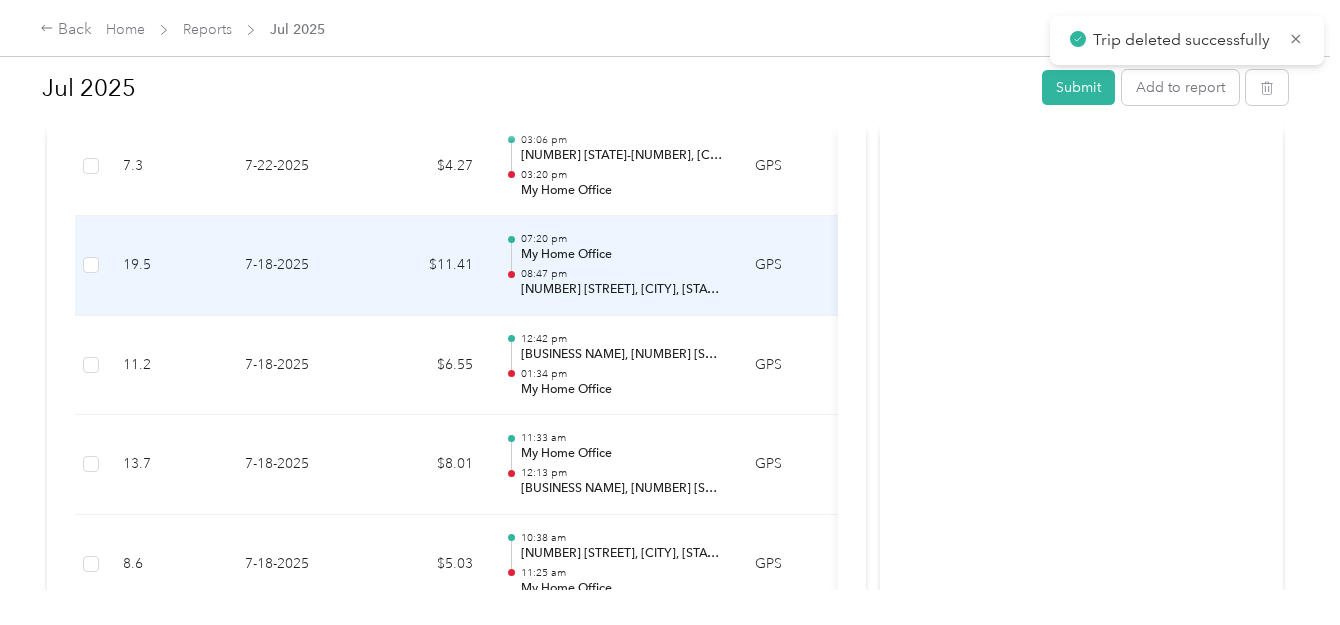 click on "08:47 pm" at bounding box center [622, 274] 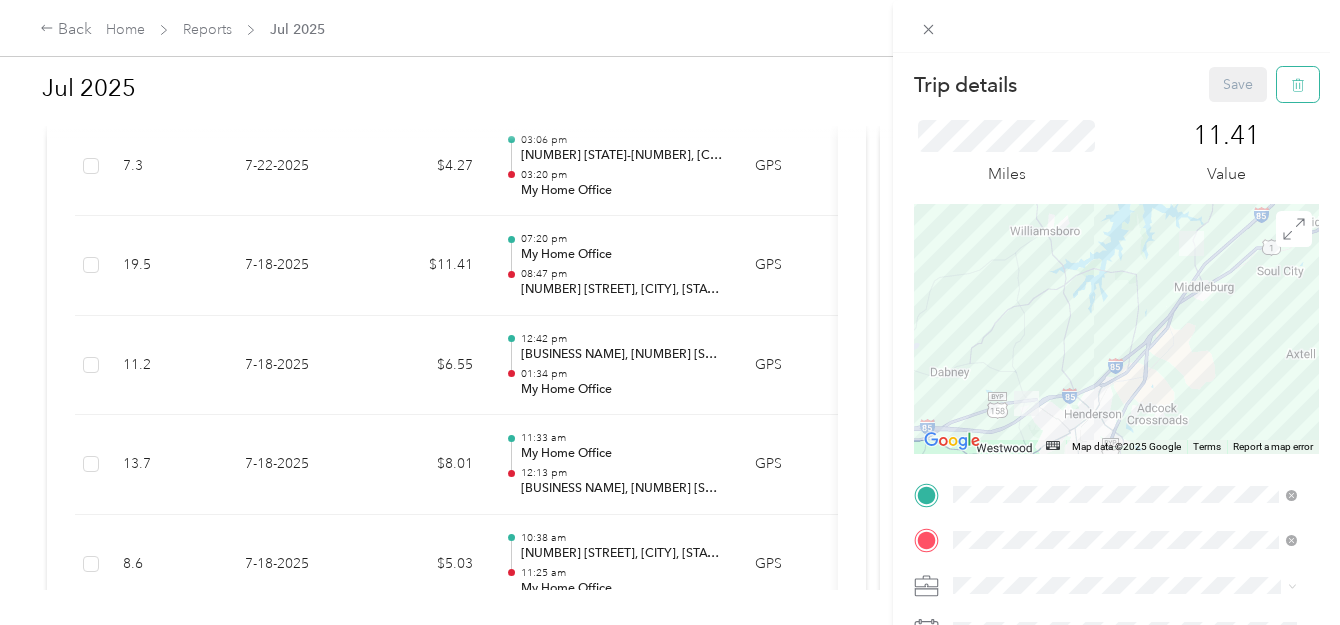 click 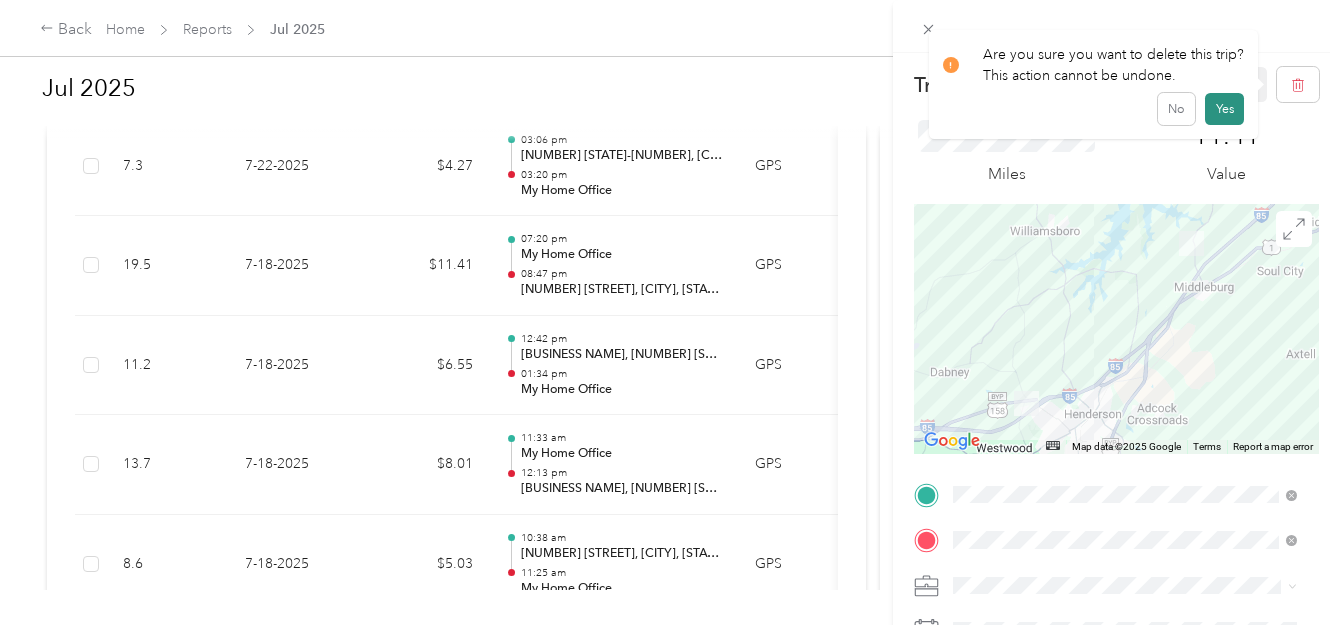 click on "Yes" at bounding box center (1224, 109) 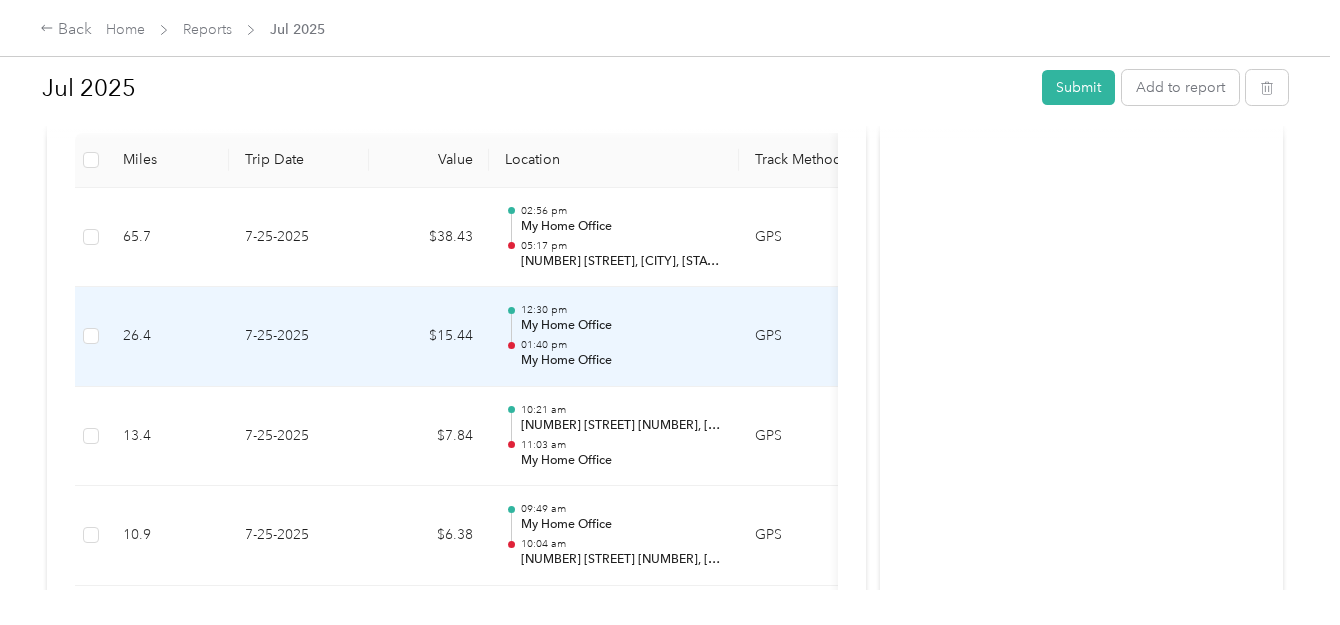 scroll, scrollTop: 388, scrollLeft: 0, axis: vertical 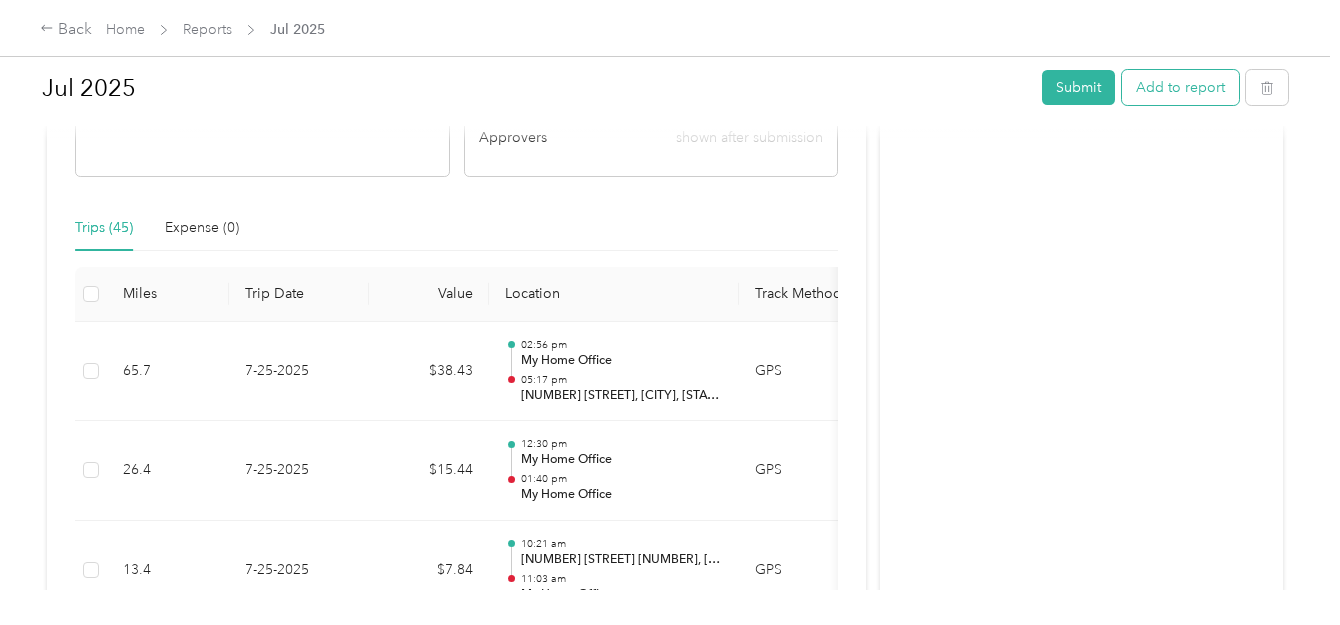 click on "Add to report" at bounding box center (1180, 87) 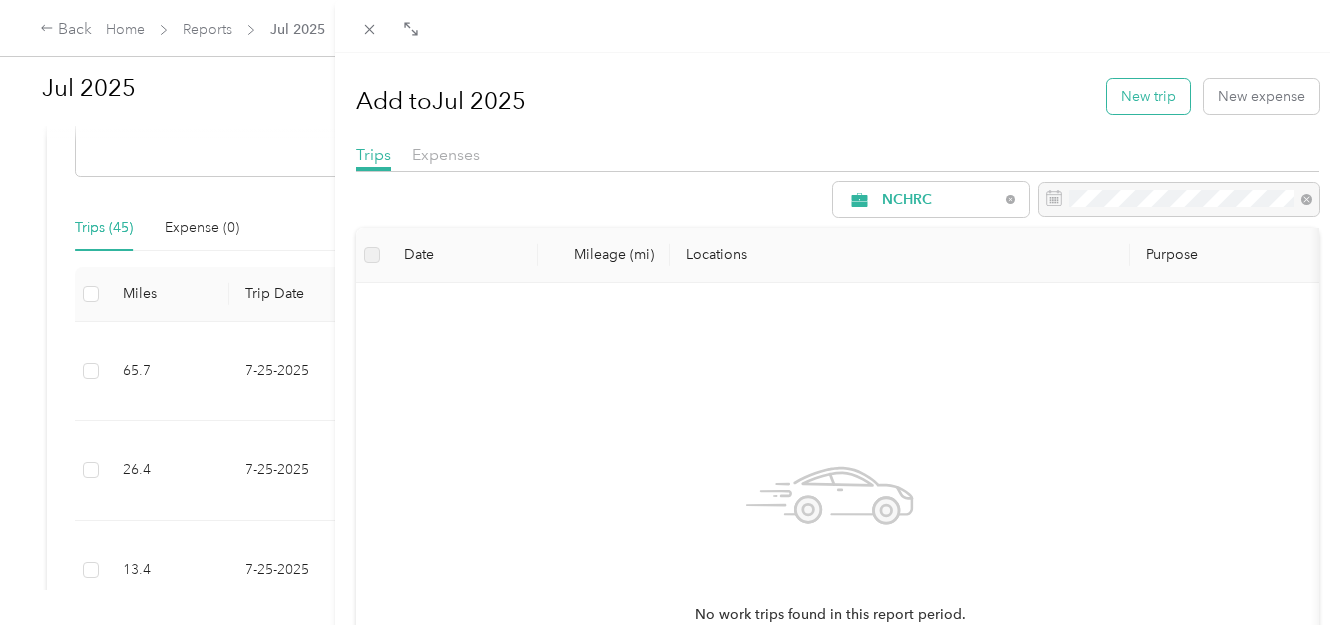 click on "New trip" at bounding box center (1148, 96) 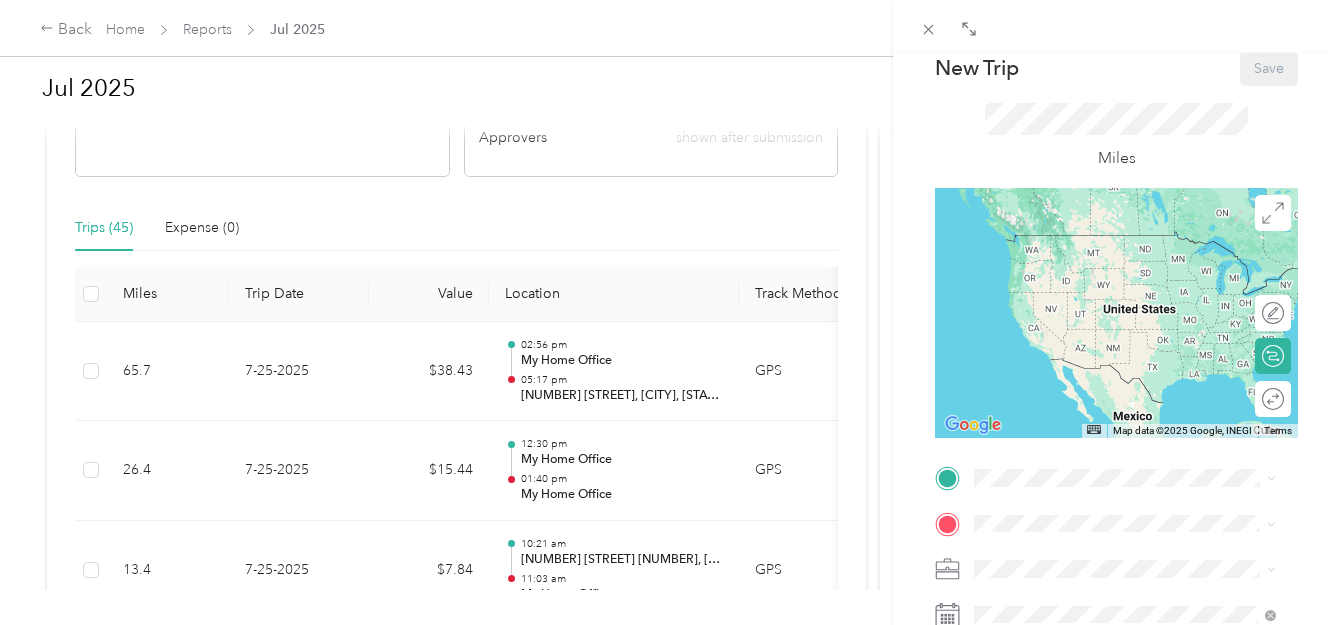 scroll, scrollTop: 133, scrollLeft: 0, axis: vertical 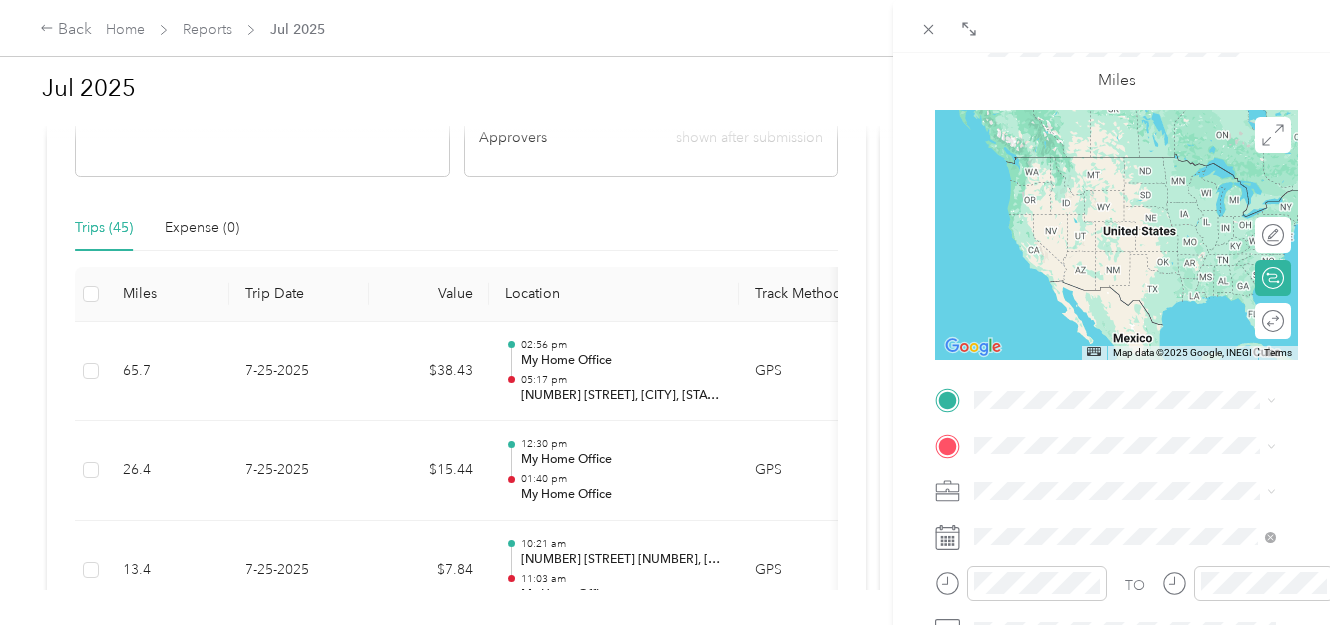 click on "[NUMBER] [STREET], [ZIP], [CITY], [STATE], [COUNTRY]" at bounding box center (1118, 193) 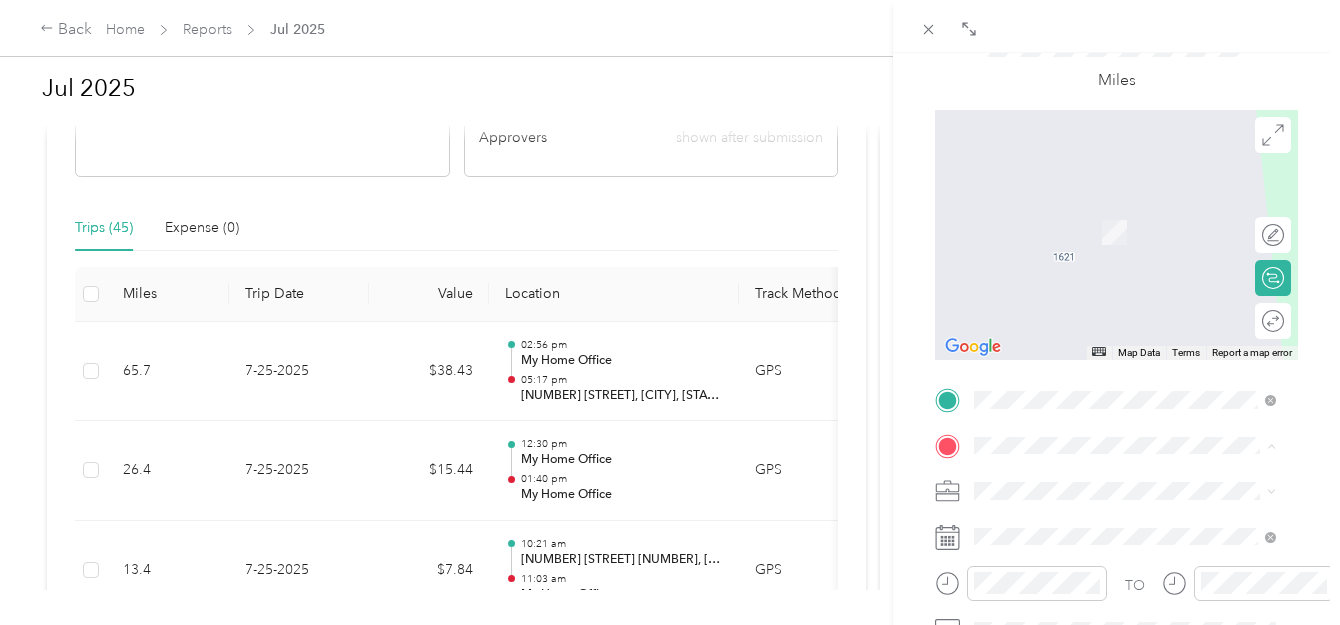 click on "BACK New Trip Save This trip cannot be edited because it is either under review, approved, or paid. Contact your Team Manager to edit it. Miles ← Move left → Move right ↑ Move up ↓ Move down + Zoom in - Zoom out Home Jump left by 75% End Jump right by 75% Page Up Jump up by 75% Page Down Jump down by 75% Map Data Map data ©2025 Google Map data ©2025 Google 2 m  Click to toggle between metric and imperial units Terms Report a map error Edit route Calculate route Round trip TO Add photo" at bounding box center [670, 312] 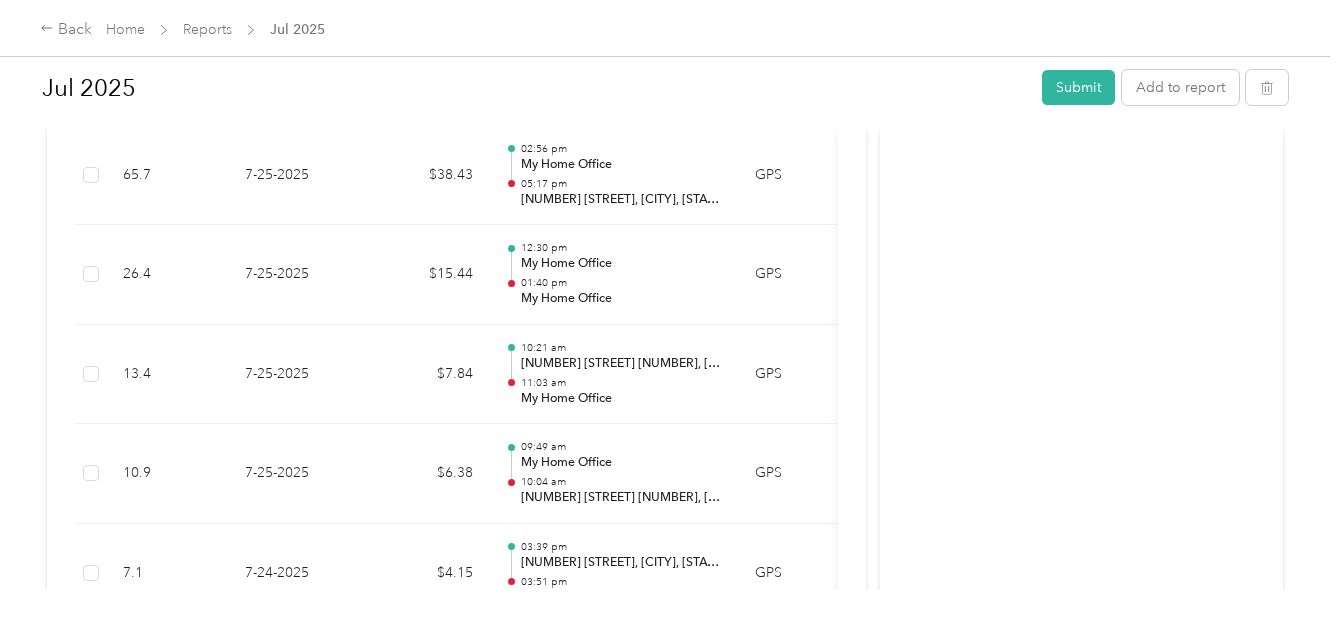 scroll, scrollTop: 600, scrollLeft: 0, axis: vertical 